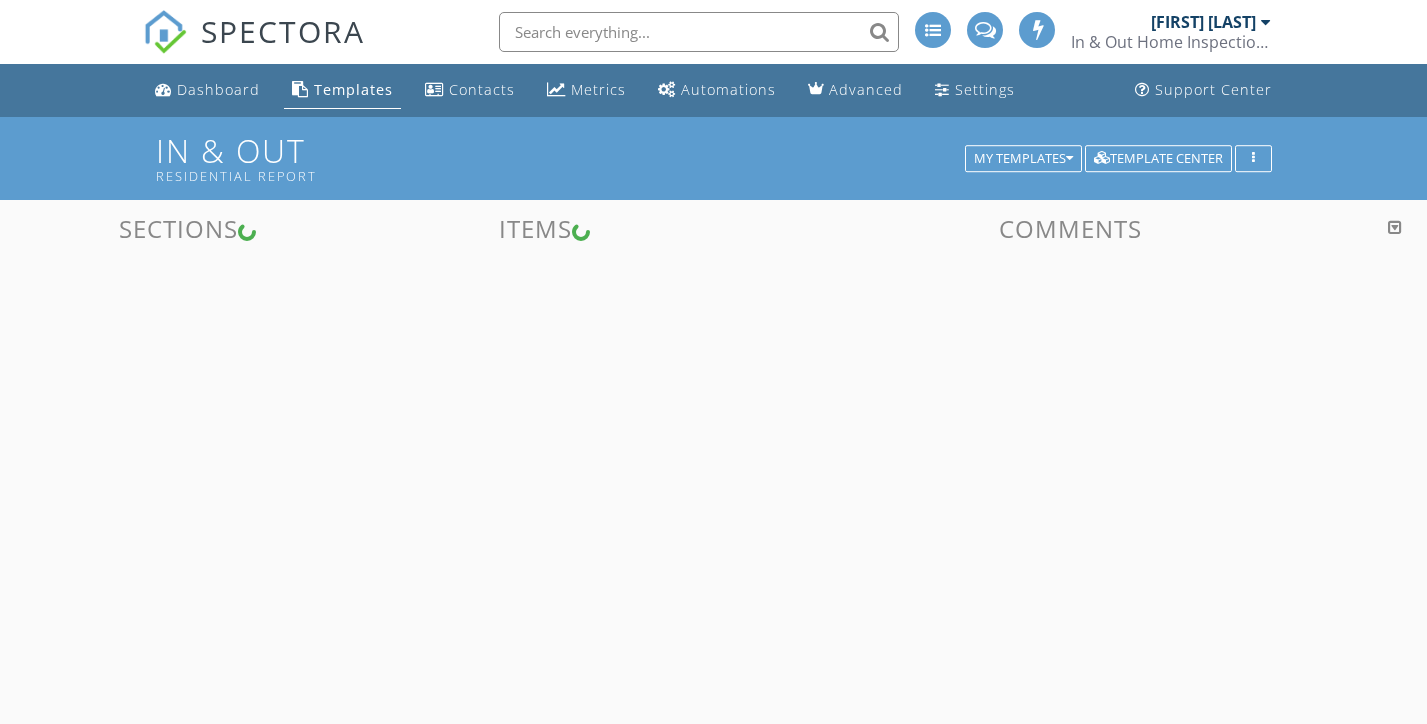 scroll, scrollTop: 0, scrollLeft: 0, axis: both 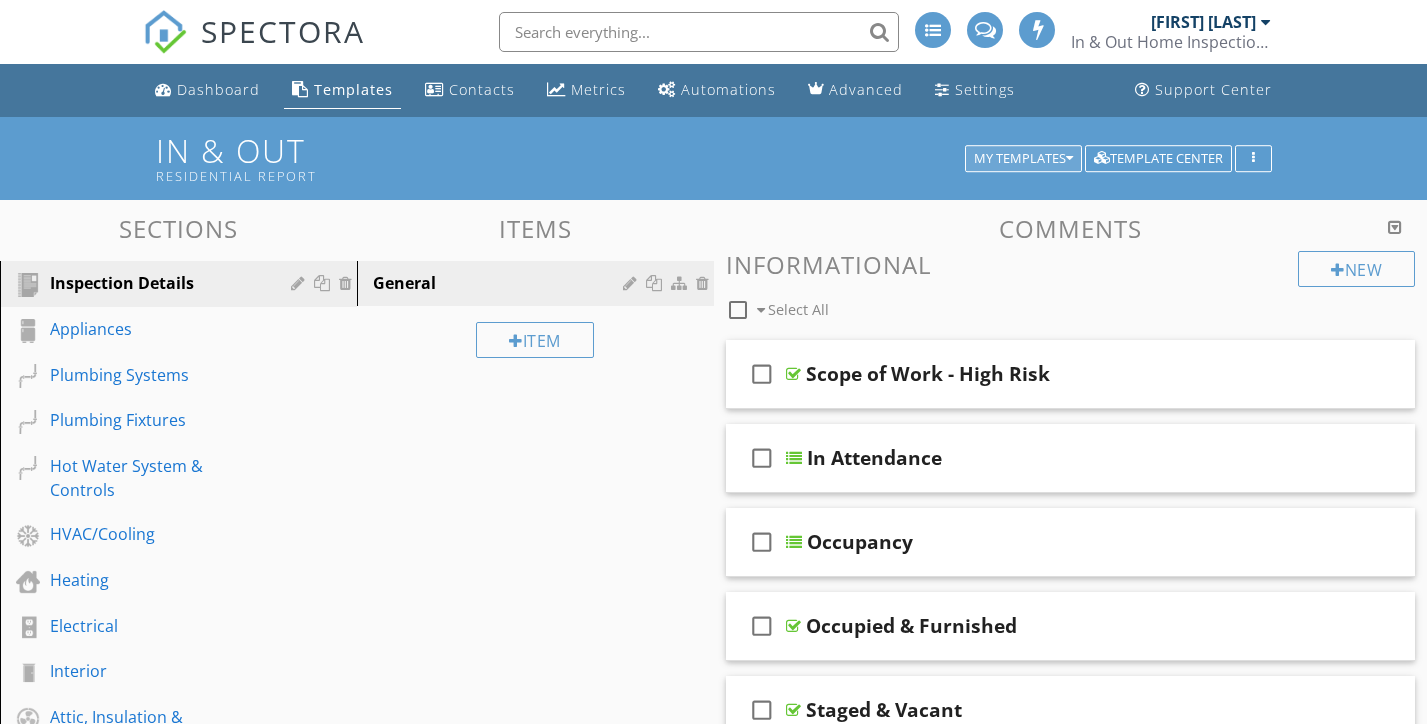 click on "My Templates" at bounding box center [1023, 159] 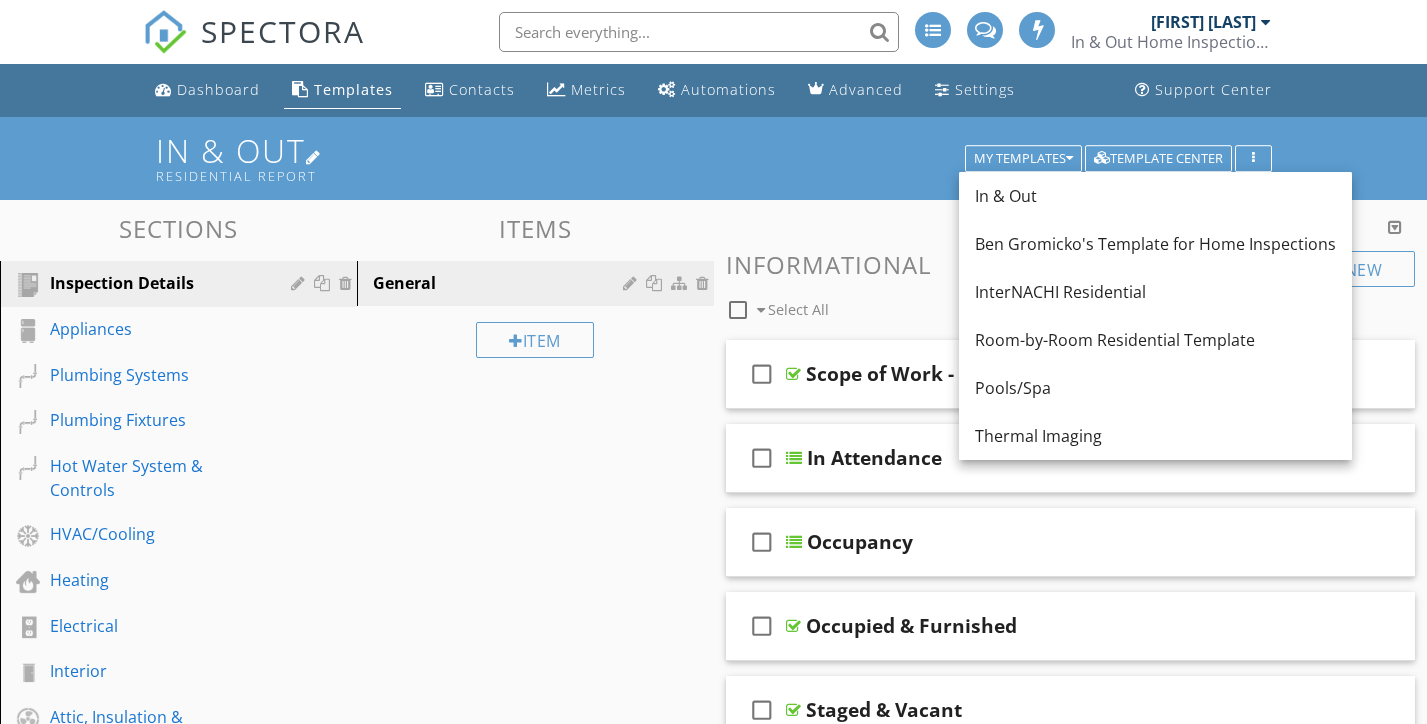click on "In & Out
Residential Report" at bounding box center (714, 158) 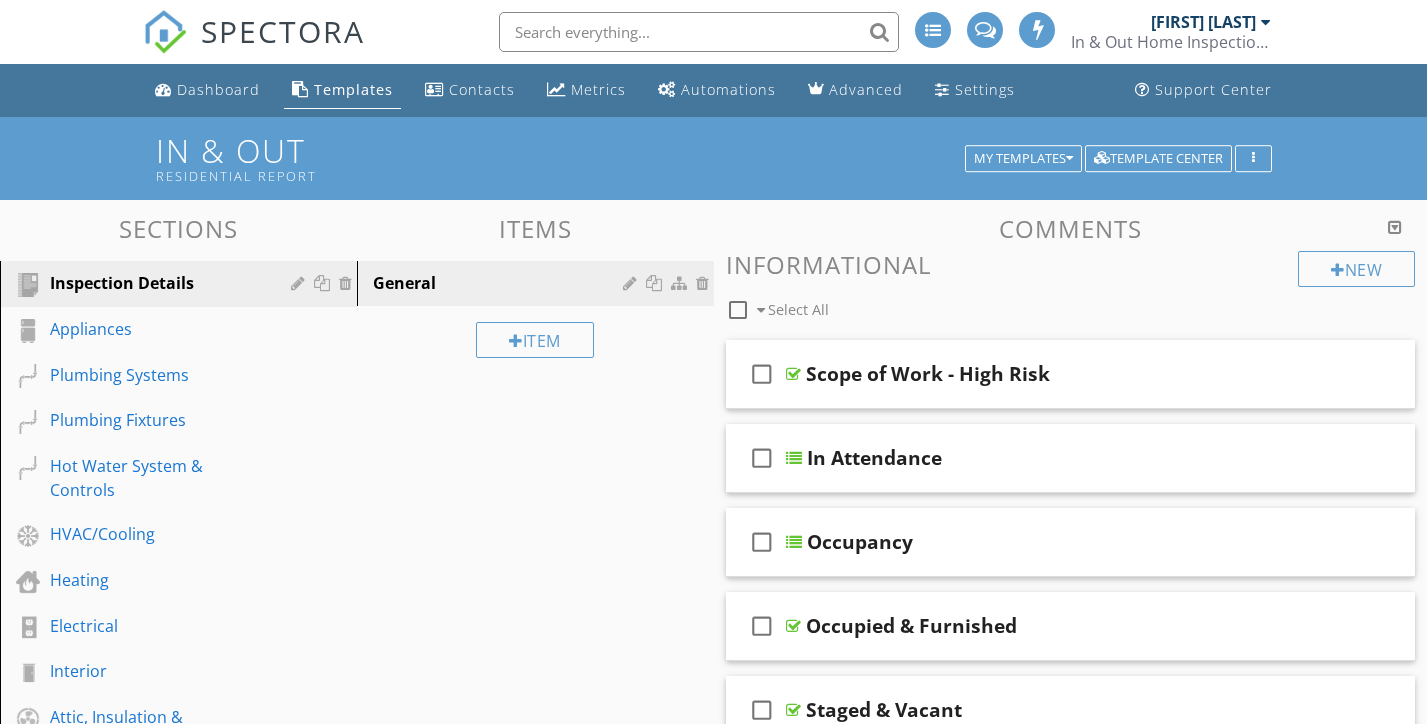 click at bounding box center [713, 362] 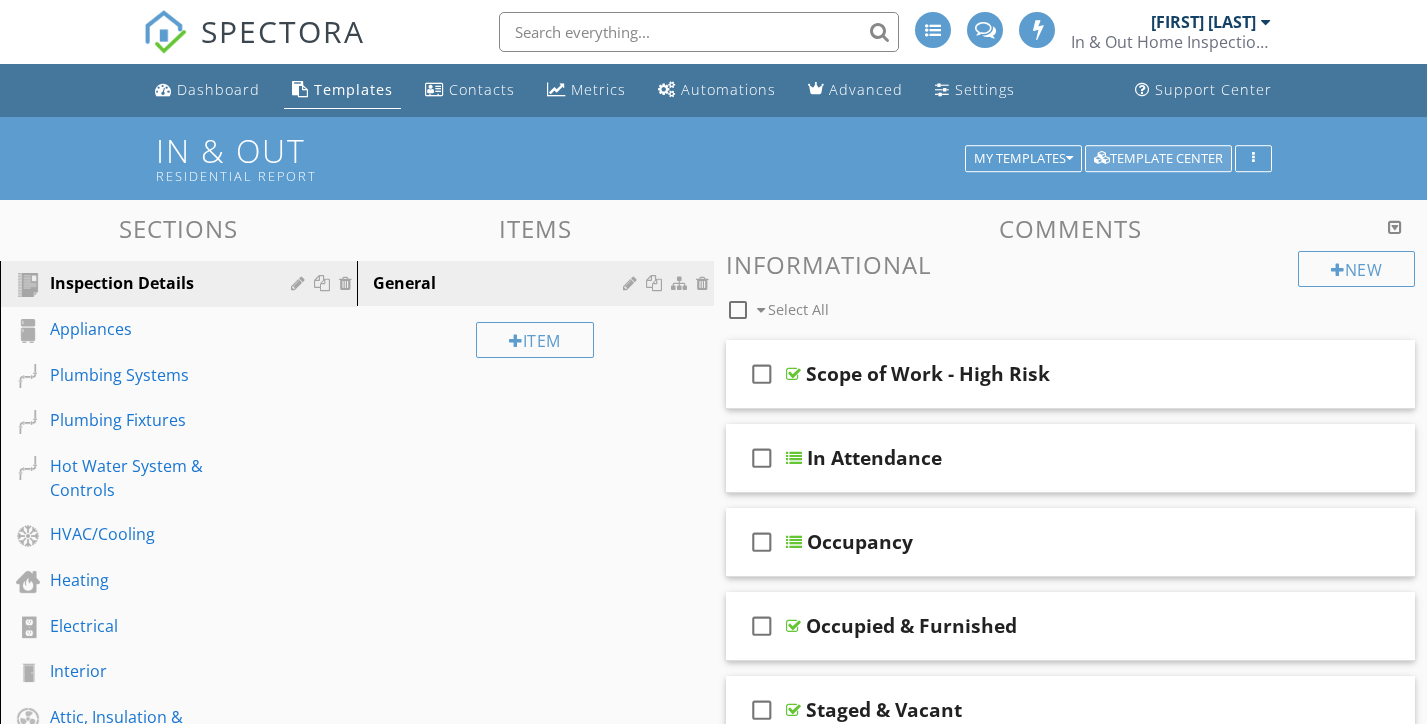 click on "Template Center" at bounding box center [1158, 159] 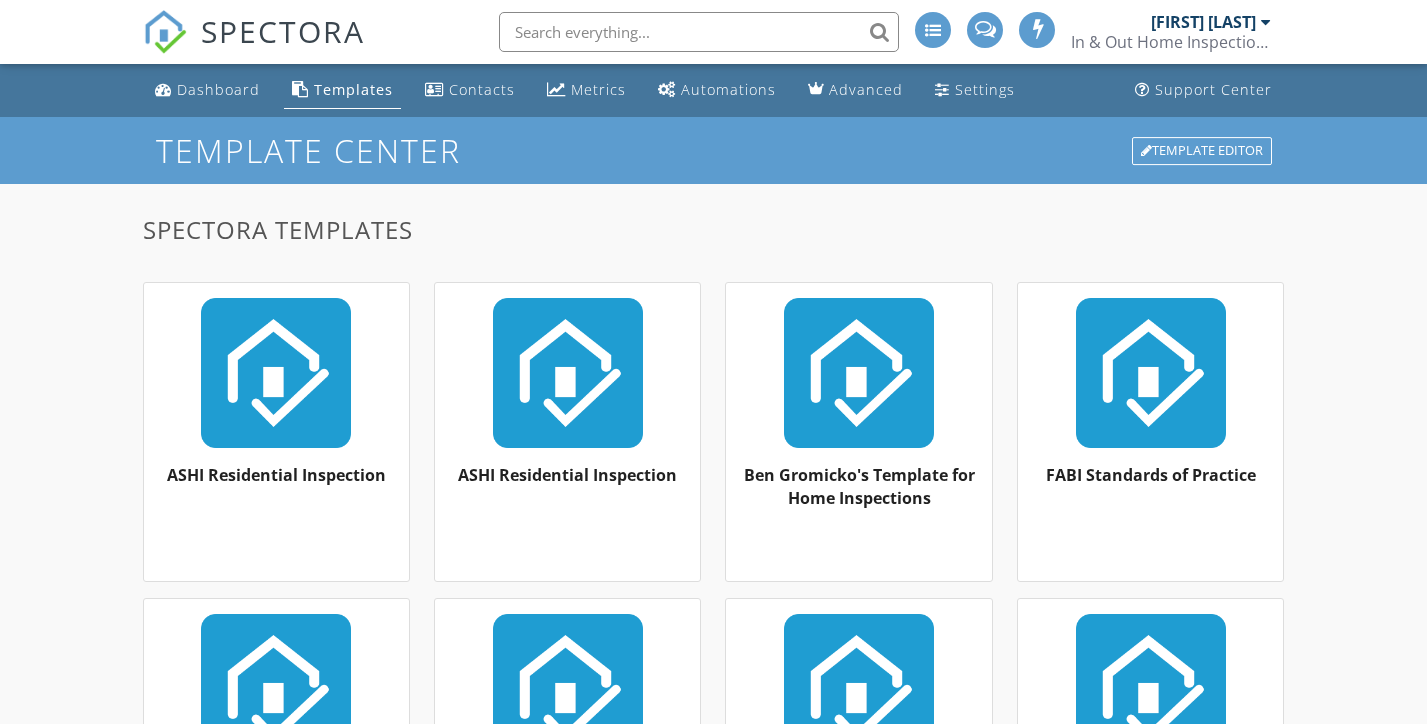 scroll, scrollTop: 481, scrollLeft: 0, axis: vertical 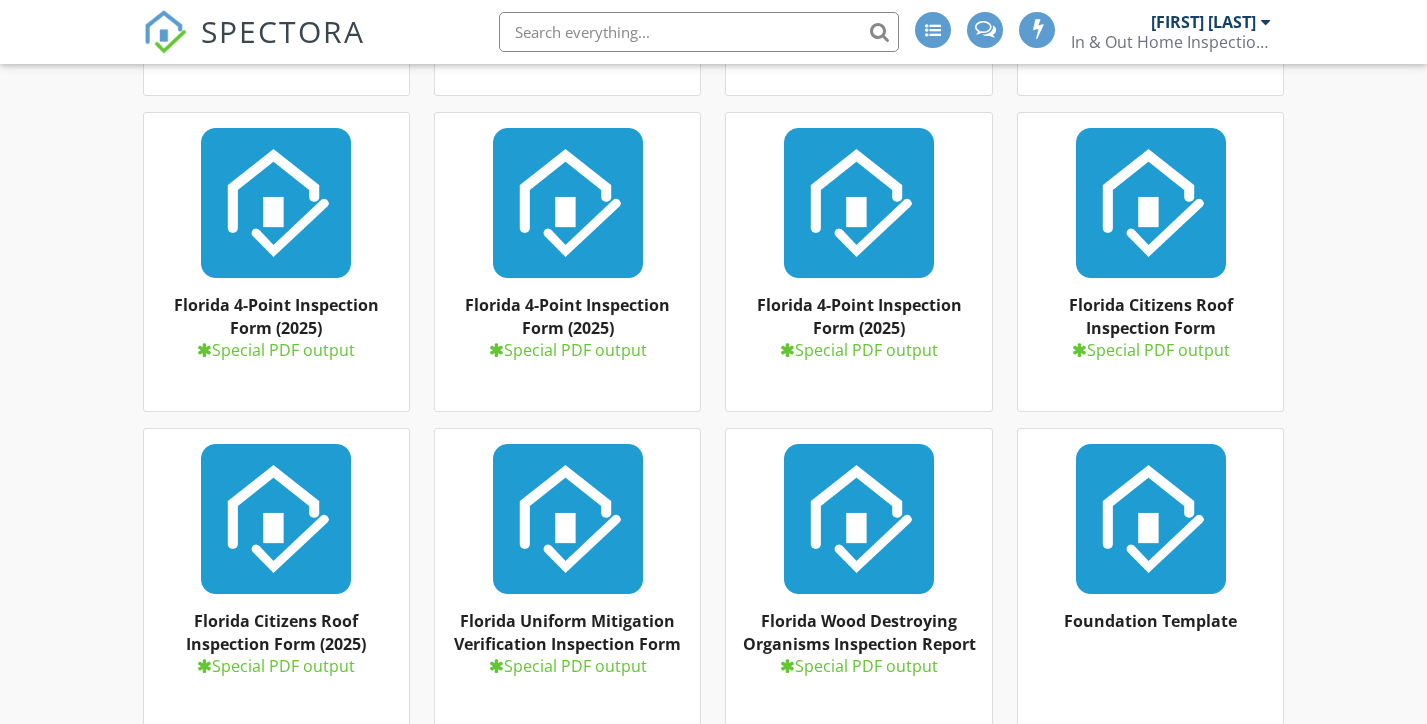 click on "Florida 4-Point Inspection Form (2025)" at bounding box center (859, 316) 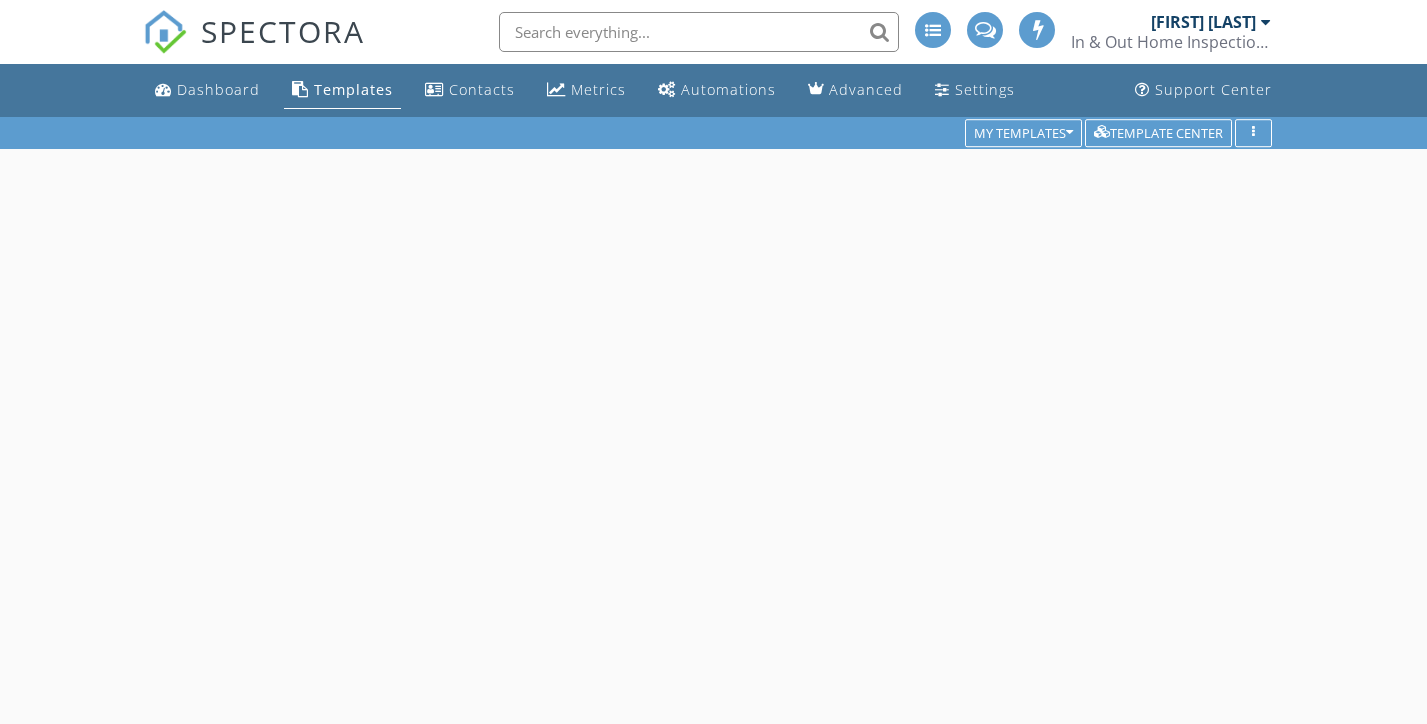 scroll, scrollTop: 0, scrollLeft: 0, axis: both 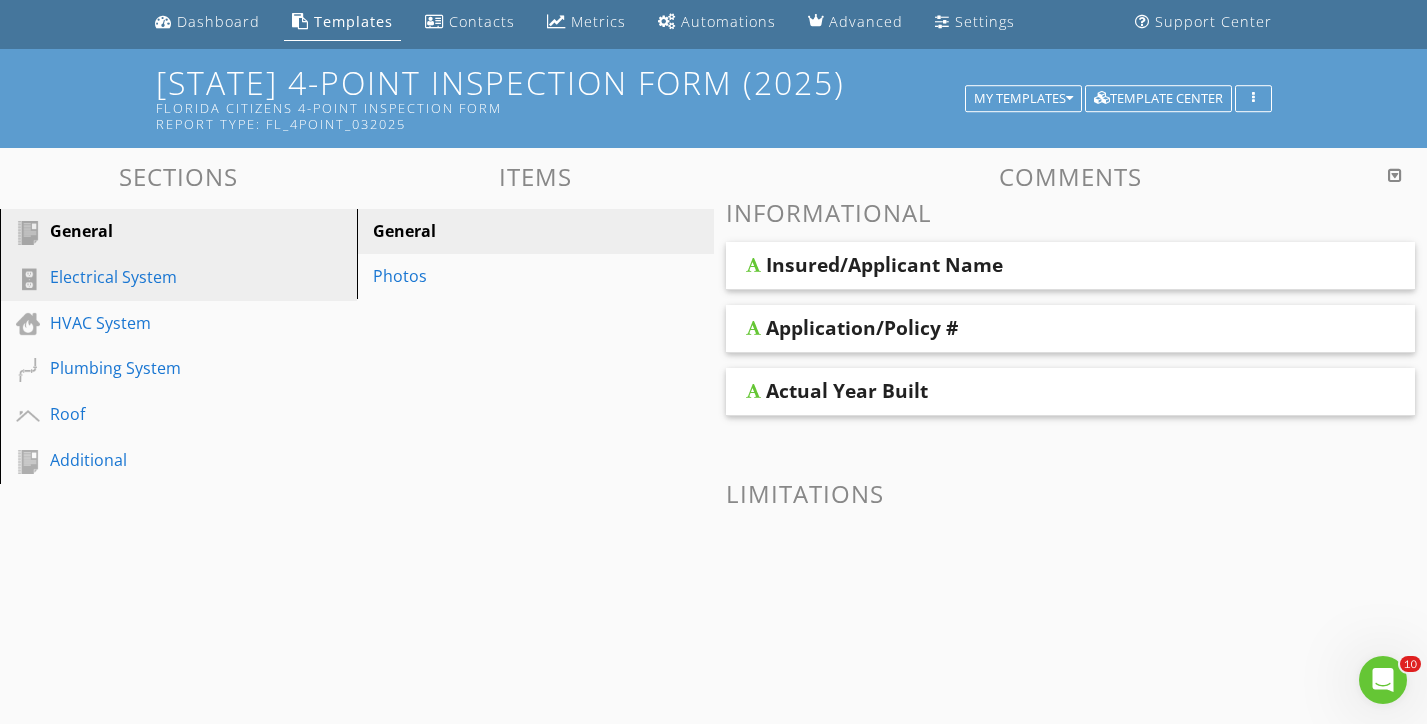 click on "Electrical System" at bounding box center [156, 277] 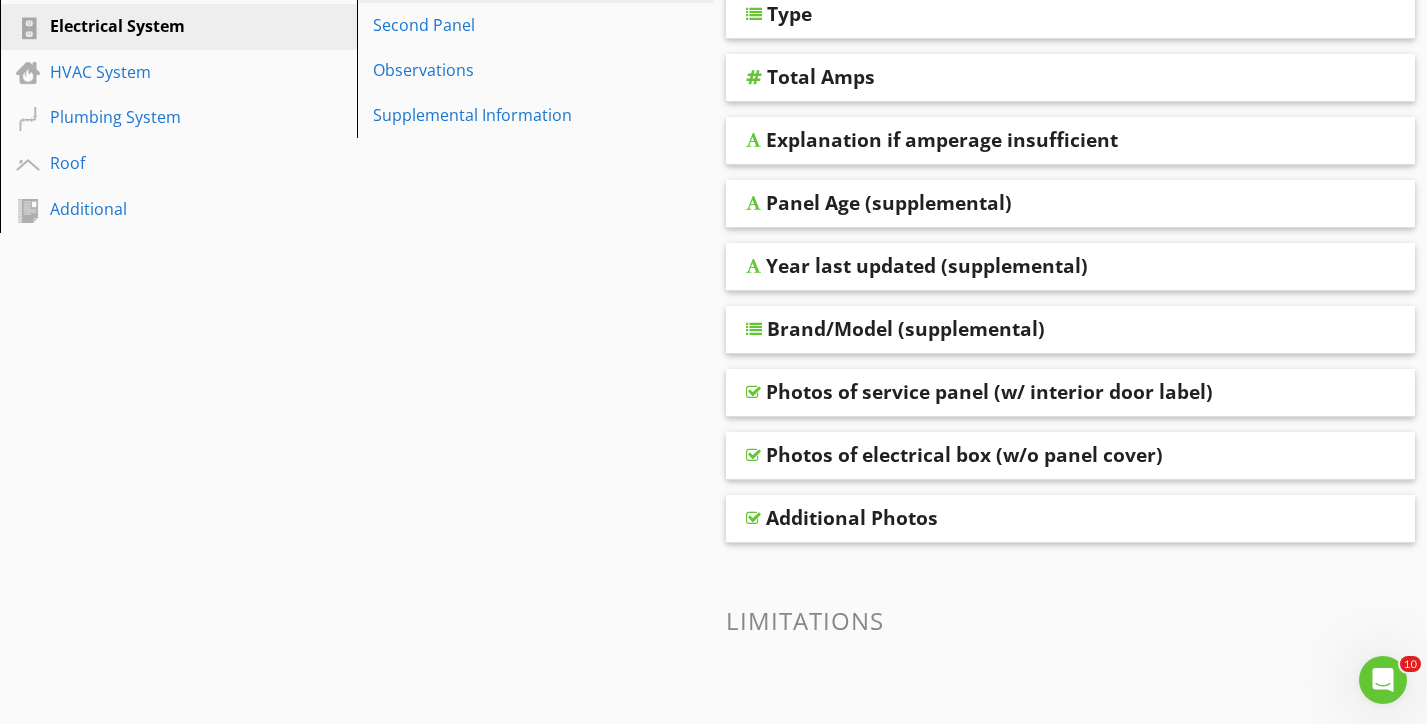 scroll, scrollTop: 321, scrollLeft: 0, axis: vertical 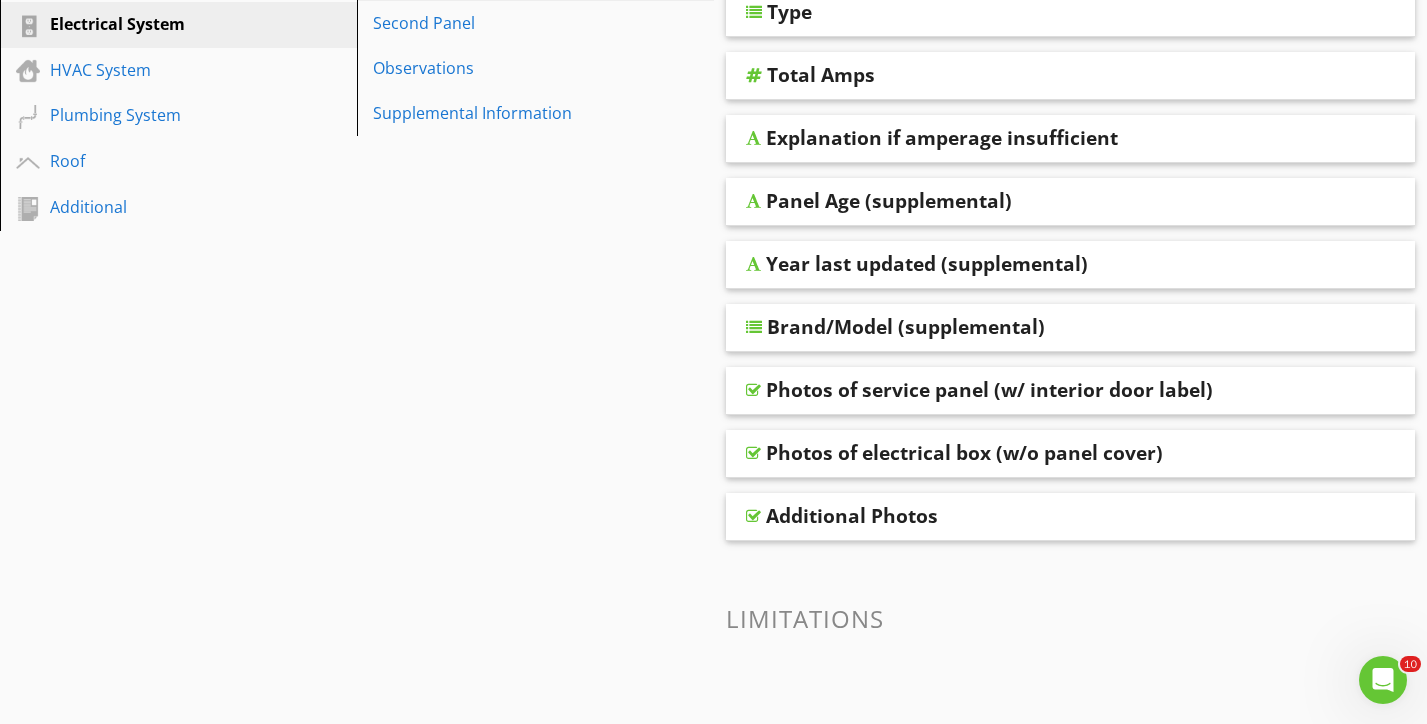 click on "Year last updated (supplemental)" at bounding box center [927, 264] 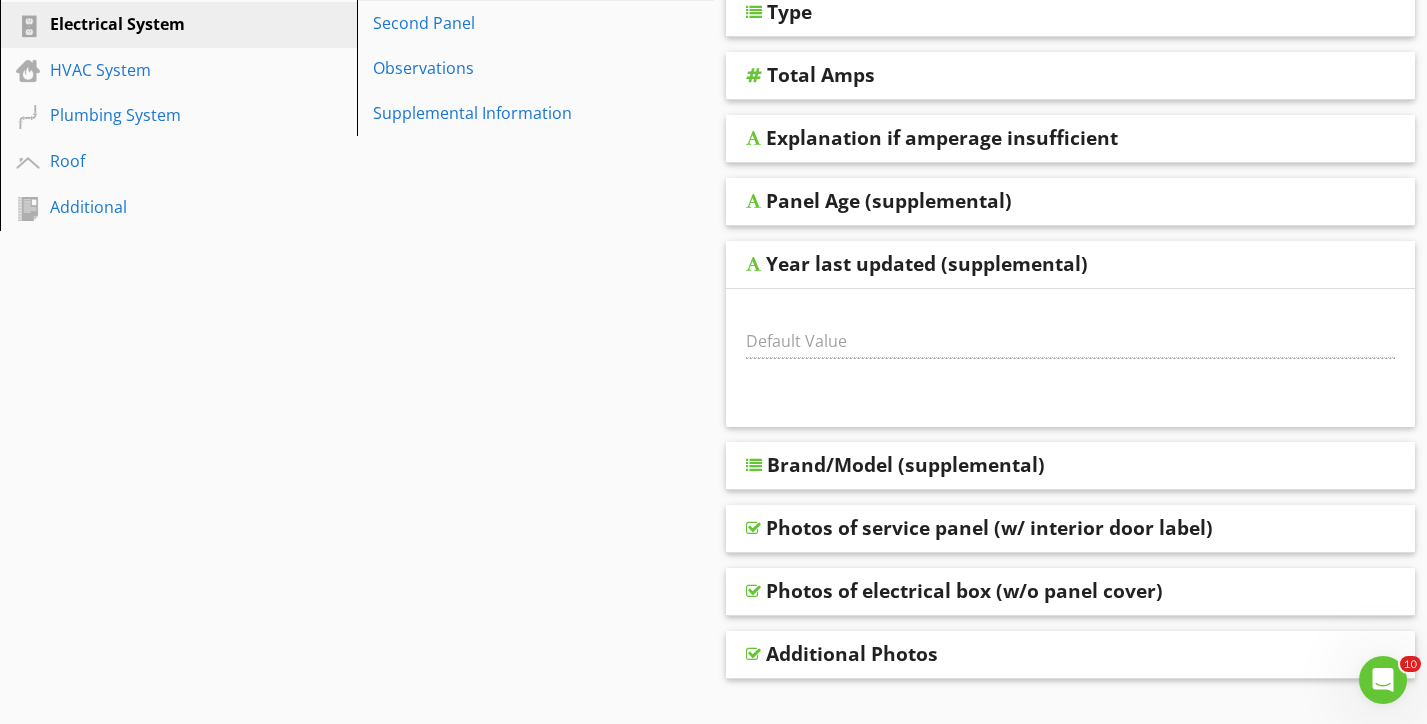 click on "Year last updated (supplemental)" at bounding box center [927, 264] 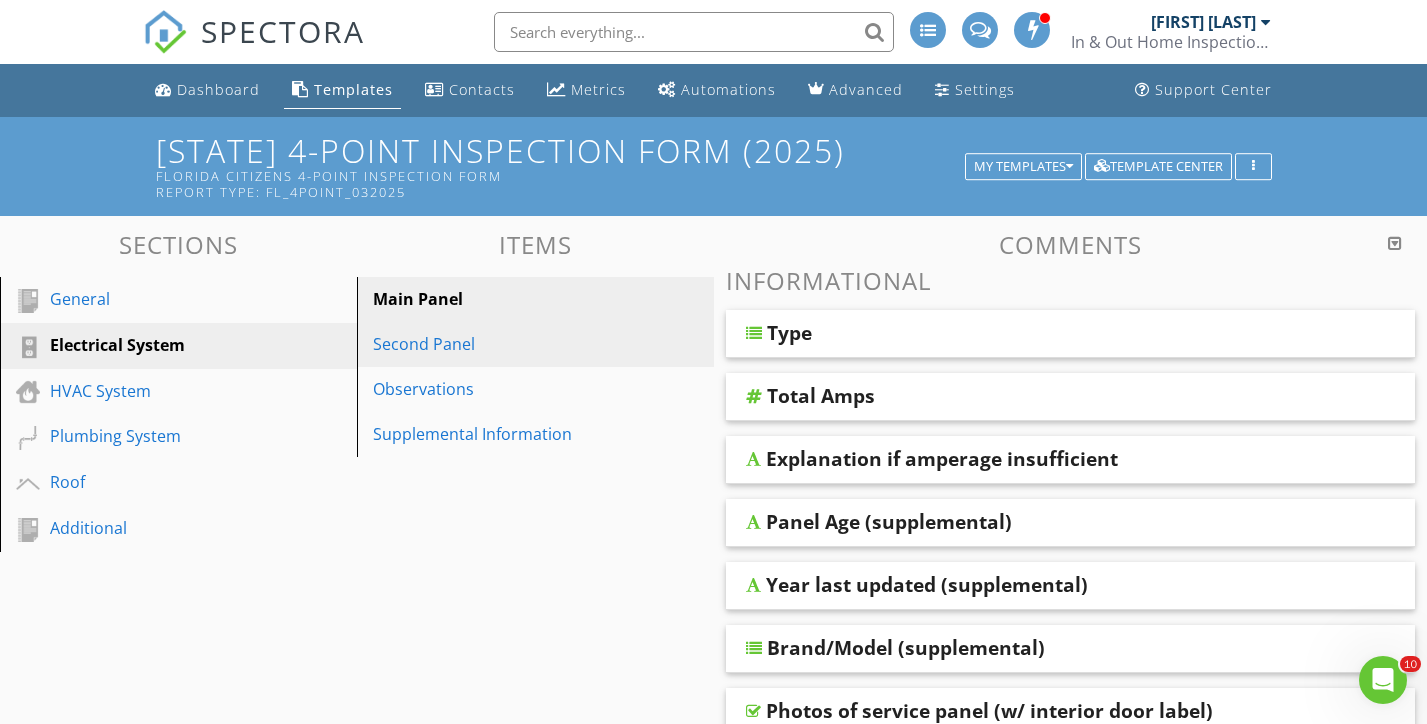 scroll, scrollTop: 0, scrollLeft: 0, axis: both 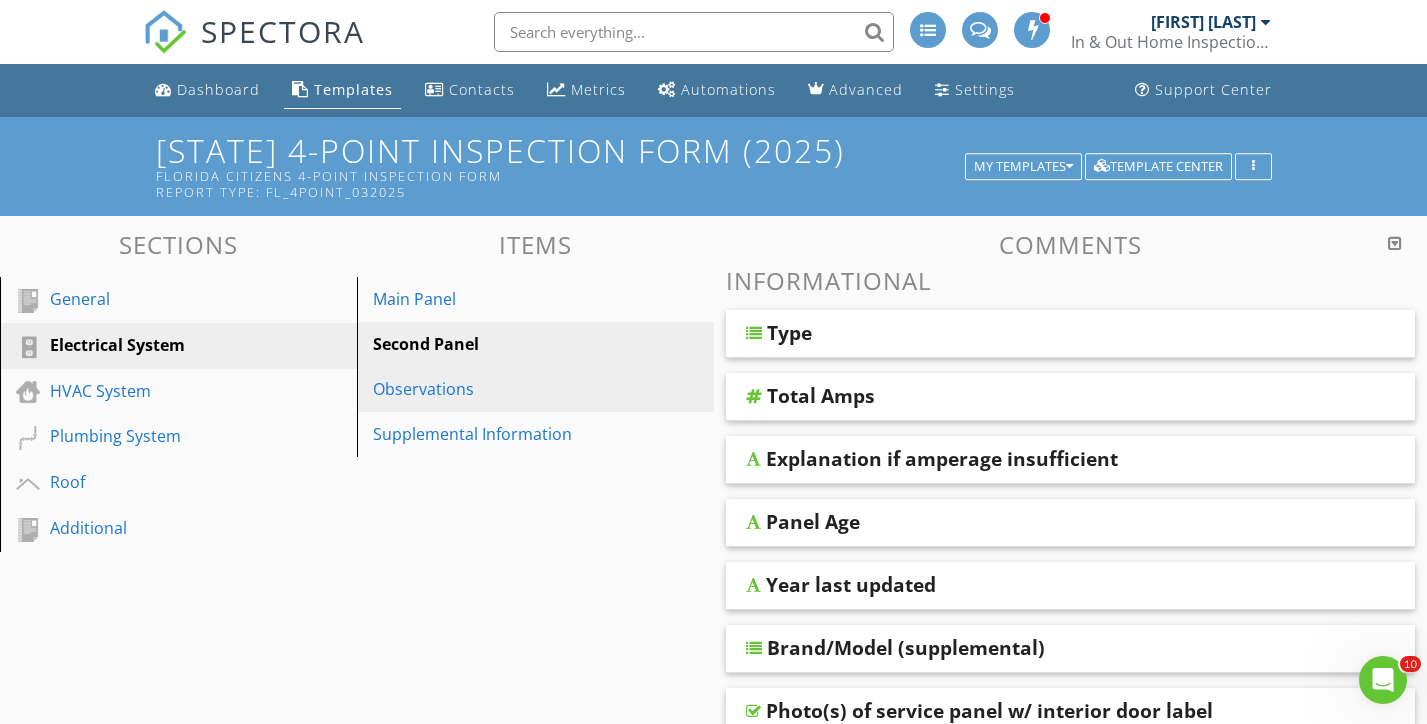 click on "Observations" at bounding box center [501, 389] 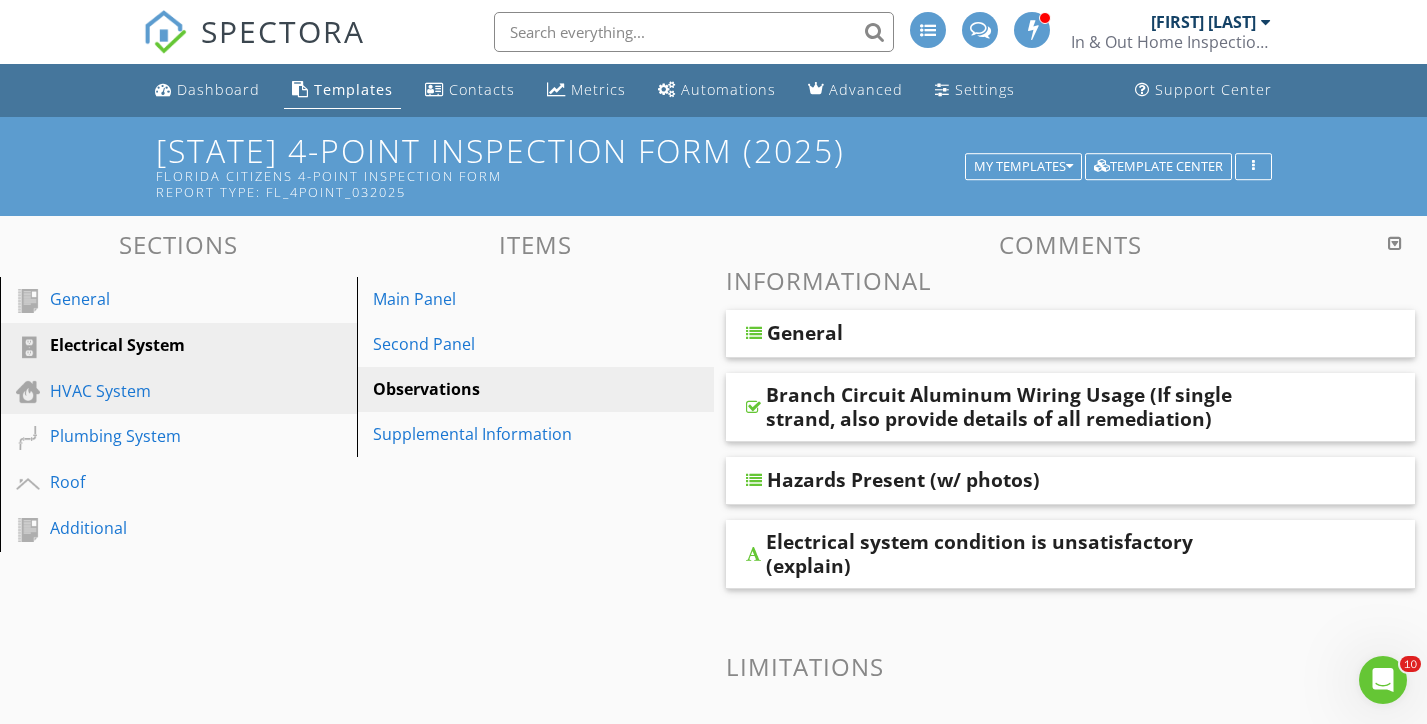 click on "HVAC System" at bounding box center [156, 391] 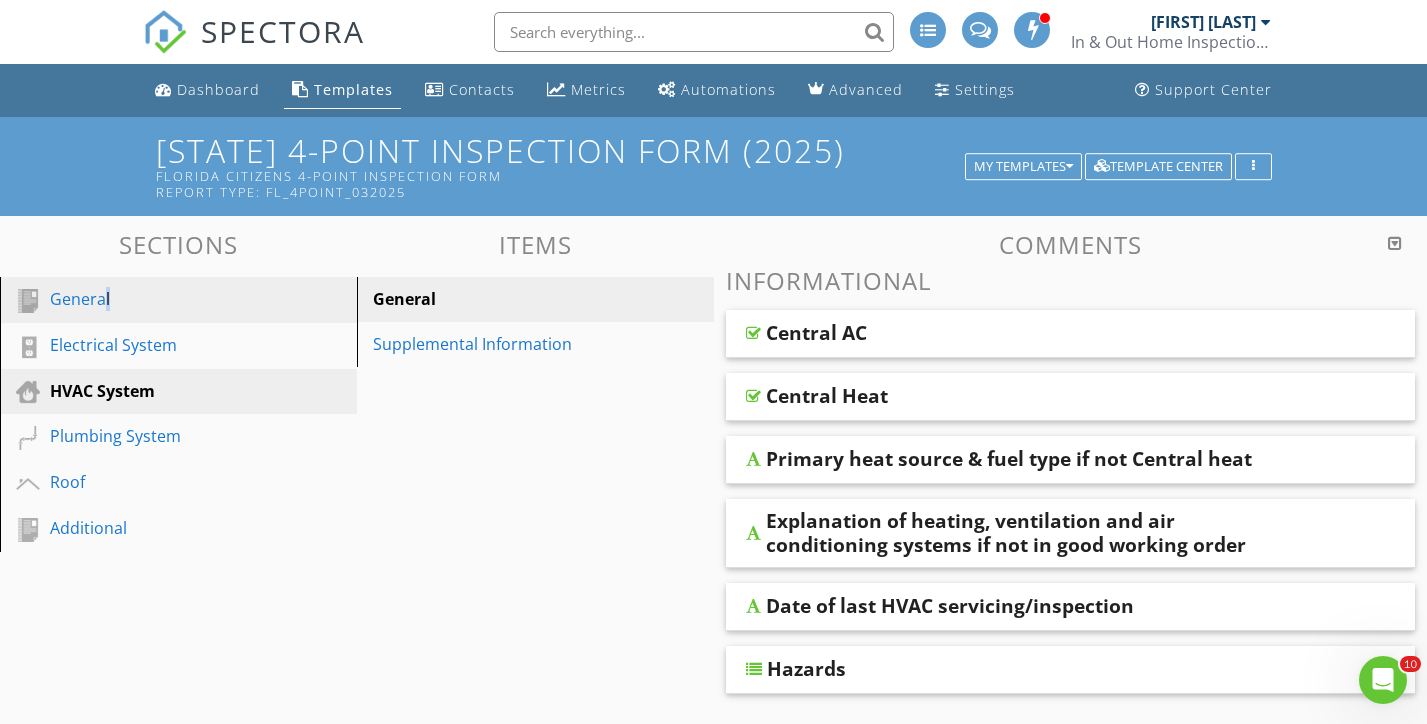 click on "General" at bounding box center (156, 299) 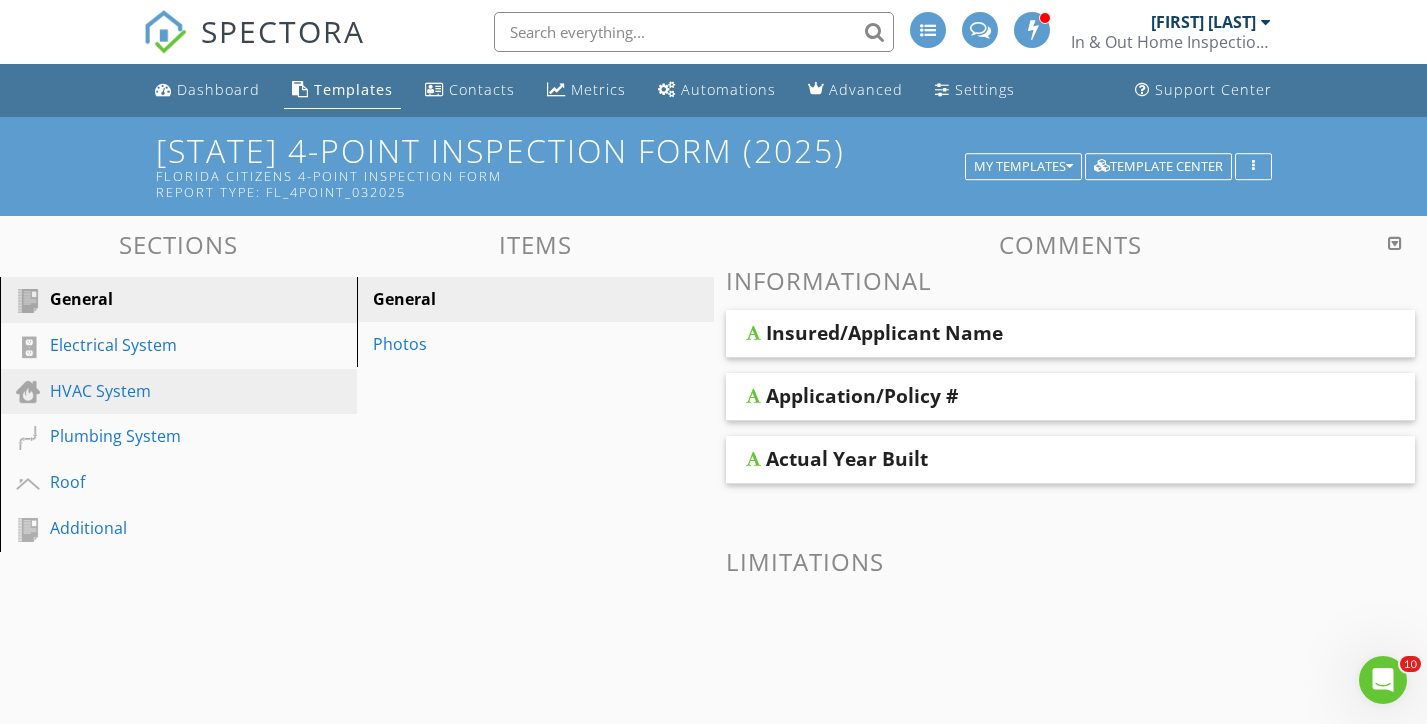 click on "HVAC System" at bounding box center (181, 392) 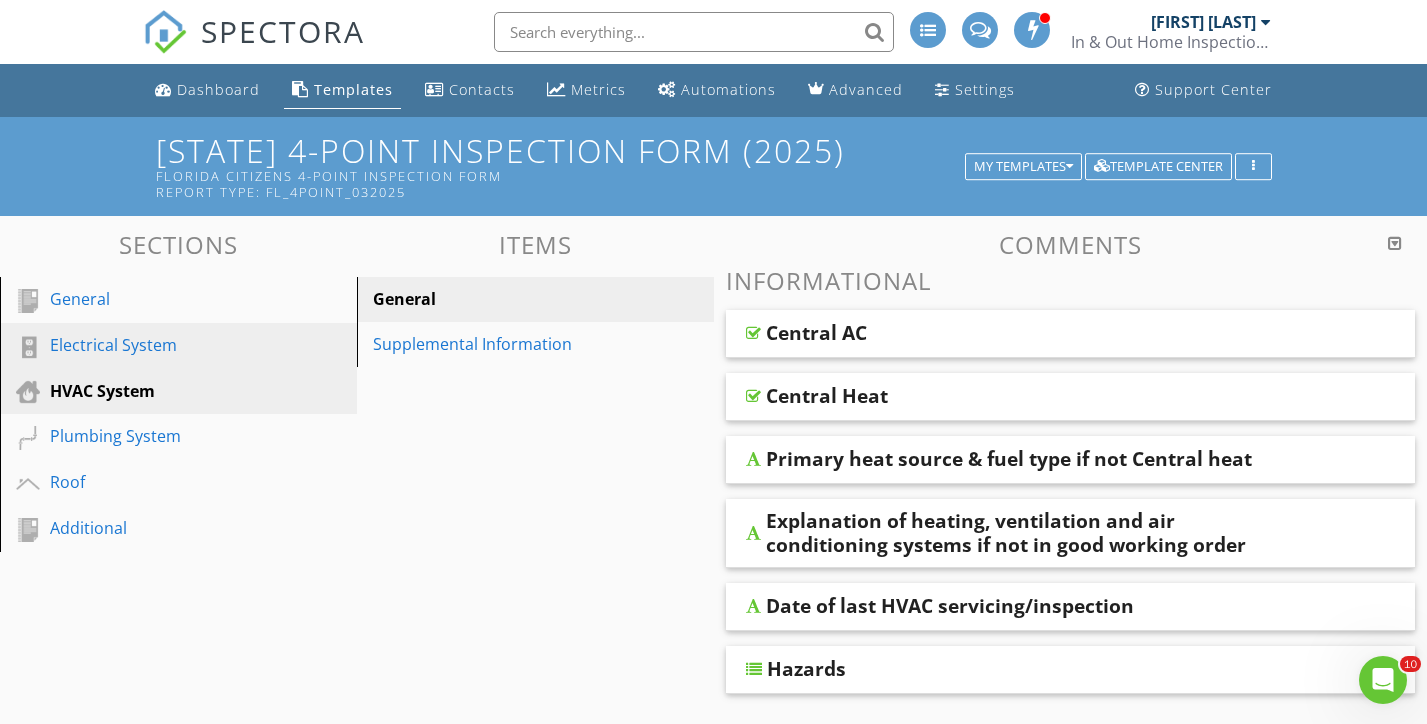 click on "Electrical System" at bounding box center [156, 345] 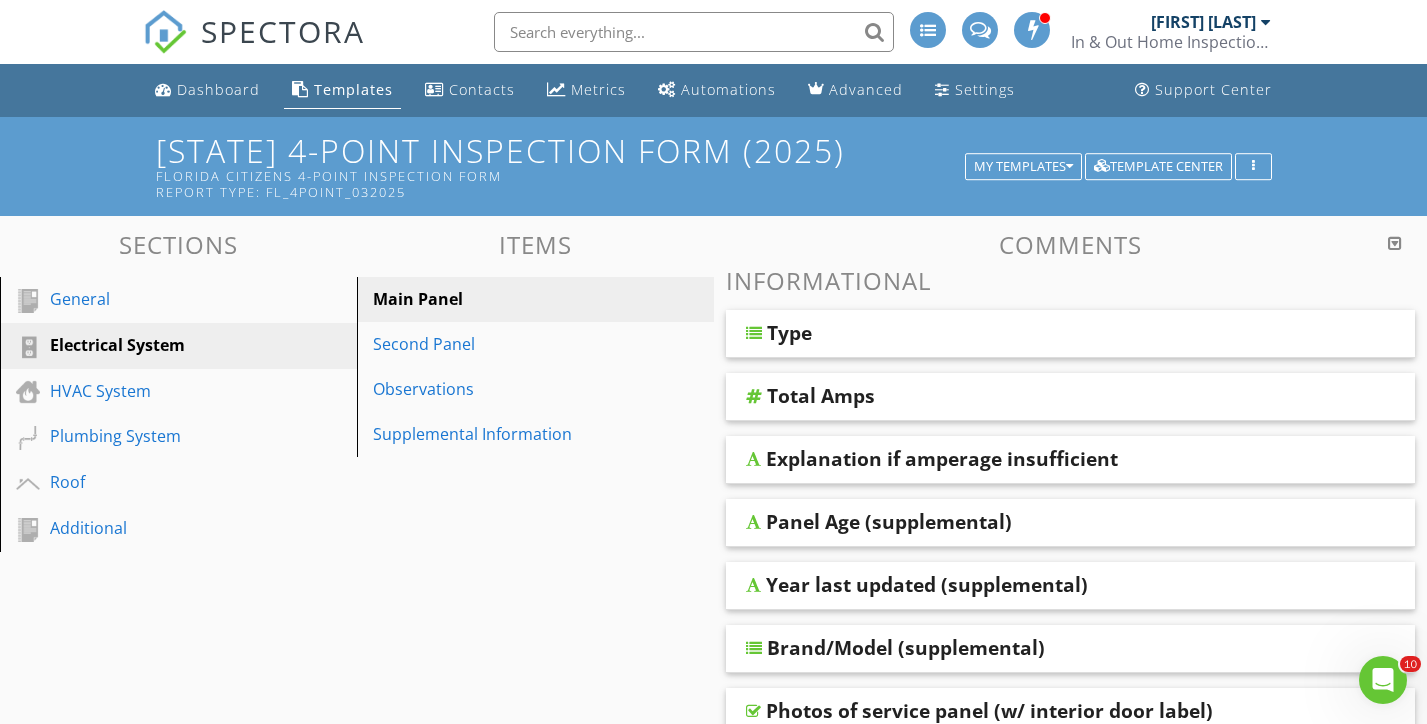 scroll, scrollTop: 0, scrollLeft: 0, axis: both 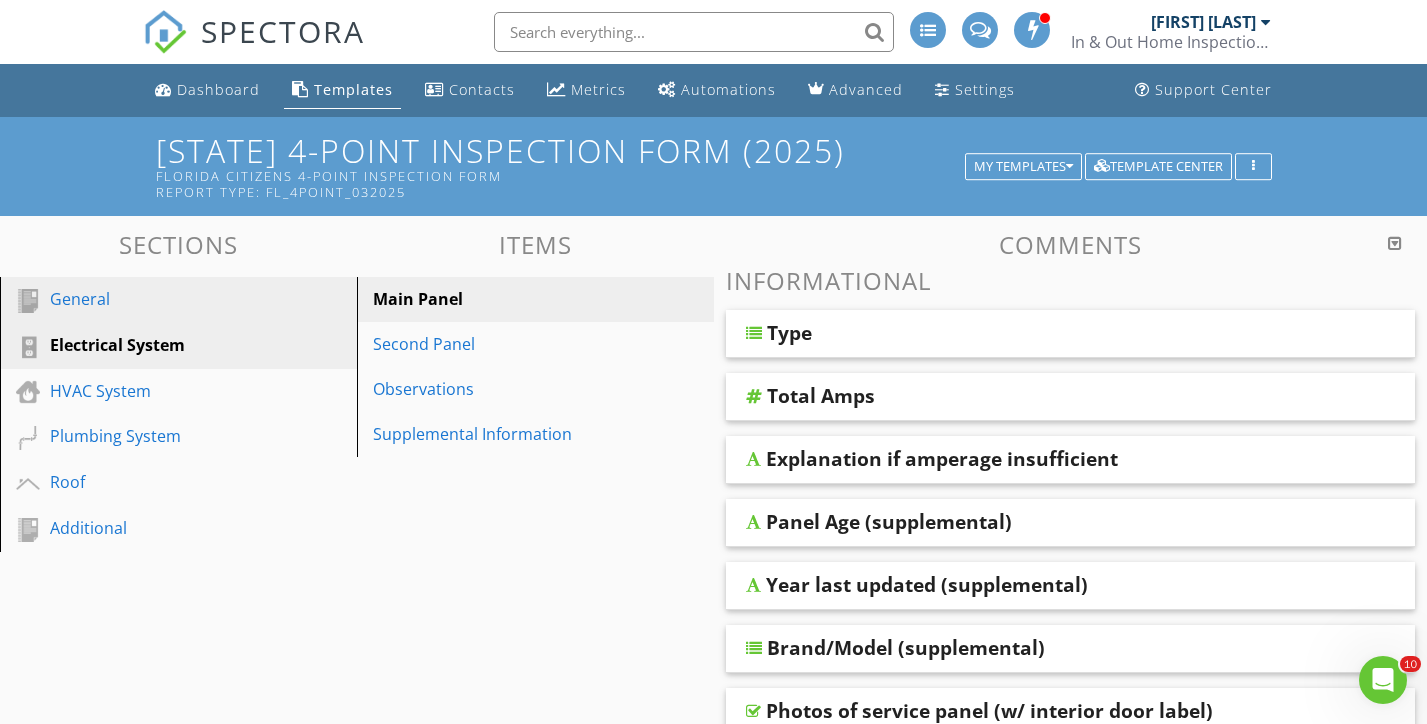 click on "General" at bounding box center [156, 299] 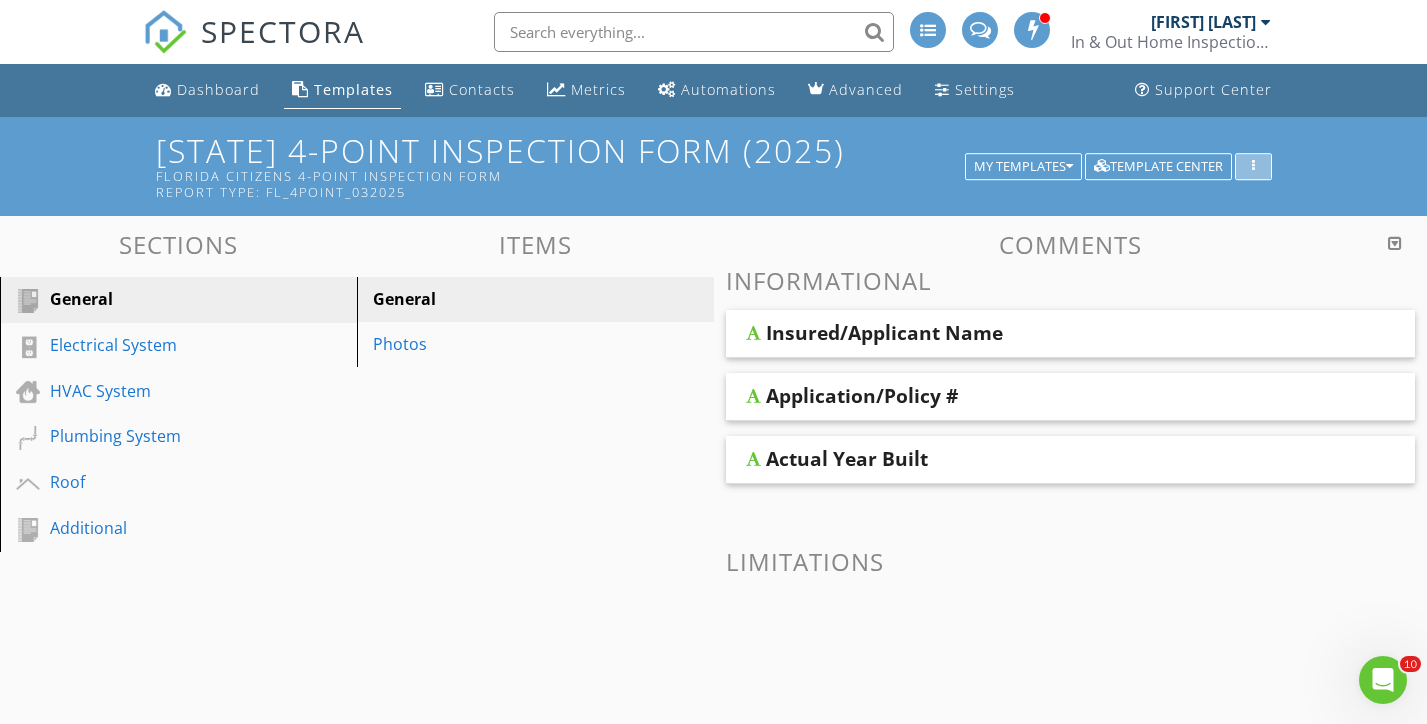 click at bounding box center [1253, 167] 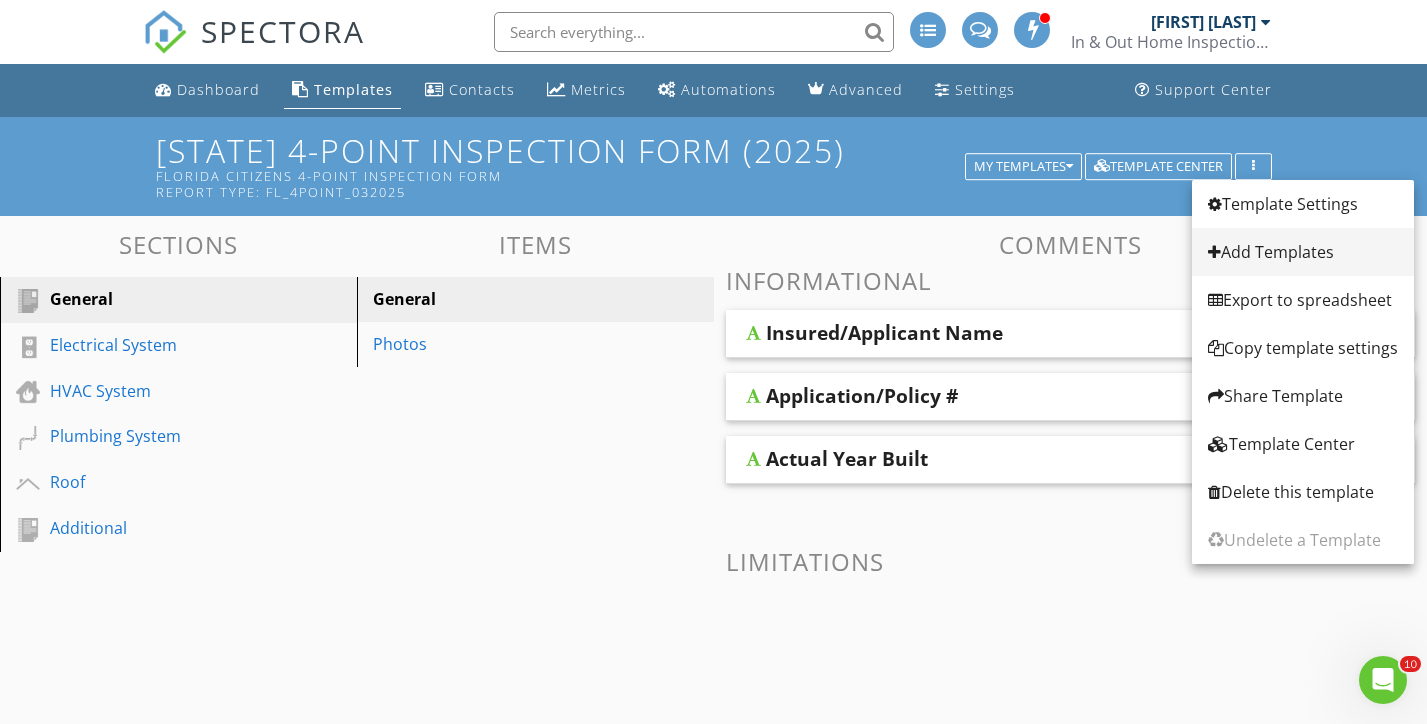 click on "Add Templates" at bounding box center [1303, 252] 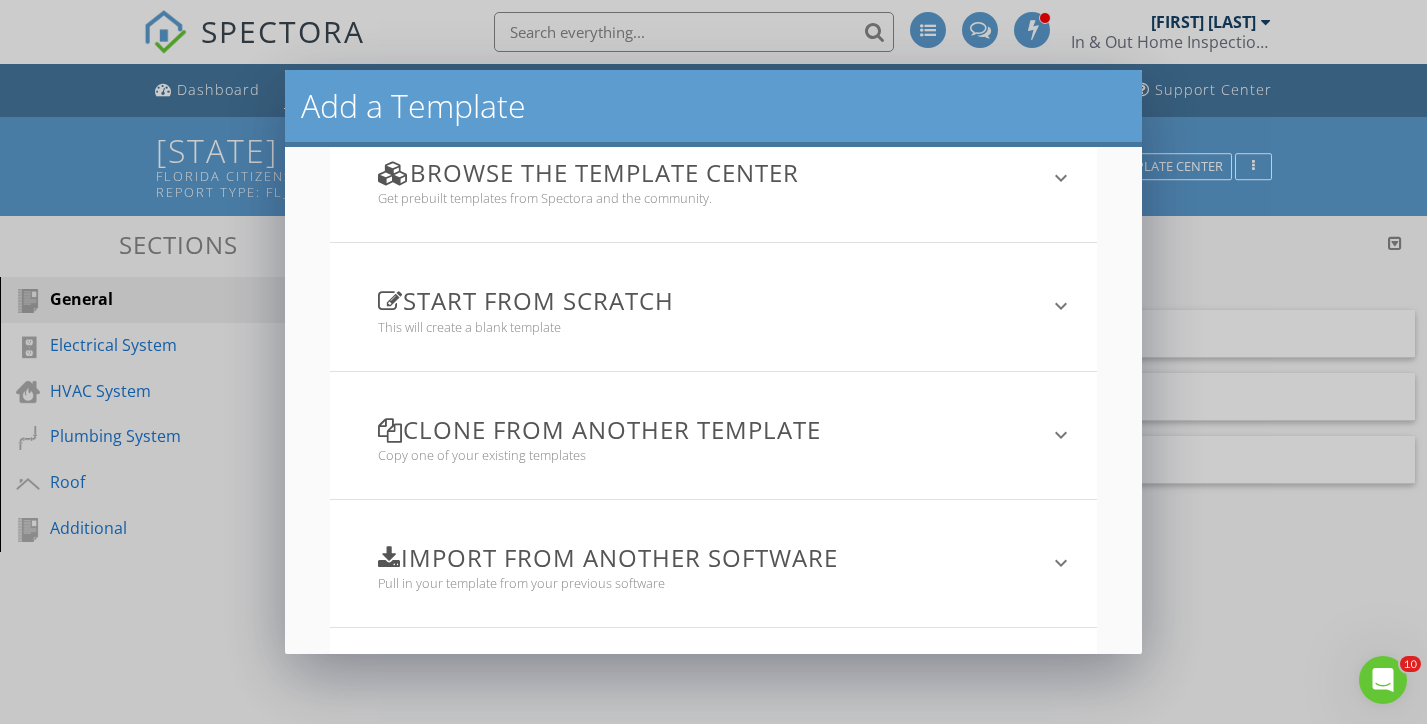 scroll, scrollTop: 65, scrollLeft: 0, axis: vertical 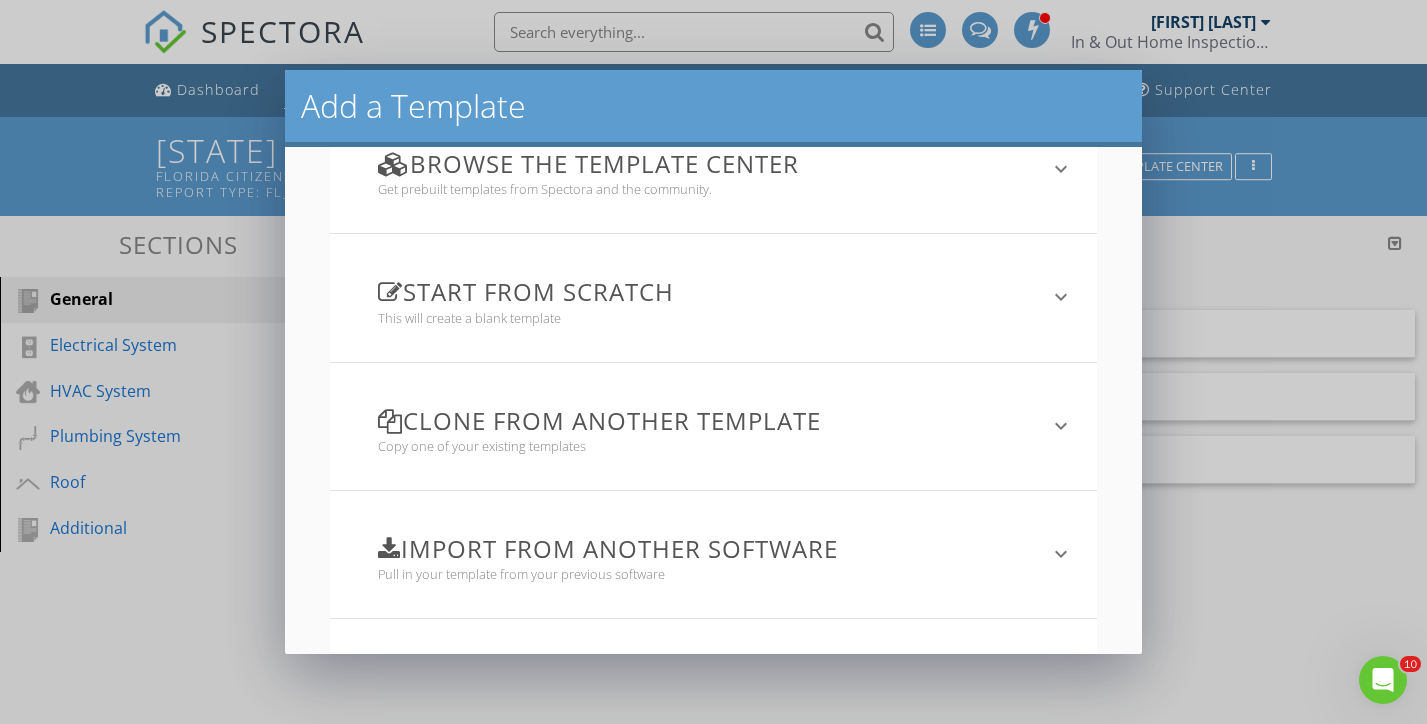 click on "Start from scratch
This will create a blank template" at bounding box center [702, 297] 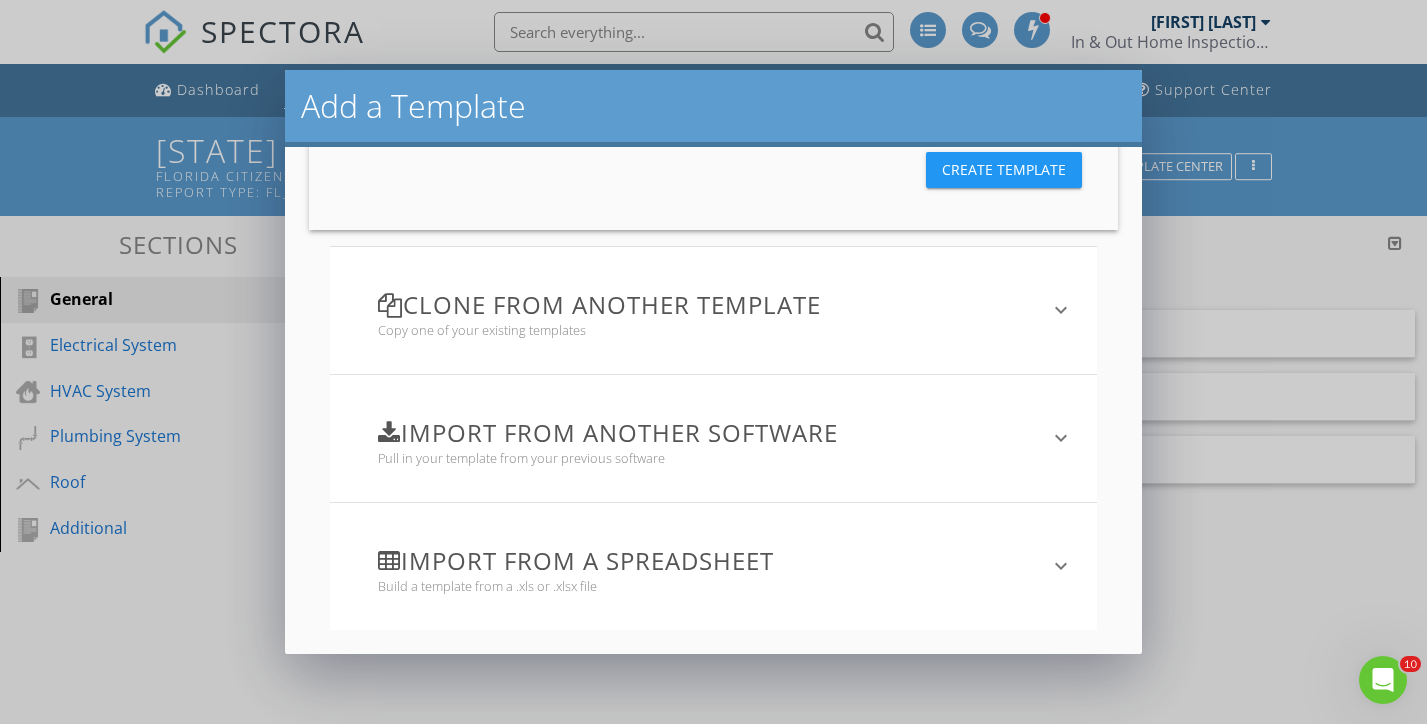 scroll, scrollTop: 652, scrollLeft: 0, axis: vertical 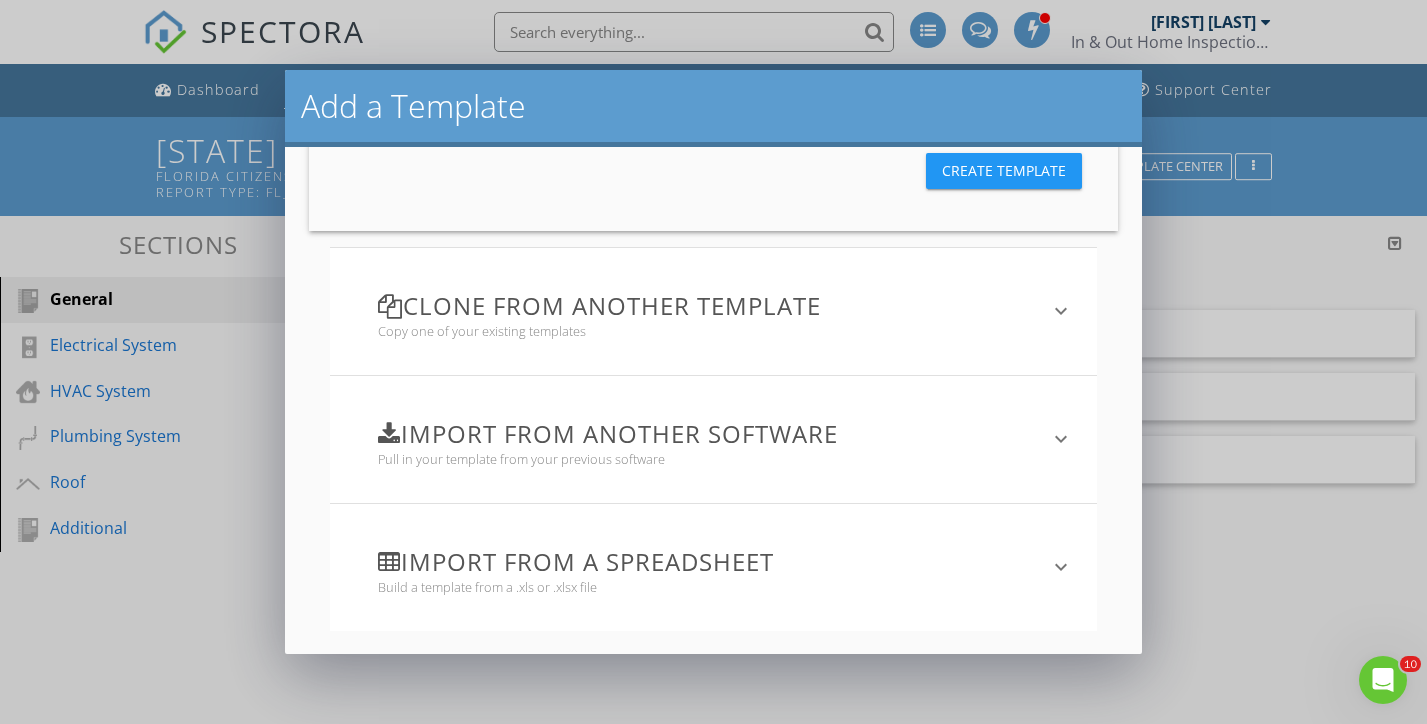 click on "Clone from another template" at bounding box center (702, 305) 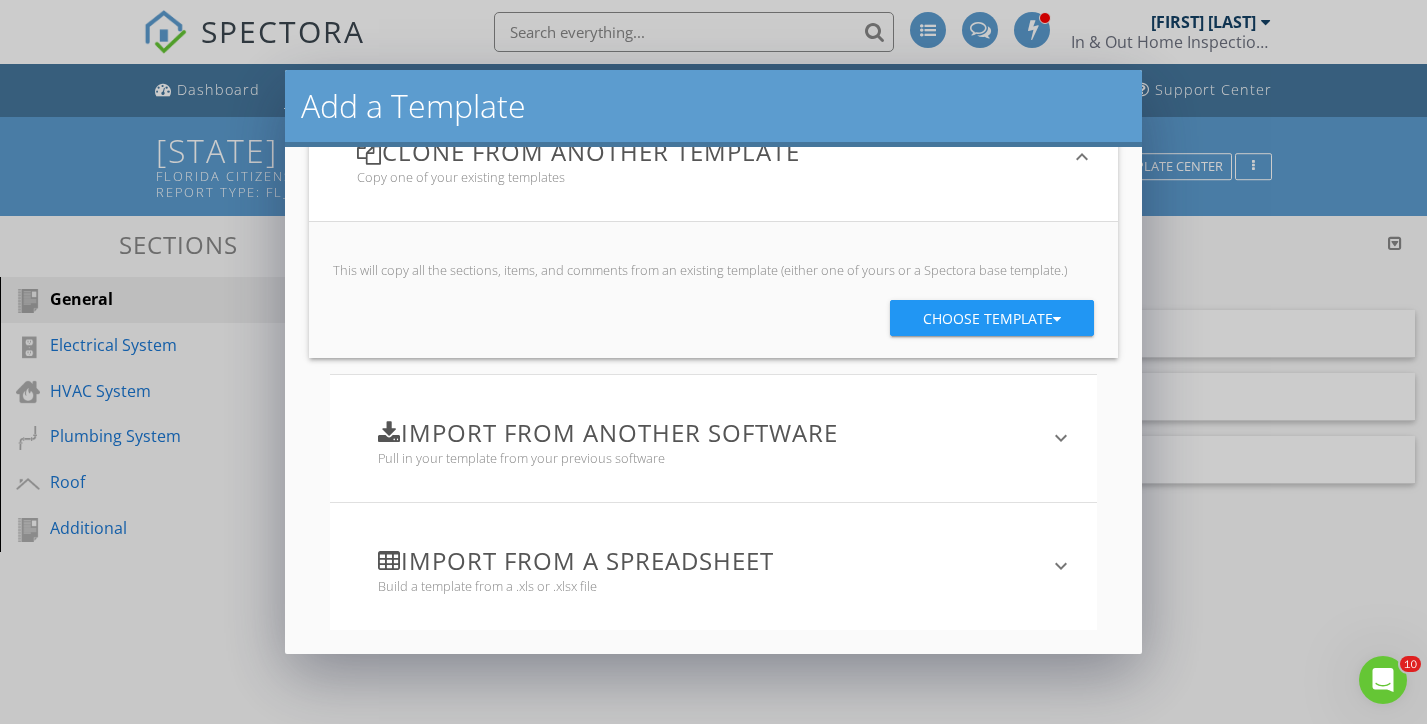 scroll, scrollTop: 349, scrollLeft: 0, axis: vertical 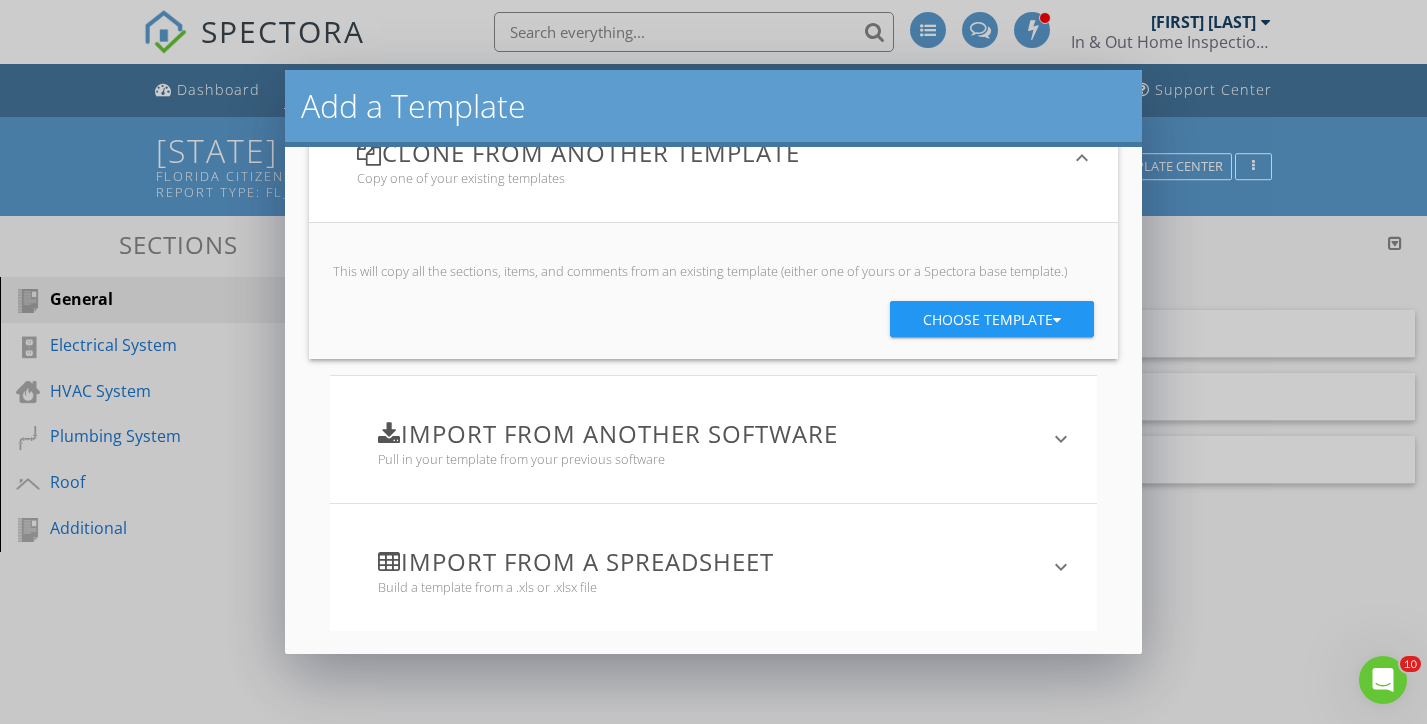 click on "Choose template" at bounding box center [992, 320] 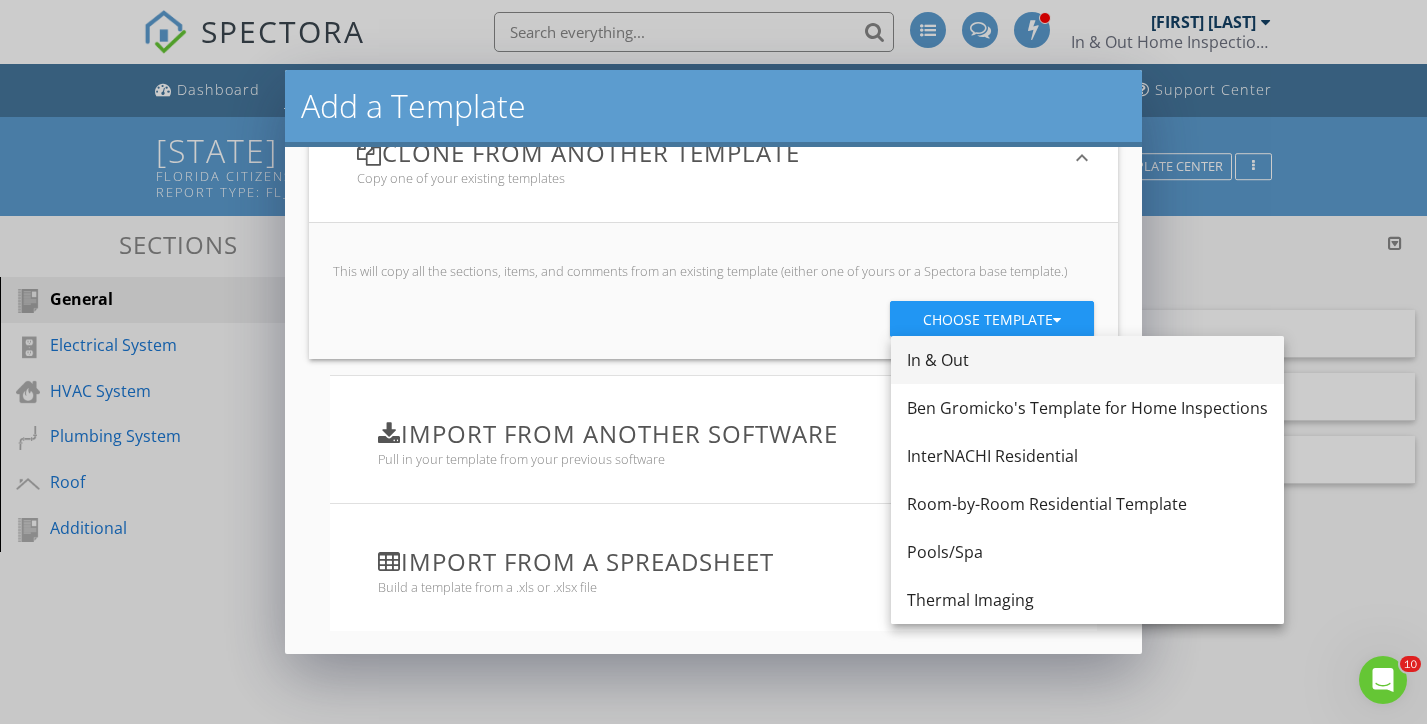 click on "In & Out" at bounding box center [1087, 360] 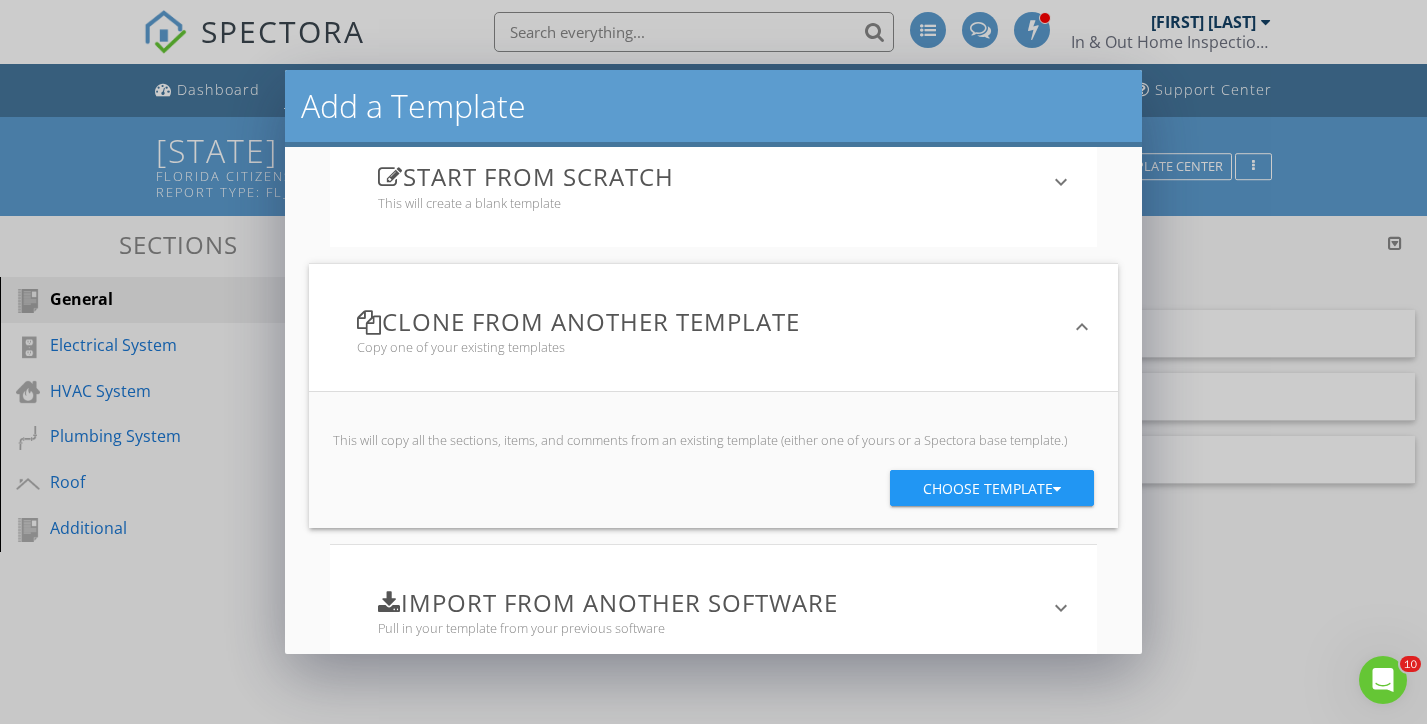 scroll, scrollTop: 183, scrollLeft: 0, axis: vertical 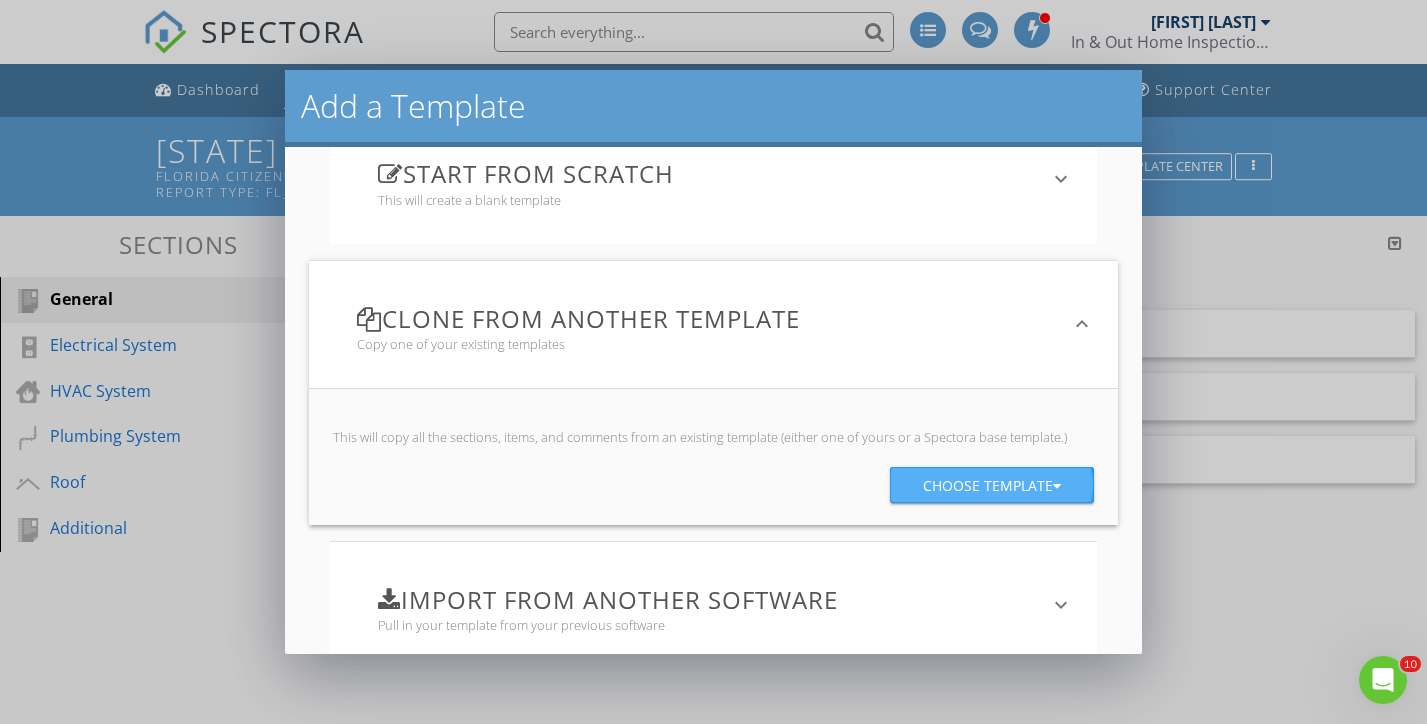 click on "Choose template" at bounding box center (992, 486) 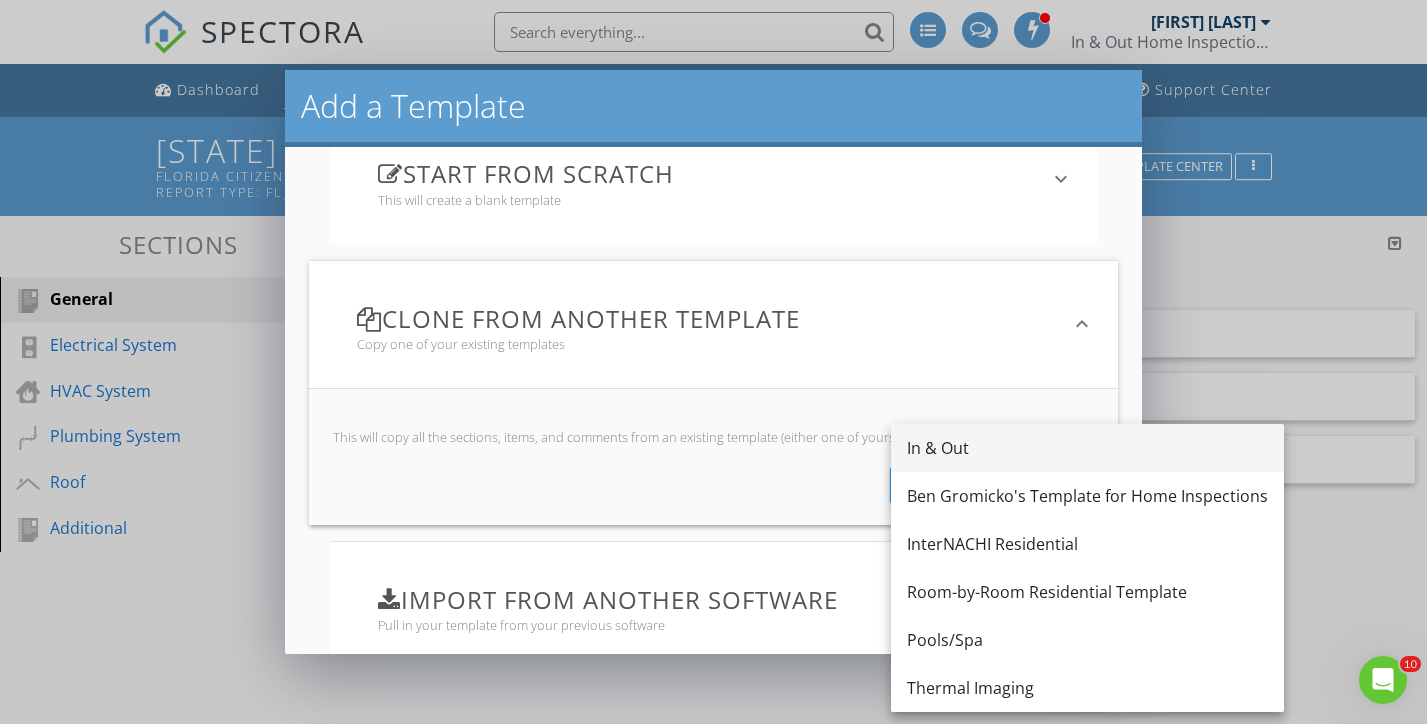 click on "In & Out" at bounding box center [1087, 448] 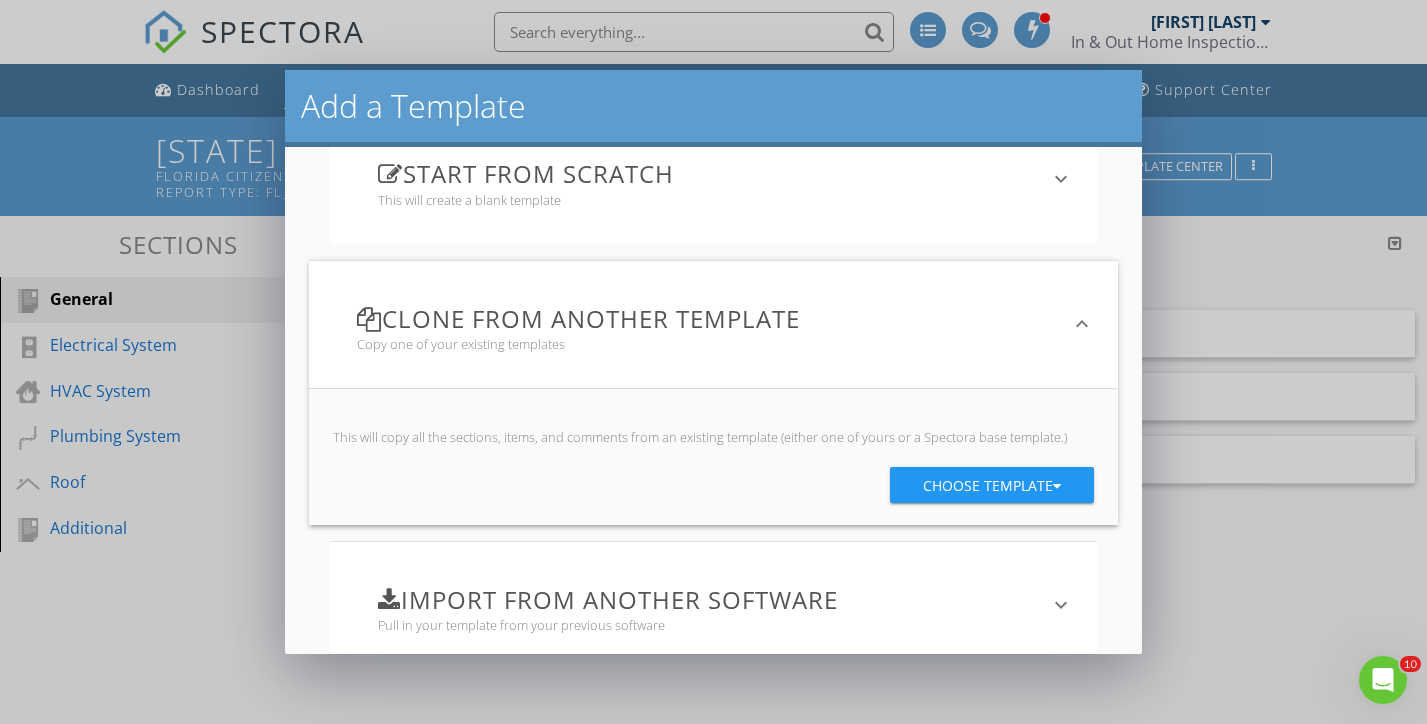 click on "This will copy all the sections, items, and comments from an
existing template (either one of yours or a Spectora base
template.)" at bounding box center (713, 437) 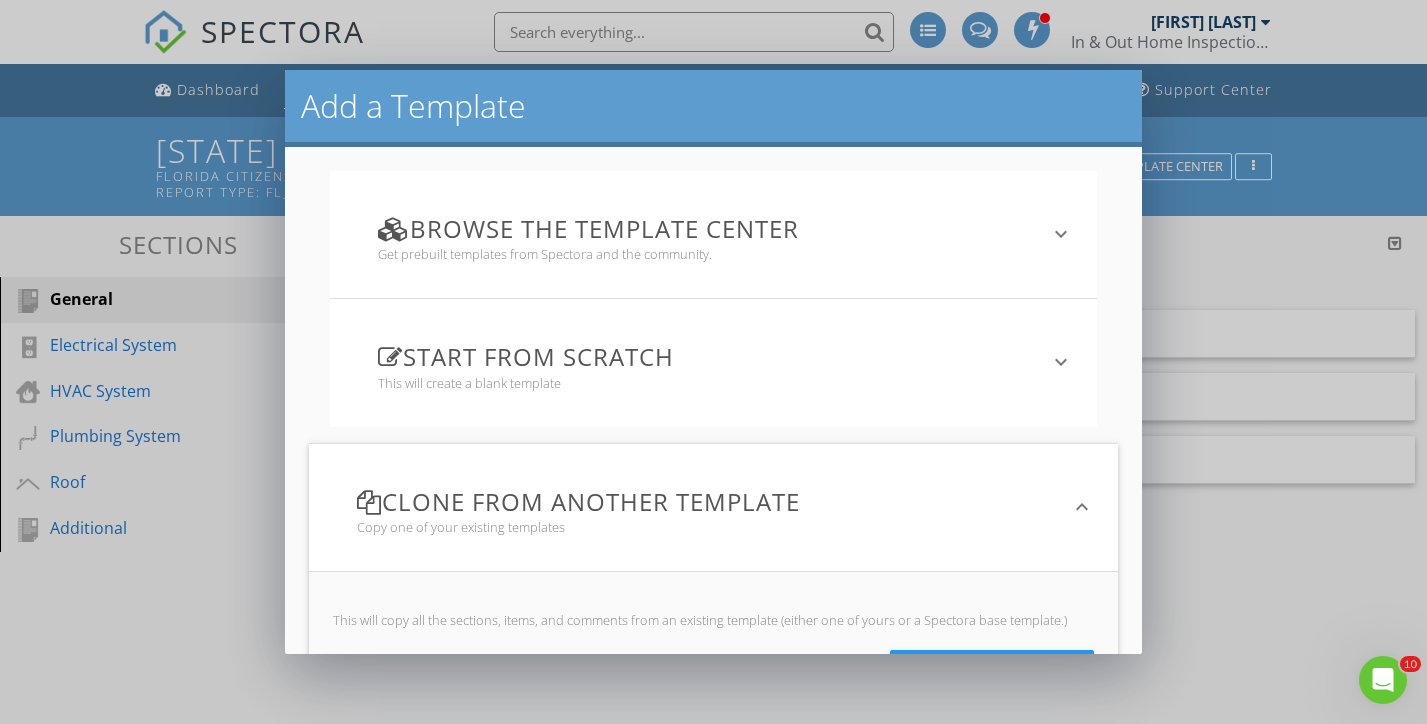 scroll, scrollTop: 0, scrollLeft: 0, axis: both 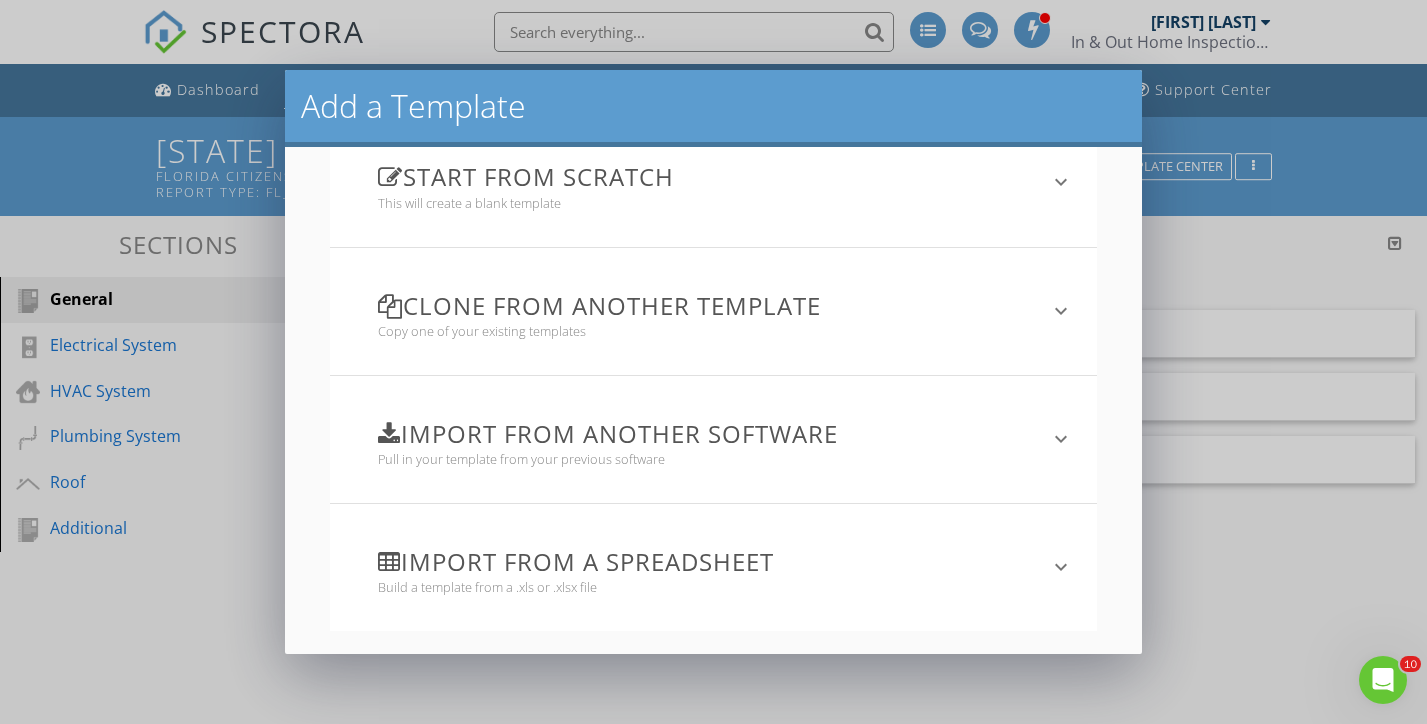 click on "Copy one of your existing templates" at bounding box center [702, 331] 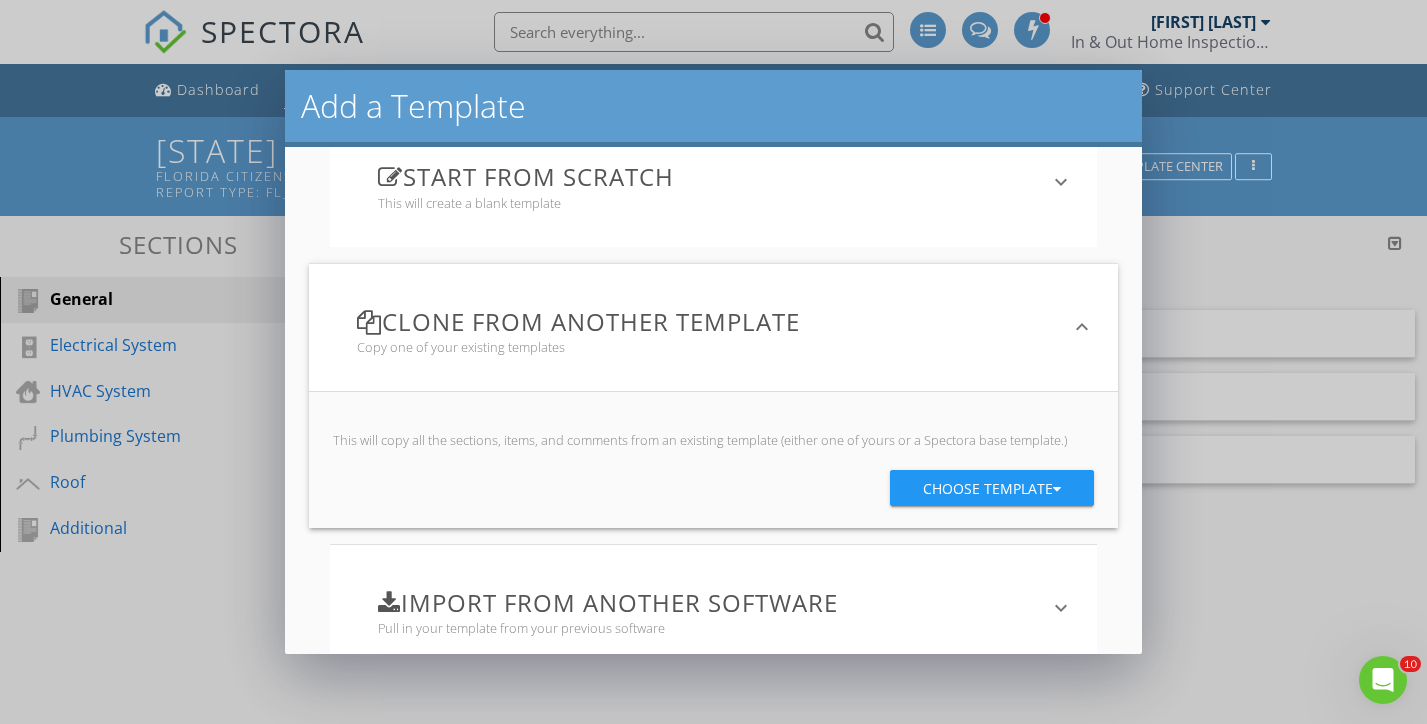 click on "Choose template" at bounding box center (992, 489) 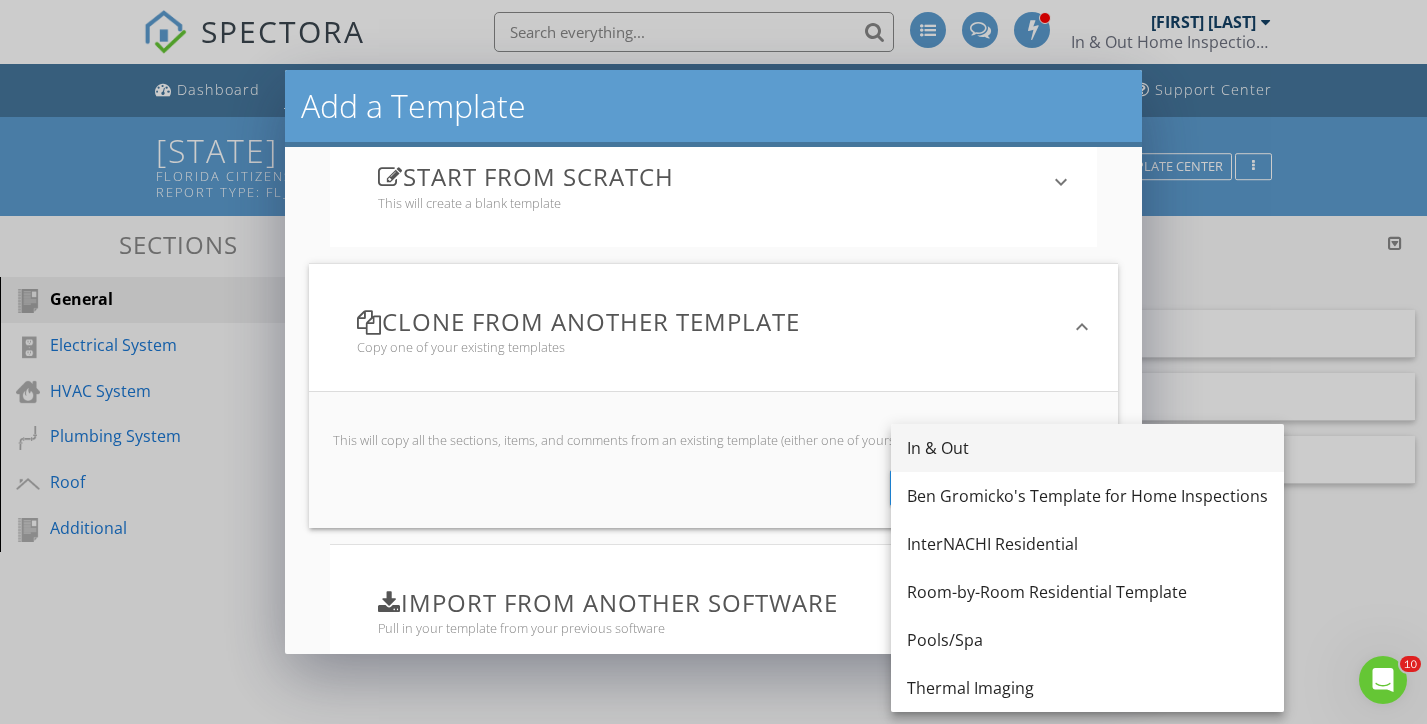 click on "In & Out" at bounding box center [1087, 448] 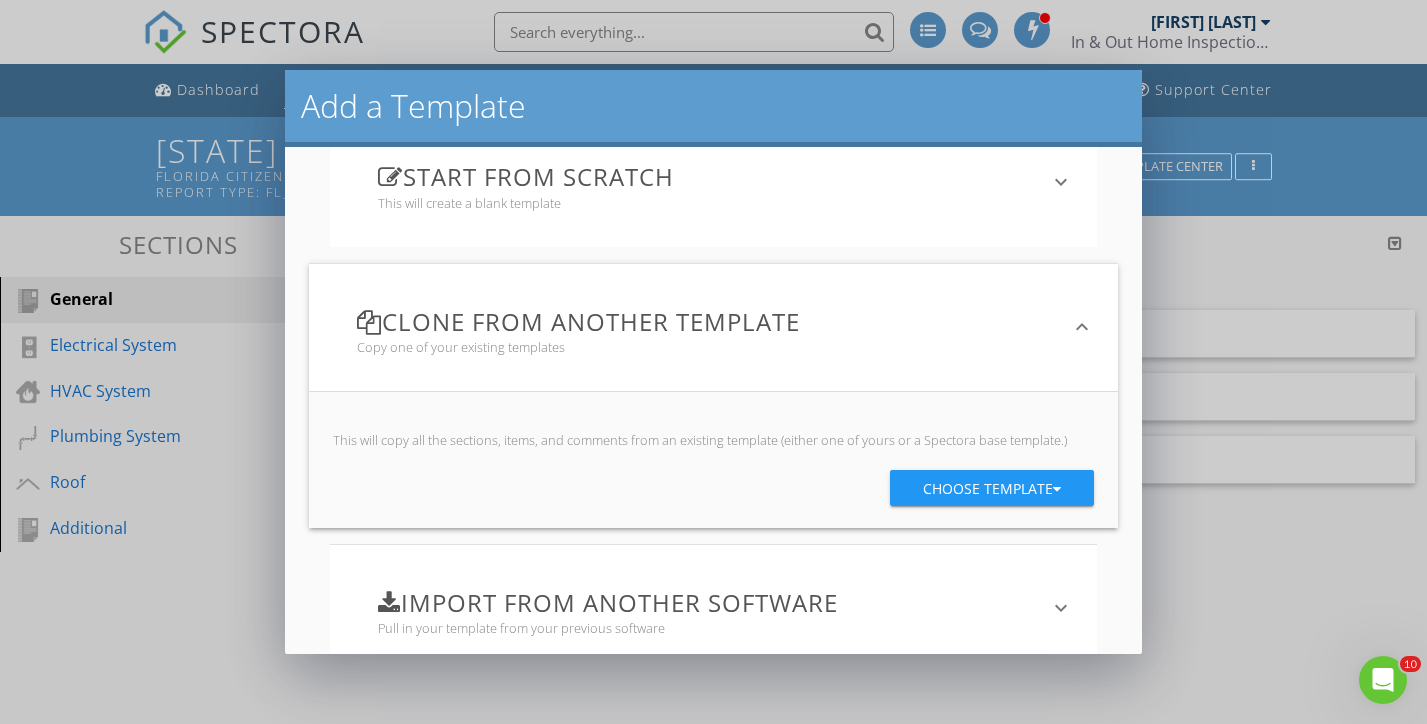 click on "Add a Template
Browse the Template Center
Get prebuilt templates from Spectora and the community. keyboard_arrow_down
We have several prebuilt templates ready for you to customize,
including templates based on InterNACHI and ASHI Standards of
Practice. Members of the Spectora community also generously
share their templates here!
Template Center
Start from scratch
This will create a blank template keyboard_arrow_down       Name     Friendly Display Name   PDF Output Format Standard arrow_drop_down
Create Template
Clone from another template
Copy one of your existing templates keyboard_arrow_down
Choose template
Import from another software
keyboard_arrow_down" at bounding box center (713, 362) 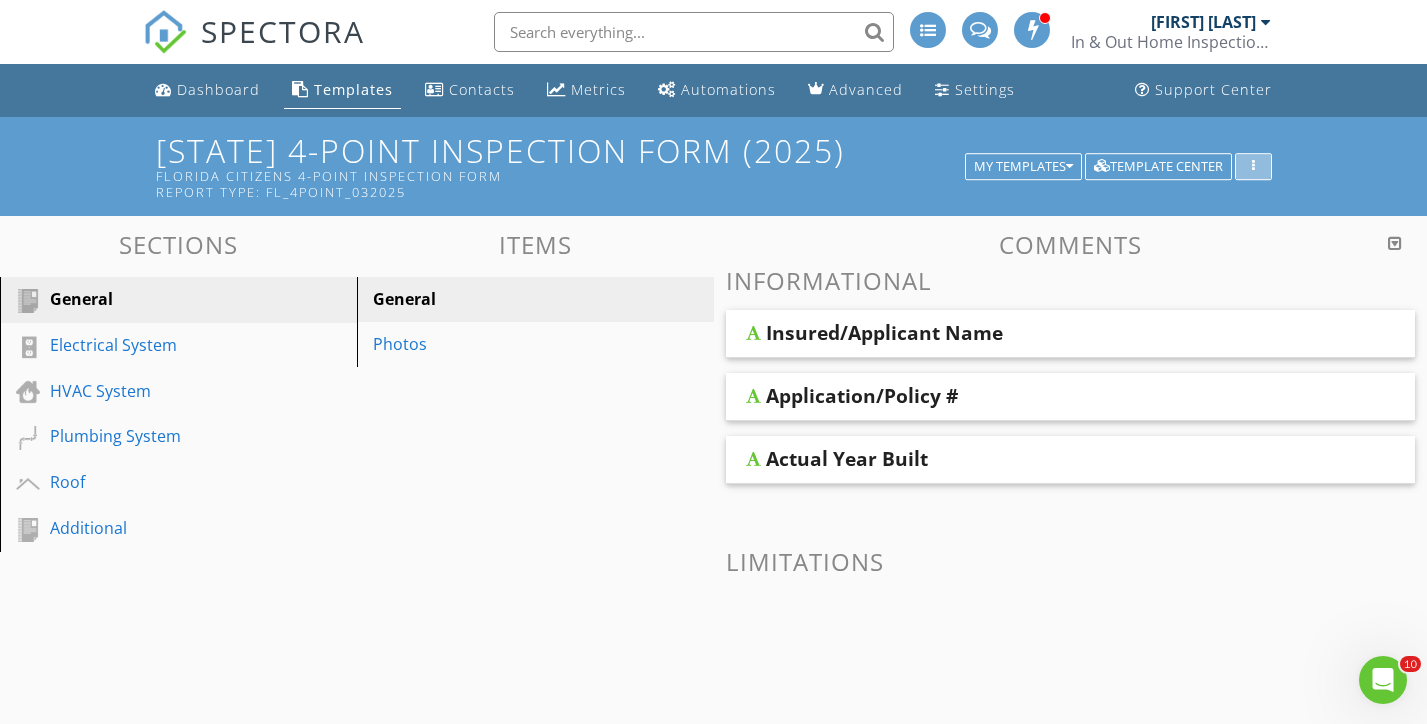 click at bounding box center [1253, 167] 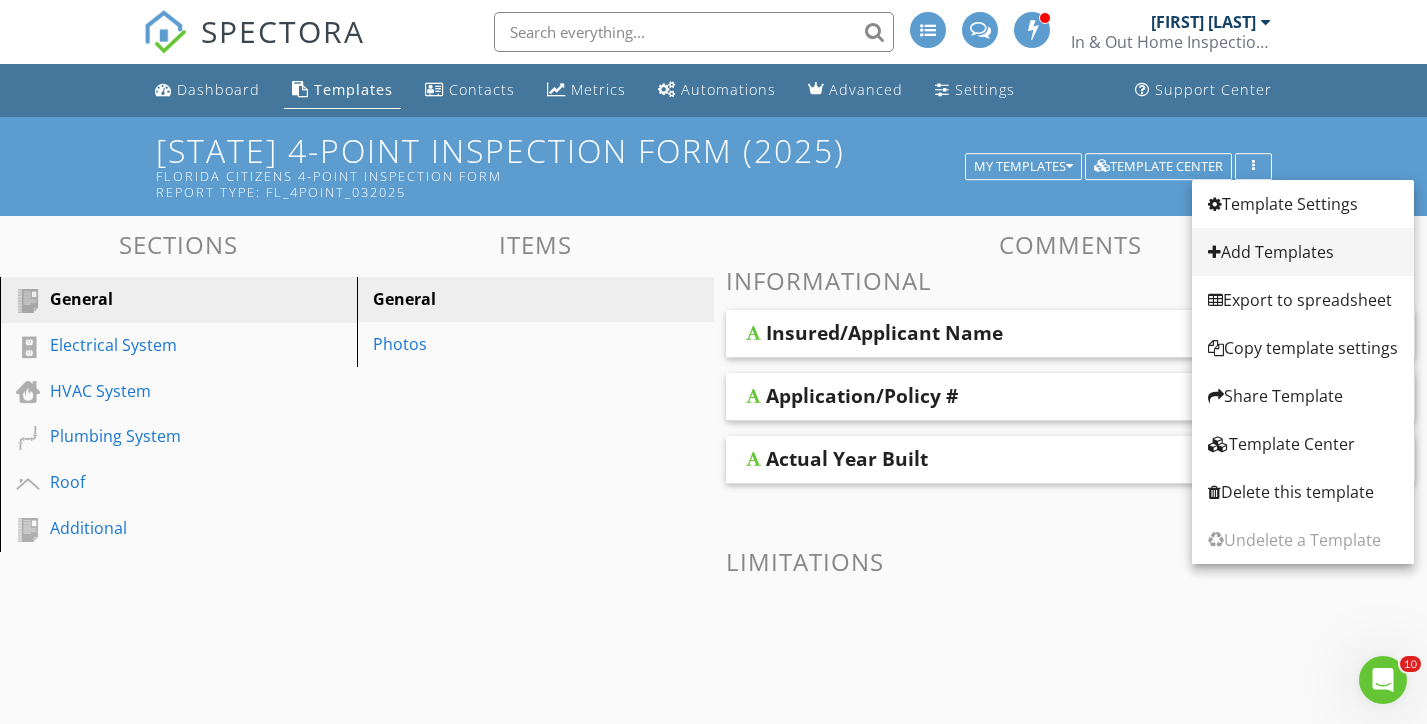click on "Add Templates" at bounding box center [1303, 252] 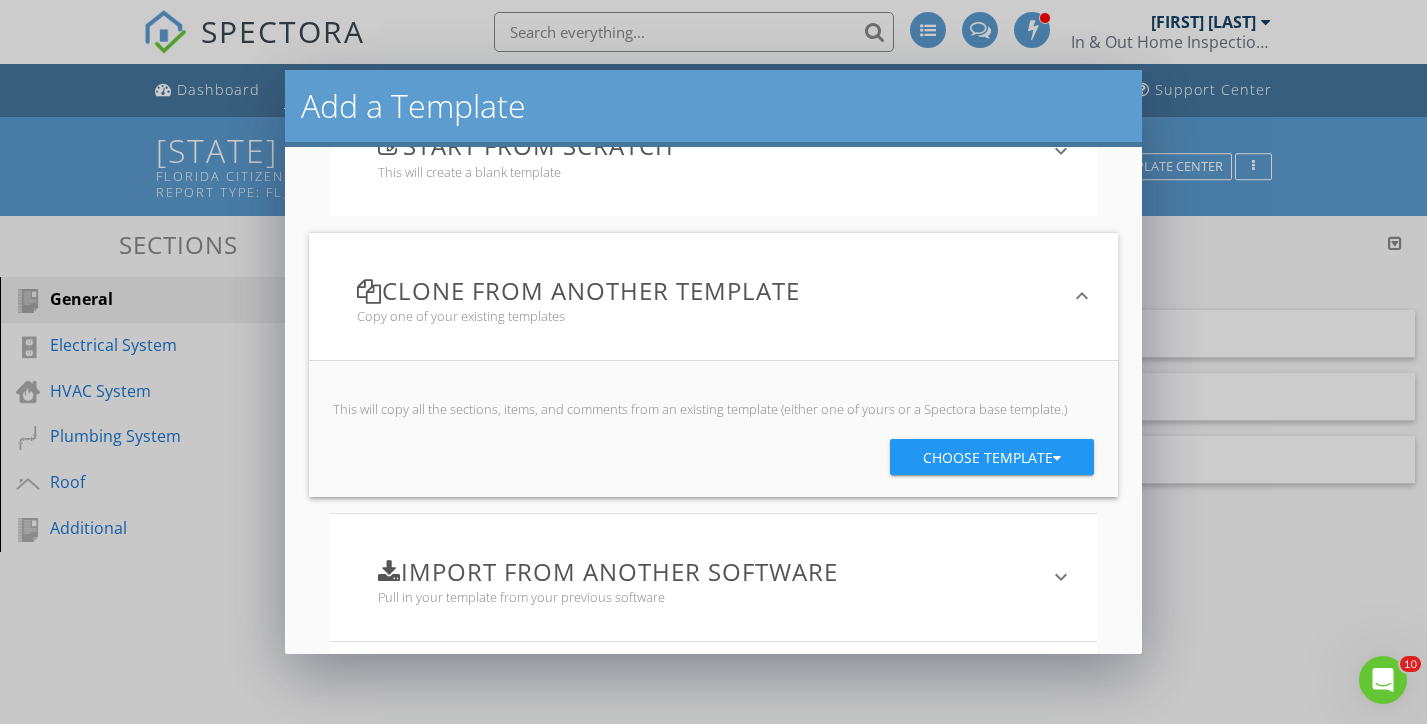 scroll, scrollTop: 216, scrollLeft: 0, axis: vertical 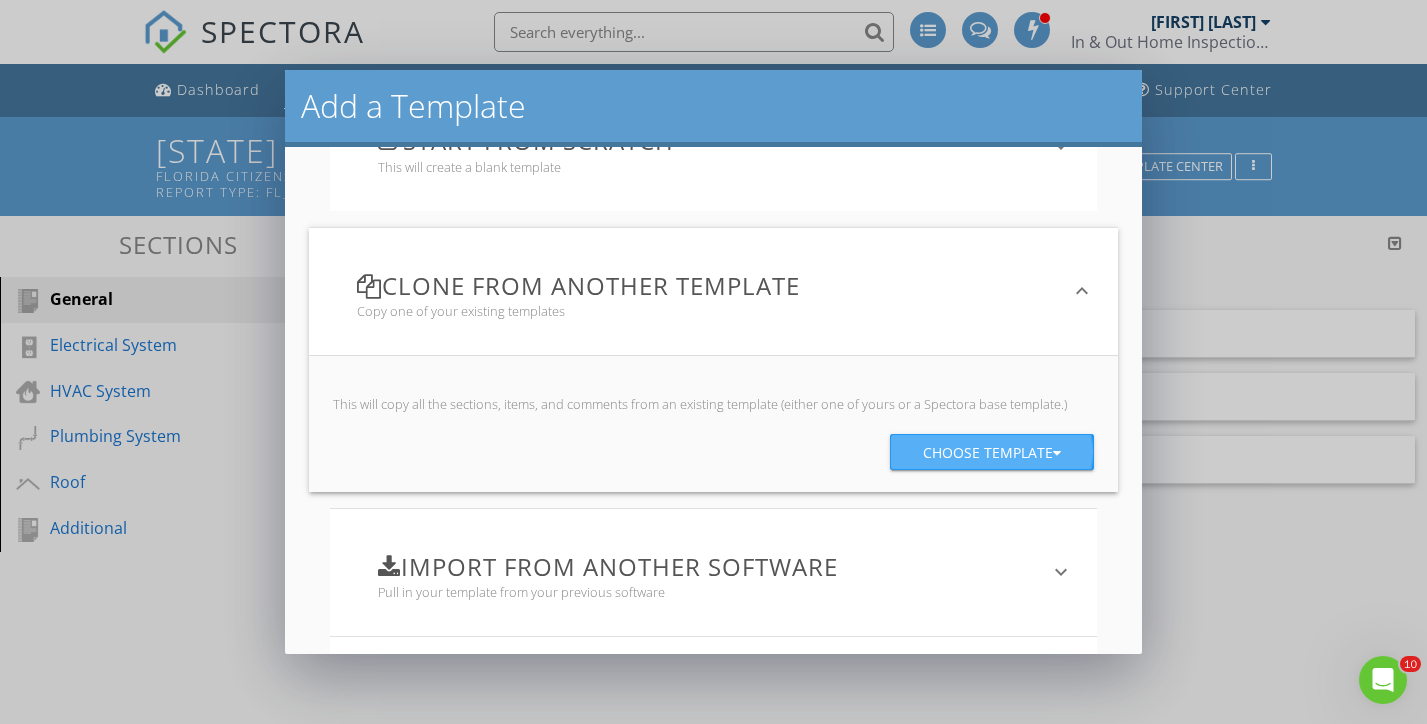 click on "Choose template" at bounding box center (992, 453) 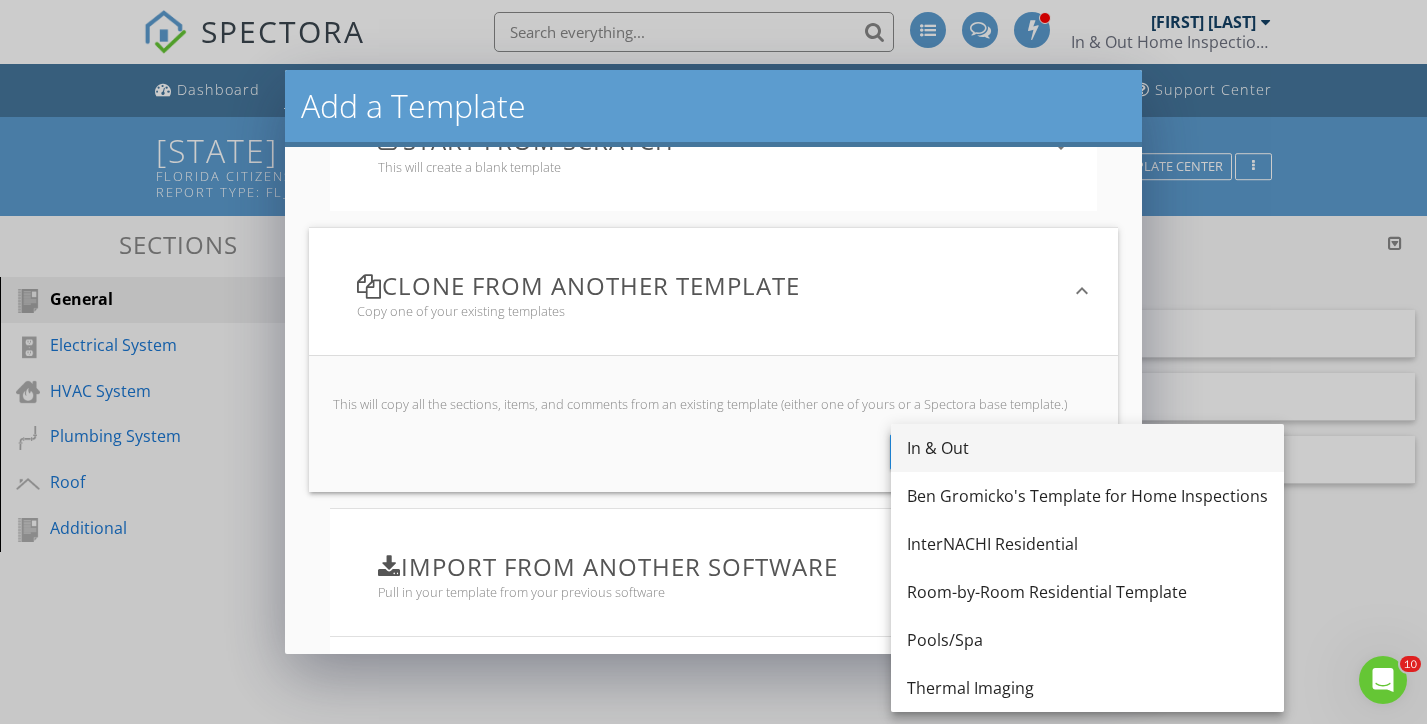 click on "In & Out" at bounding box center [1087, 448] 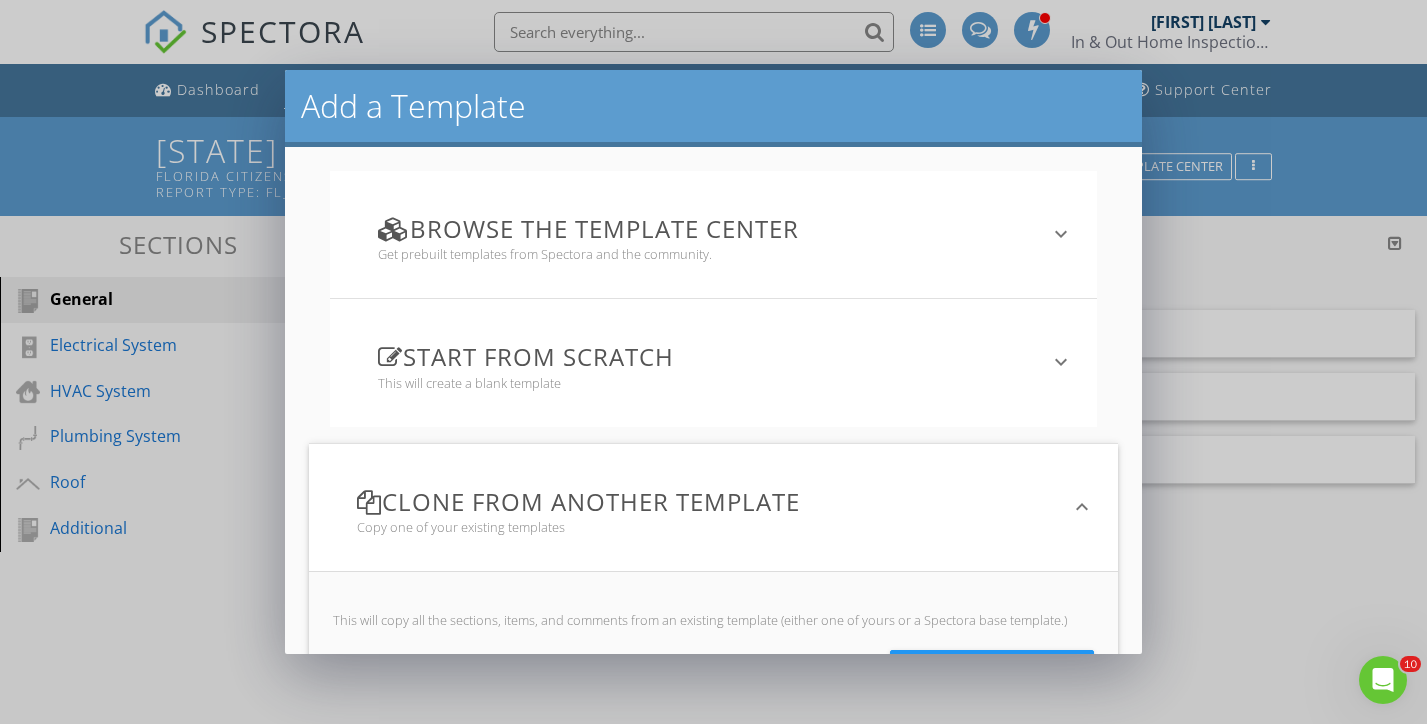 scroll, scrollTop: 0, scrollLeft: 0, axis: both 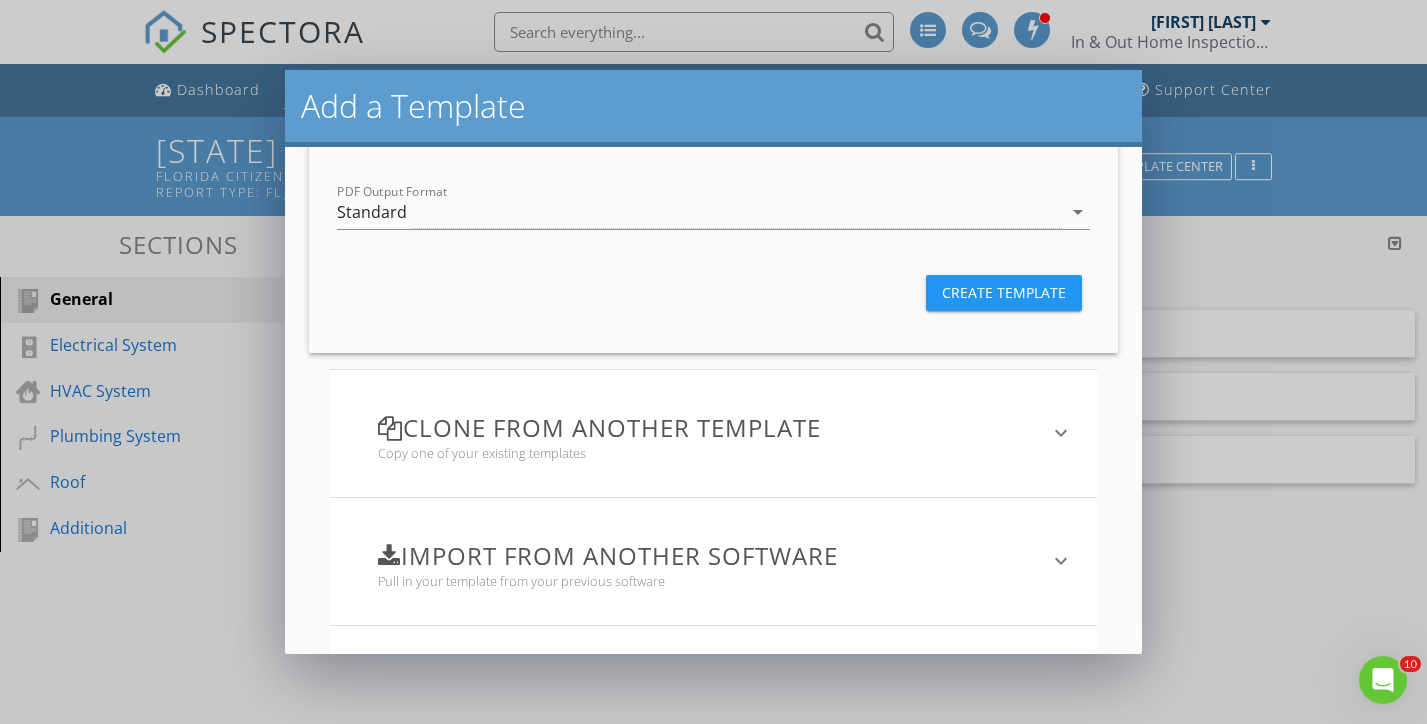 click on "Clone from another template" at bounding box center [702, 427] 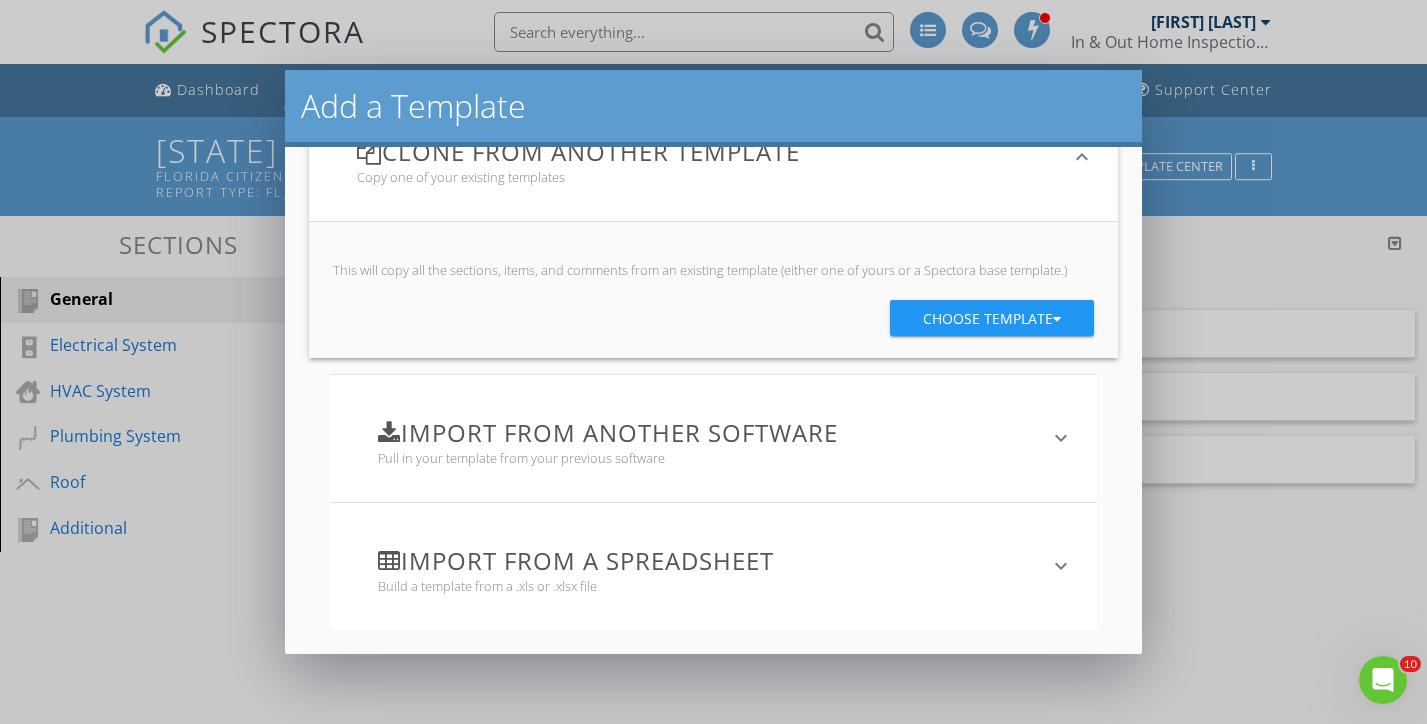 scroll, scrollTop: 349, scrollLeft: 0, axis: vertical 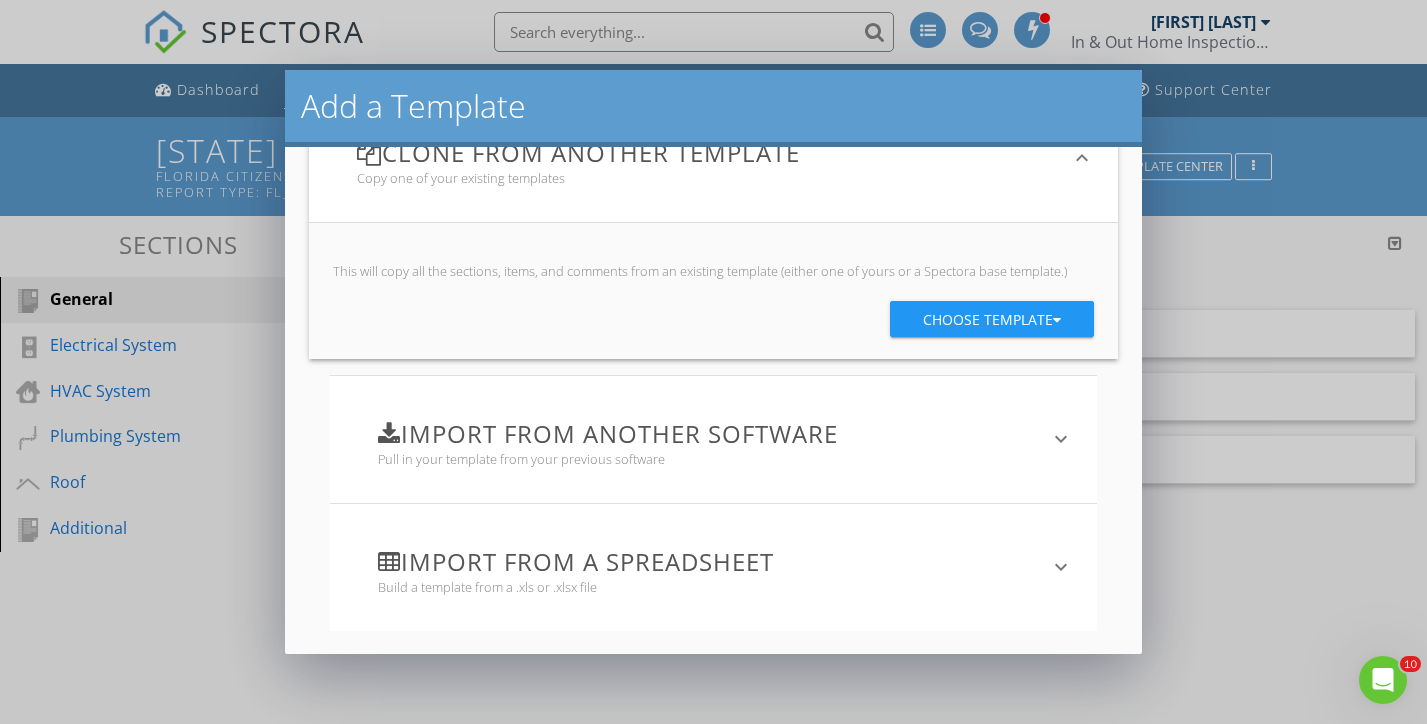 click on "Choose template" at bounding box center (992, 320) 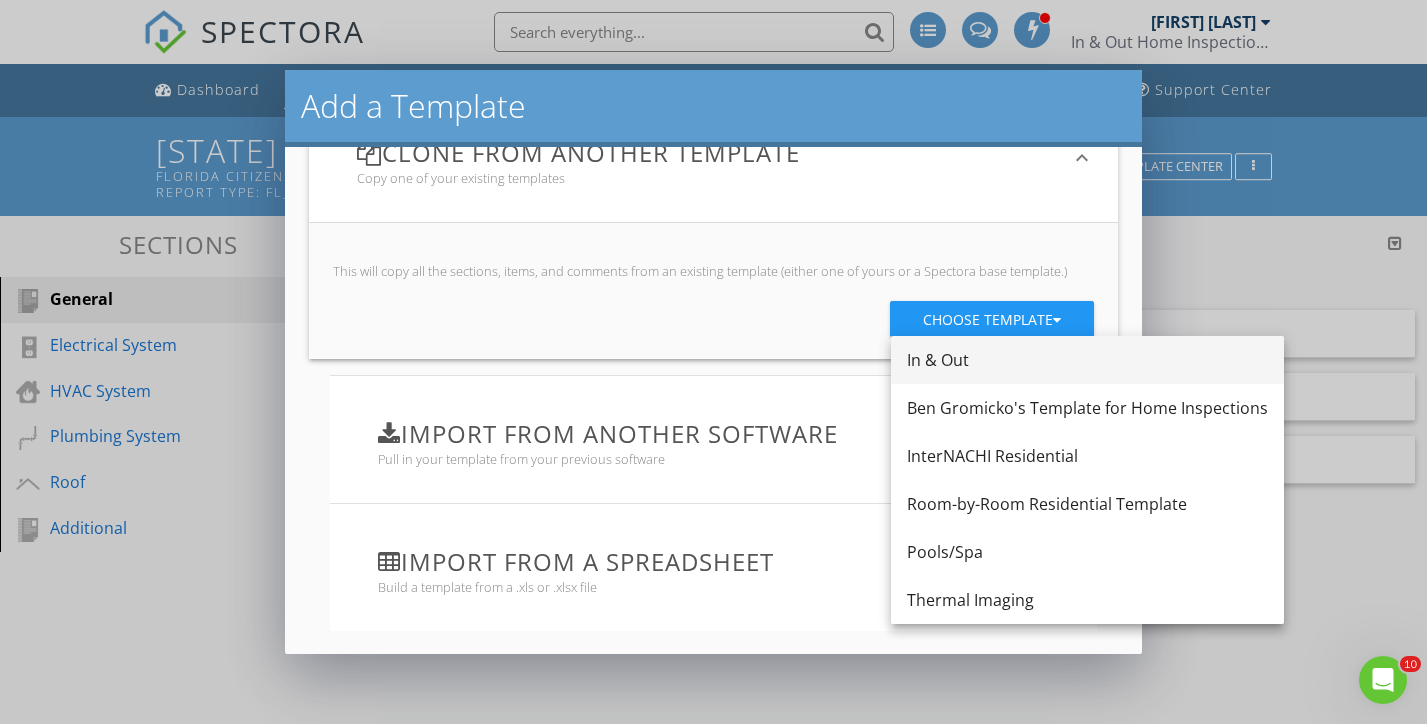 click on "In & Out" at bounding box center (1087, 360) 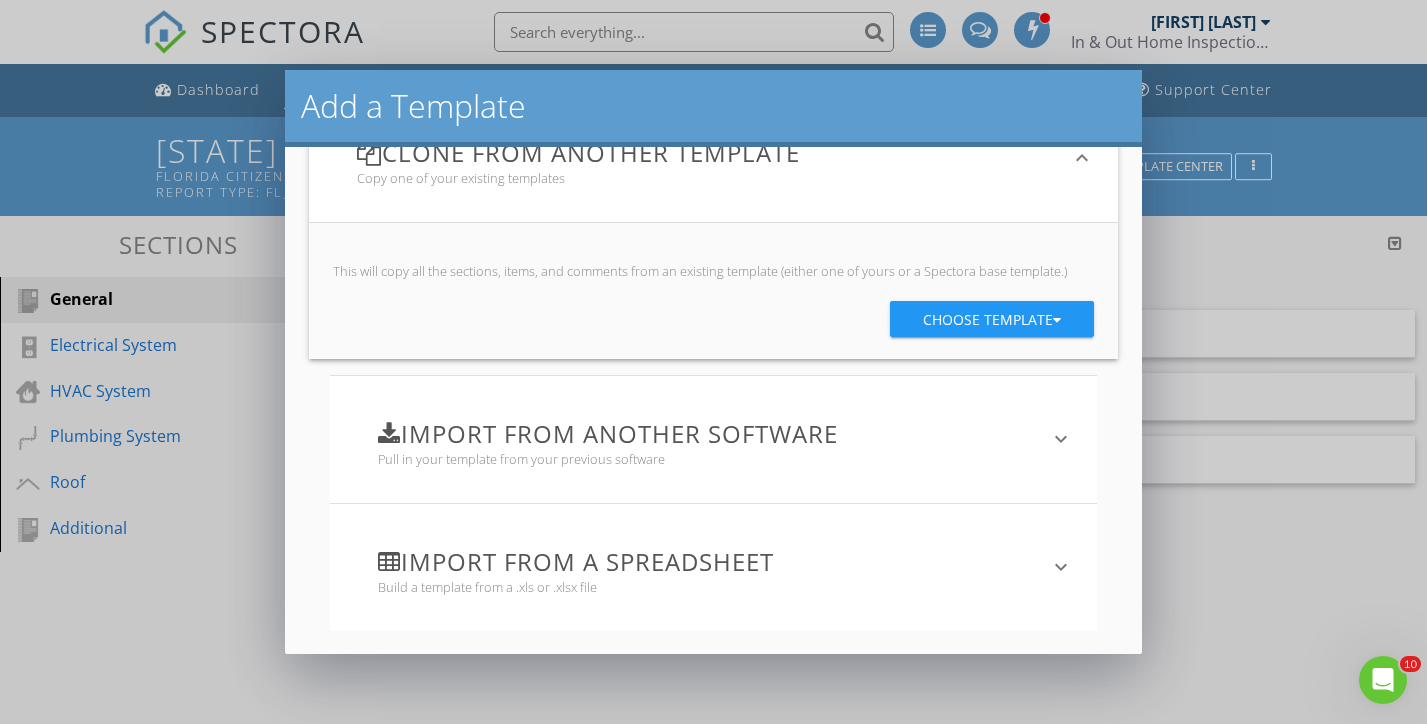 click on "Add a Template
Browse the Template Center
Get prebuilt templates from Spectora and the community. keyboard_arrow_down
We have several prebuilt templates ready for you to customize,
including templates based on InterNACHI and ASHI Standards of
Practice. Members of the Spectora community also generously
share their templates here!
Template Center
Start from scratch
This will create a blank template keyboard_arrow_down       Name     Friendly Display Name   PDF Output Format Standard arrow_drop_down
Create Template
Clone from another template
Copy one of your existing templates keyboard_arrow_down
Choose template
Import from another software
keyboard_arrow_down" at bounding box center (713, 362) 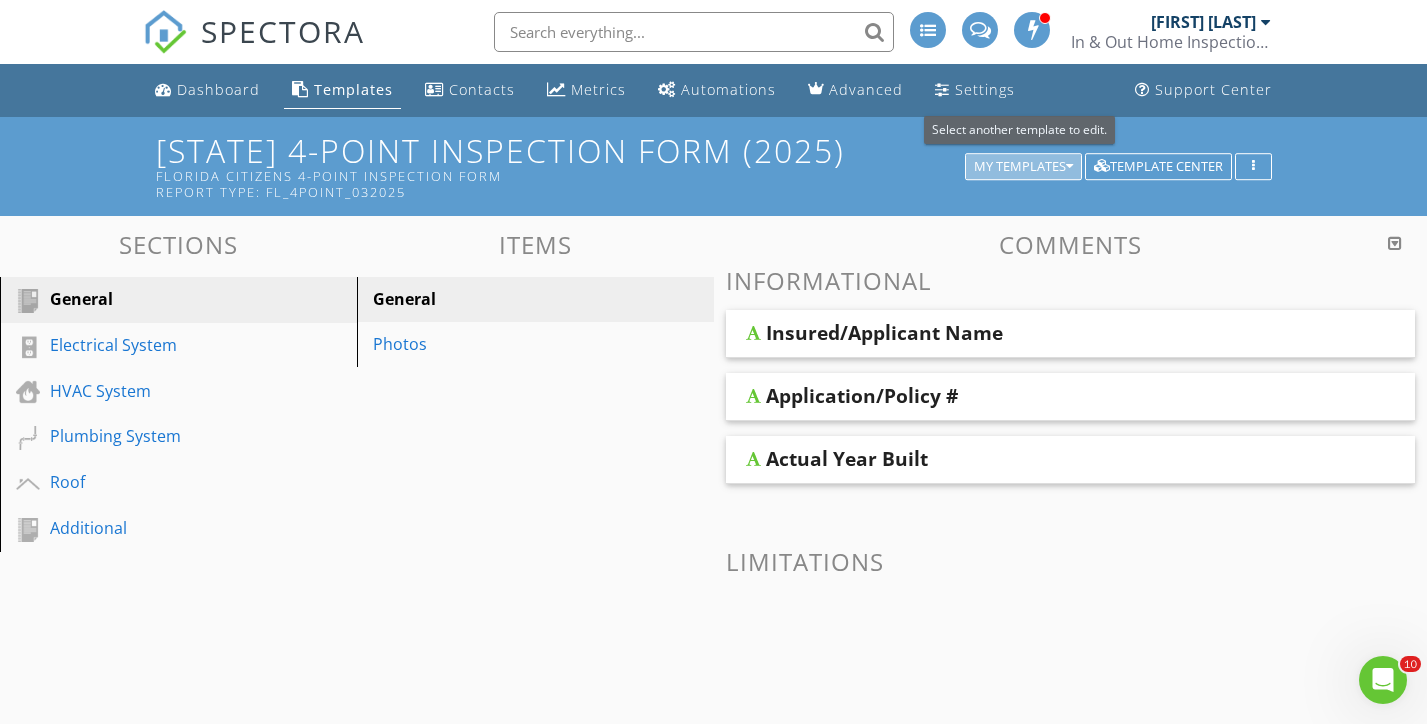 click on "My Templates" at bounding box center [1023, 167] 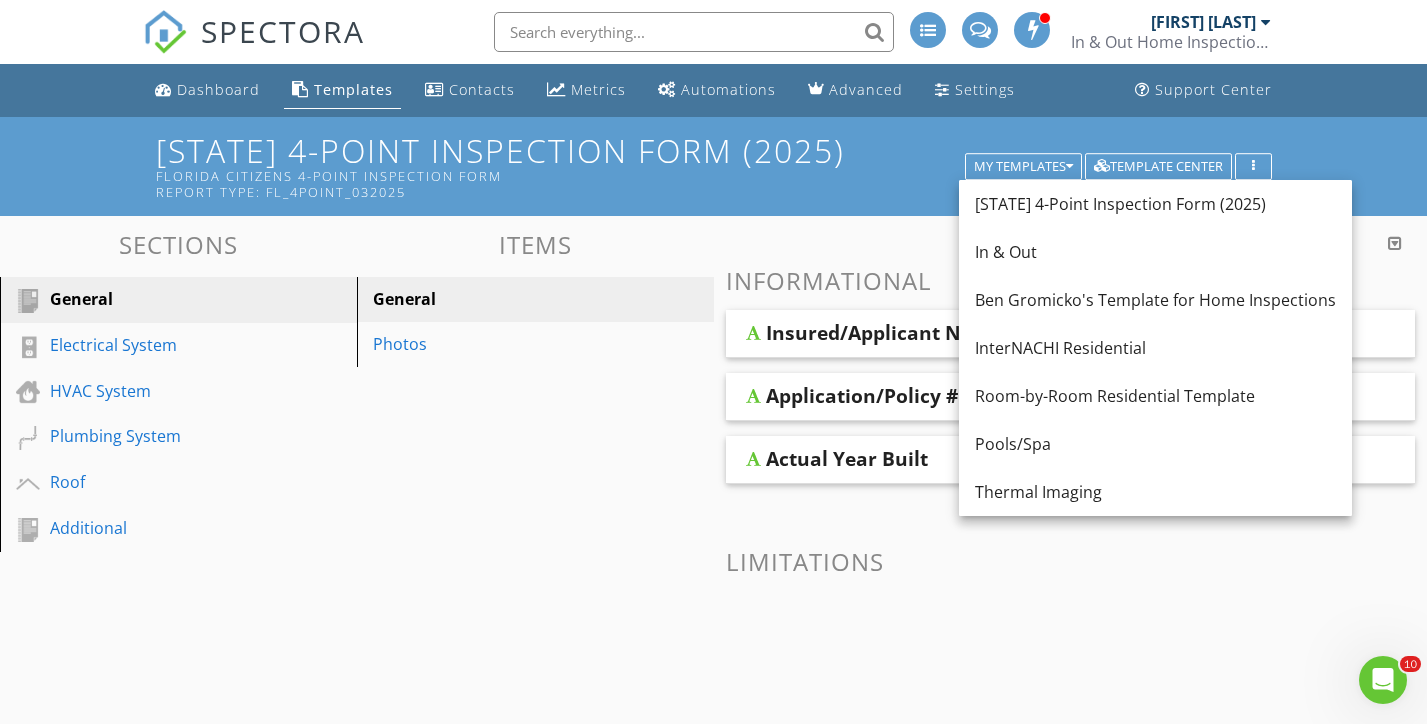 click on "(READ-ONLY)
Florida 4-Point Inspection Form (2025)
Florida Citizens 4-Point Inspection Form
Report Type: fl_4point_032025
My Templates
Template Center" at bounding box center [713, 166] 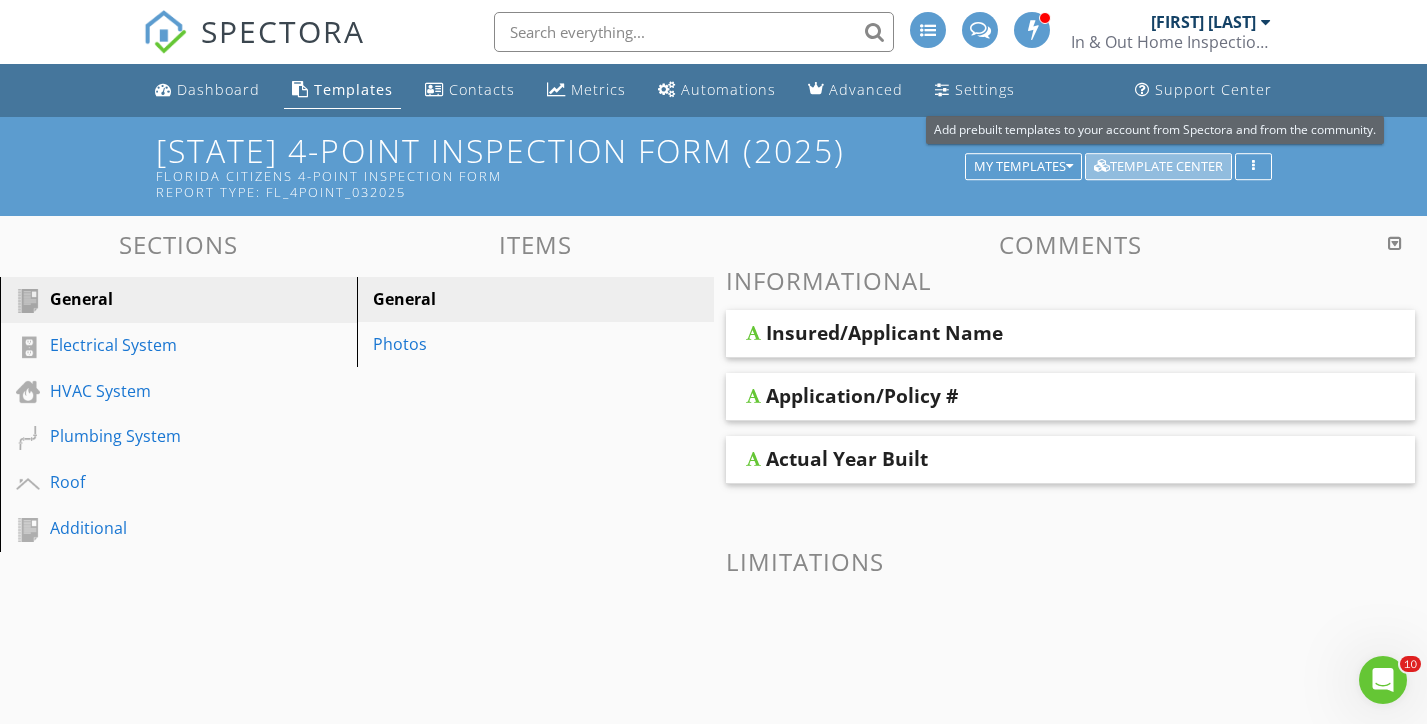 click on "Template Center" at bounding box center (1158, 167) 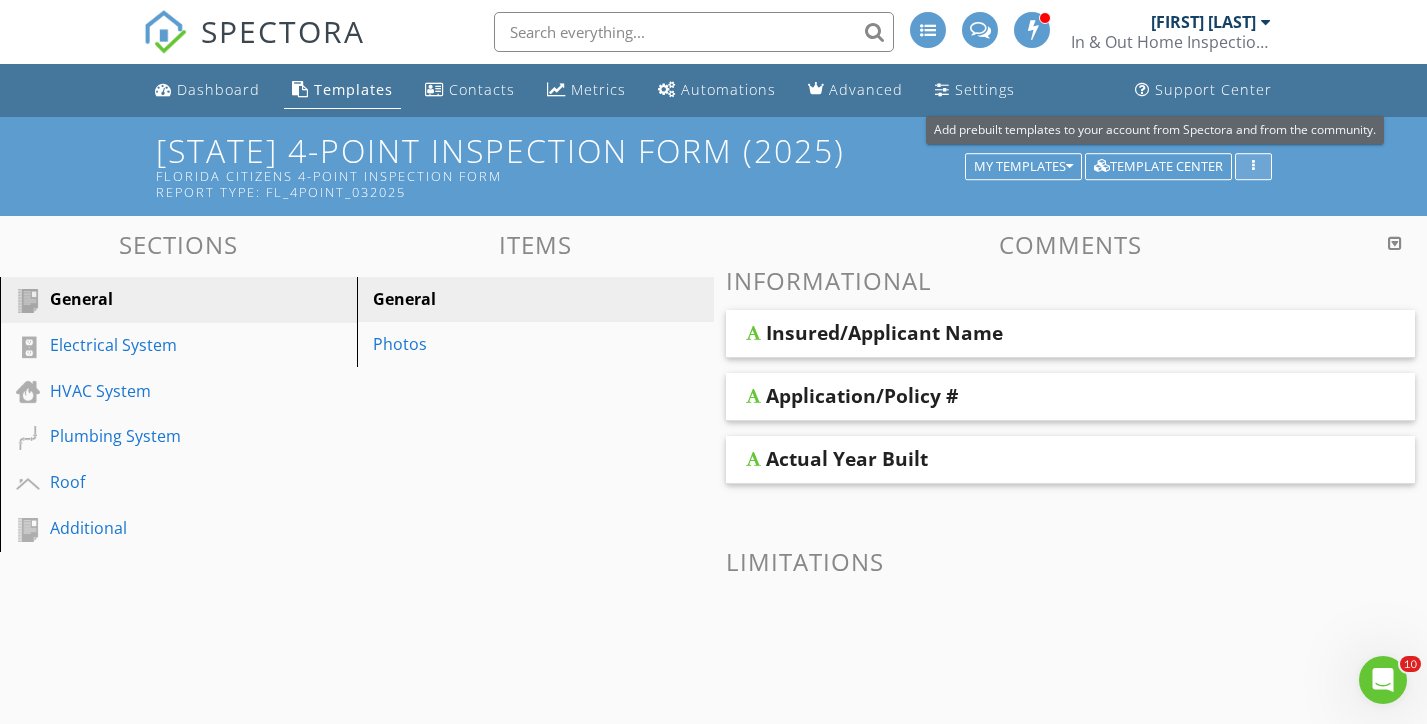 click at bounding box center (1253, 167) 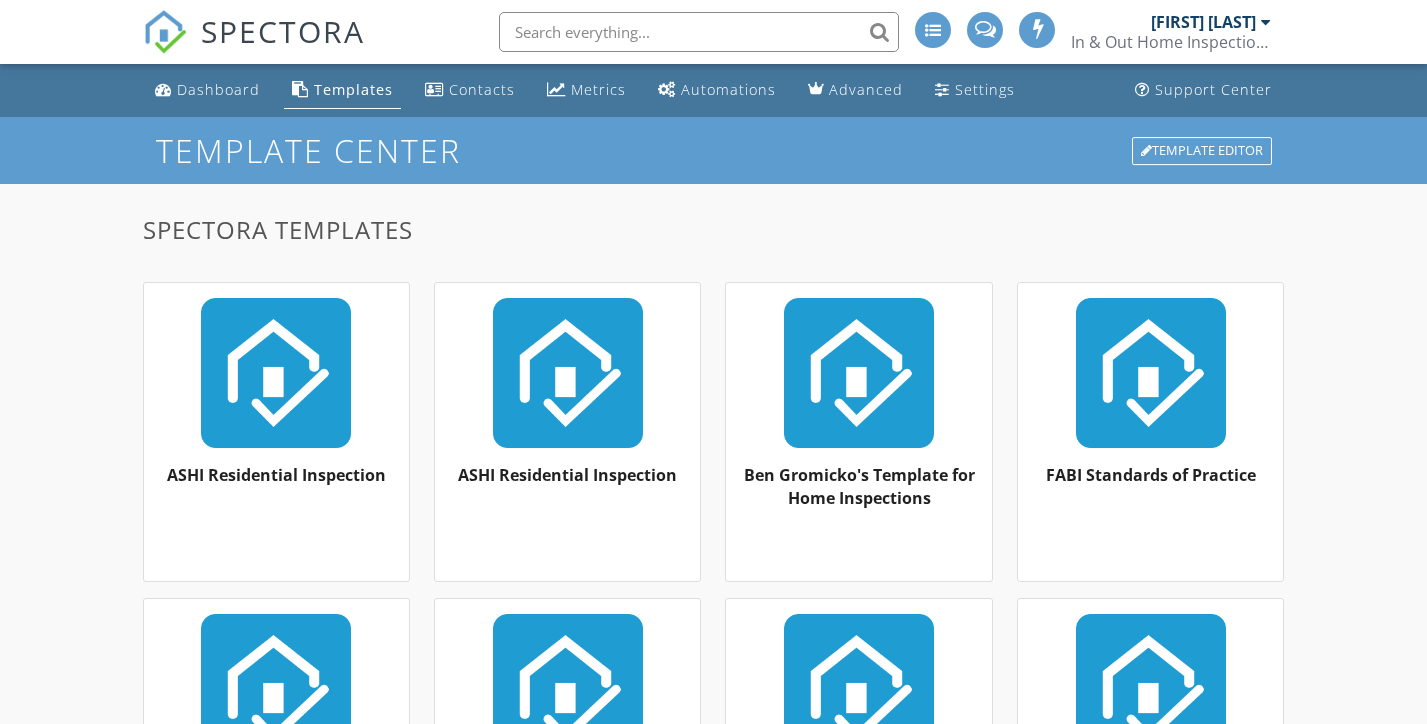 scroll, scrollTop: 0, scrollLeft: 0, axis: both 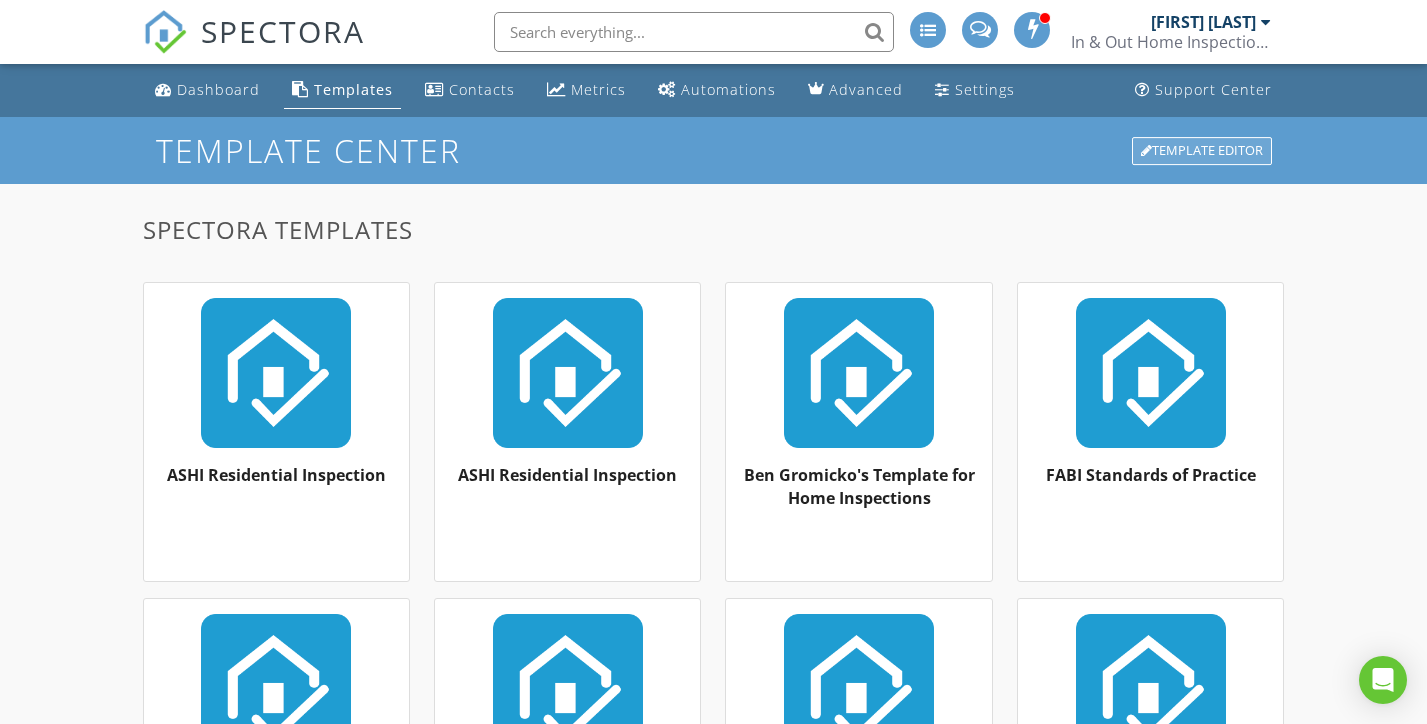 click on "Template Editor" at bounding box center [1202, 151] 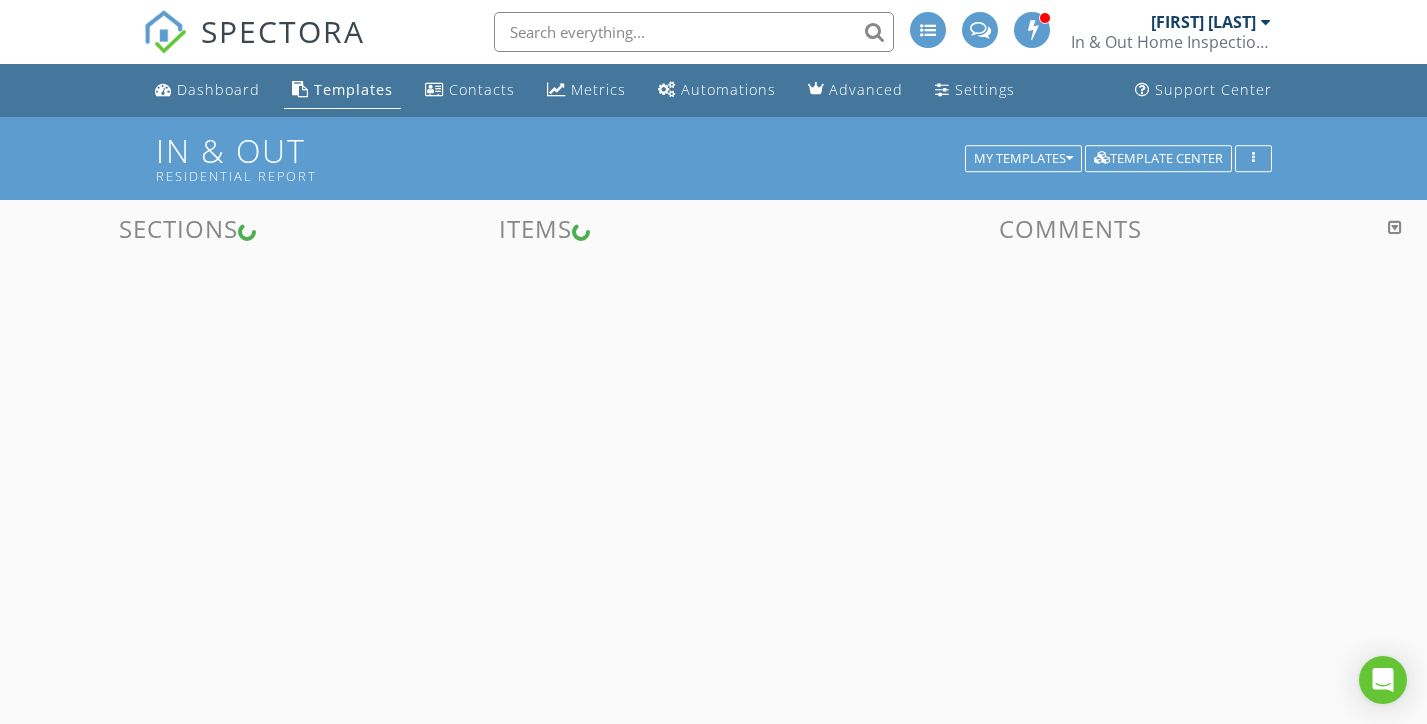 scroll, scrollTop: 0, scrollLeft: 0, axis: both 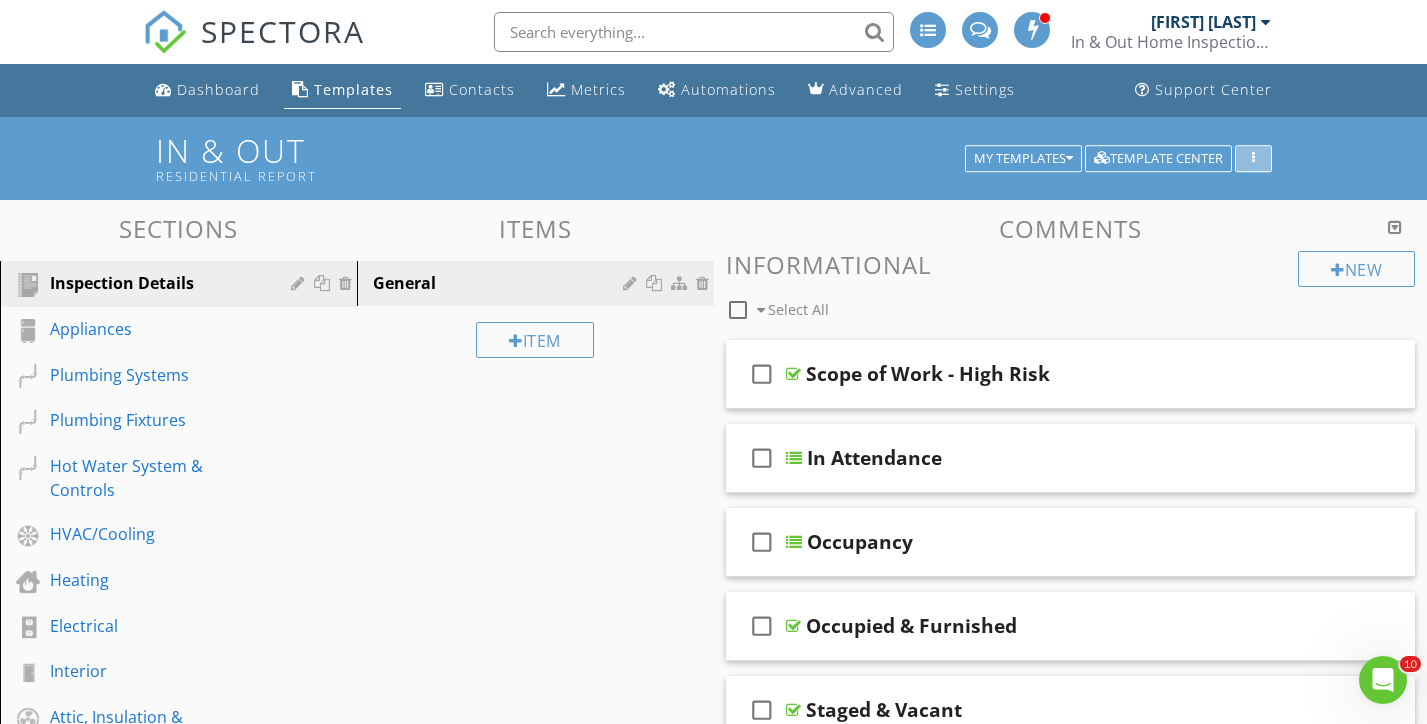 click at bounding box center (1253, 159) 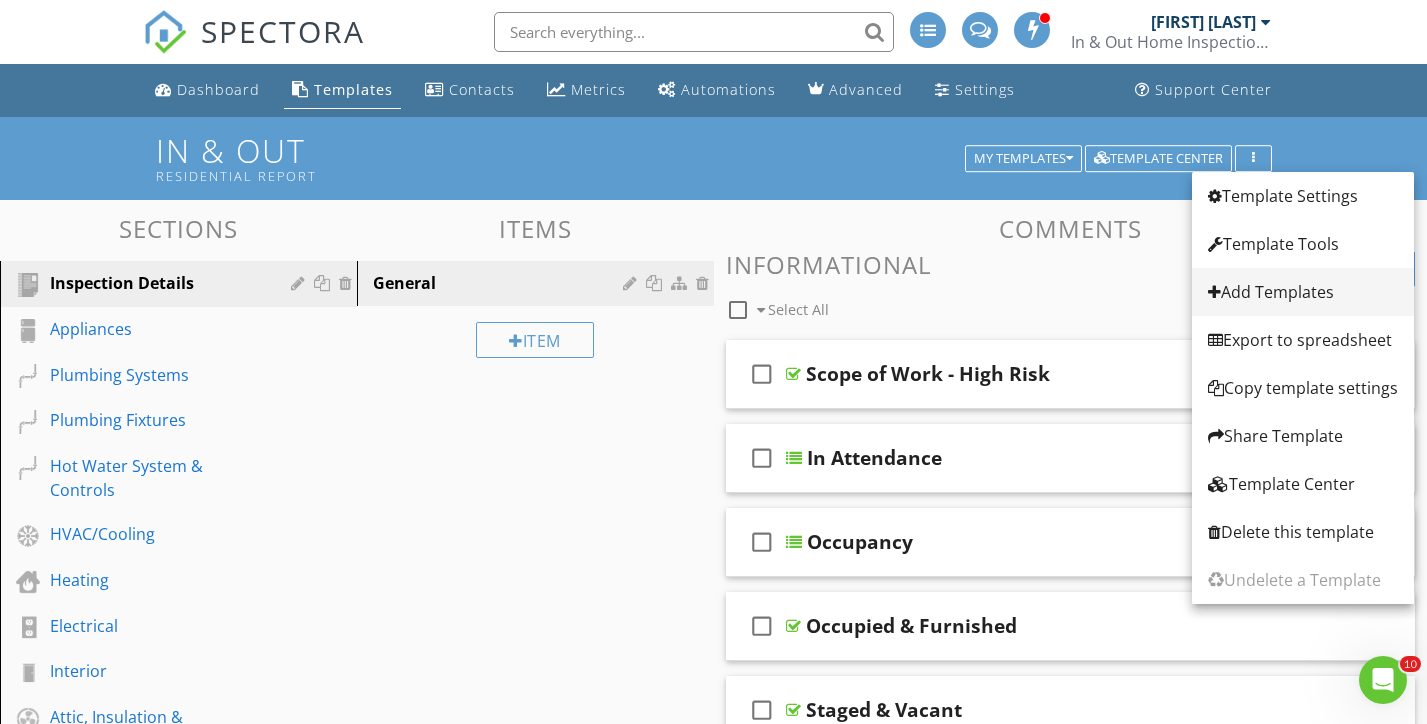 click on "Add Templates" at bounding box center (1303, 292) 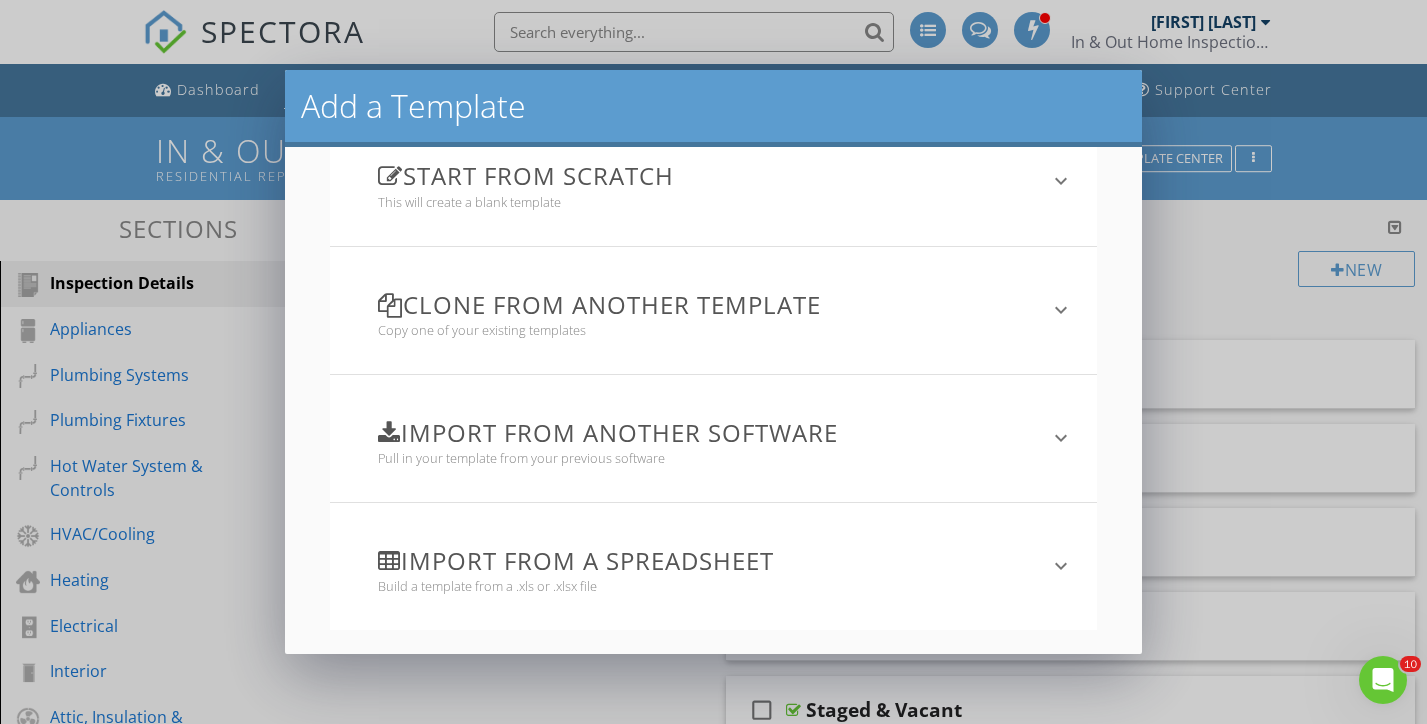 scroll, scrollTop: 180, scrollLeft: 0, axis: vertical 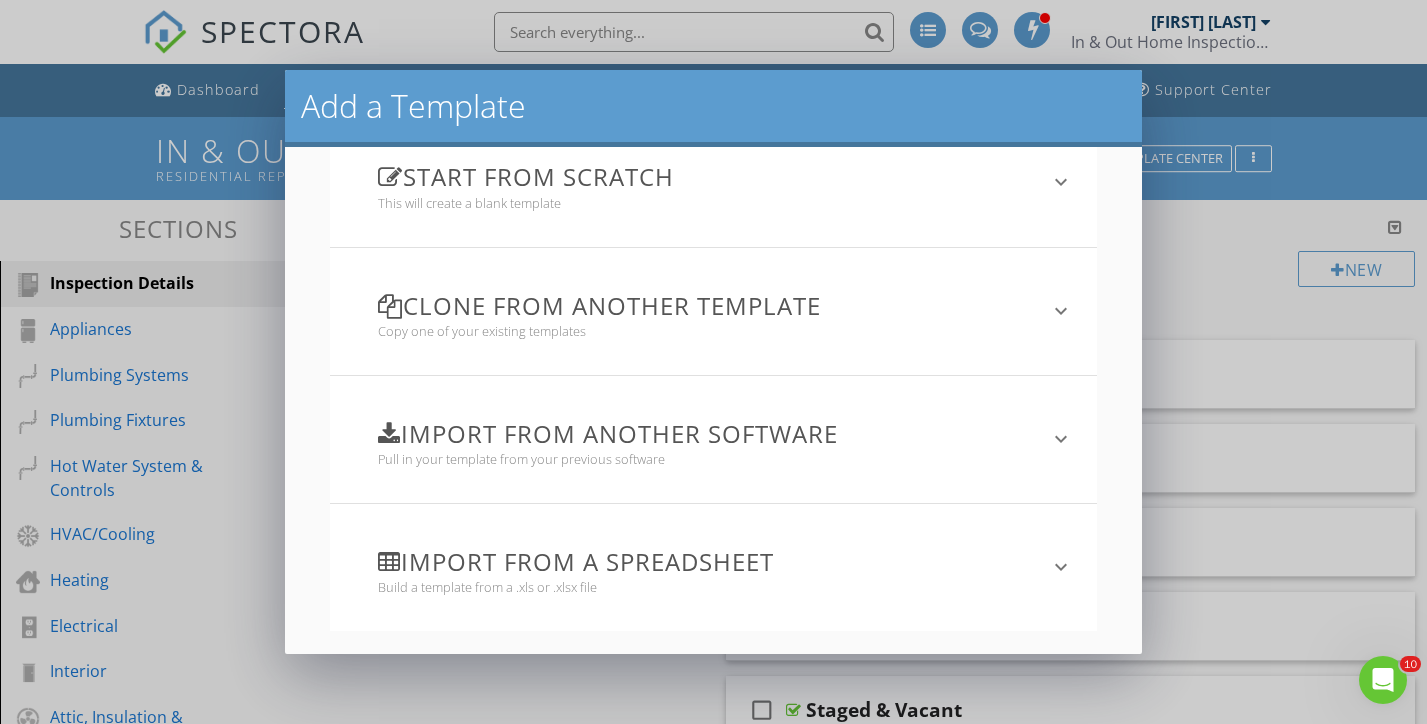 click on "Clone from another template" at bounding box center [702, 305] 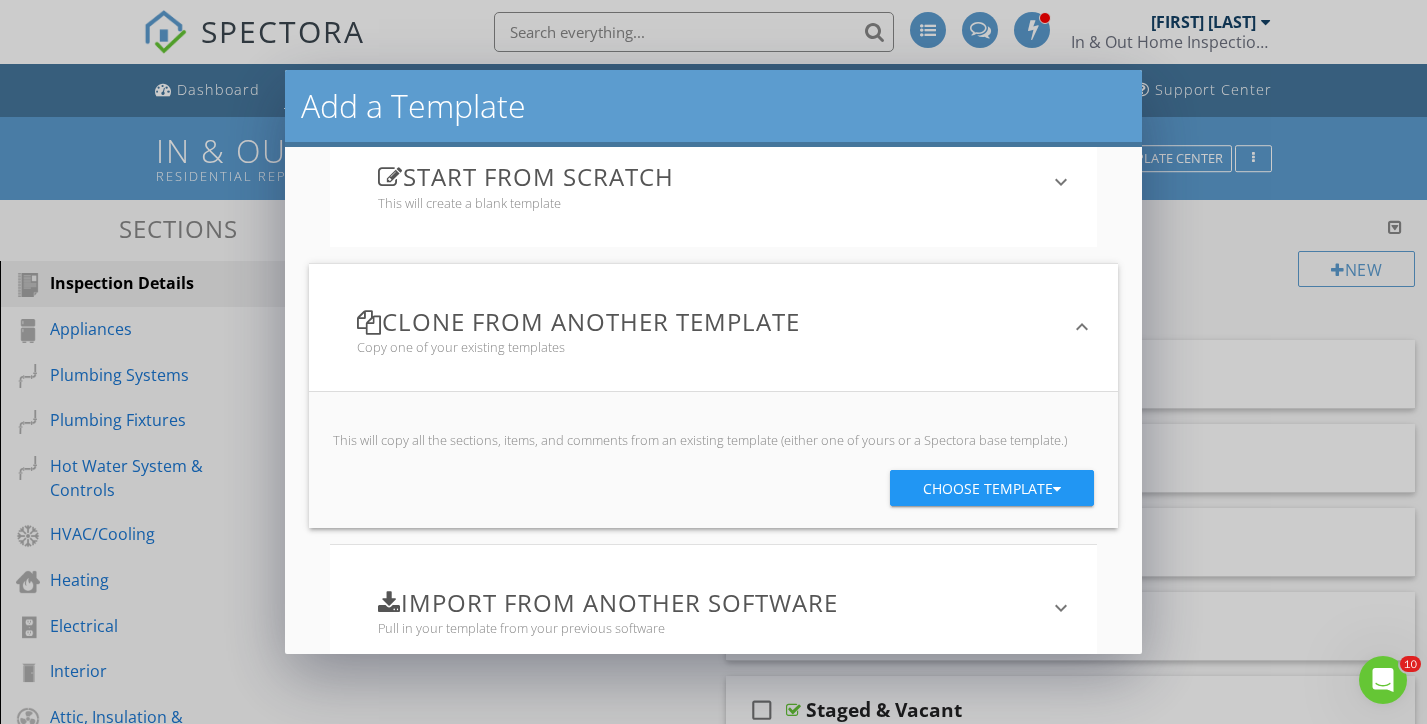 click on "Choose template" at bounding box center (992, 489) 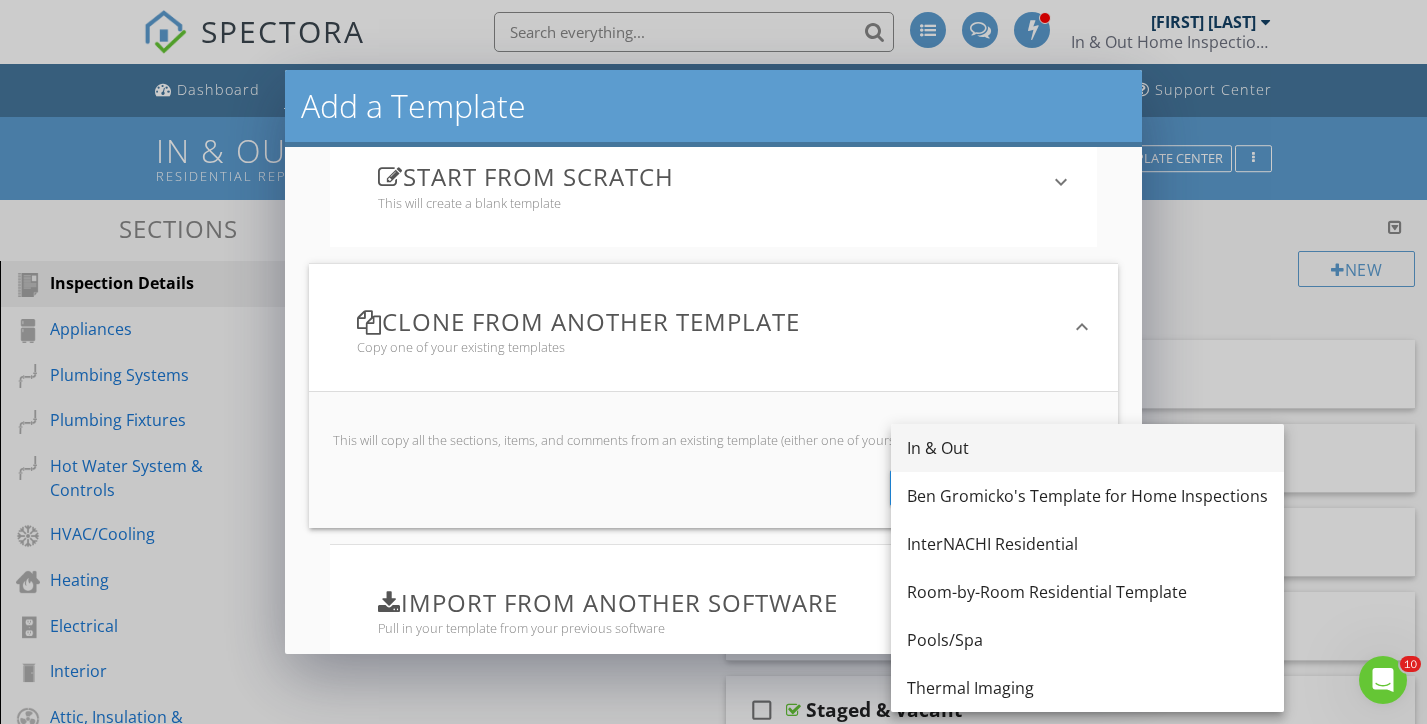 click on "In & Out" at bounding box center (1087, 448) 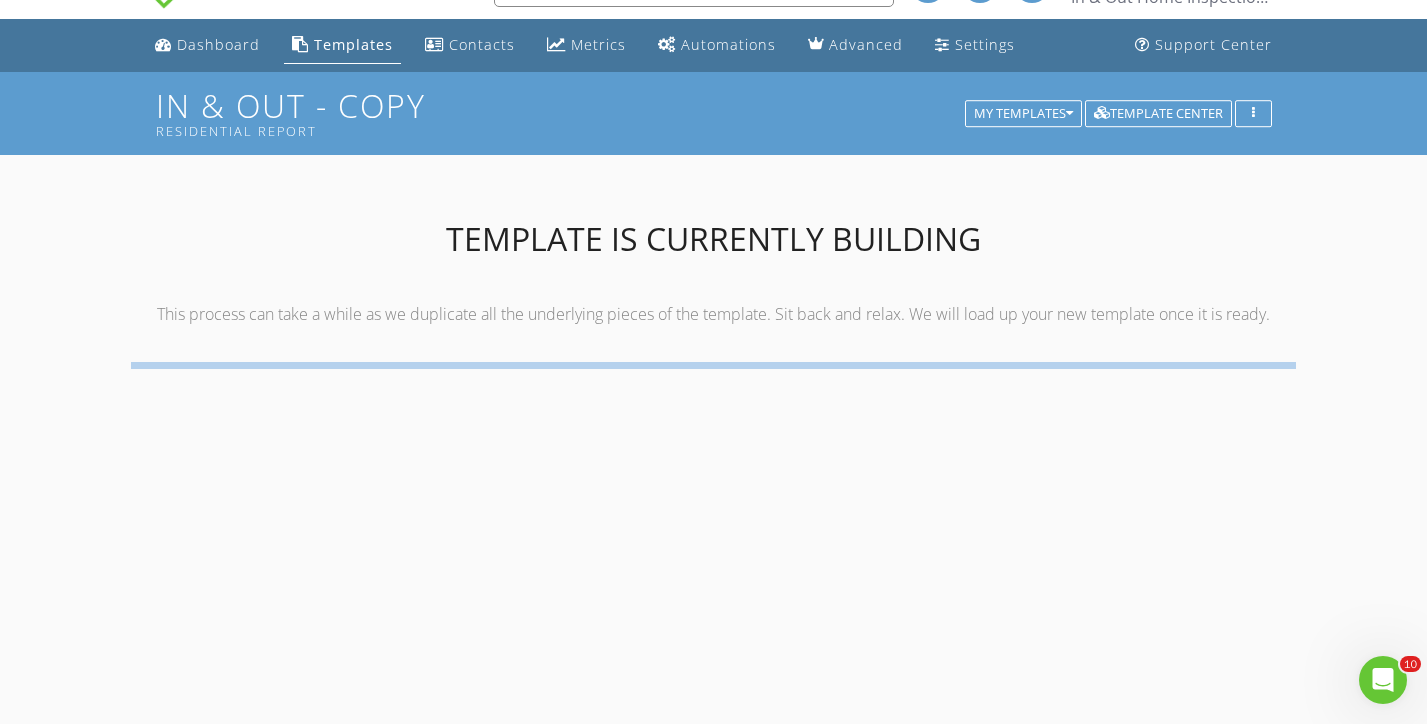 scroll, scrollTop: 48, scrollLeft: 0, axis: vertical 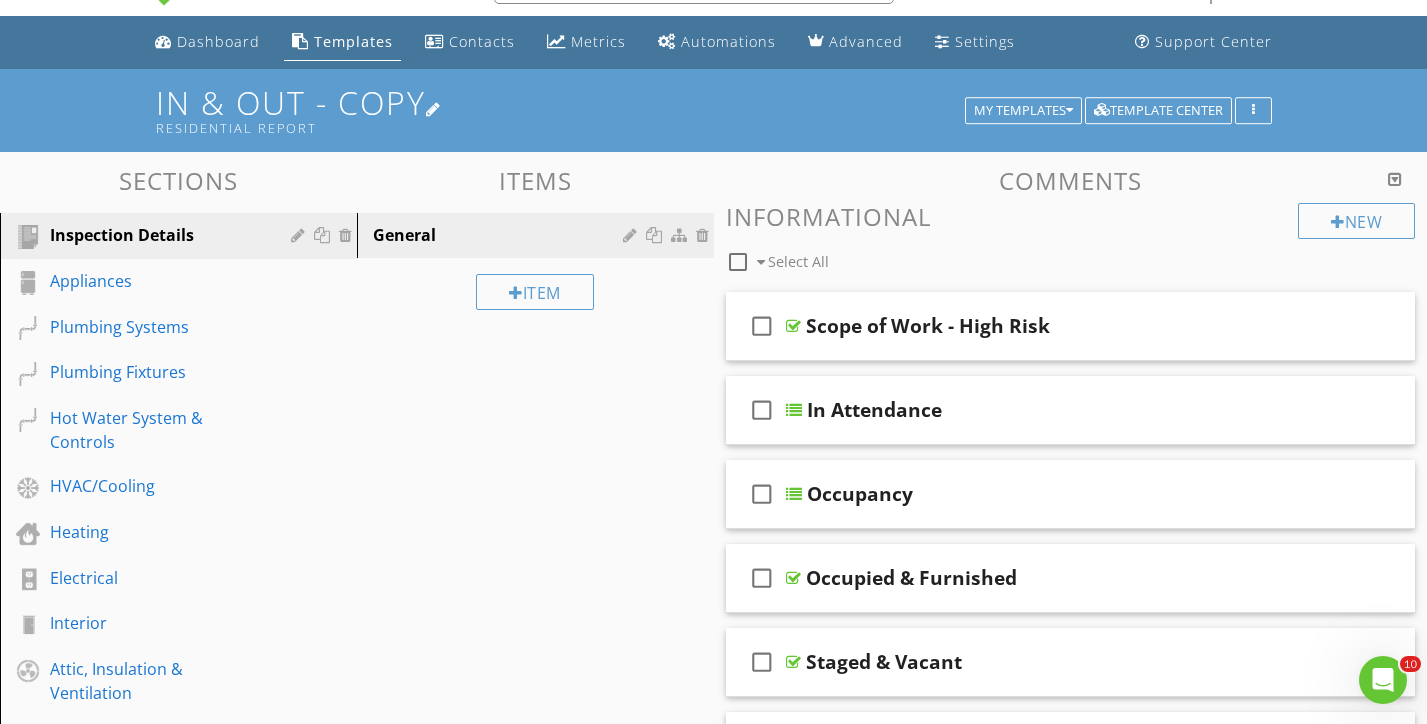 click at bounding box center [434, 109] 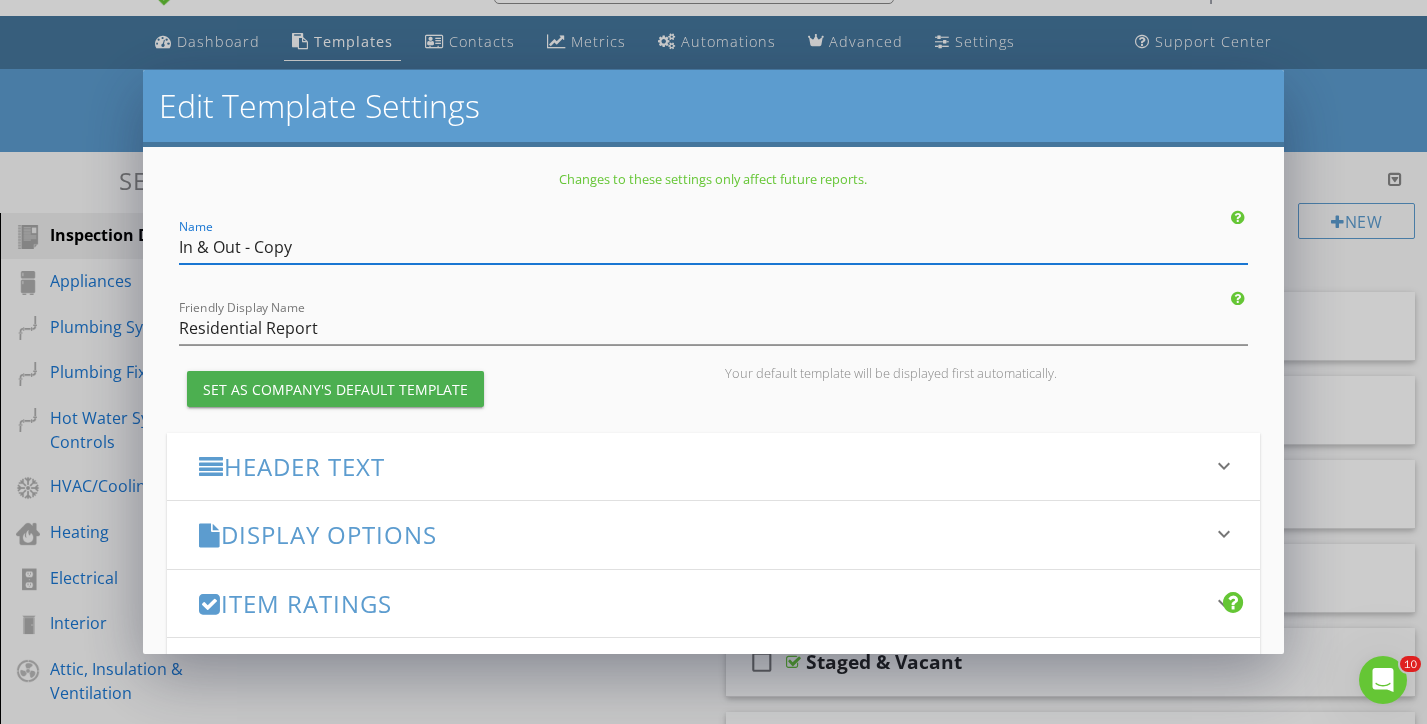 drag, startPoint x: 328, startPoint y: 244, endPoint x: 135, endPoint y: 230, distance: 193.50711 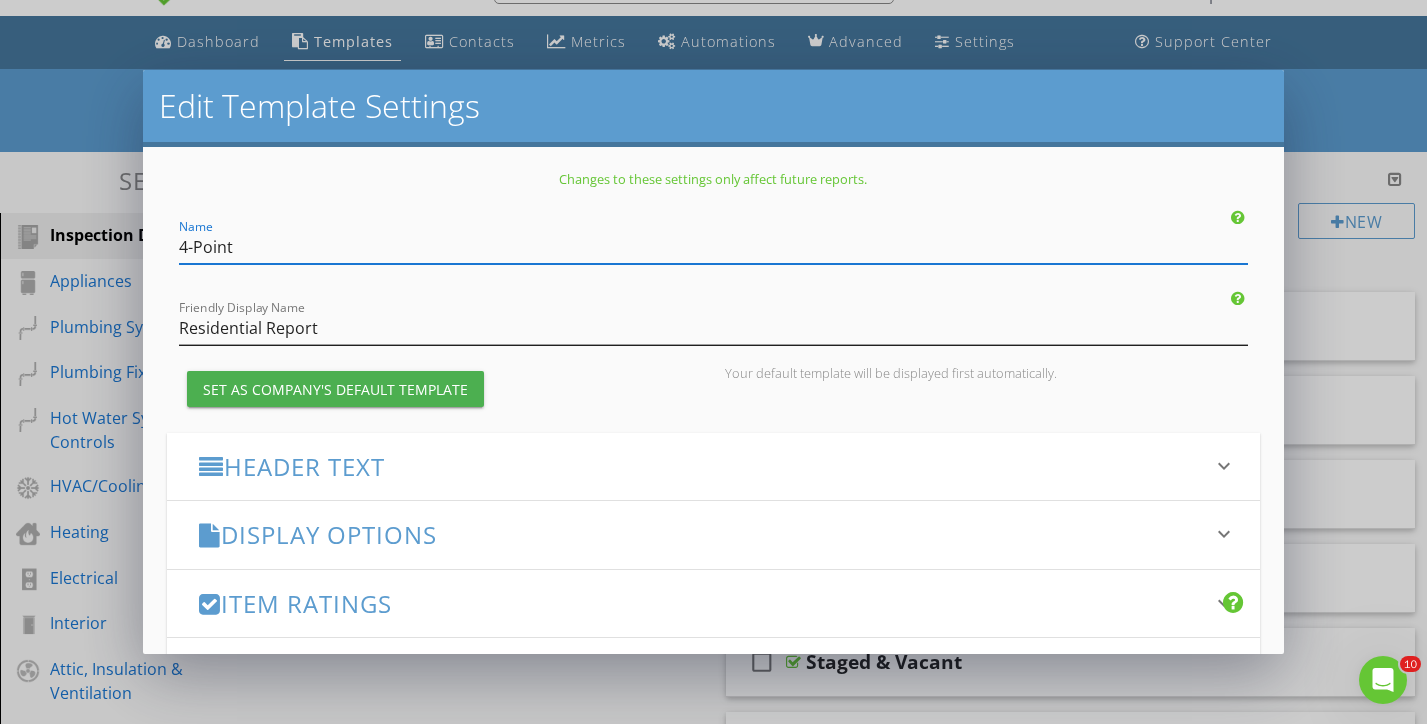 type on "4-Point" 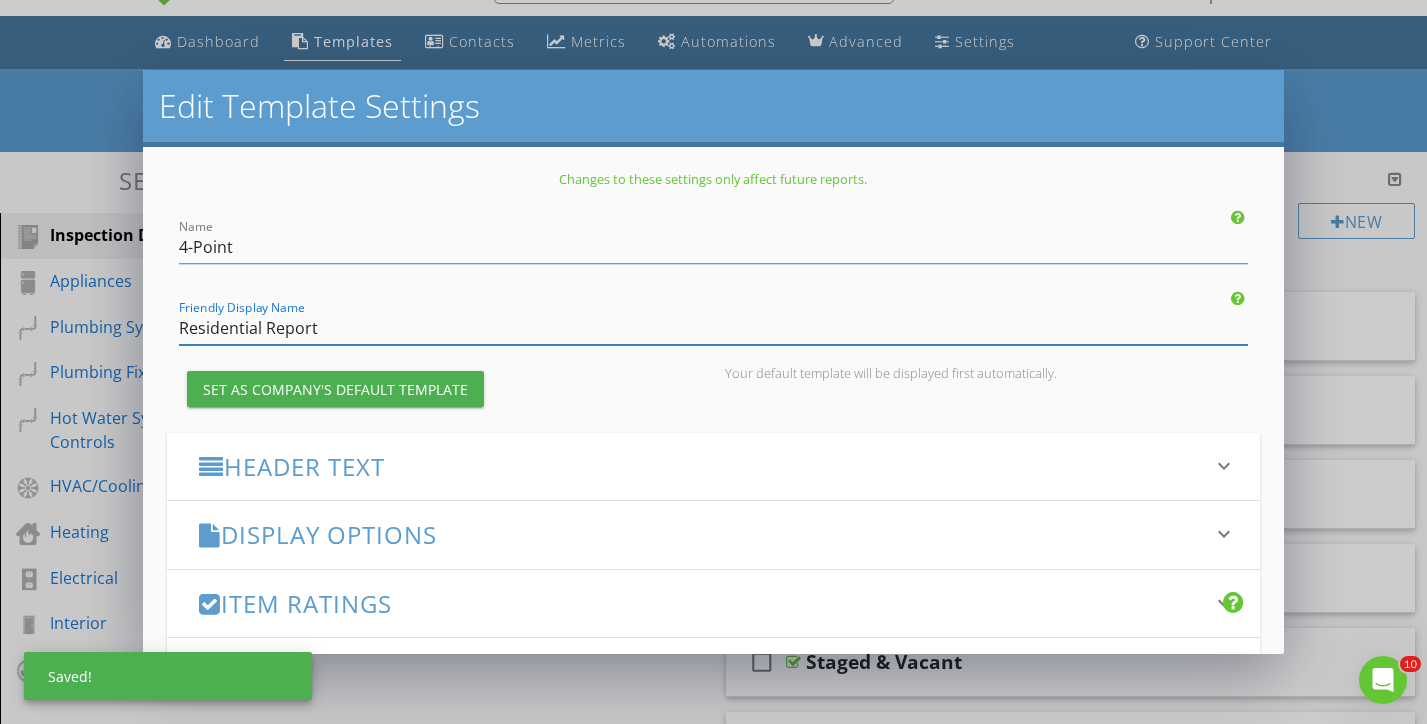 drag, startPoint x: 331, startPoint y: 334, endPoint x: 132, endPoint y: 330, distance: 199.04019 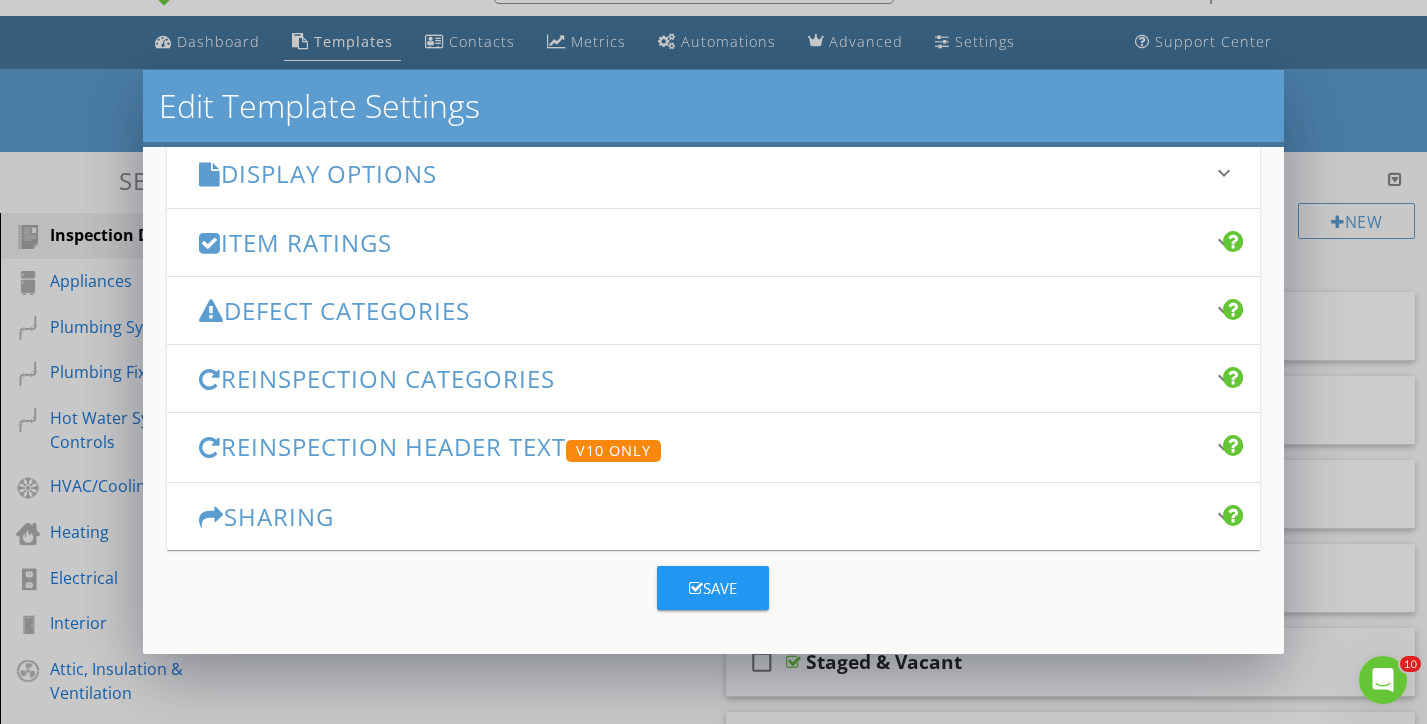scroll, scrollTop: 360, scrollLeft: 0, axis: vertical 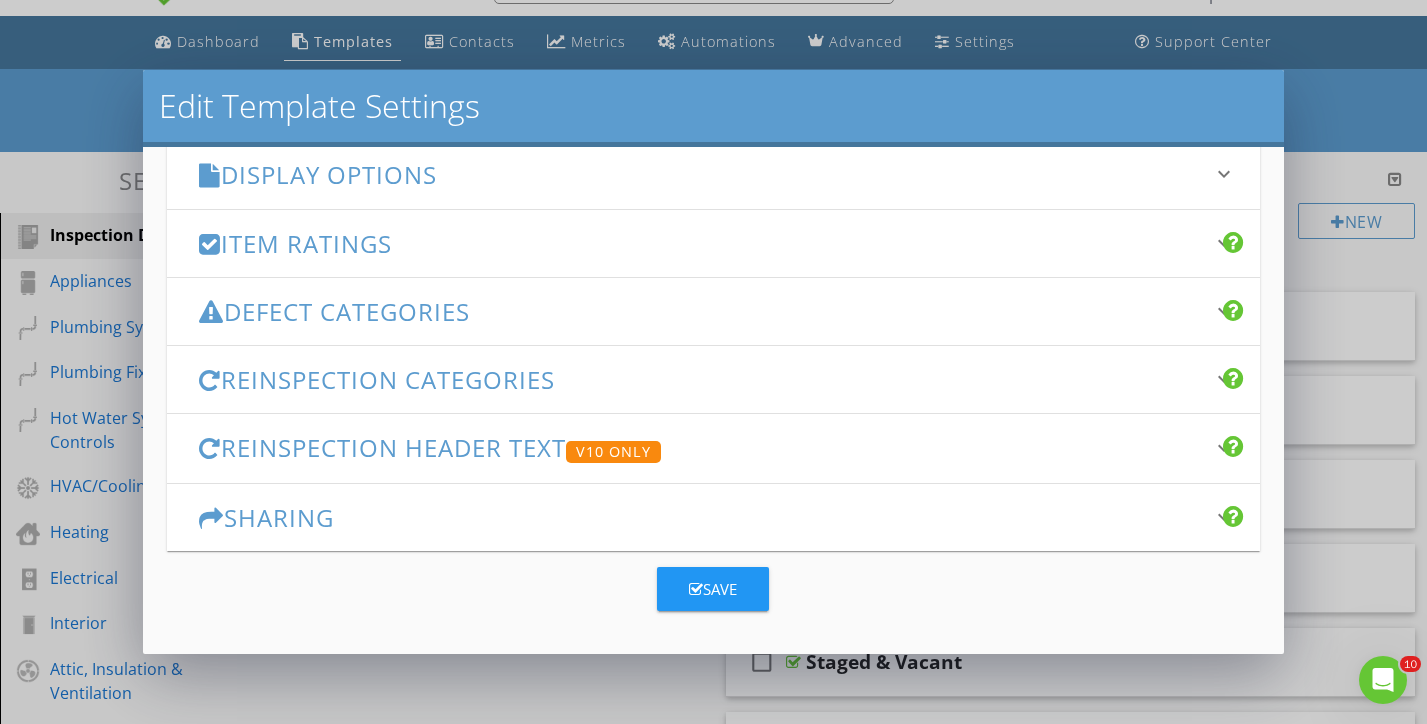 type on "4-Point Inspection" 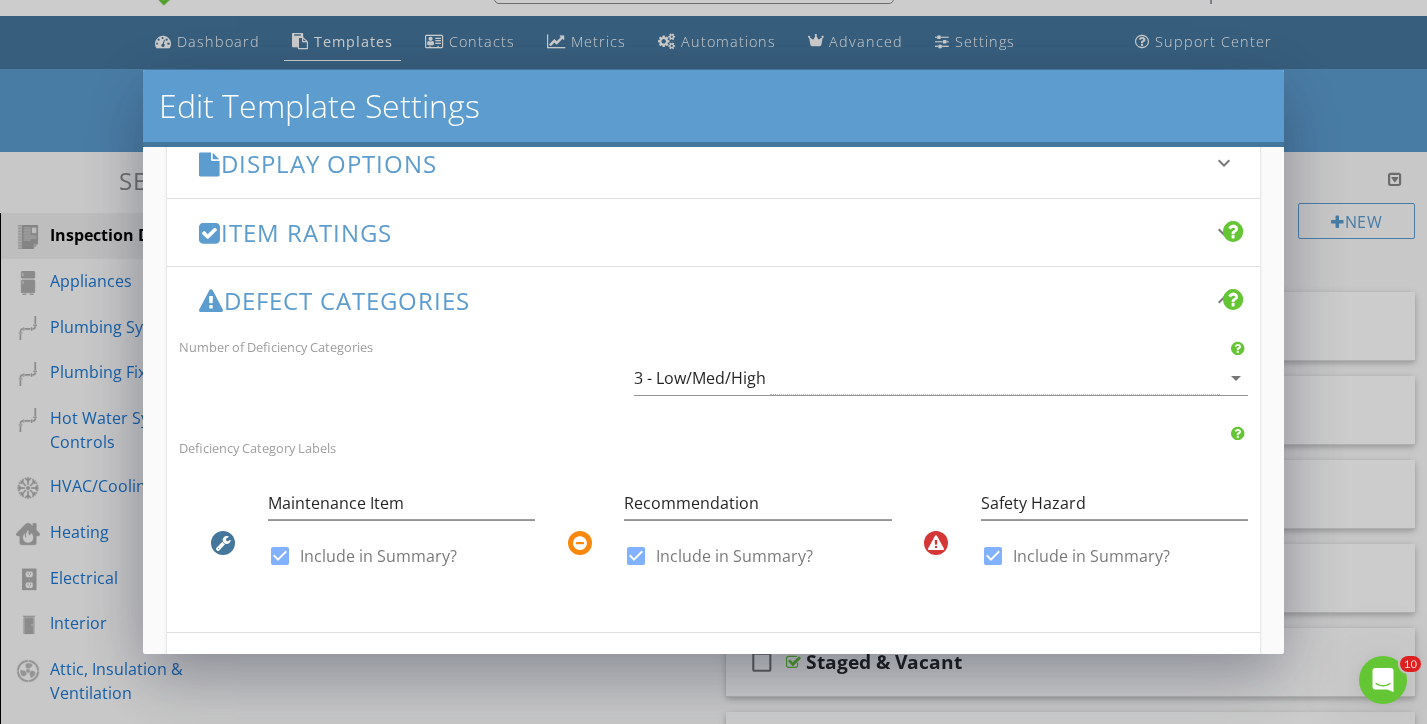 scroll, scrollTop: 370, scrollLeft: 0, axis: vertical 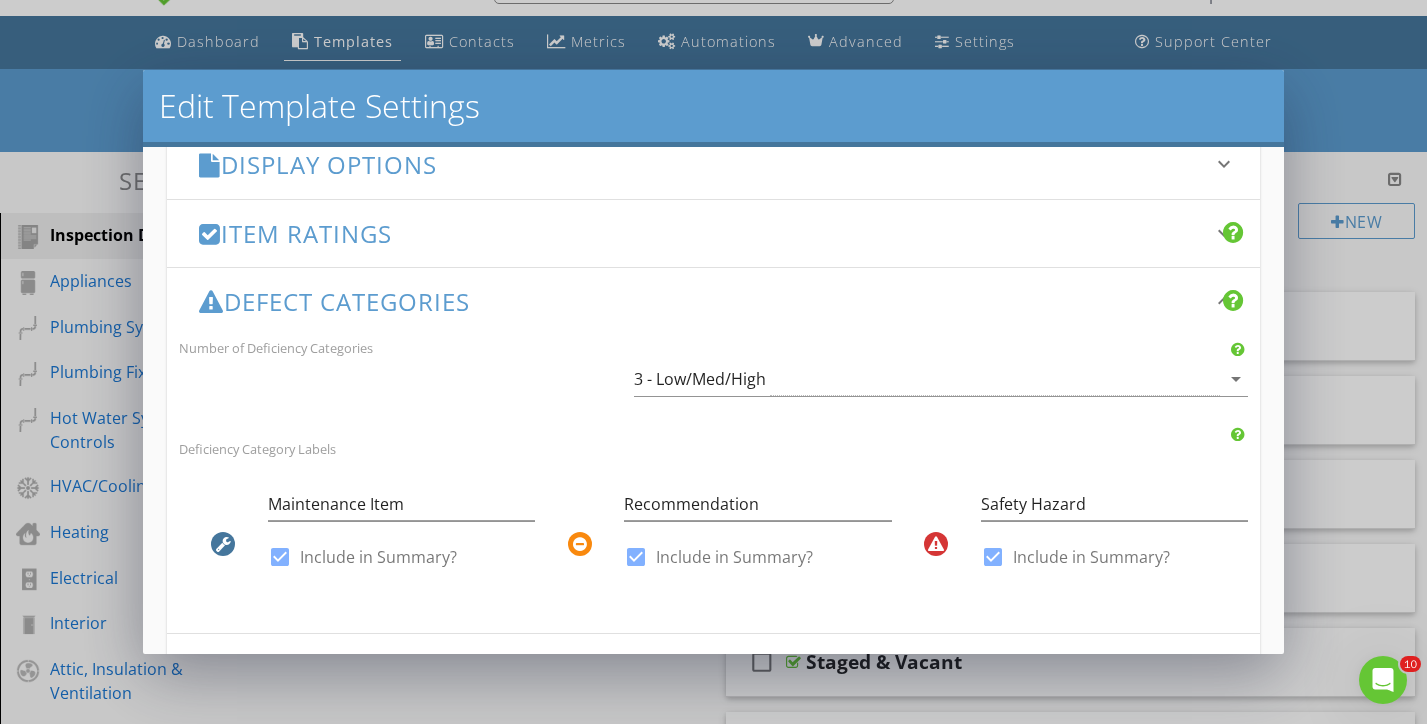 click on "Defect Categories
keyboard_arrow_down" at bounding box center [714, 301] 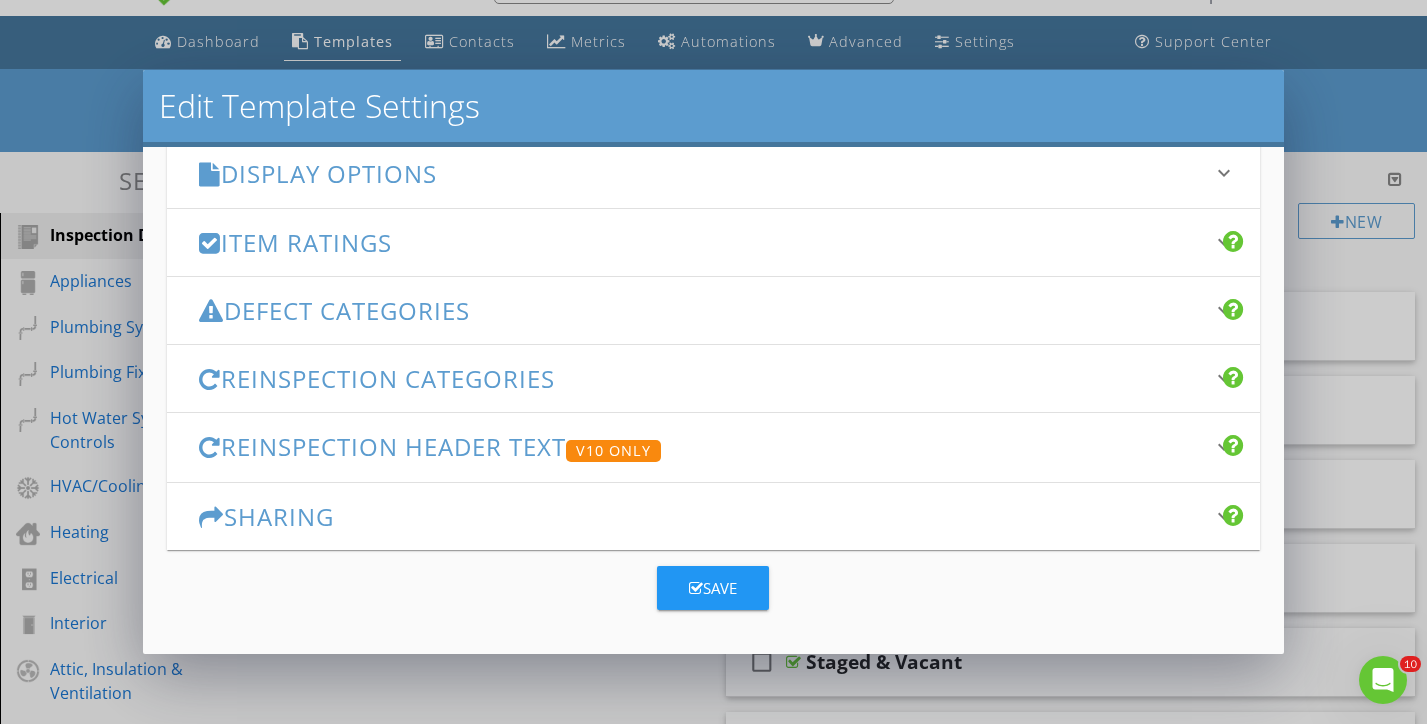 scroll, scrollTop: 360, scrollLeft: 0, axis: vertical 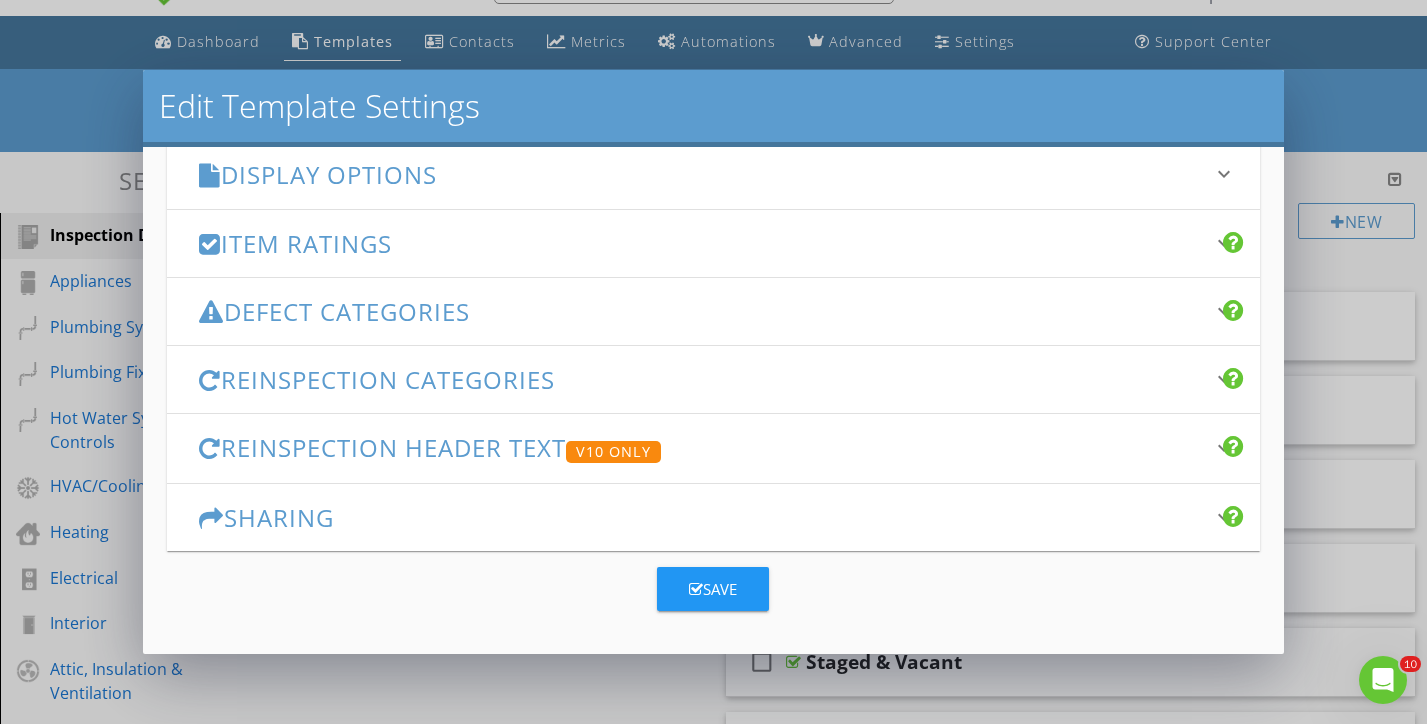 click on "Item Ratings" at bounding box center (702, 243) 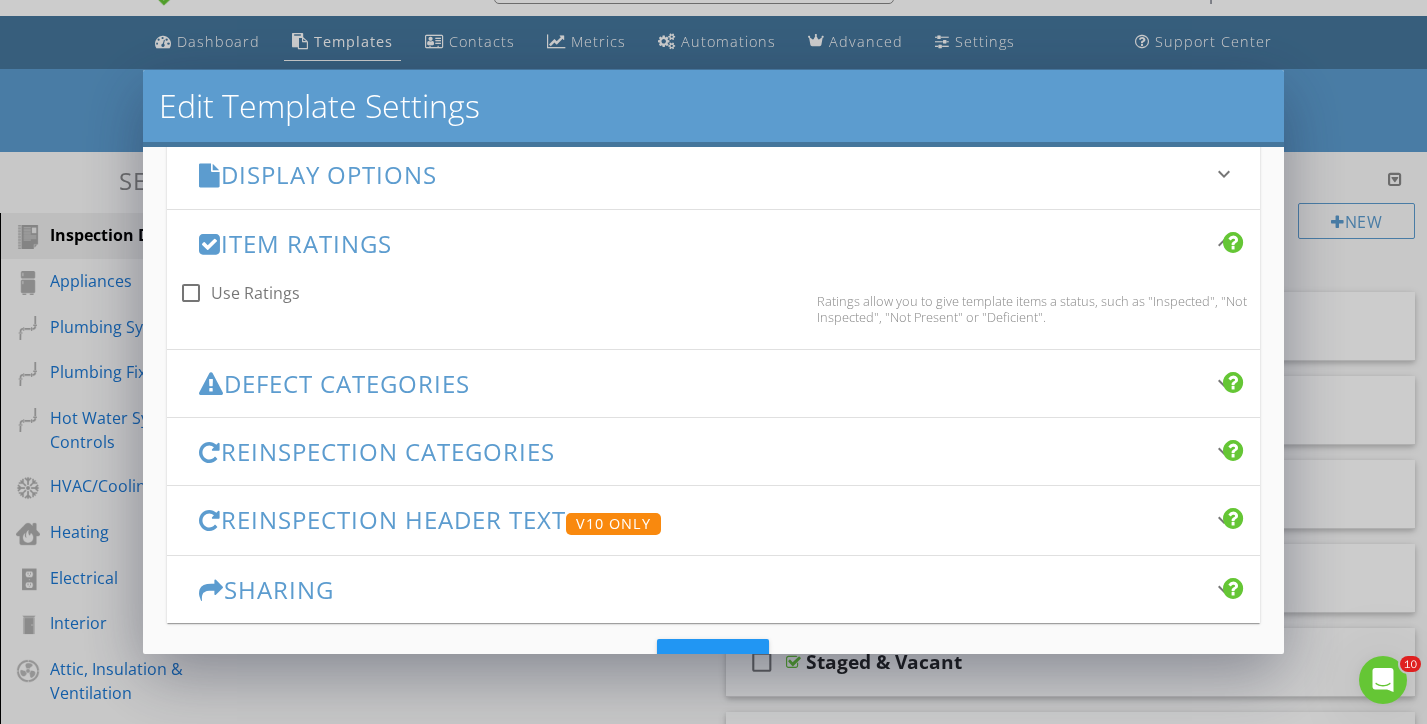 click on "Item Ratings" at bounding box center (702, 243) 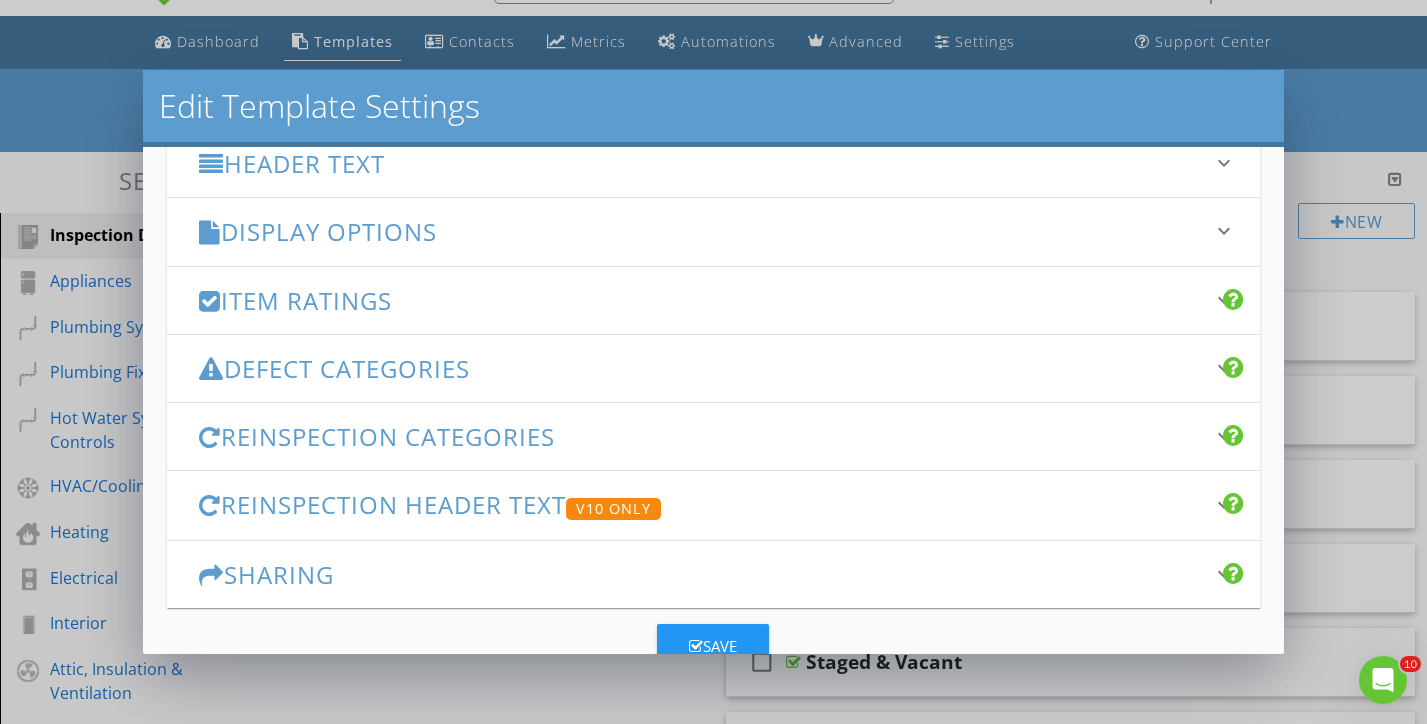 scroll, scrollTop: 303, scrollLeft: 0, axis: vertical 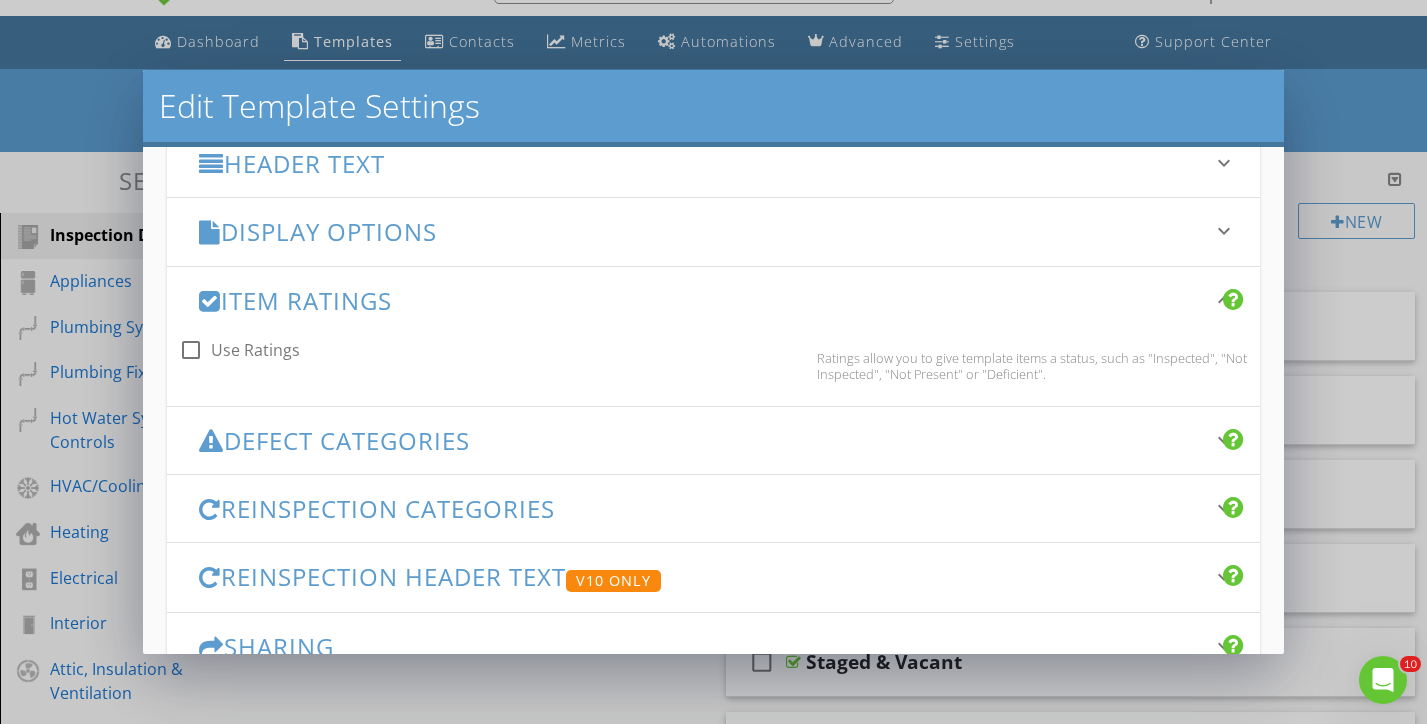 click on "Item Ratings" at bounding box center [702, 300] 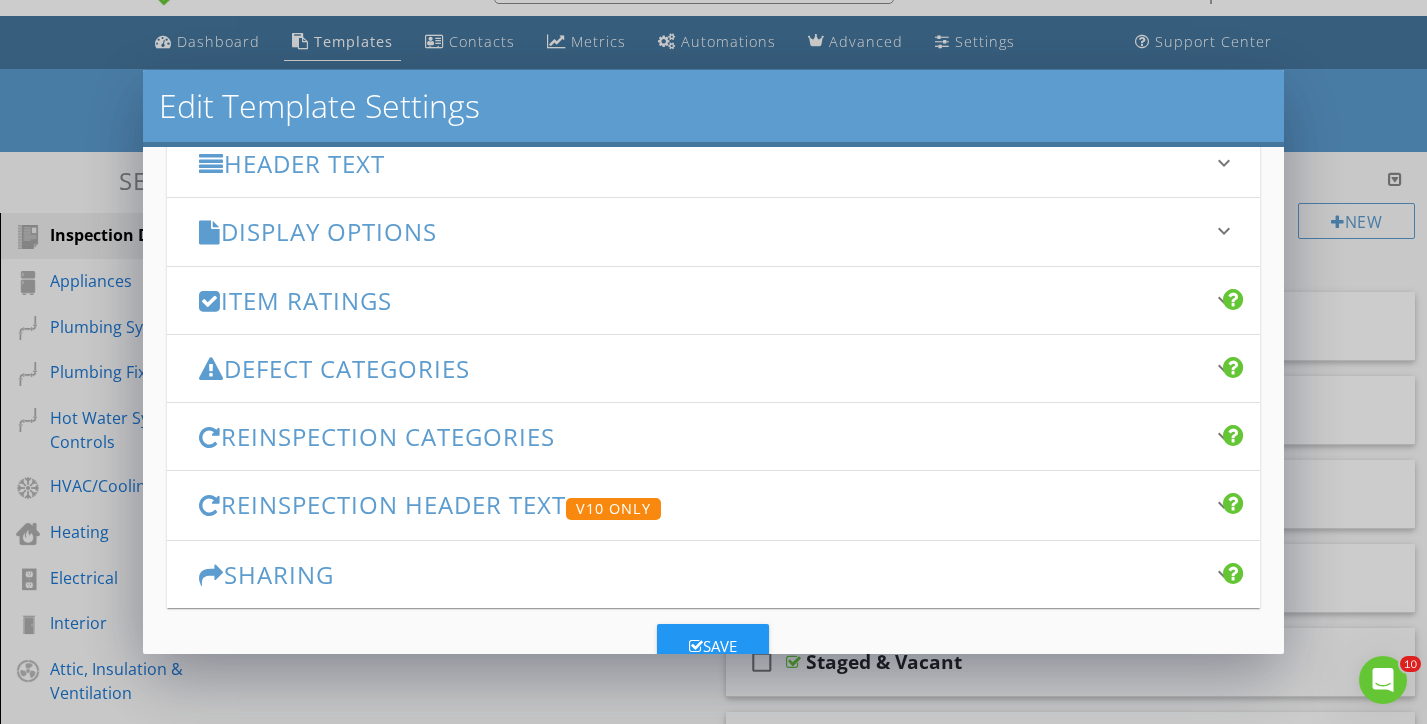click on "Display Options" at bounding box center (702, 231) 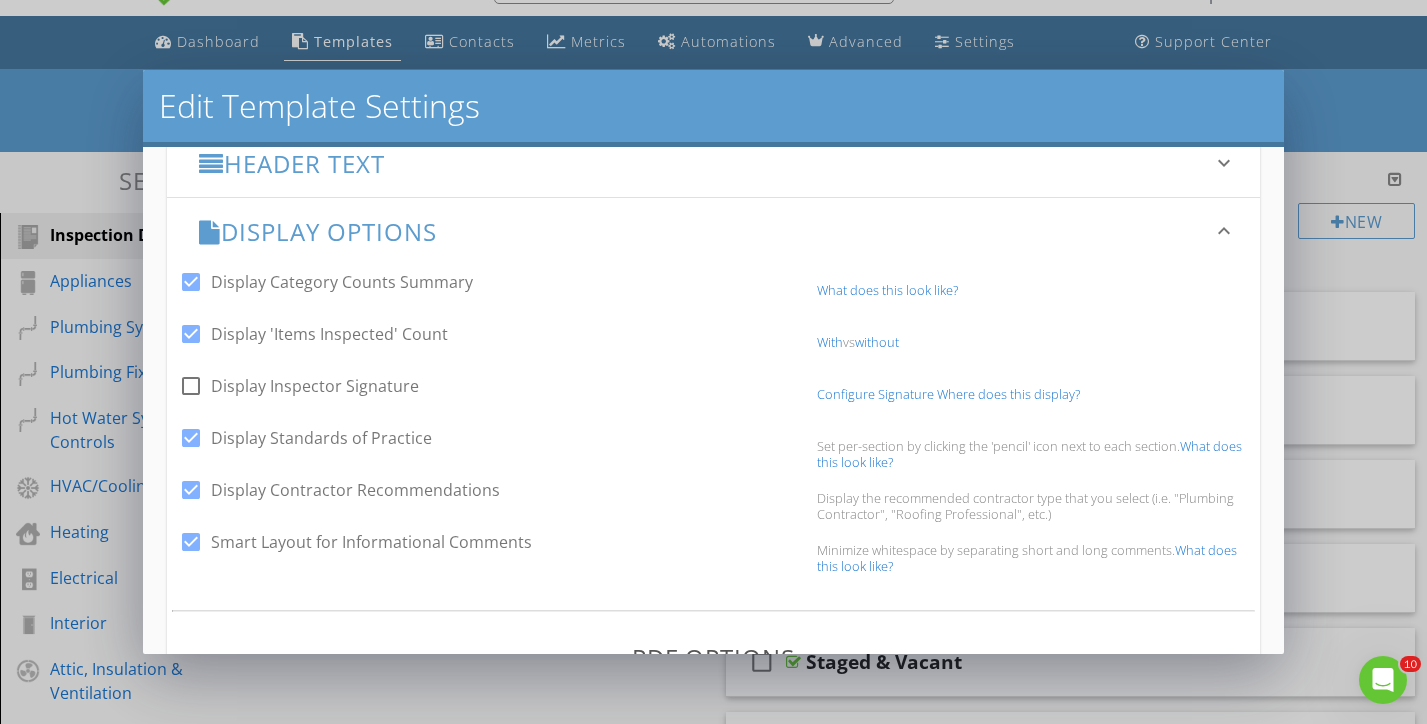 click on "Display Options" at bounding box center (702, 231) 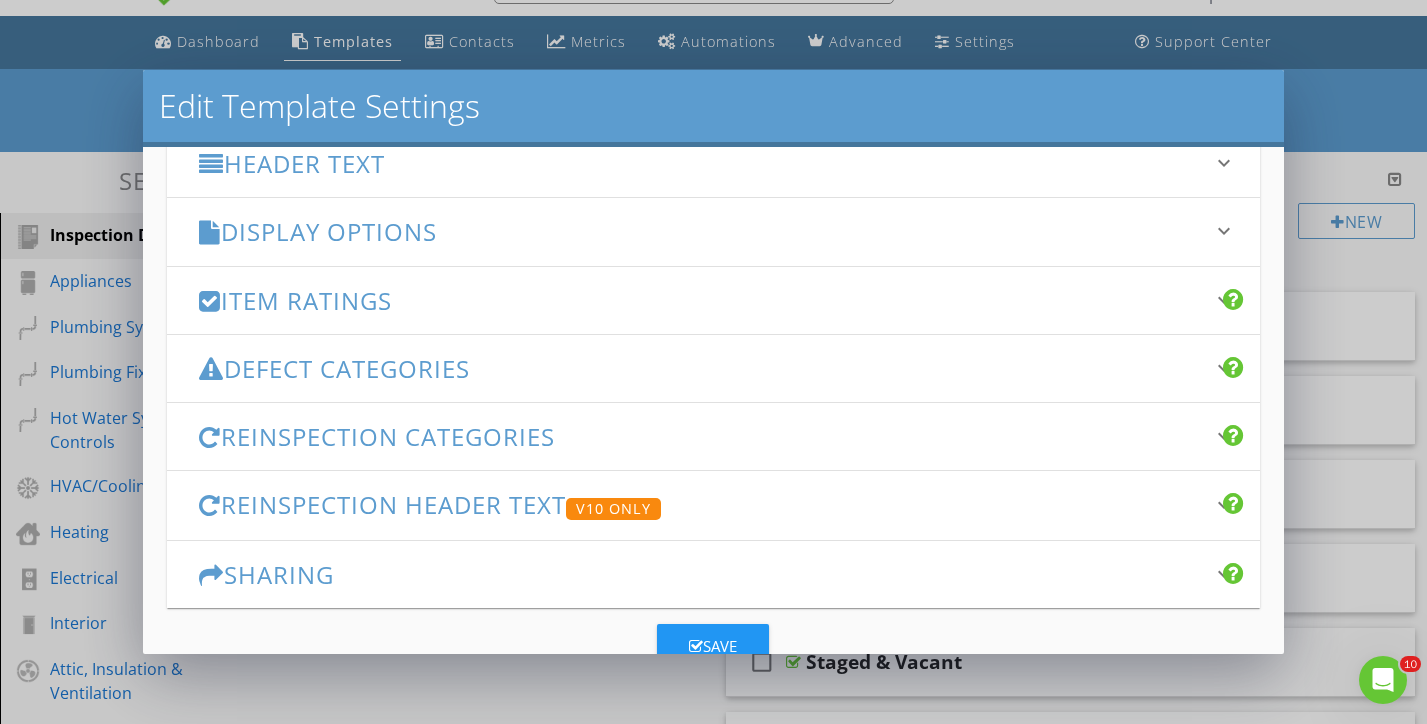 click on "keyboard_arrow_down" at bounding box center [1224, 163] 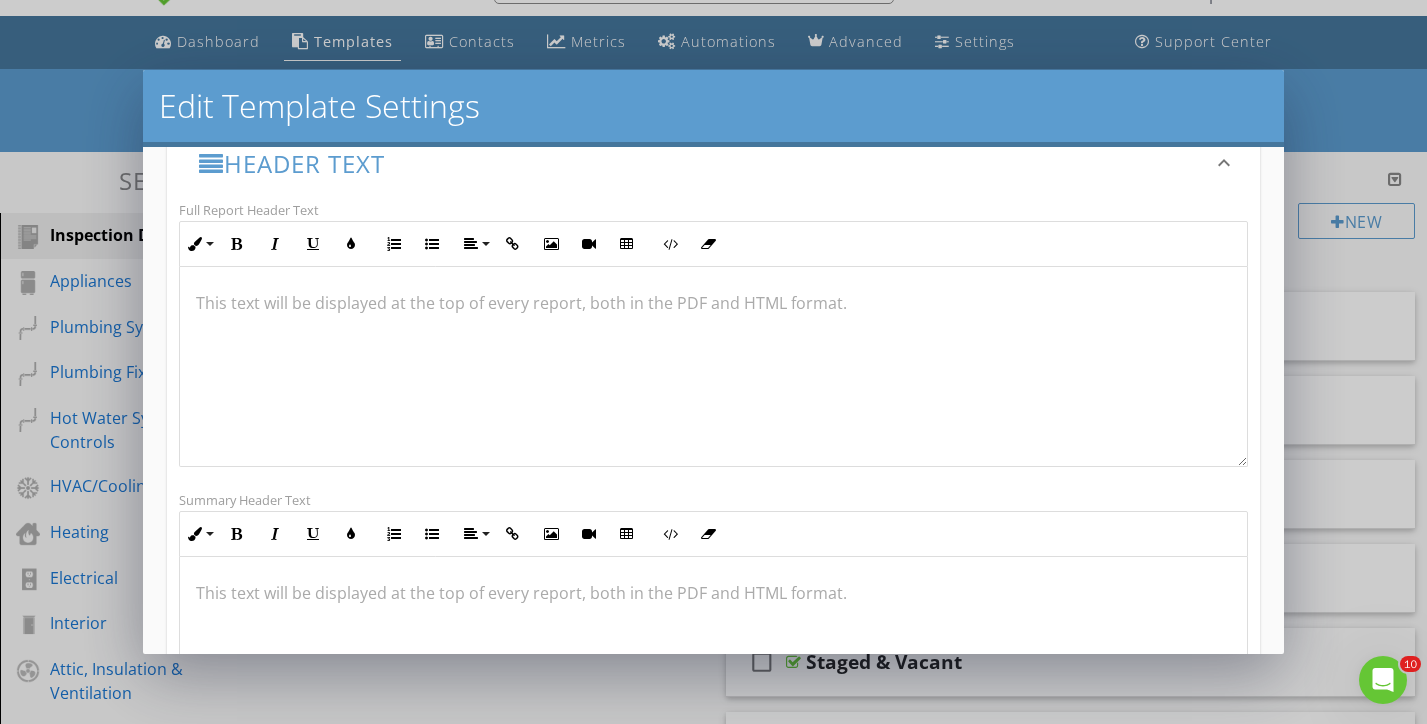 click on "keyboard_arrow_down" at bounding box center (1224, 163) 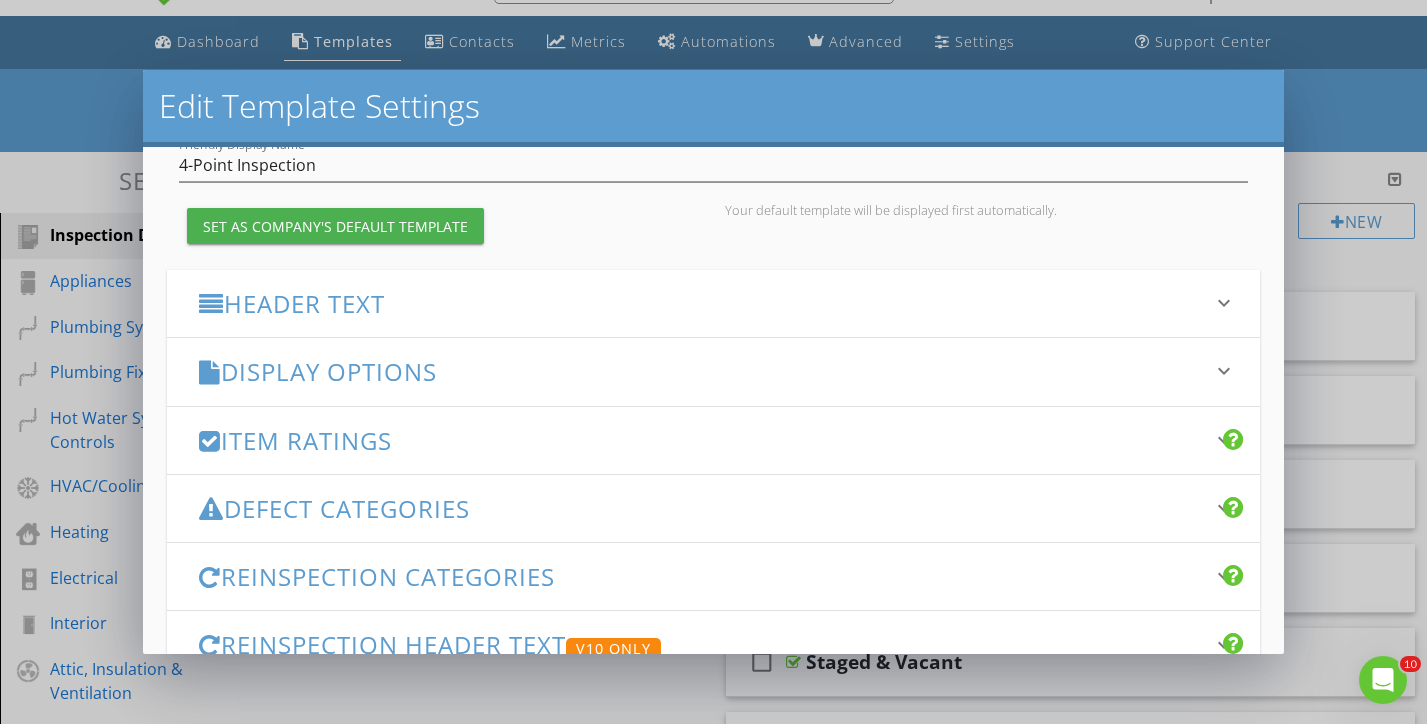 scroll, scrollTop: 151, scrollLeft: 0, axis: vertical 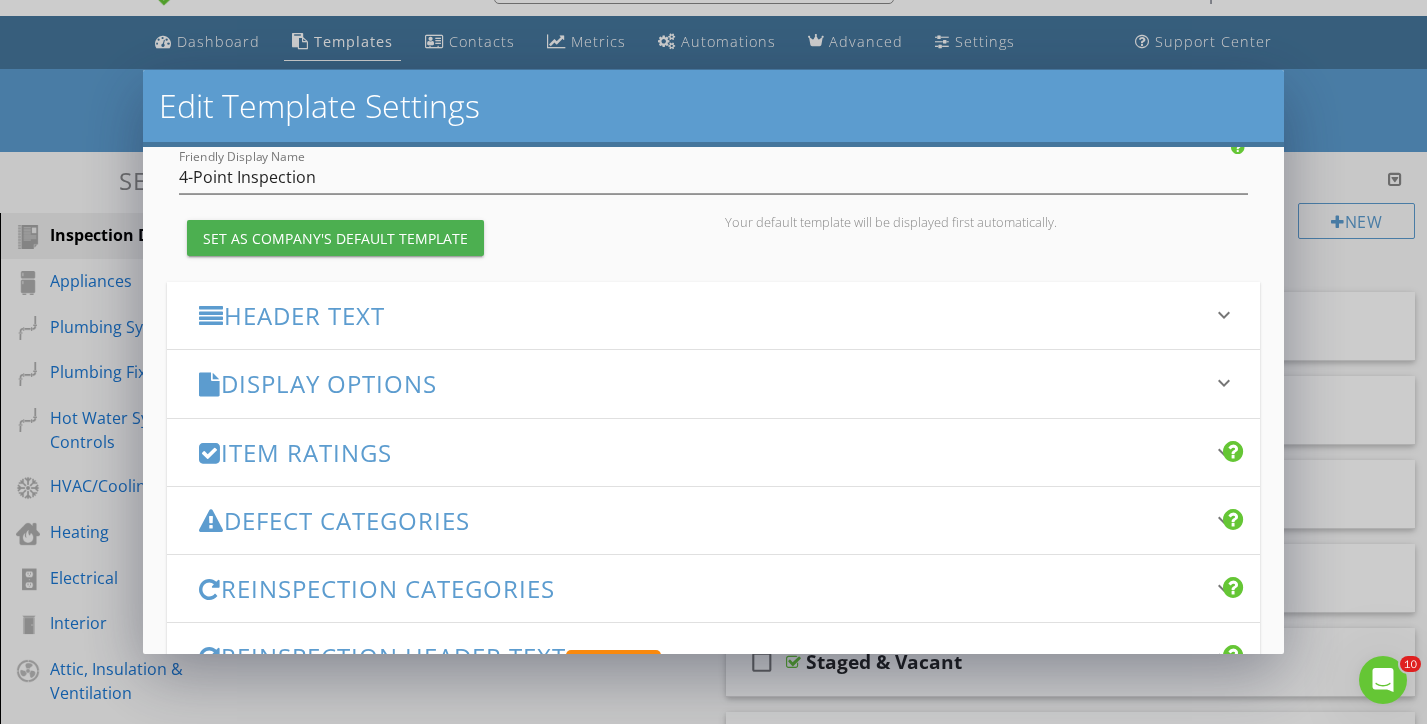 click on "keyboard_arrow_down" at bounding box center (1224, 315) 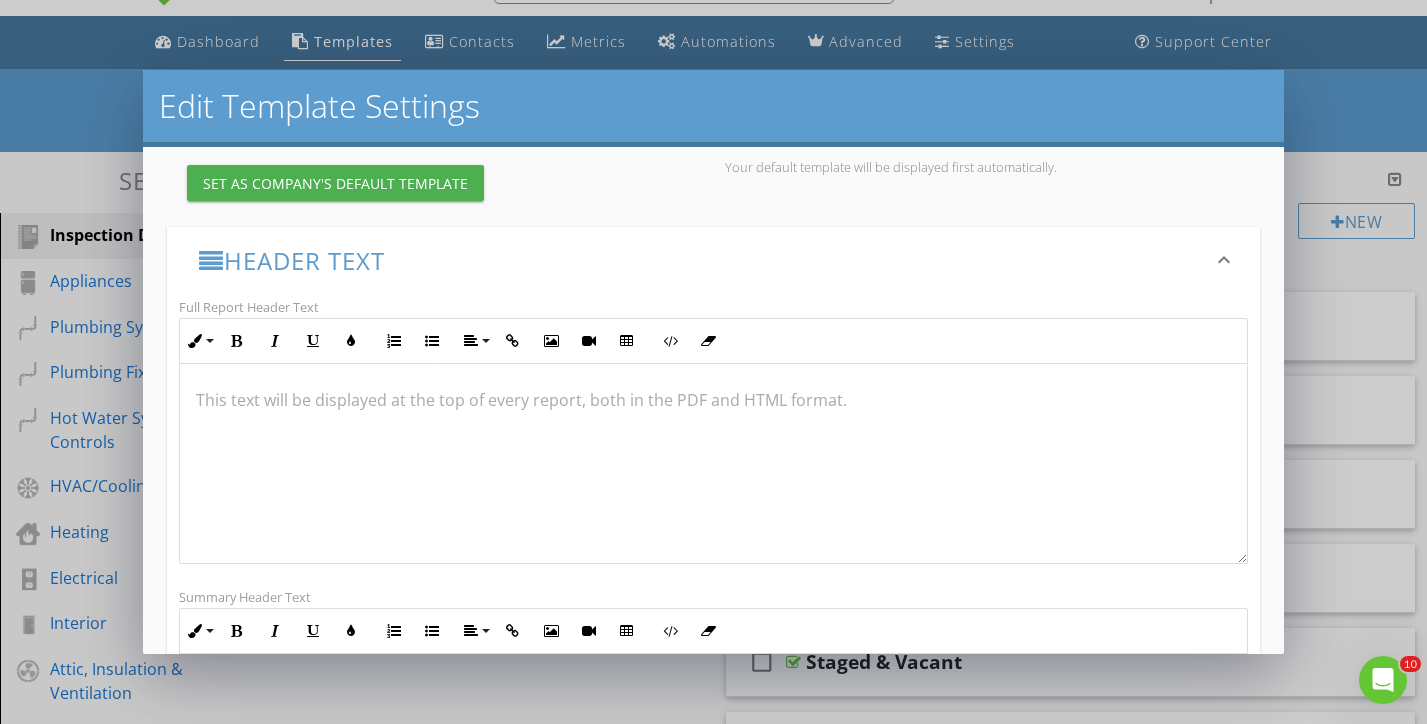 scroll, scrollTop: 106, scrollLeft: 0, axis: vertical 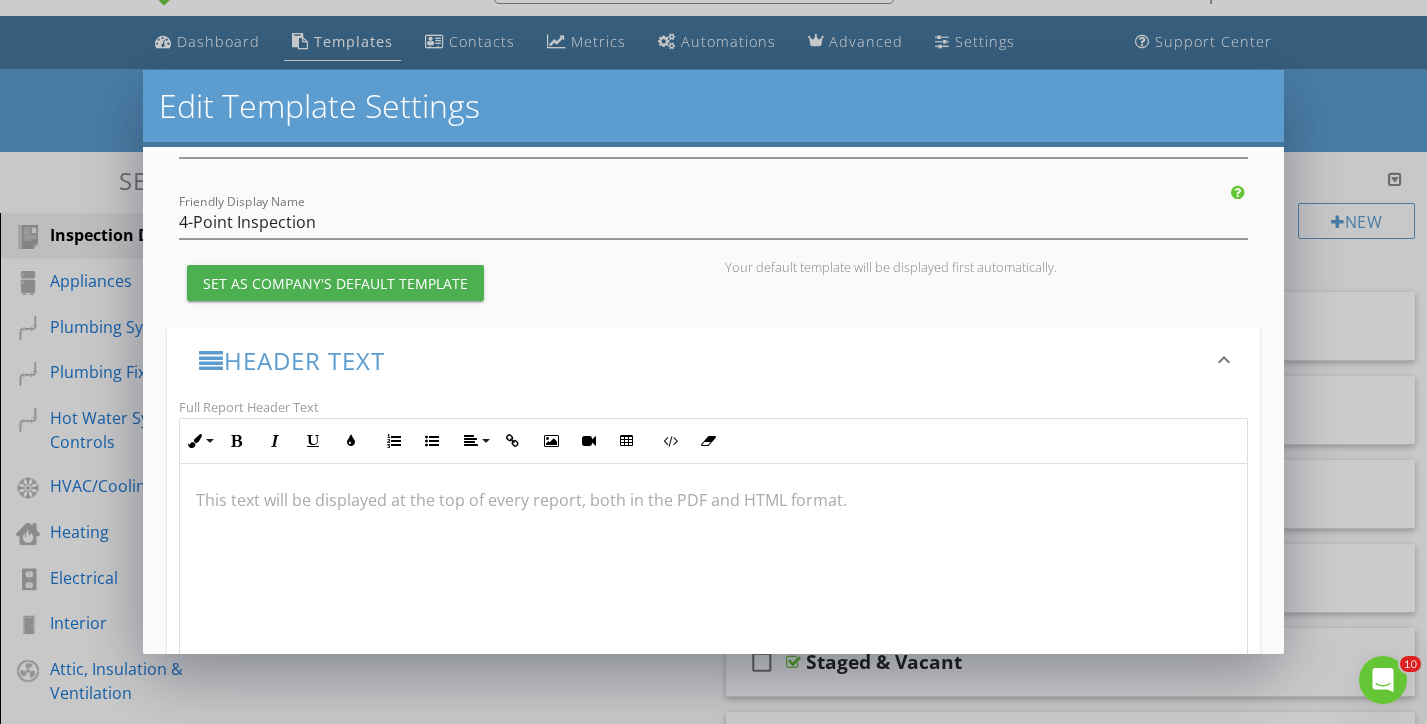 click on "keyboard_arrow_down" at bounding box center [1224, 360] 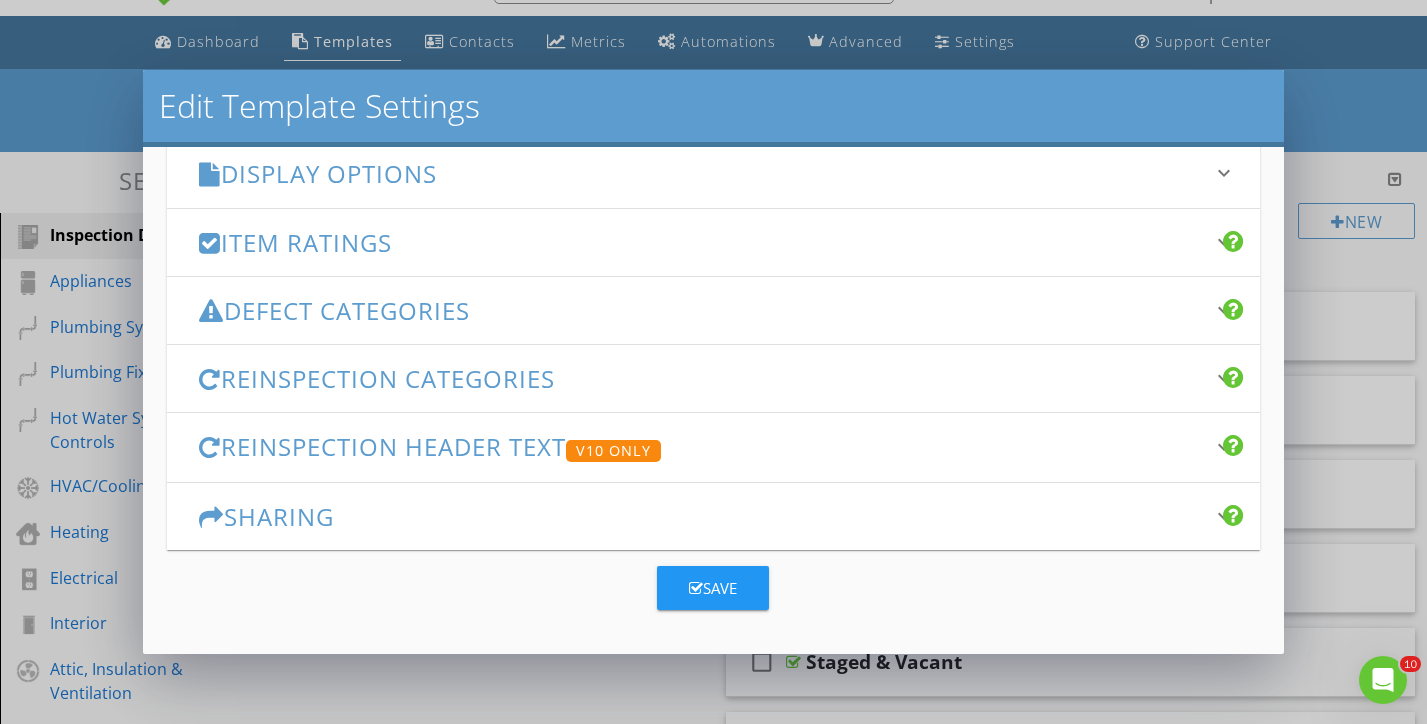 scroll, scrollTop: 360, scrollLeft: 0, axis: vertical 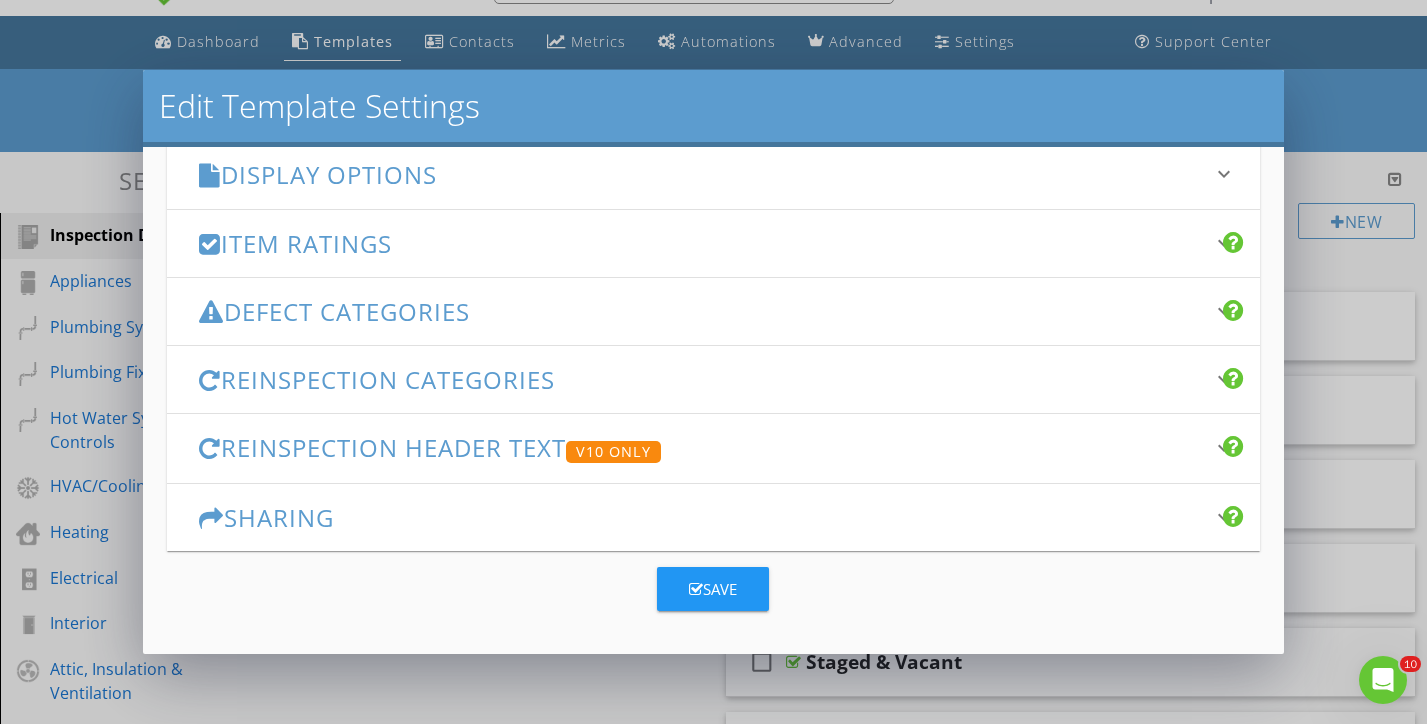 click on "Save" at bounding box center (713, 589) 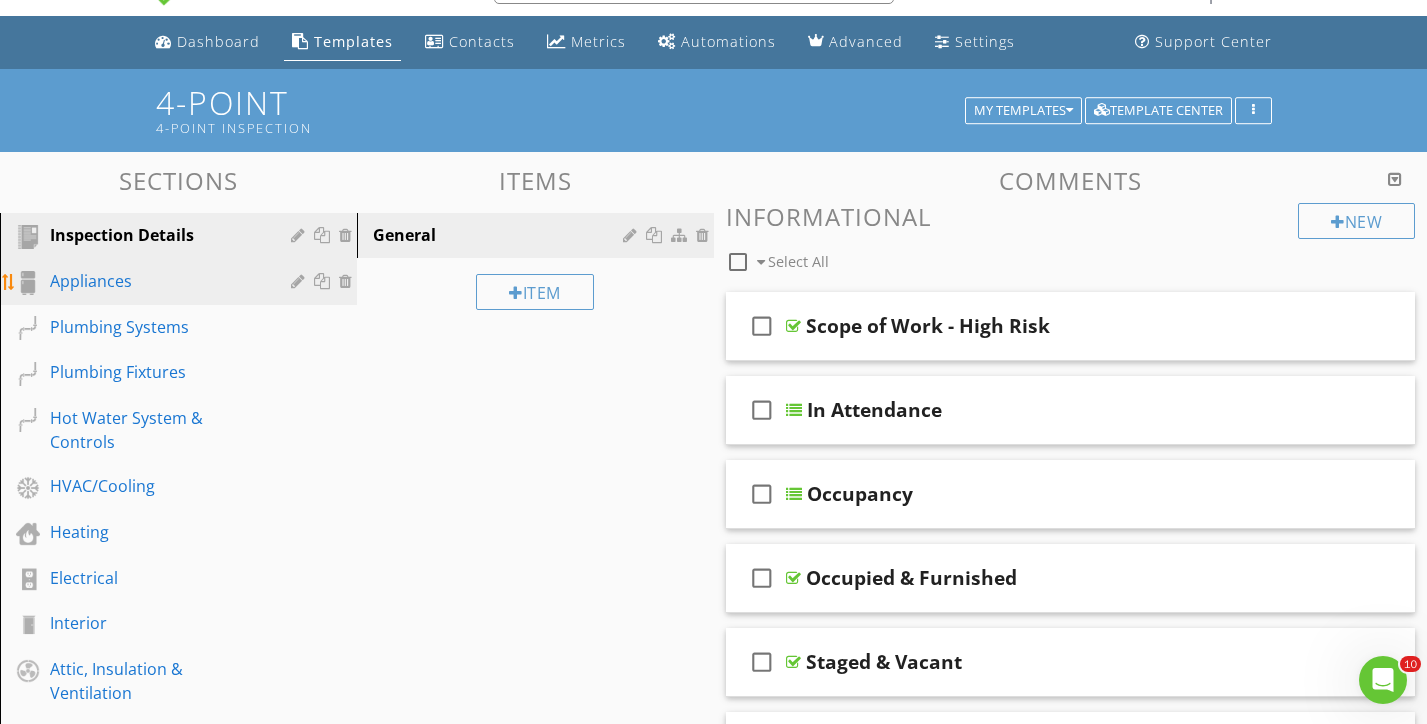 click at bounding box center (348, 281) 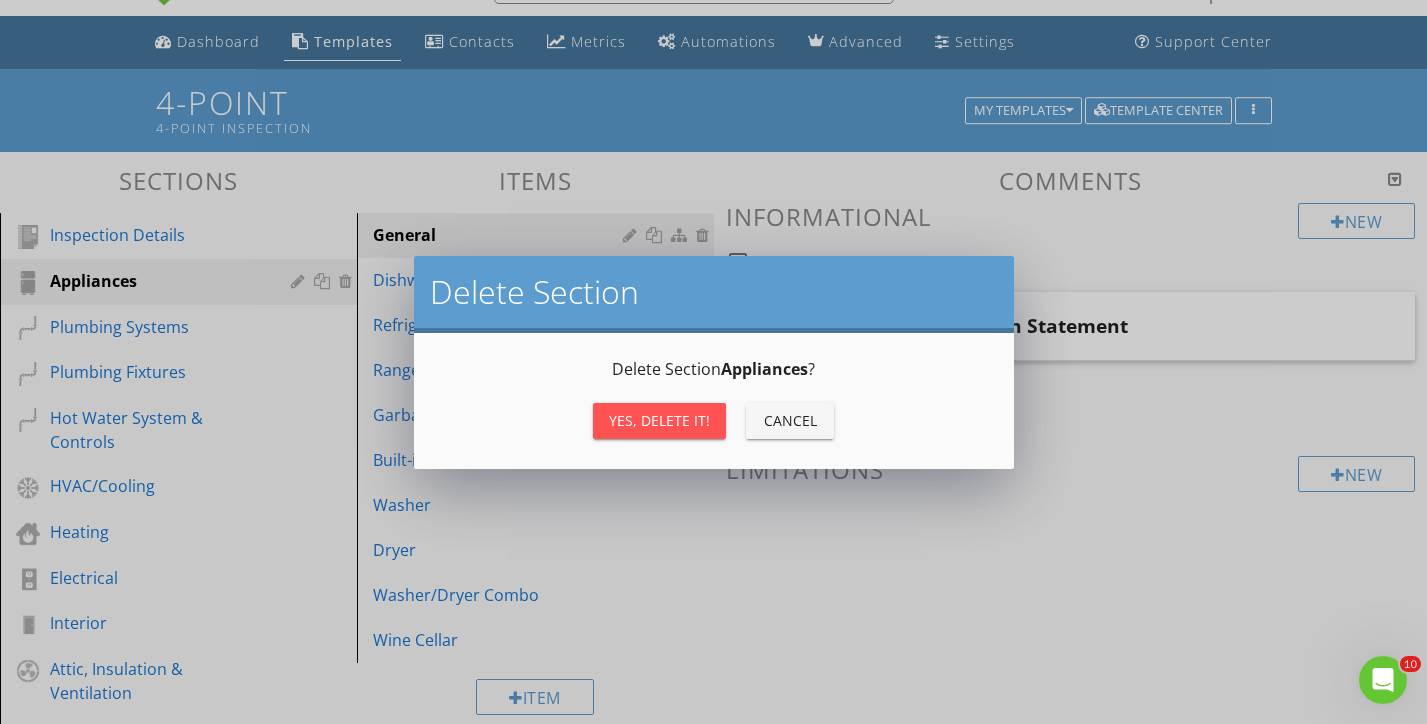 click on "Yes, Delete it!" at bounding box center [659, 420] 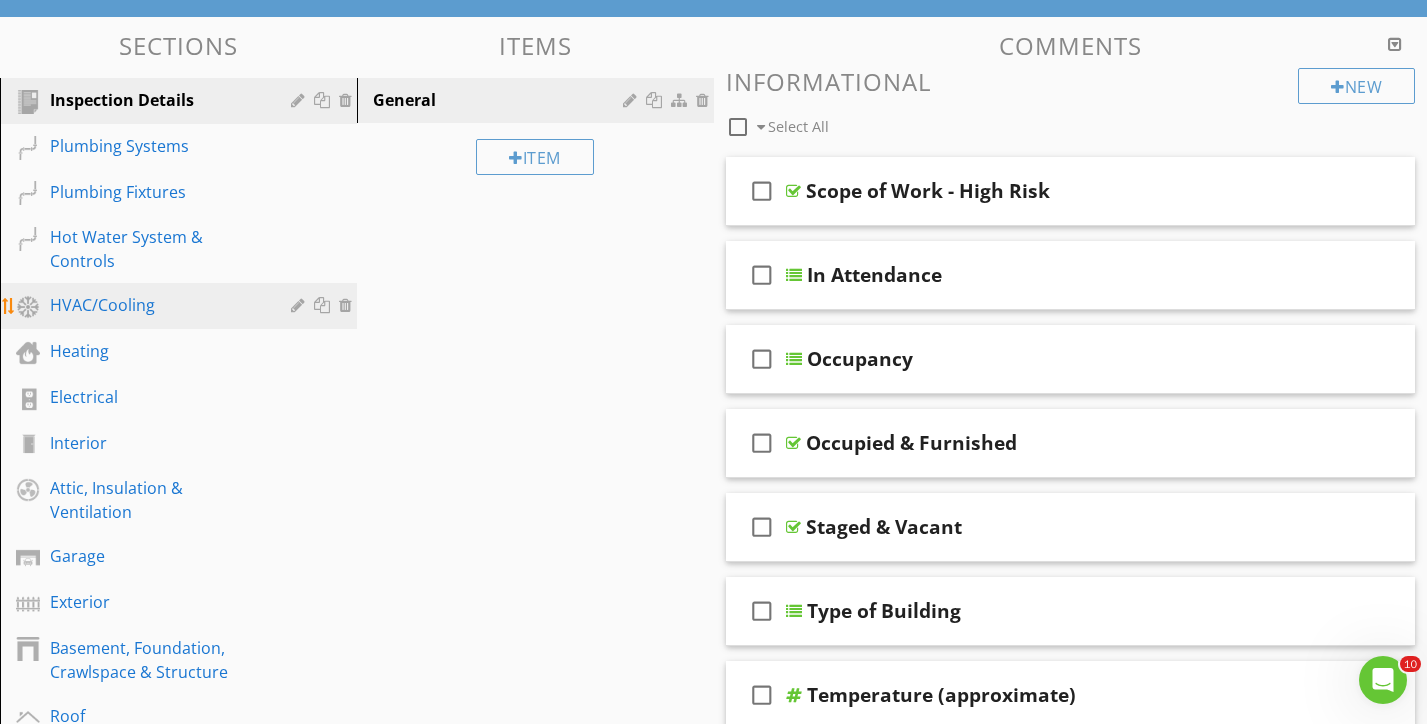 scroll, scrollTop: 192, scrollLeft: 0, axis: vertical 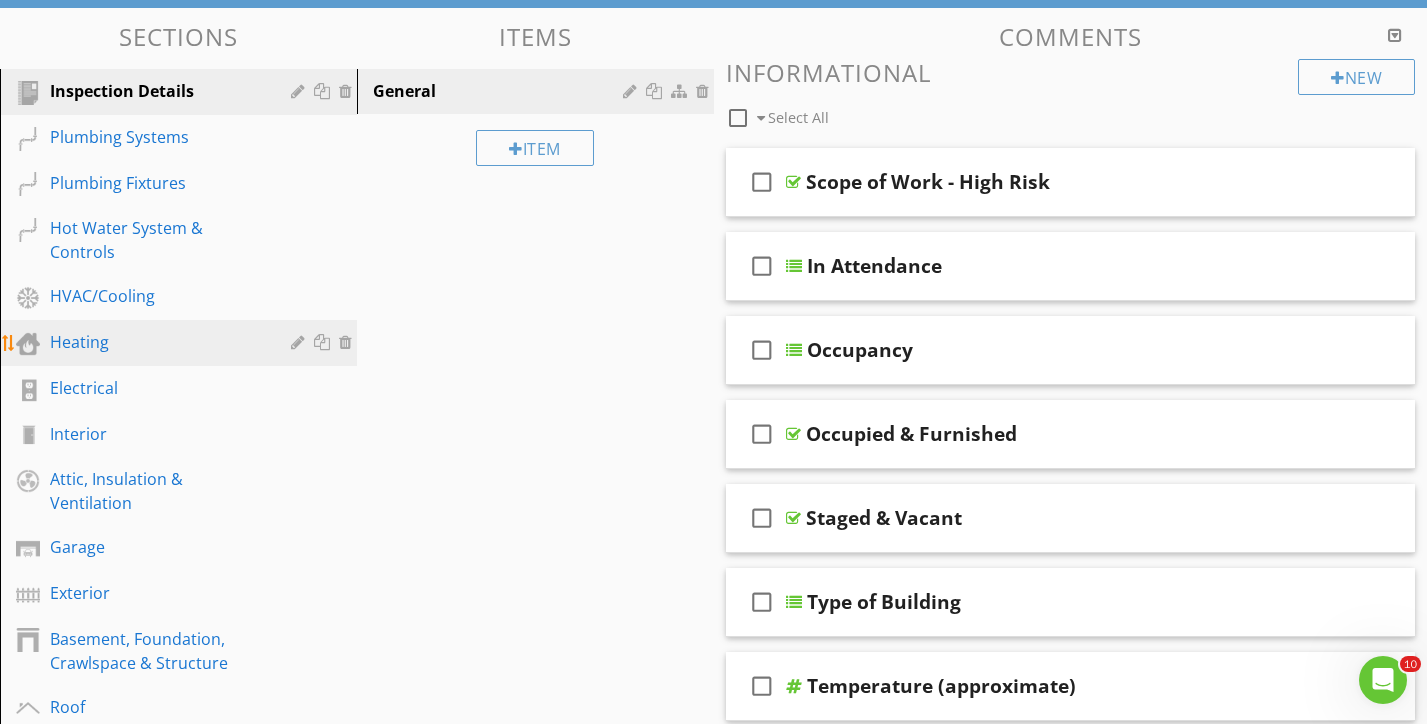 click at bounding box center (348, 342) 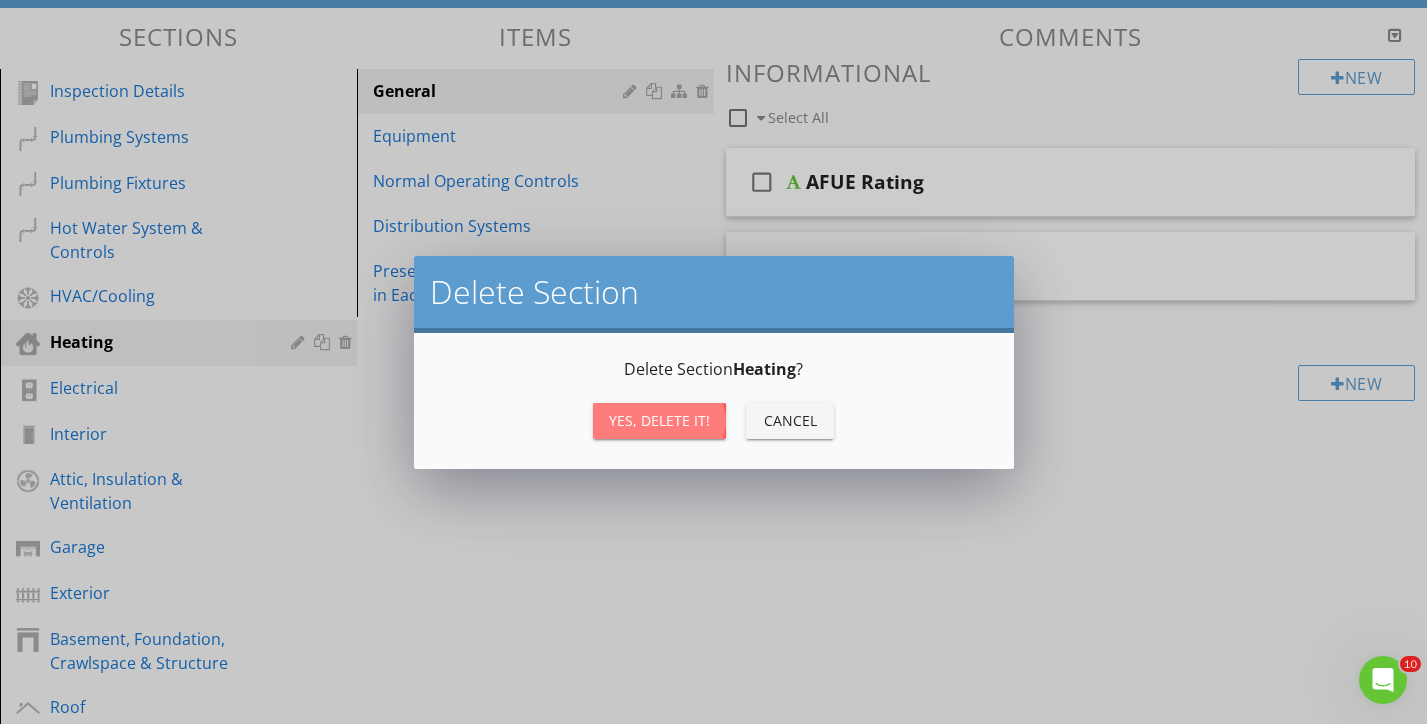 click on "Yes, Delete it!" at bounding box center (659, 420) 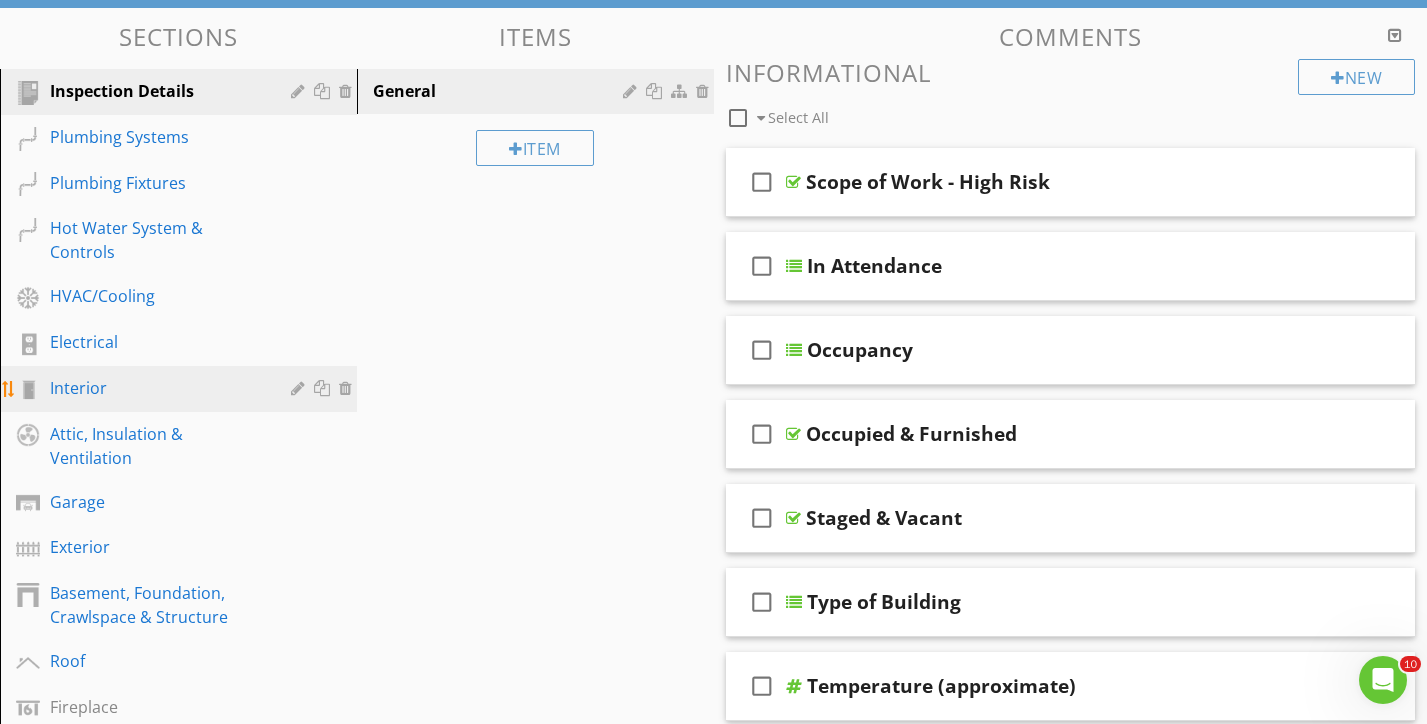 click at bounding box center [348, 388] 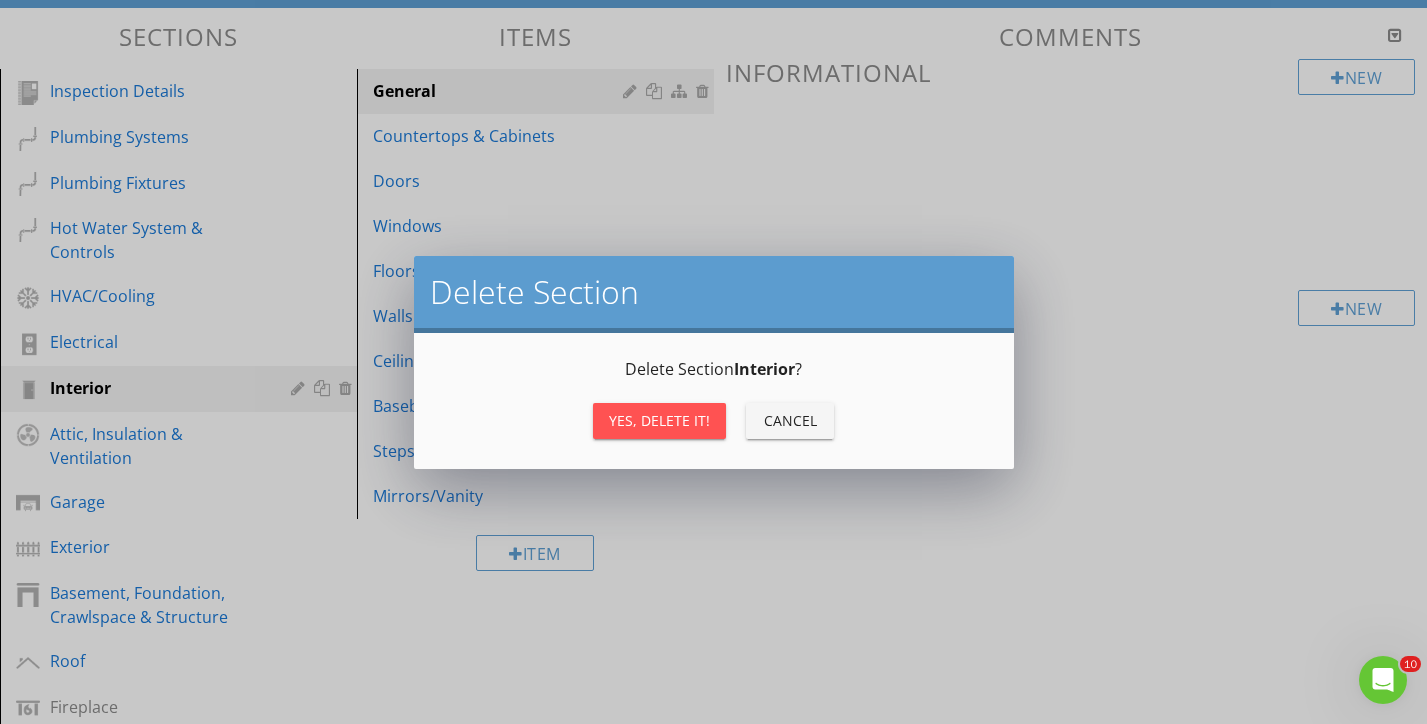 click on "Yes, Delete it!" at bounding box center (659, 420) 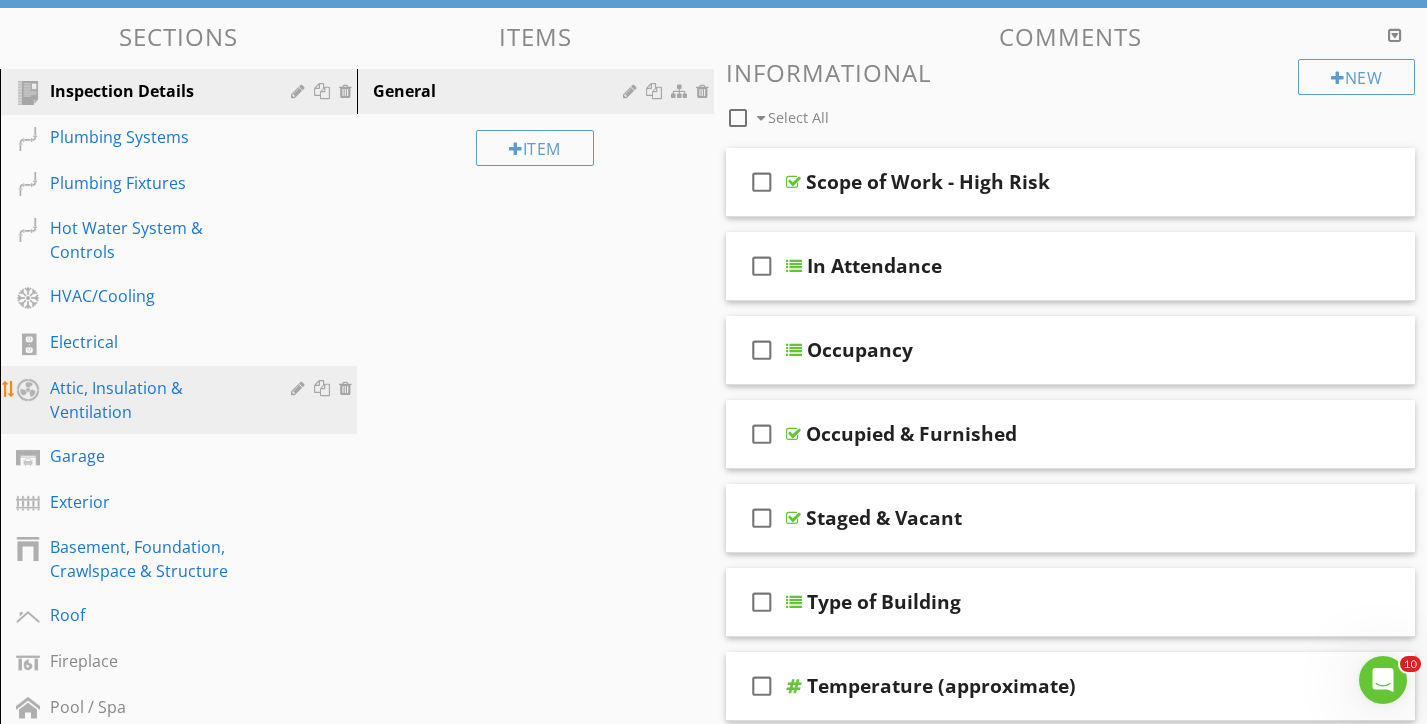 click at bounding box center [348, 388] 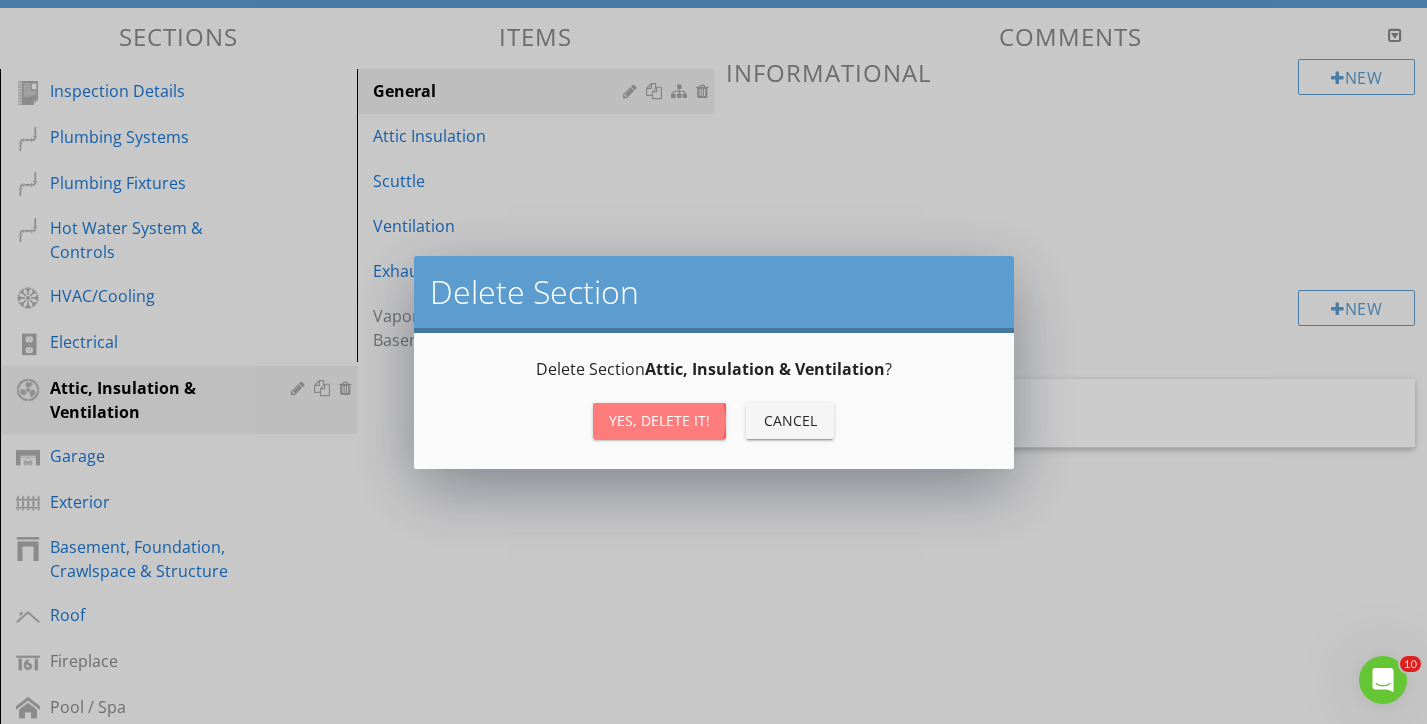 click on "Yes, Delete it!" at bounding box center (659, 420) 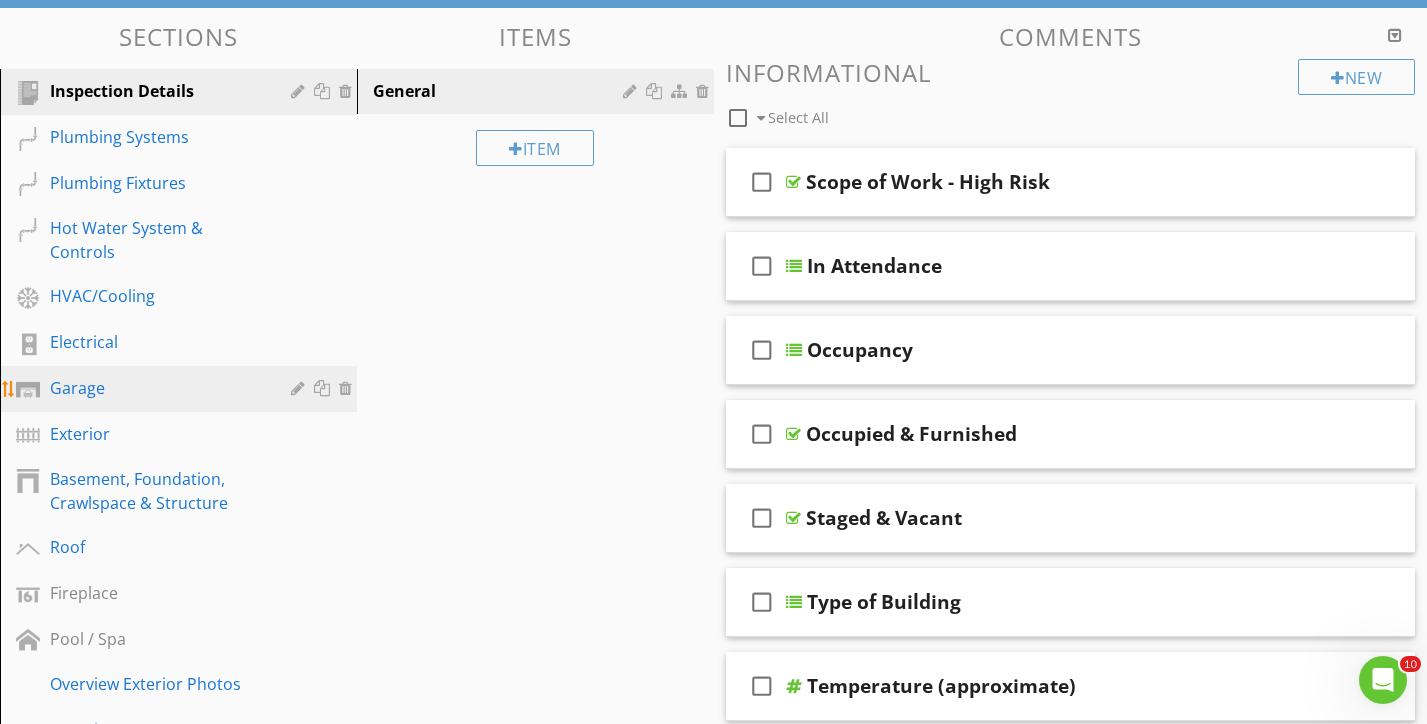 click at bounding box center [348, 388] 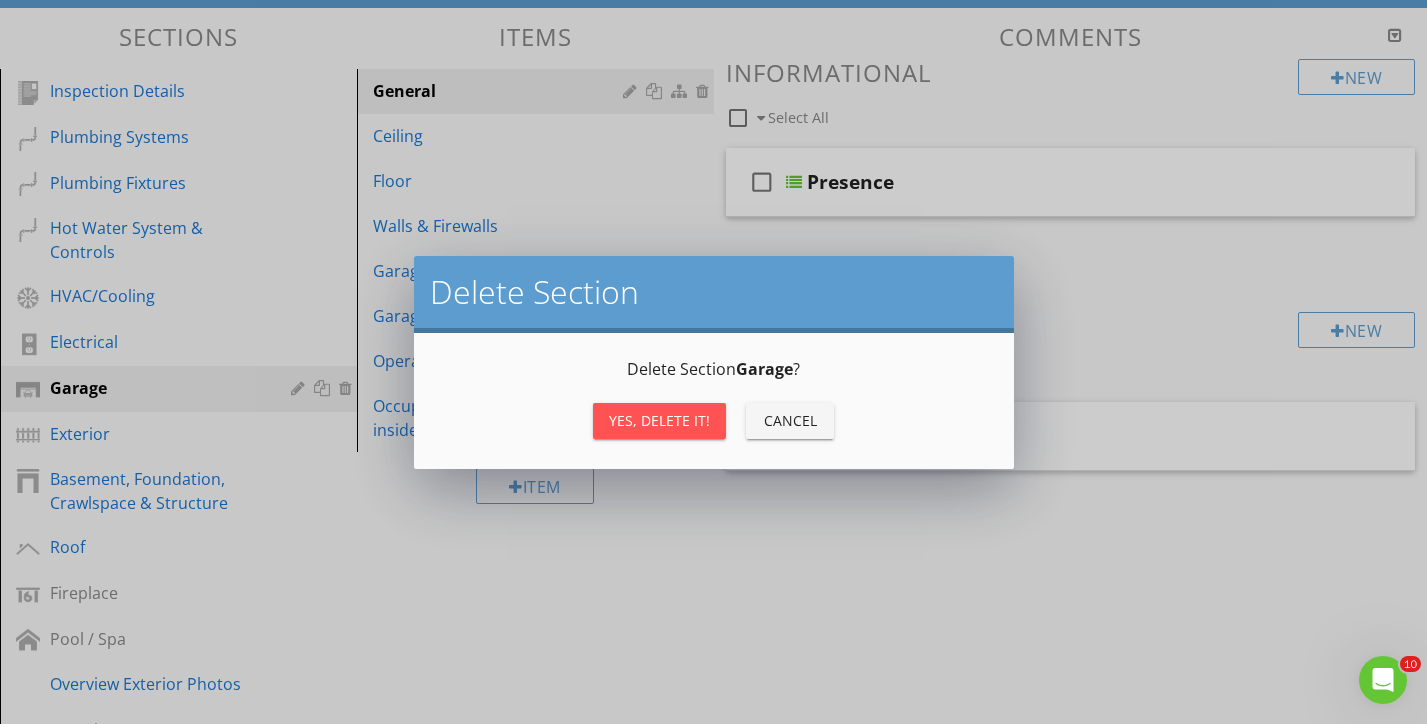 click on "Yes, Delete it!" at bounding box center (659, 420) 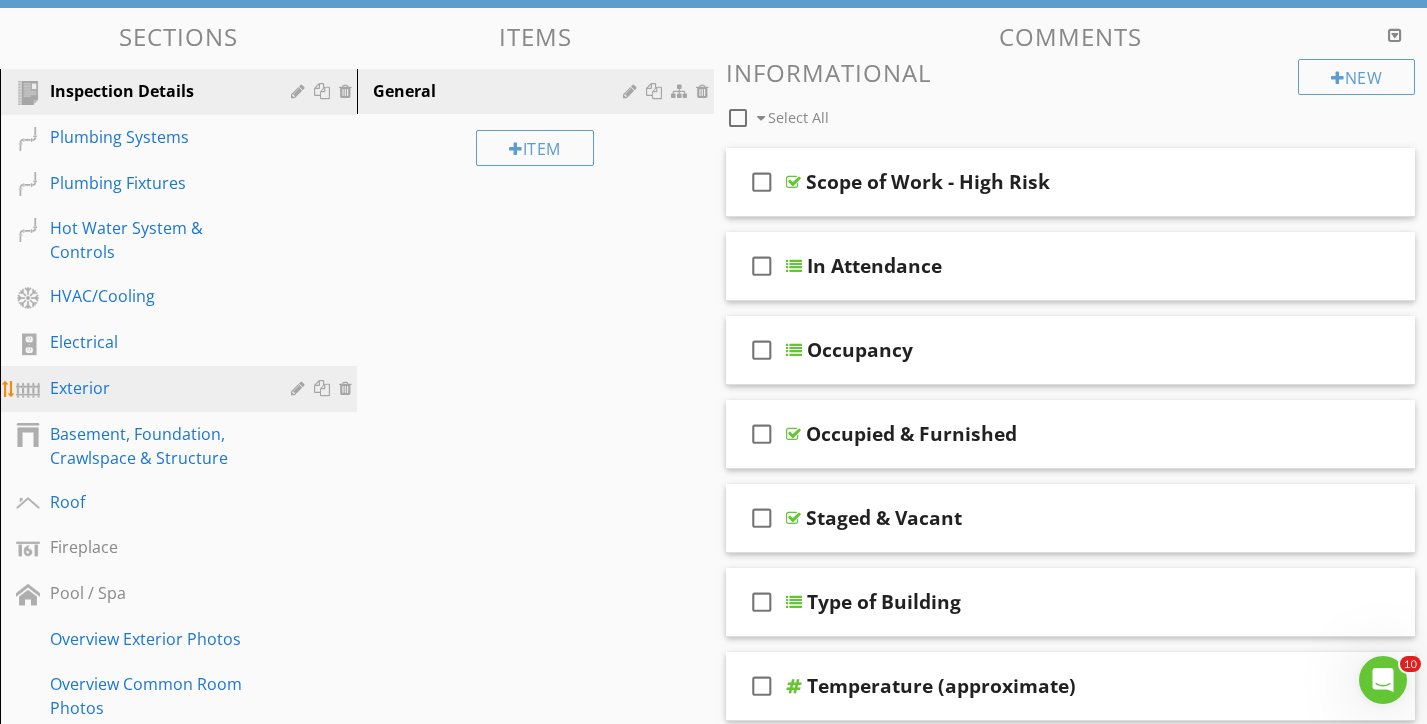 click at bounding box center [348, 388] 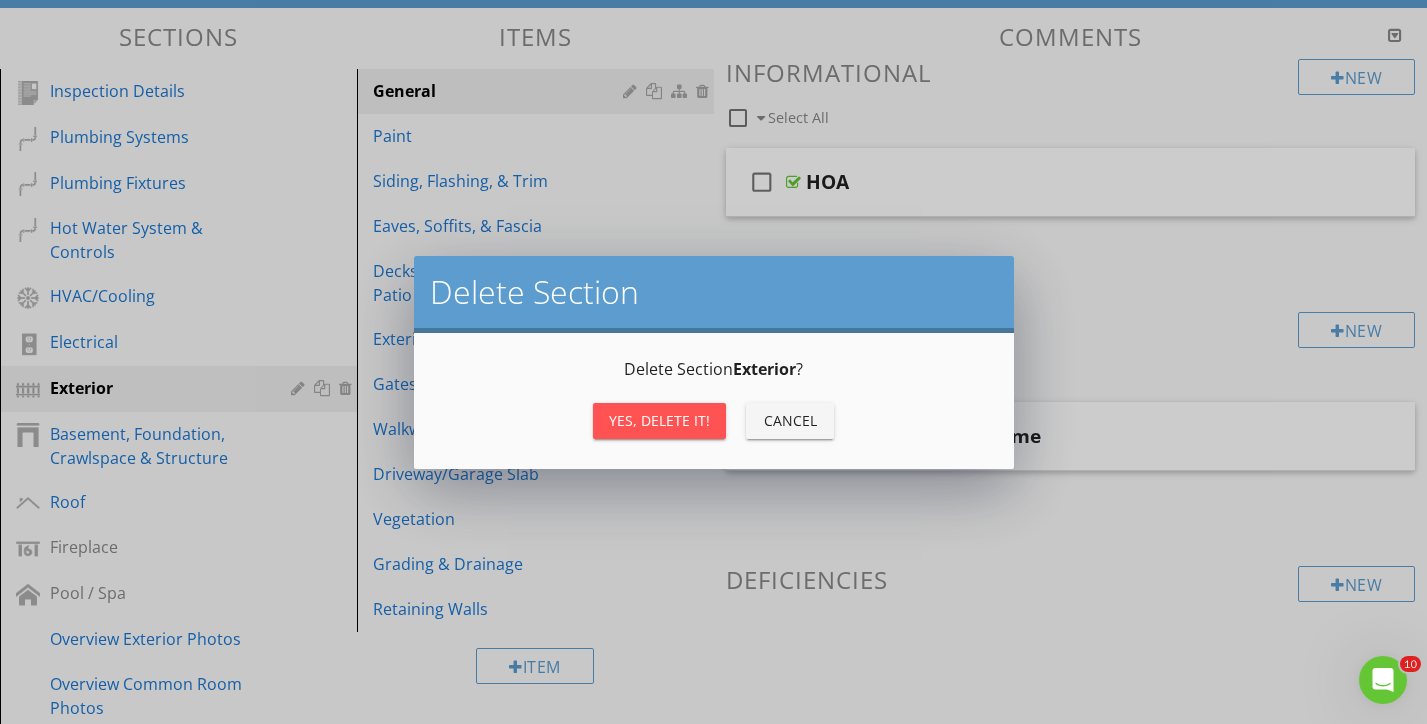 click on "Yes, Delete it!" at bounding box center [659, 420] 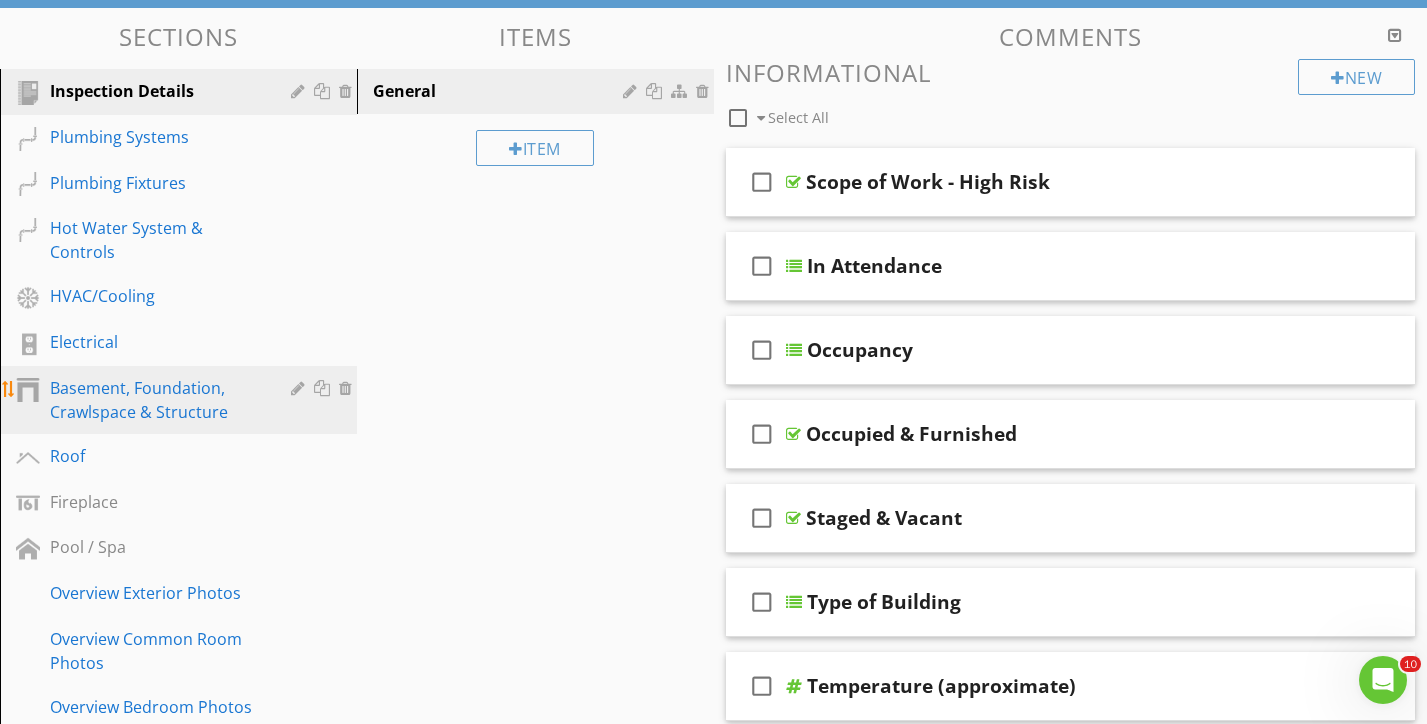 click at bounding box center [348, 388] 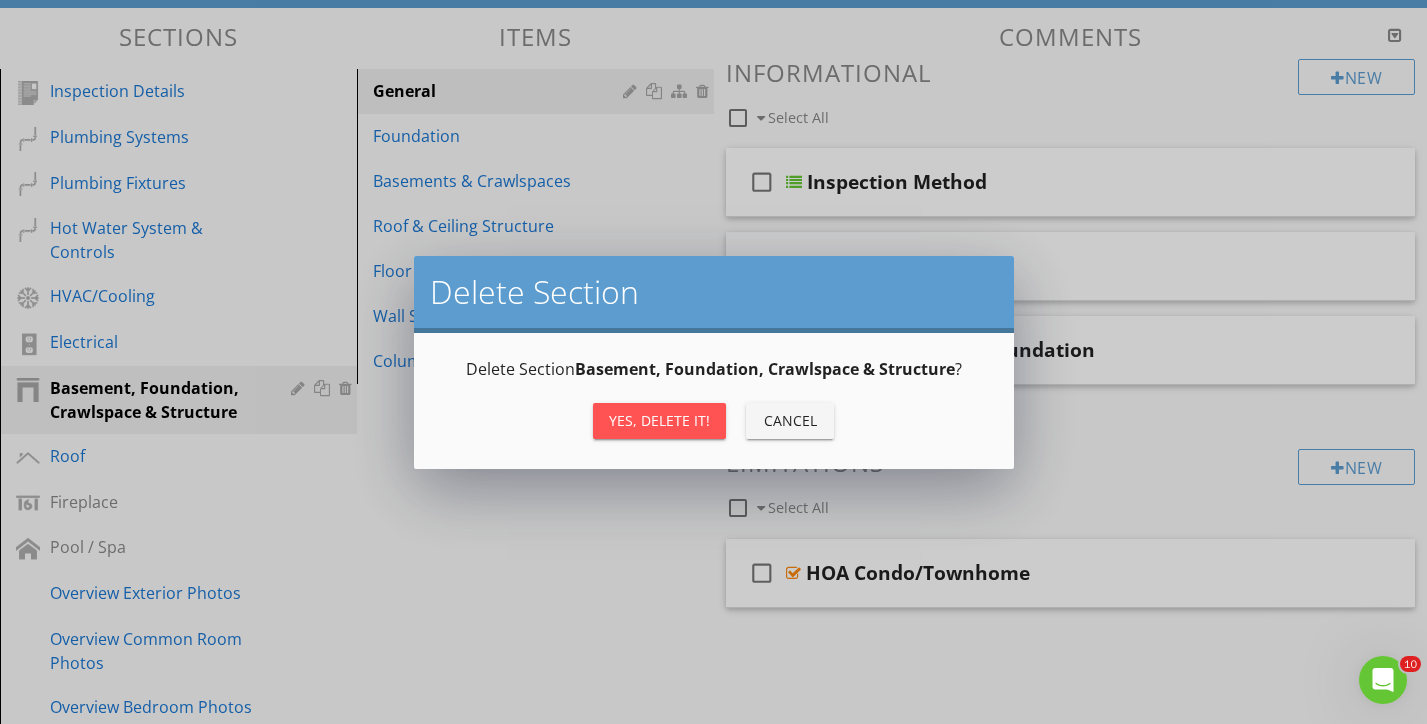 click on "Yes, Delete it!" at bounding box center [659, 420] 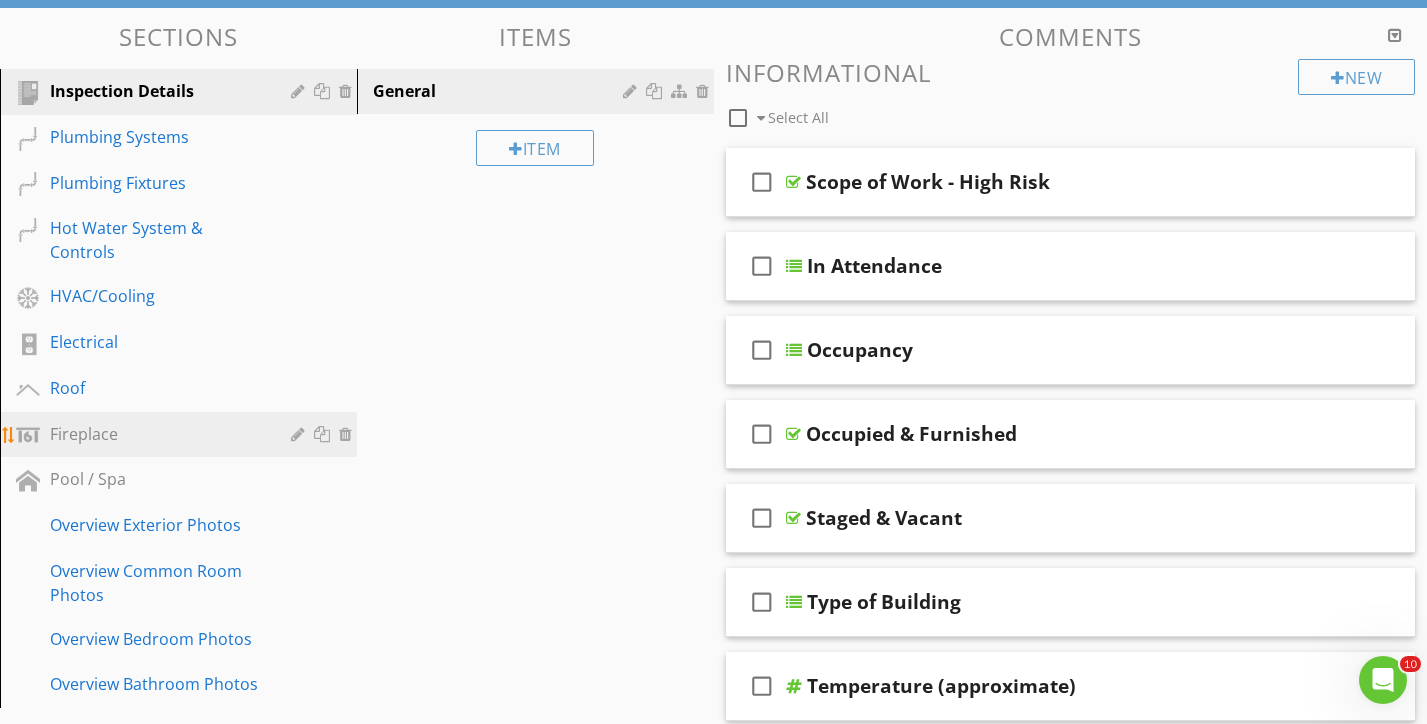 click at bounding box center (348, 434) 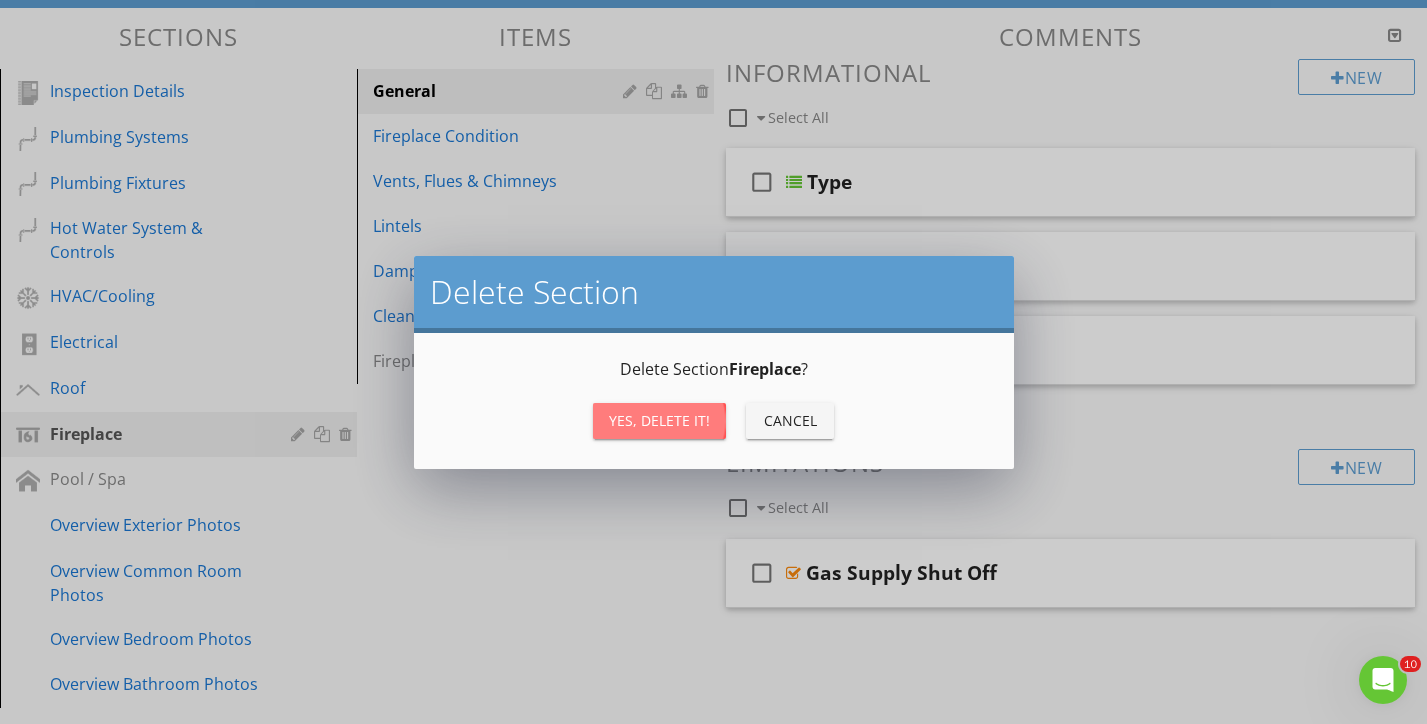 click on "Yes, Delete it!" at bounding box center (659, 420) 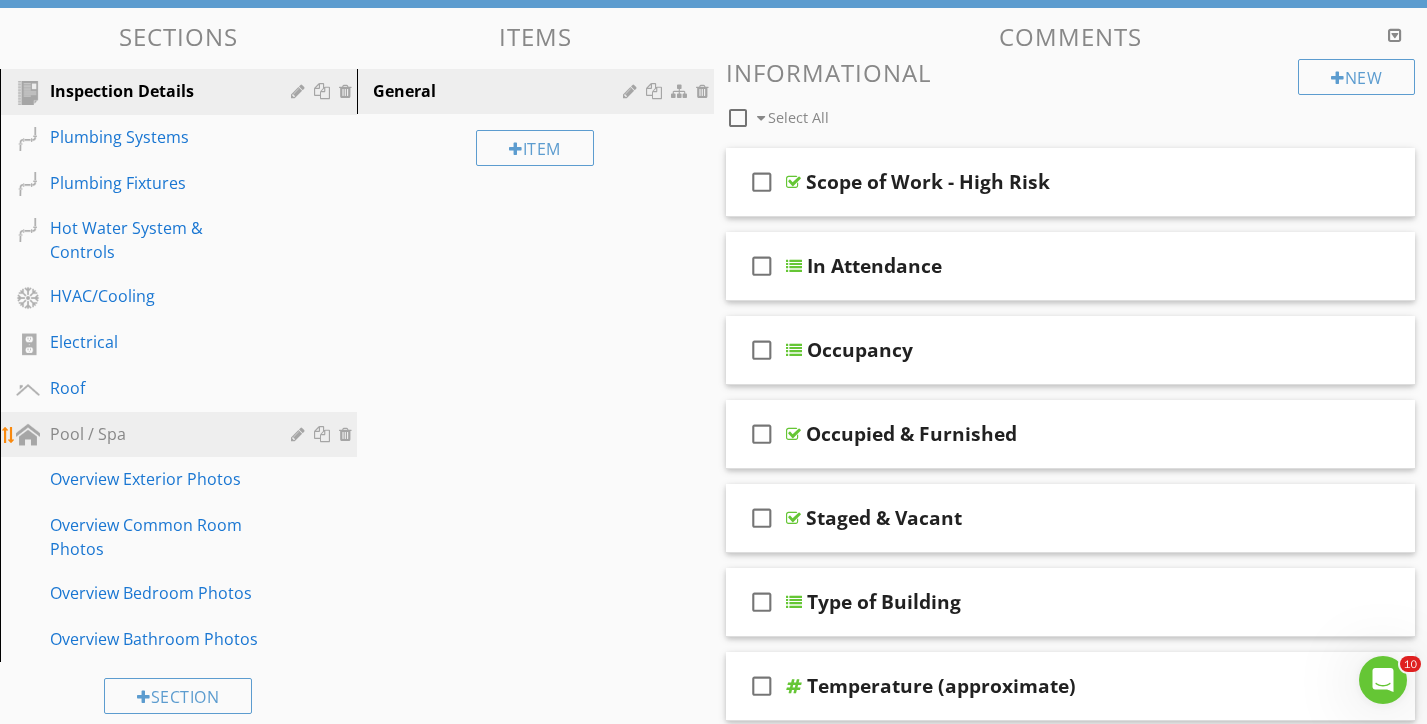 click at bounding box center (348, 434) 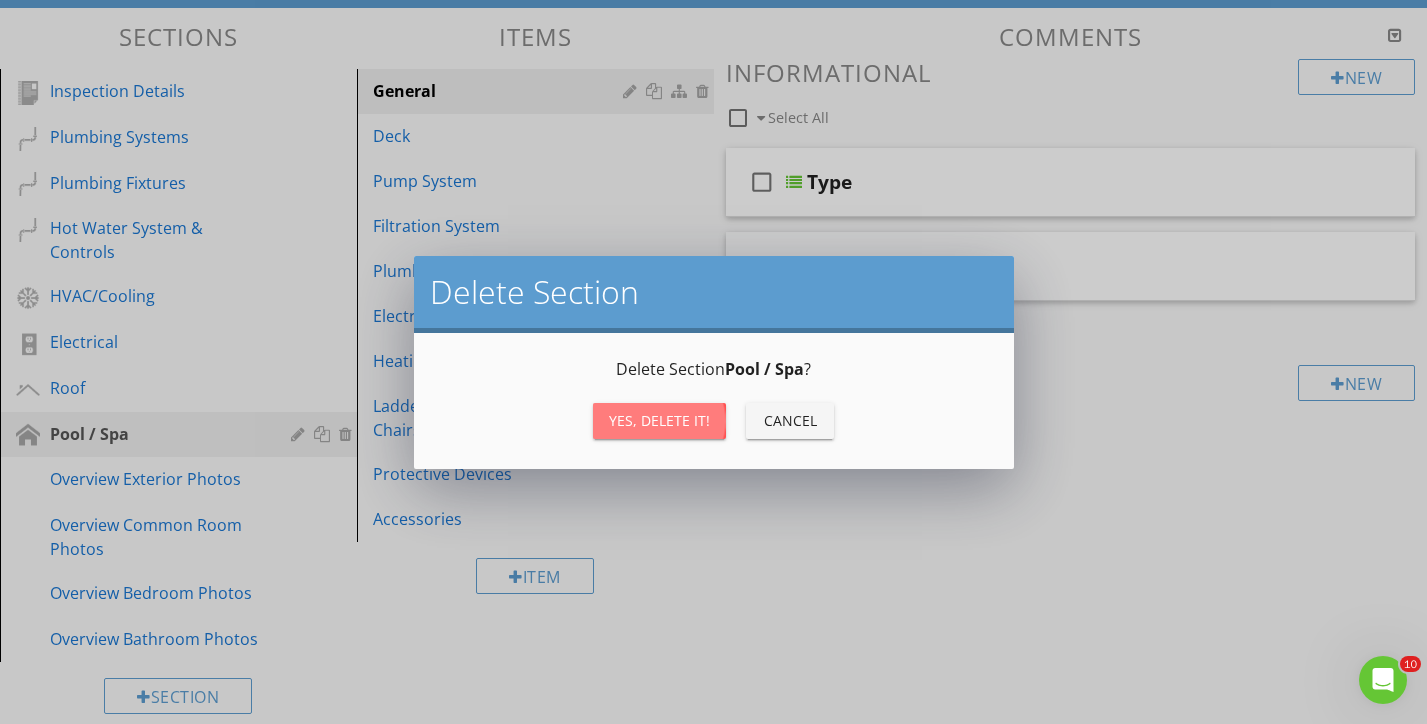 click on "Yes, Delete it!" at bounding box center (659, 420) 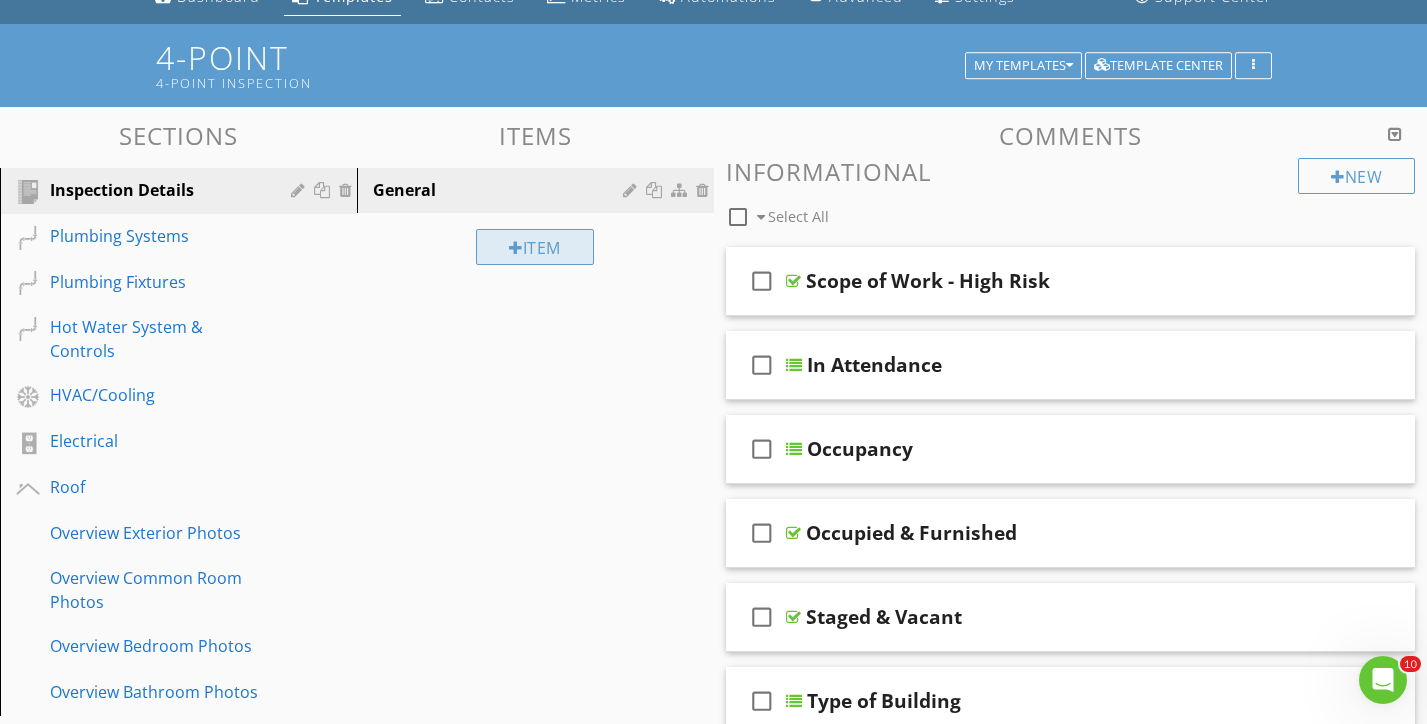scroll, scrollTop: 99, scrollLeft: 0, axis: vertical 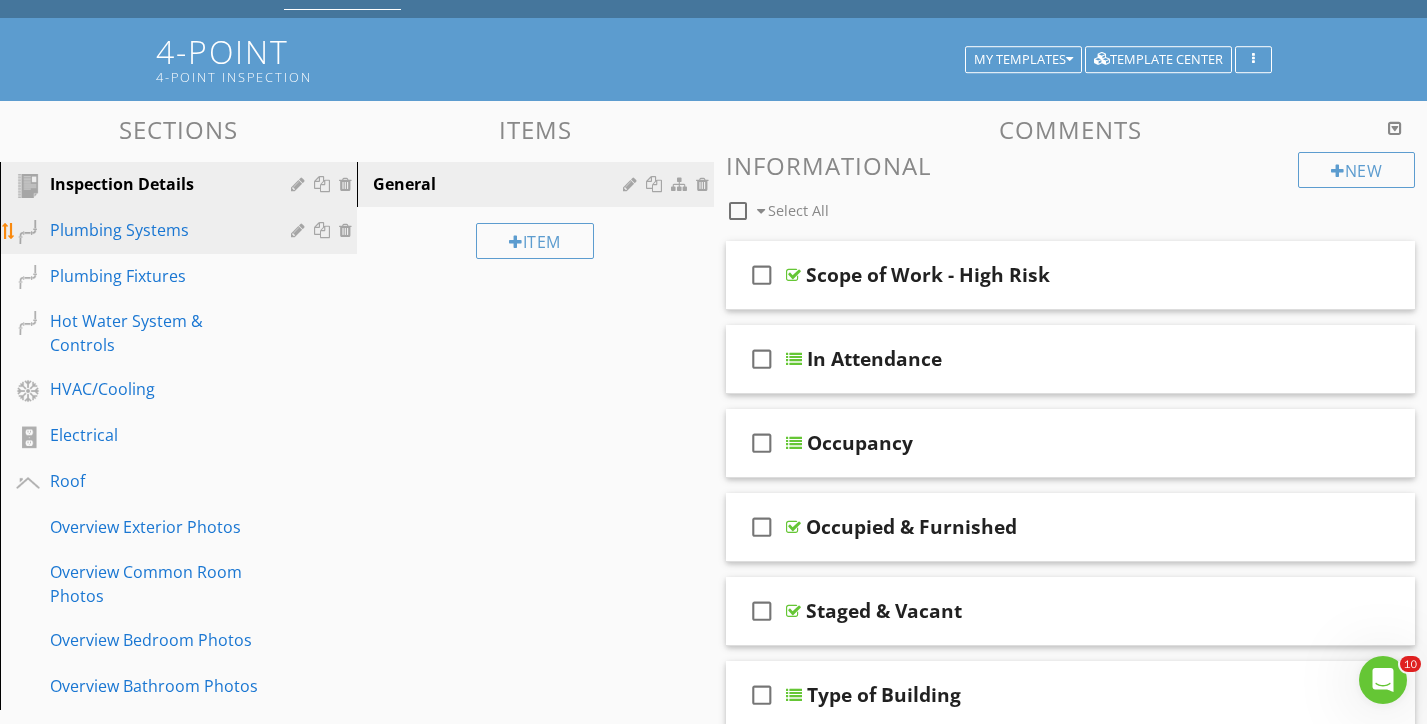 click on "Plumbing Systems" at bounding box center (156, 230) 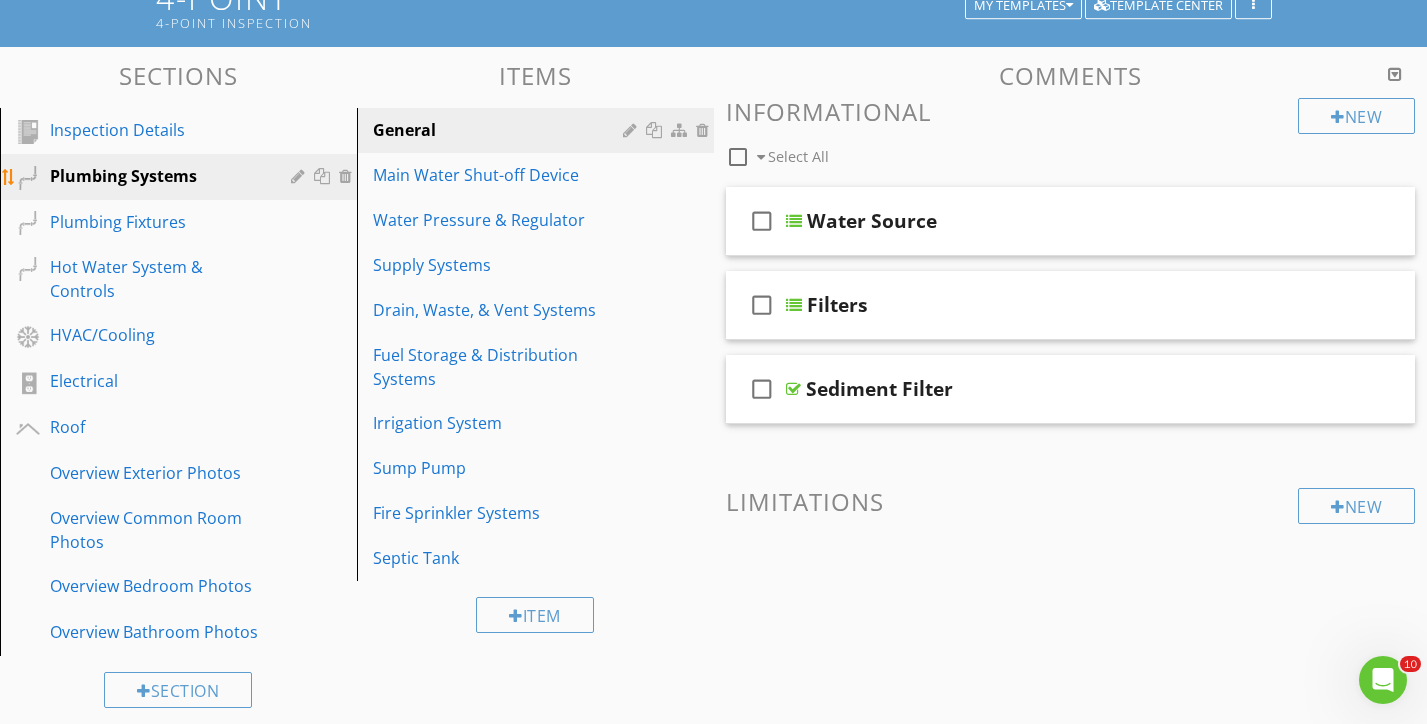 scroll, scrollTop: 168, scrollLeft: 0, axis: vertical 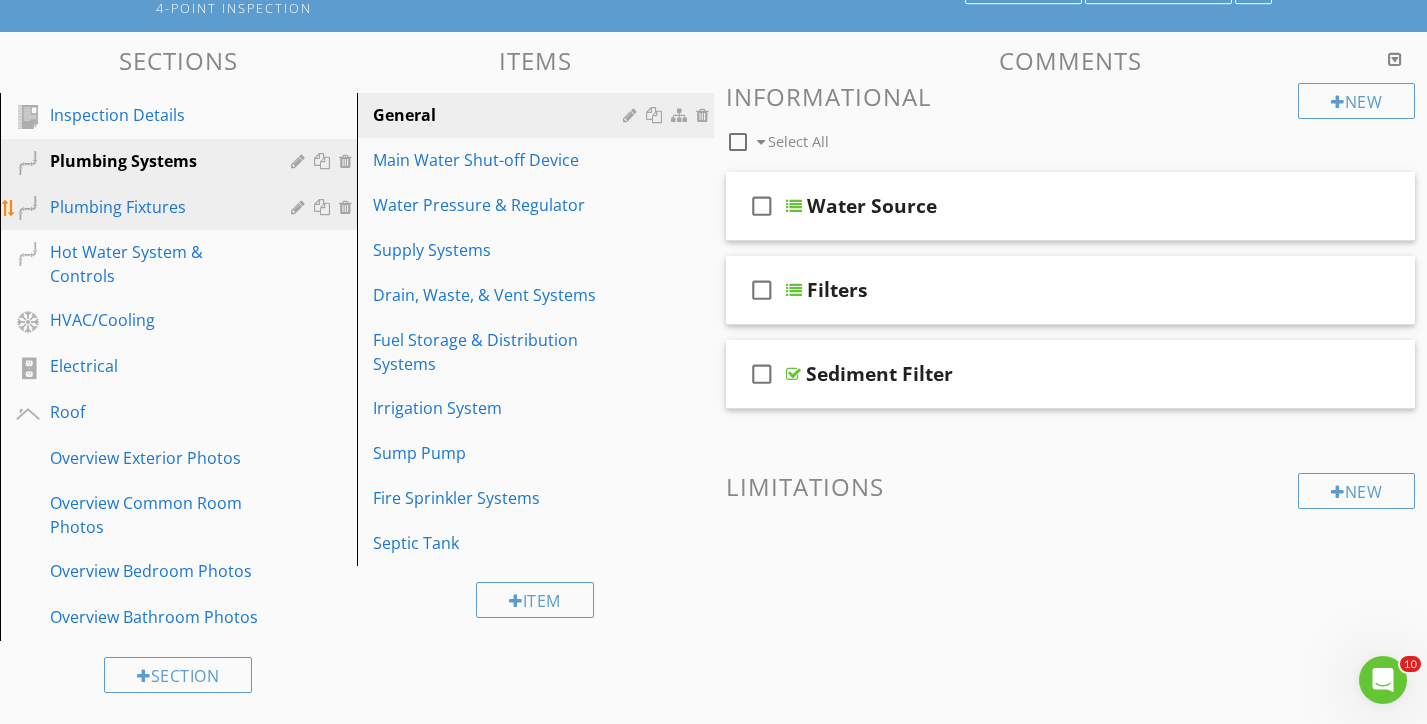 click on "Plumbing Fixtures" at bounding box center (156, 207) 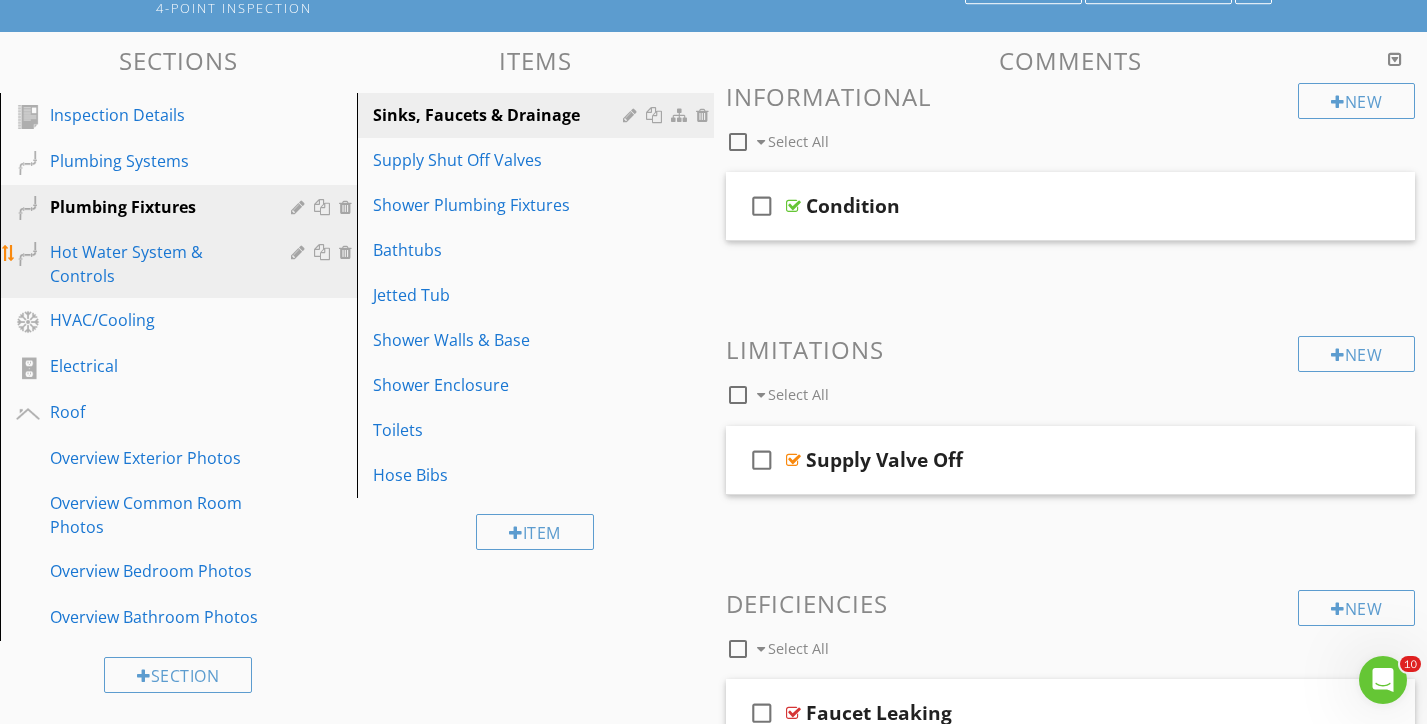 click on "Hot Water System & Controls" at bounding box center (156, 264) 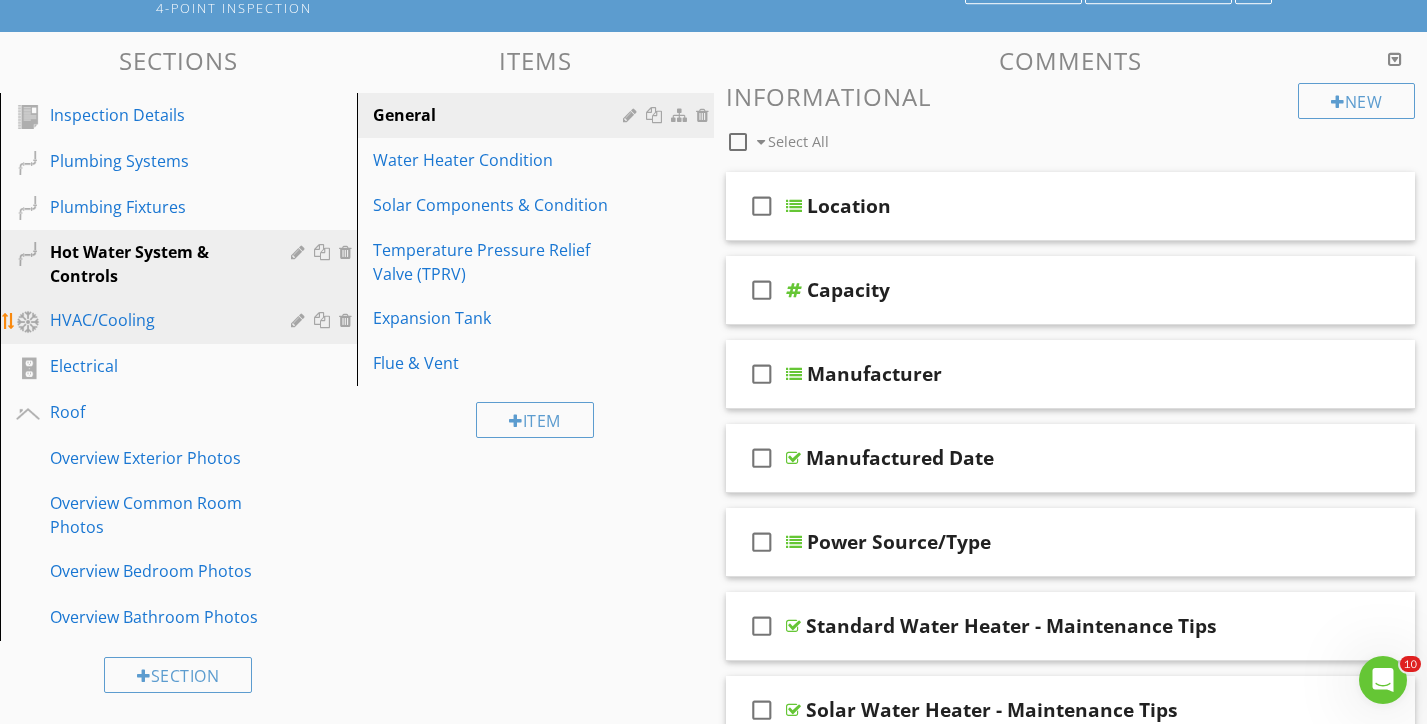 click on "HVAC/Cooling" at bounding box center [156, 320] 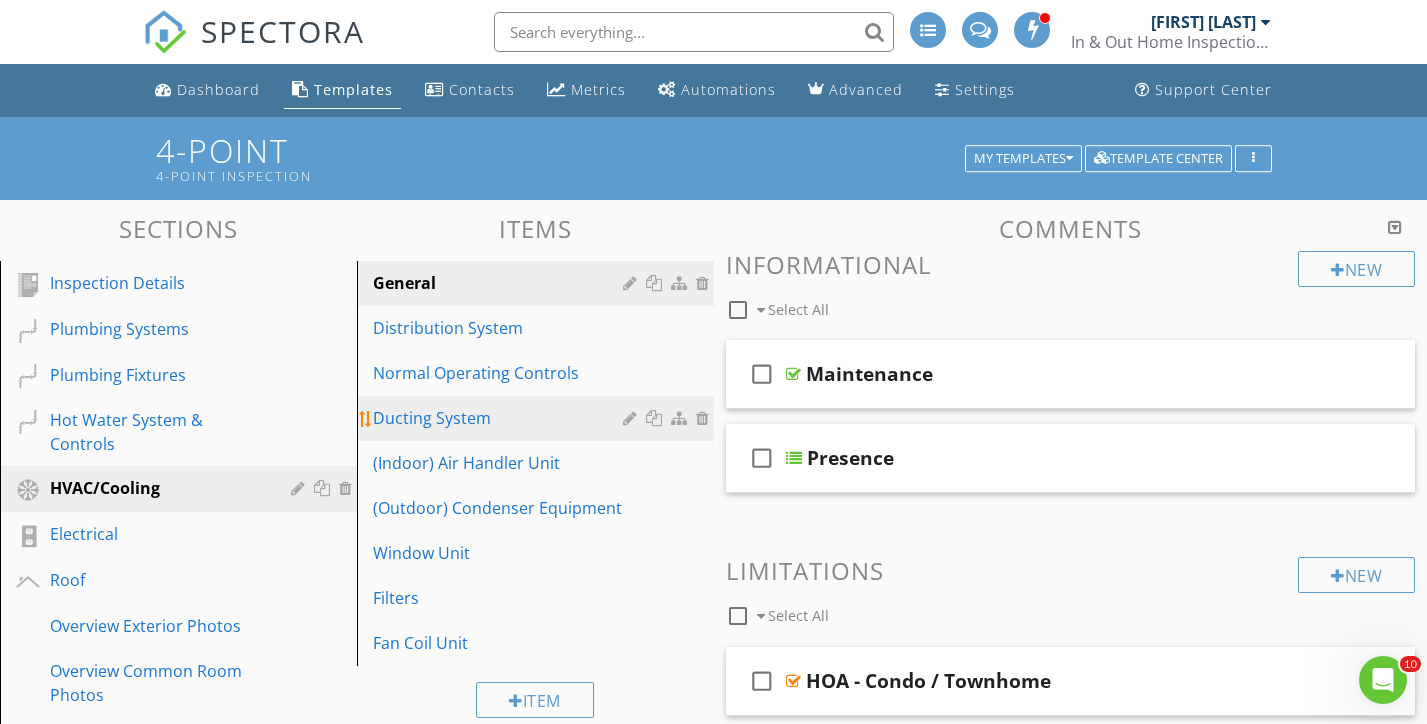 scroll, scrollTop: 0, scrollLeft: 0, axis: both 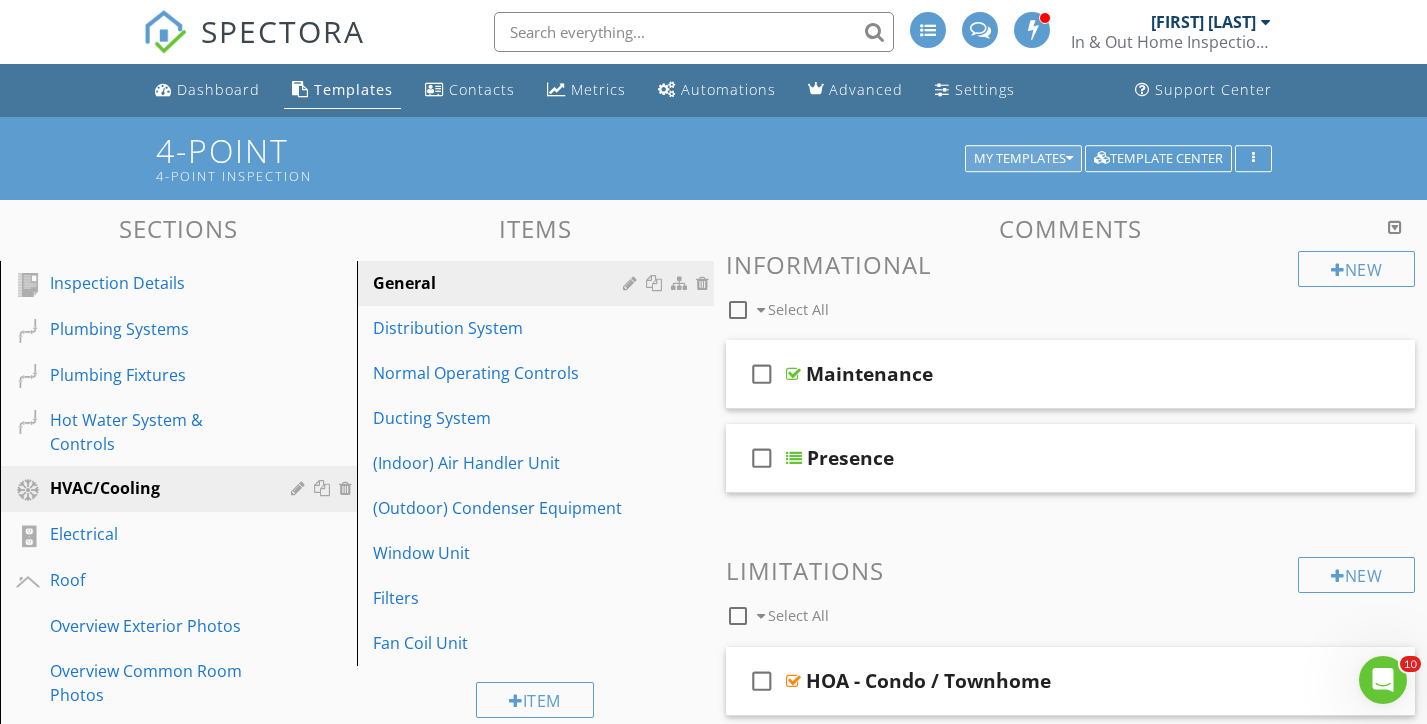 click on "My Templates" at bounding box center (1023, 159) 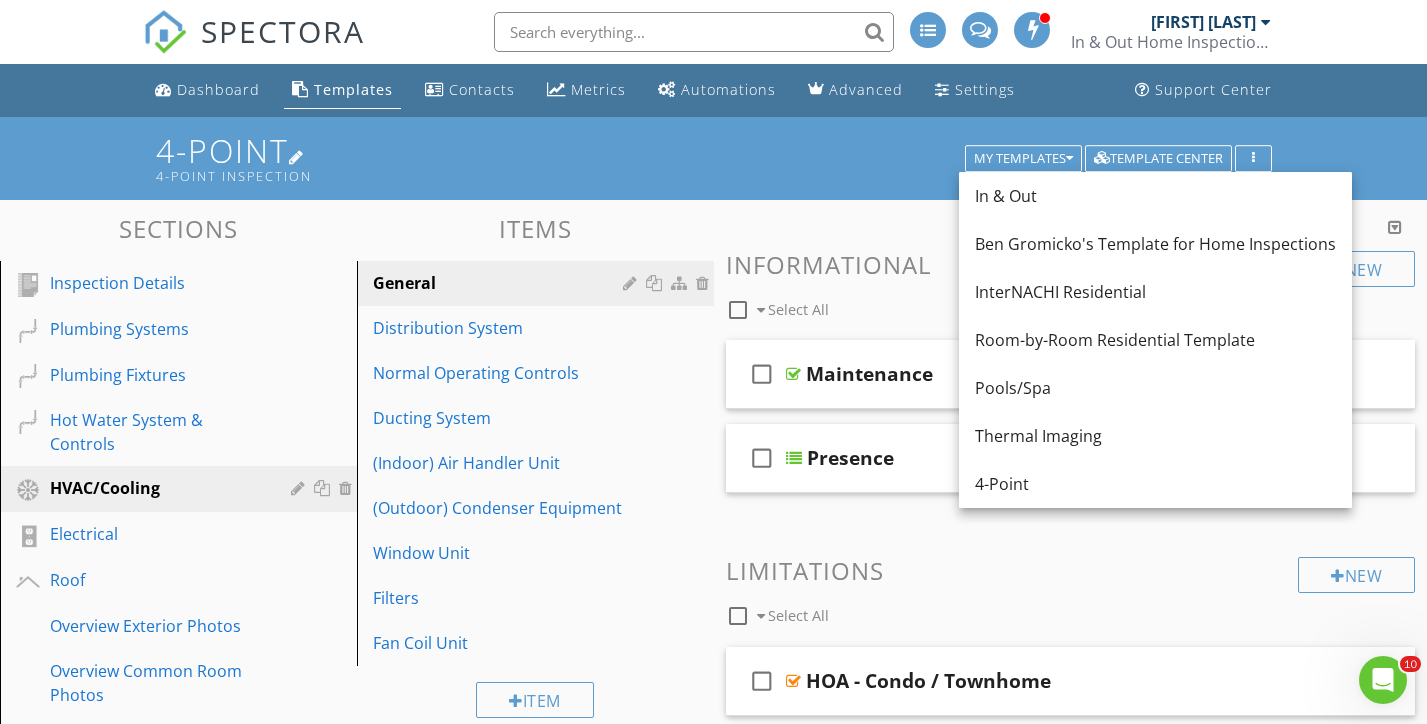 click on "4-Point
4-Point Inspection" at bounding box center [714, 158] 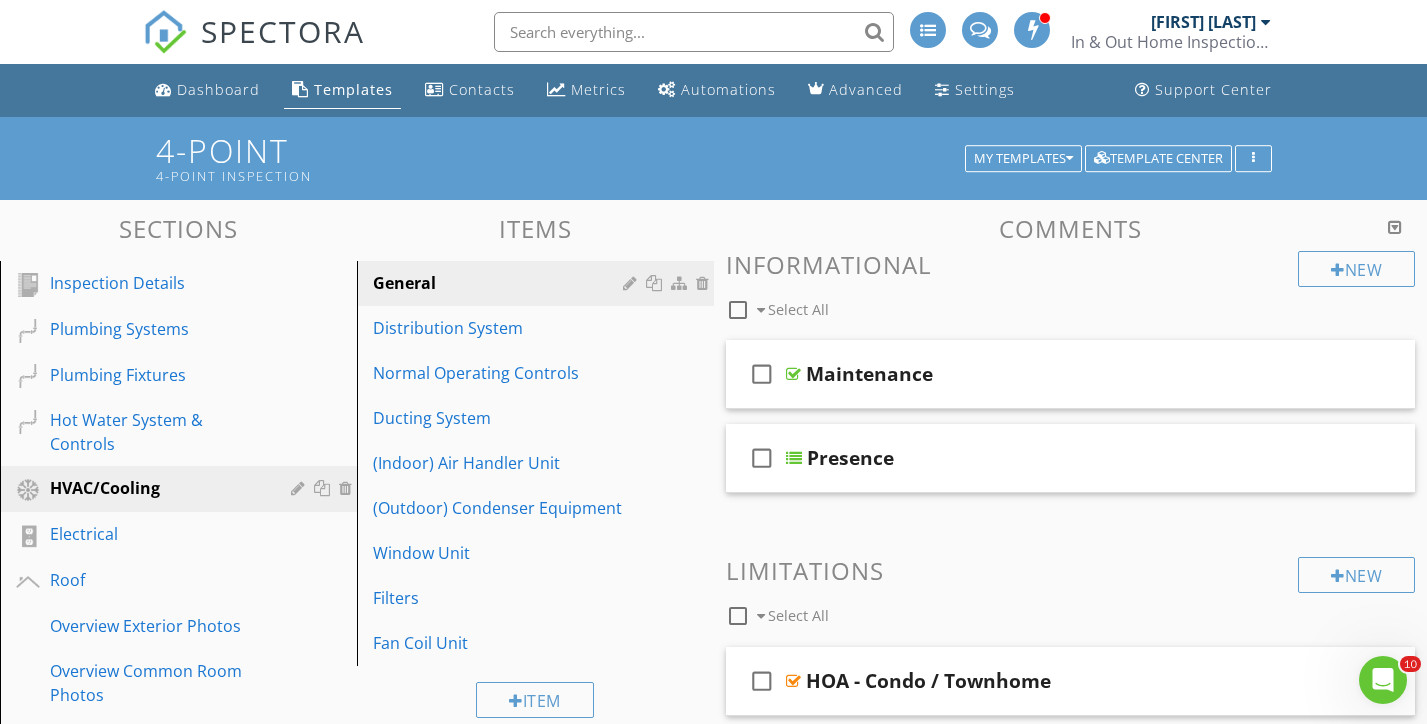 click on "Edit Template Settings   Changes to these settings only affect future reports.     Name 4-Point     Friendly Display Name 4-Point Inspection
Set as Company's Default Template
Your default template will be displayed first
automatically.
Header Text
keyboard_arrow_down   Full Report Header Text     Summary Header Text
Display Options
keyboard_arrow_down     check_box Display Category Counts Summary
What does this look like?
check_box Display 'Items Inspected' Count
With
vs
without
check_box_outline_blank Display Inspector Signature   Configure Signature
Where does this display?
check_box Display Standards of Practice
Set per-section by clicking the 'pencil' icon next to each
section.
What does this look like?
check_box Display Contractor Recommendations" at bounding box center [713, 362] 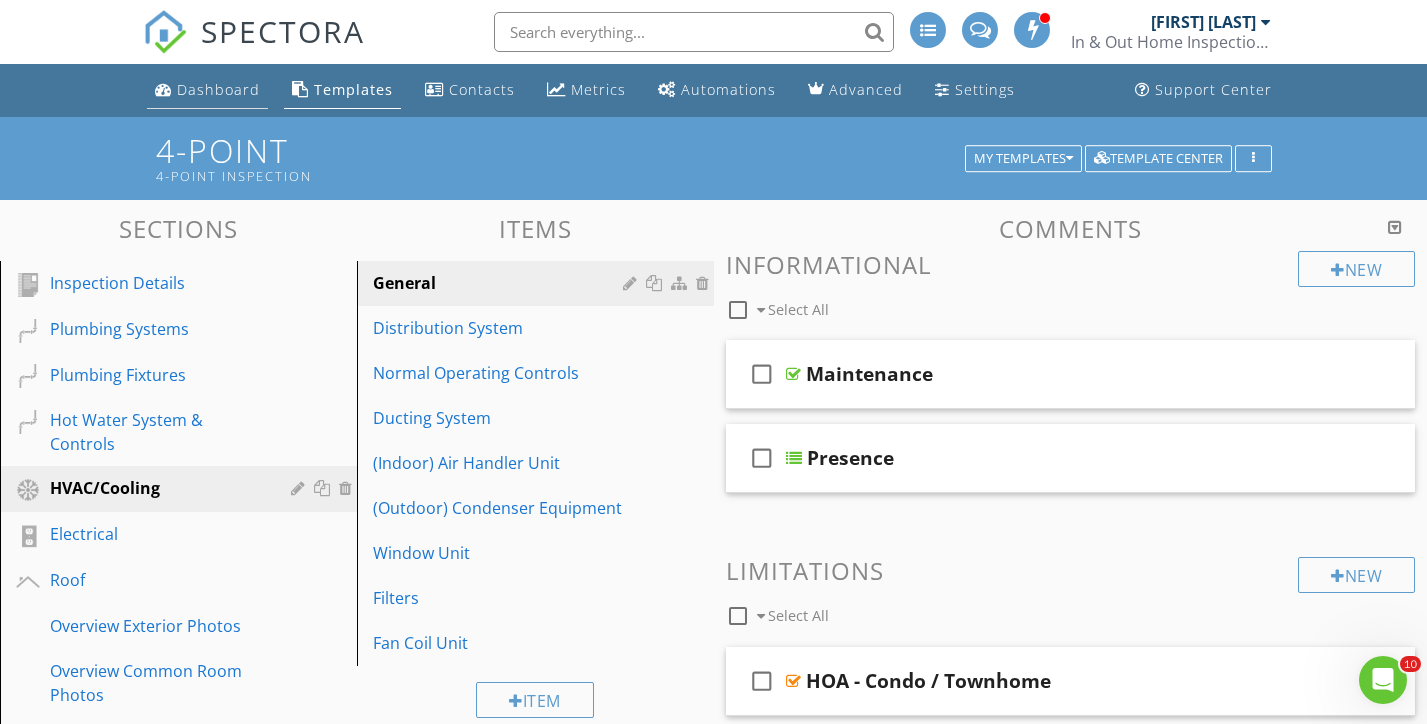 click on "Dashboard" at bounding box center [218, 89] 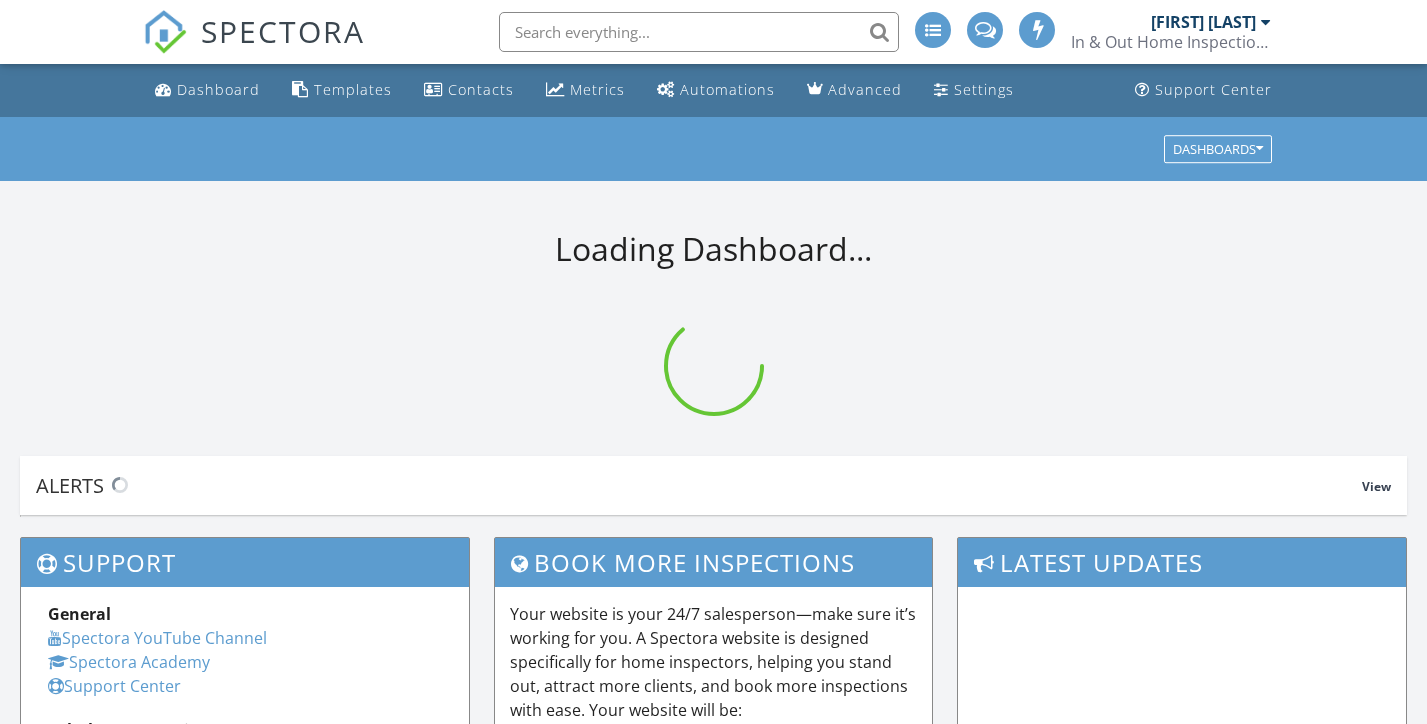 scroll, scrollTop: 0, scrollLeft: 0, axis: both 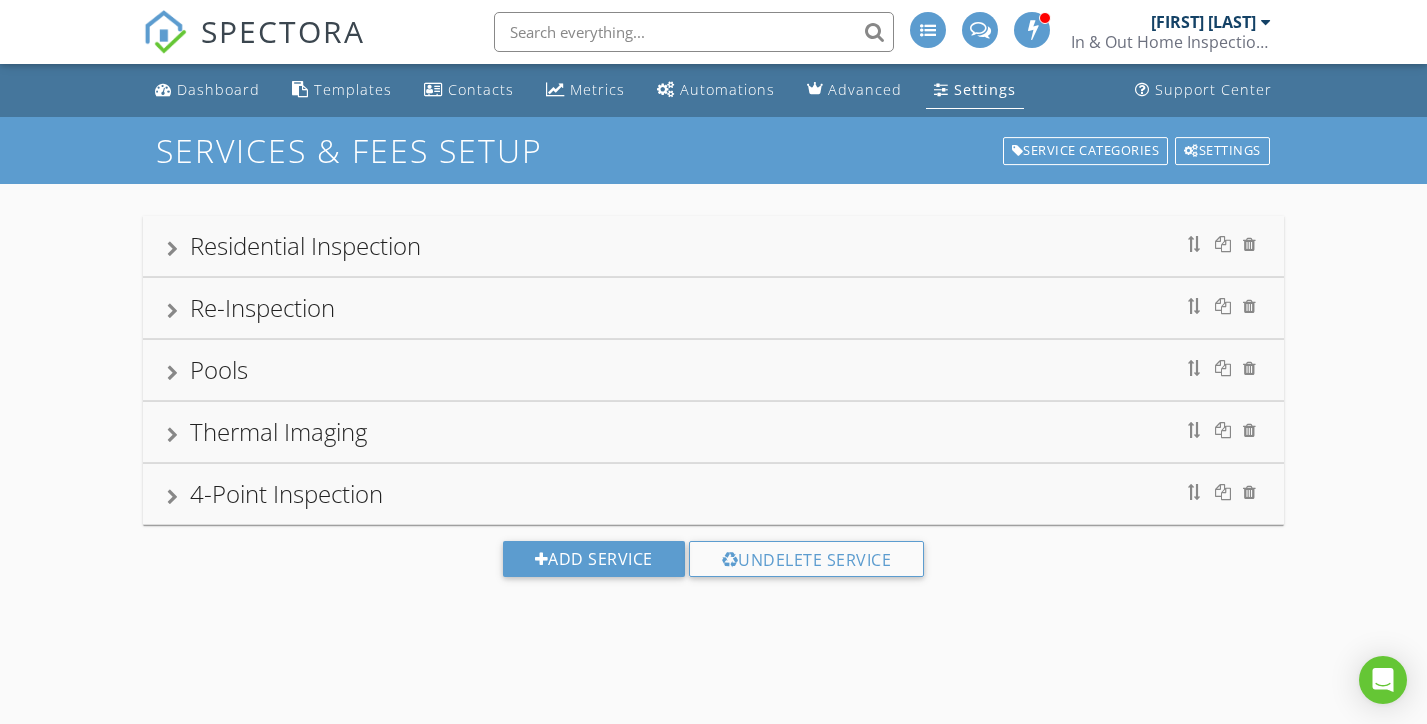 drag, startPoint x: 1041, startPoint y: 491, endPoint x: 1058, endPoint y: 572, distance: 82.764725 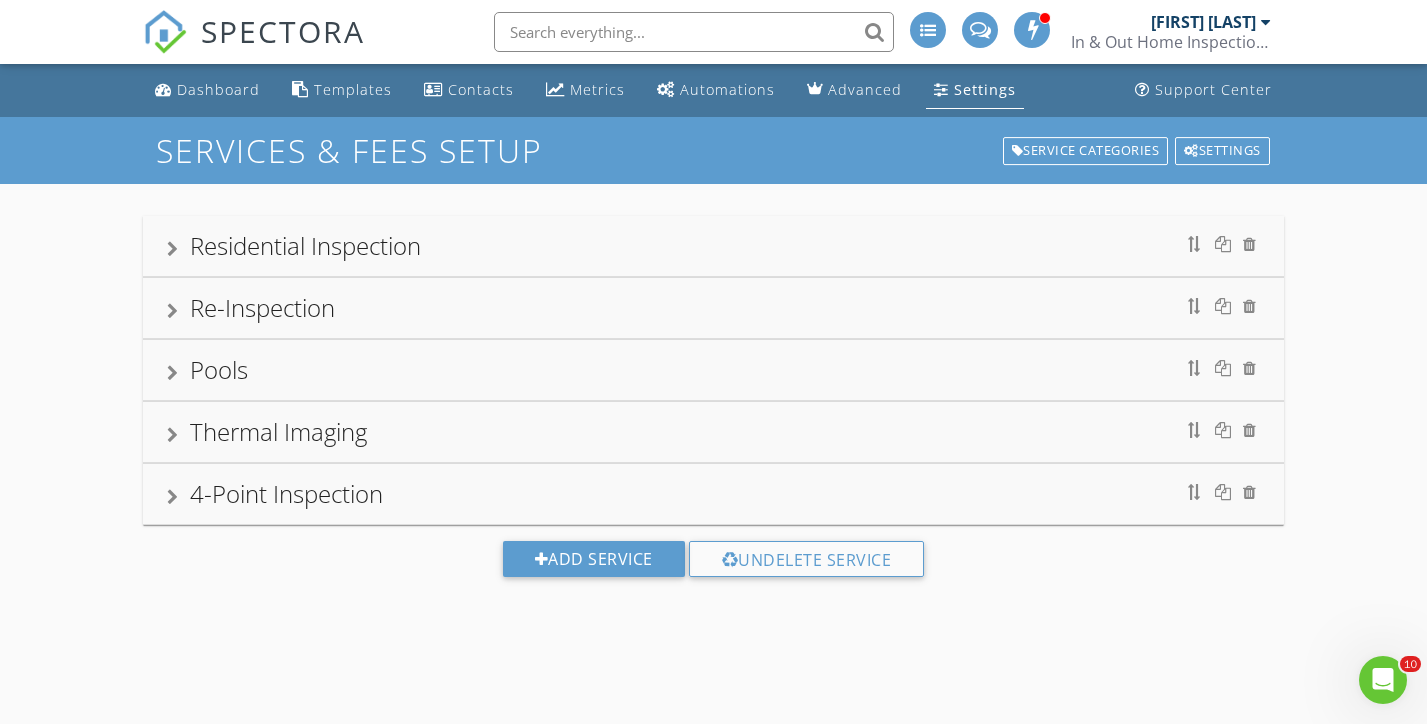 scroll, scrollTop: 0, scrollLeft: 0, axis: both 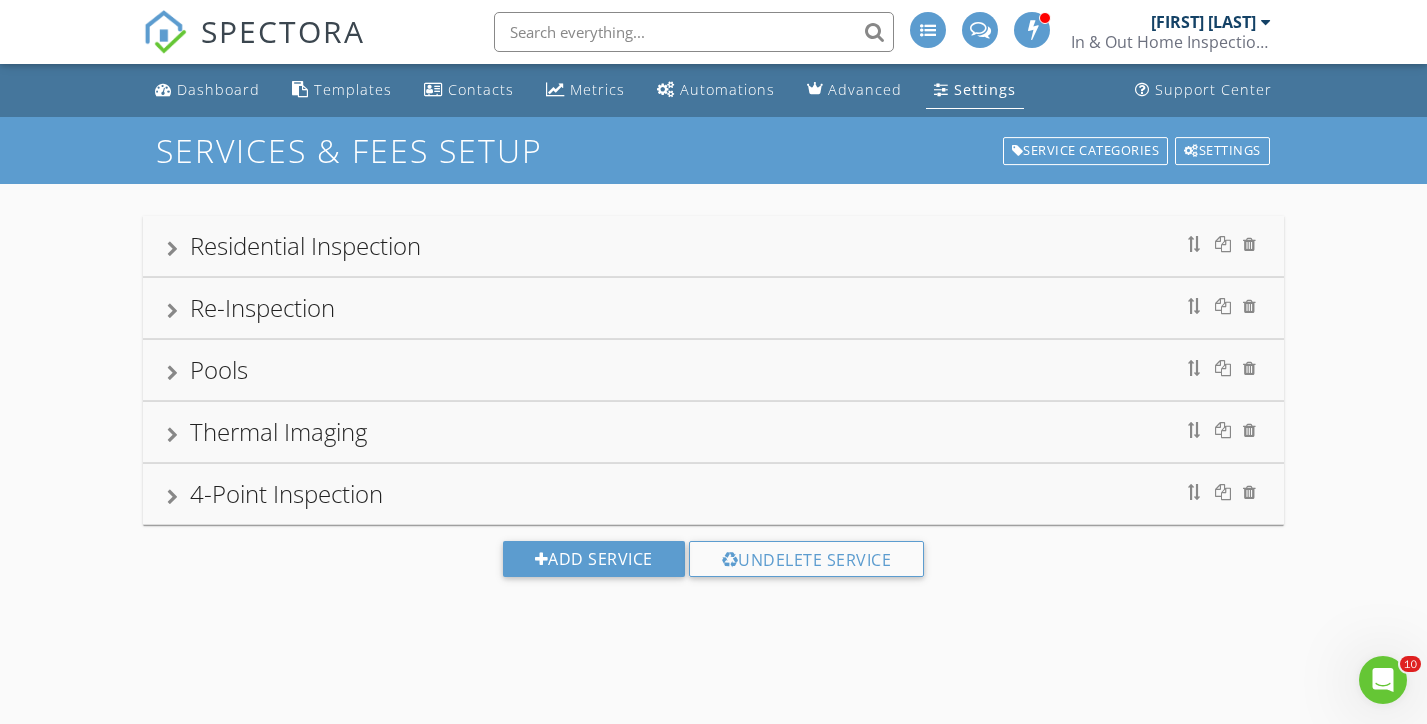 click on "4-Point Inspection" at bounding box center (714, 494) 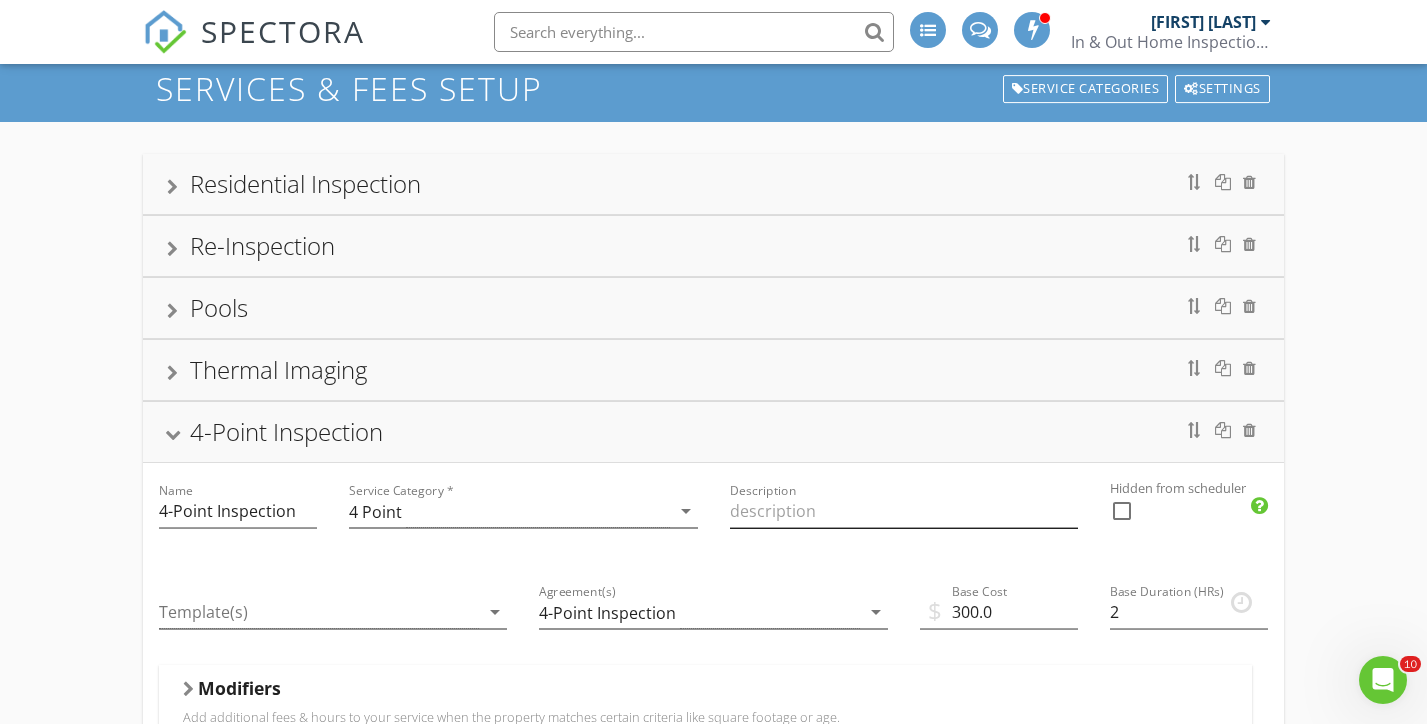scroll, scrollTop: 107, scrollLeft: 0, axis: vertical 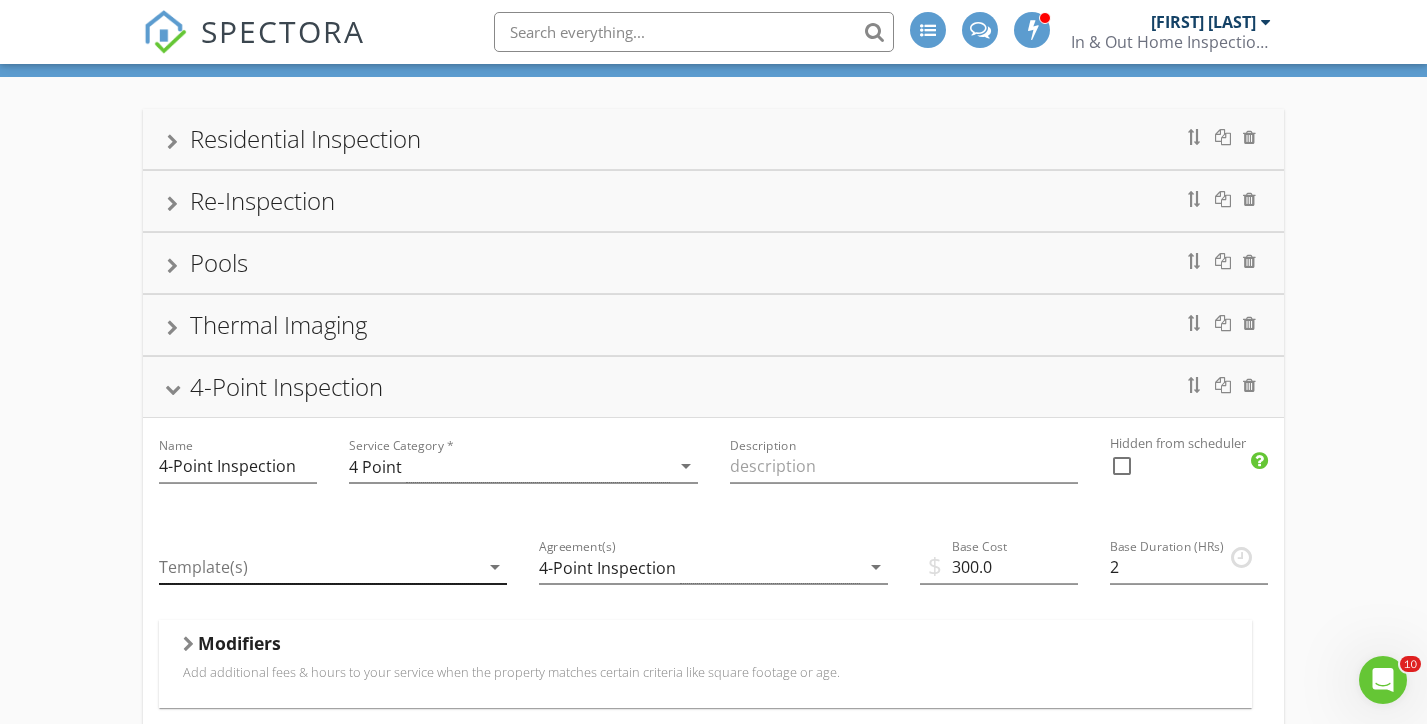 click on "arrow_drop_down" at bounding box center (495, 567) 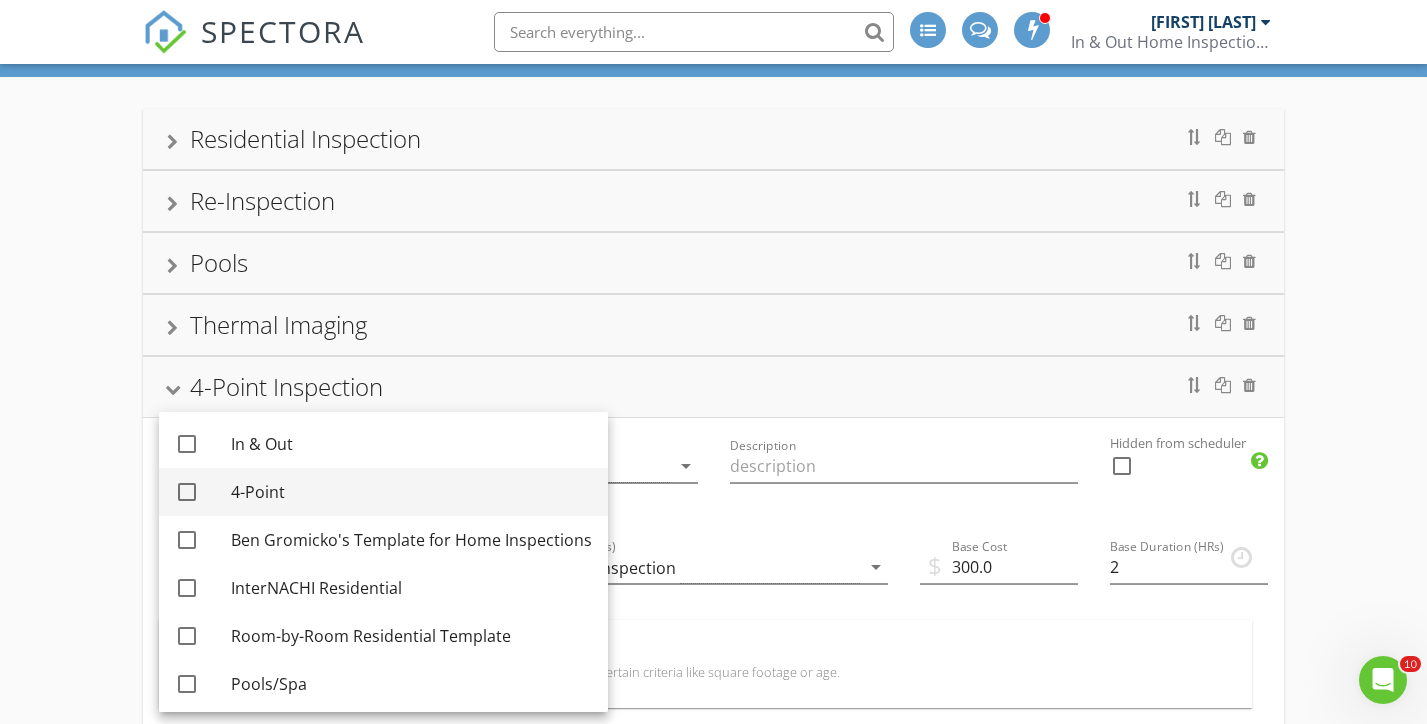 click on "4-Point" at bounding box center (411, 492) 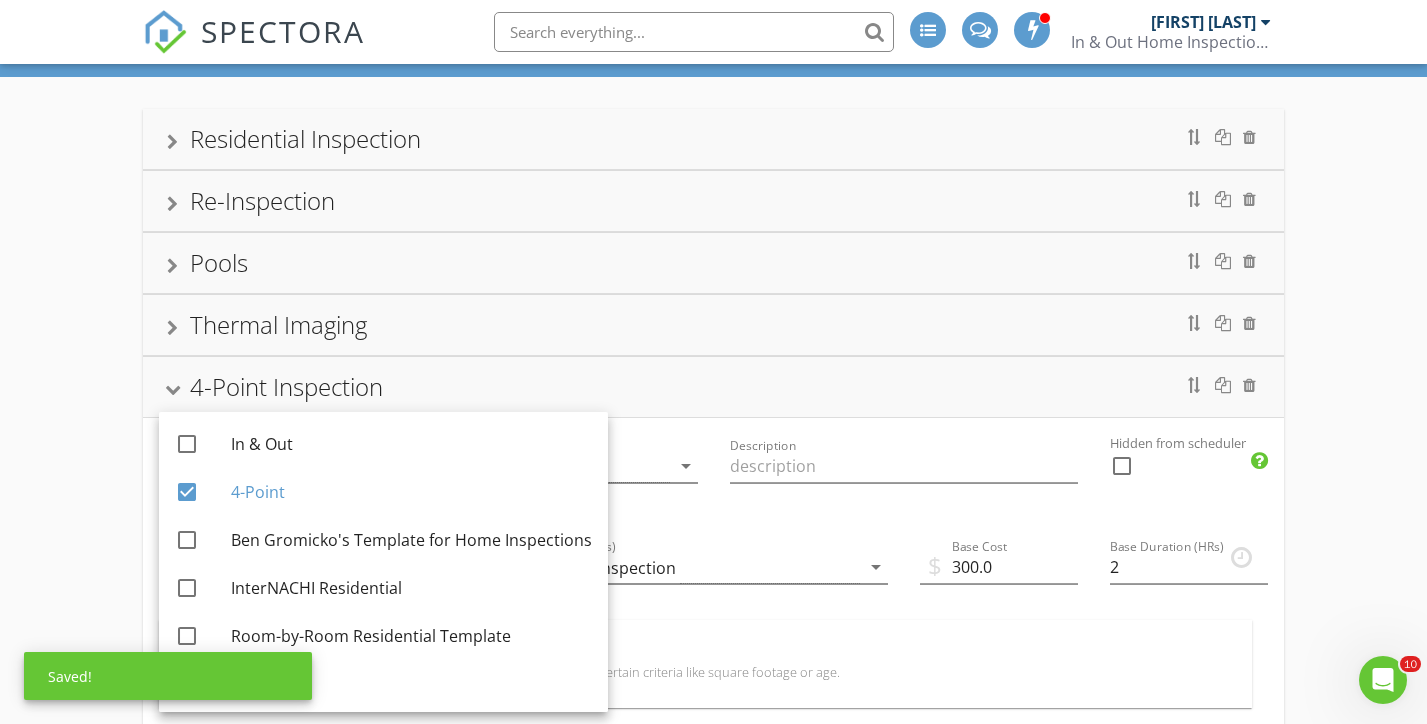 click on "Residential Inspection         Re-Inspection         Pools         Thermal Imaging         4-Point Inspection   Name 4-Point Inspection   Service Category * 4 Point arrow_drop_down   Description   Hidden from scheduler   check_box_outline_blank     Template(s) 4-Point arrow_drop_down   Agreement(s) 4-Point Inspection arrow_drop_down   $   Base Cost 300.0   Base Duration (HRs) 2               Modifiers
Add additional fees & hours to your service when the
property matches certain criteria like square footage or age.
Modifiers
Add-Ons
Give your client options to add additional services and upsells.
Add-On
Taxes
Add a percentage to the total for this service. Taxes are calculated
after all modifiers and add-ons are processed.
Name Sales Tax     Add Percent 4.712
Tax
Partnership Offers   Partnerships" at bounding box center (713, 717) 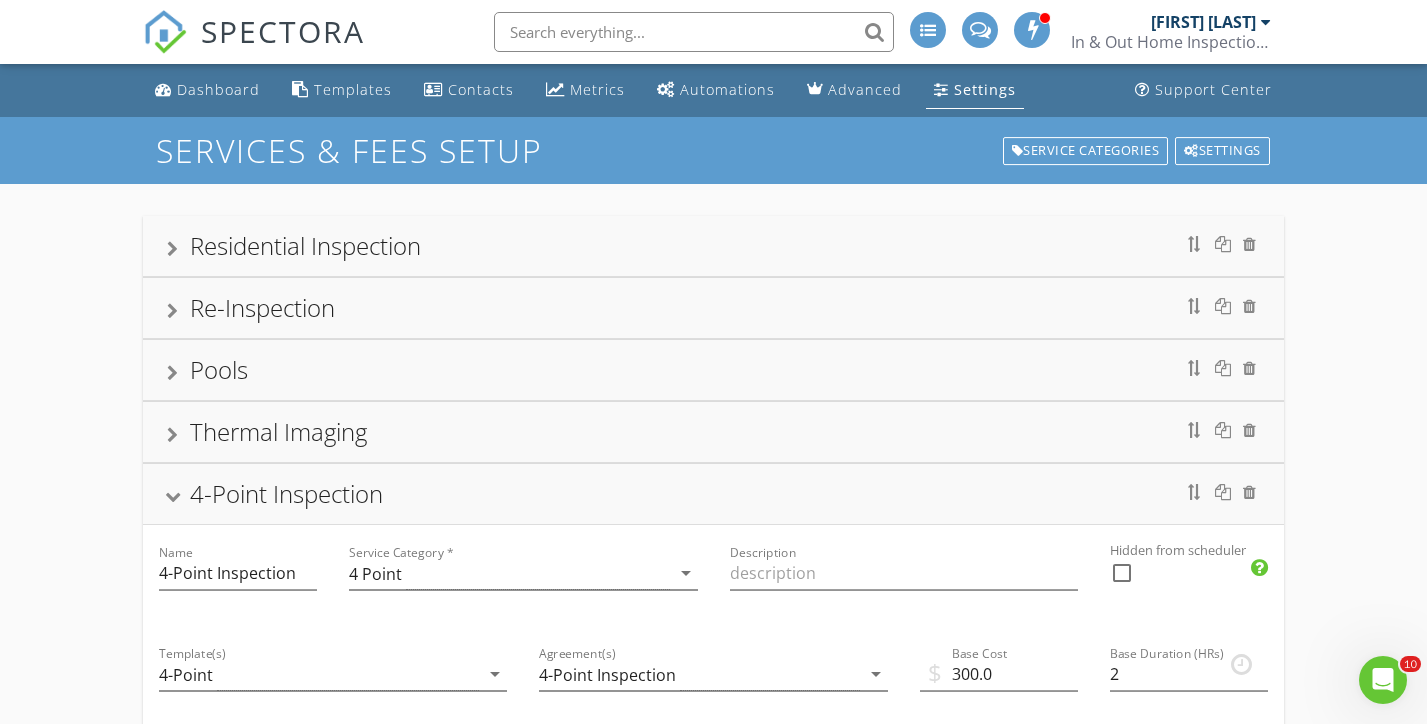 scroll, scrollTop: 0, scrollLeft: 0, axis: both 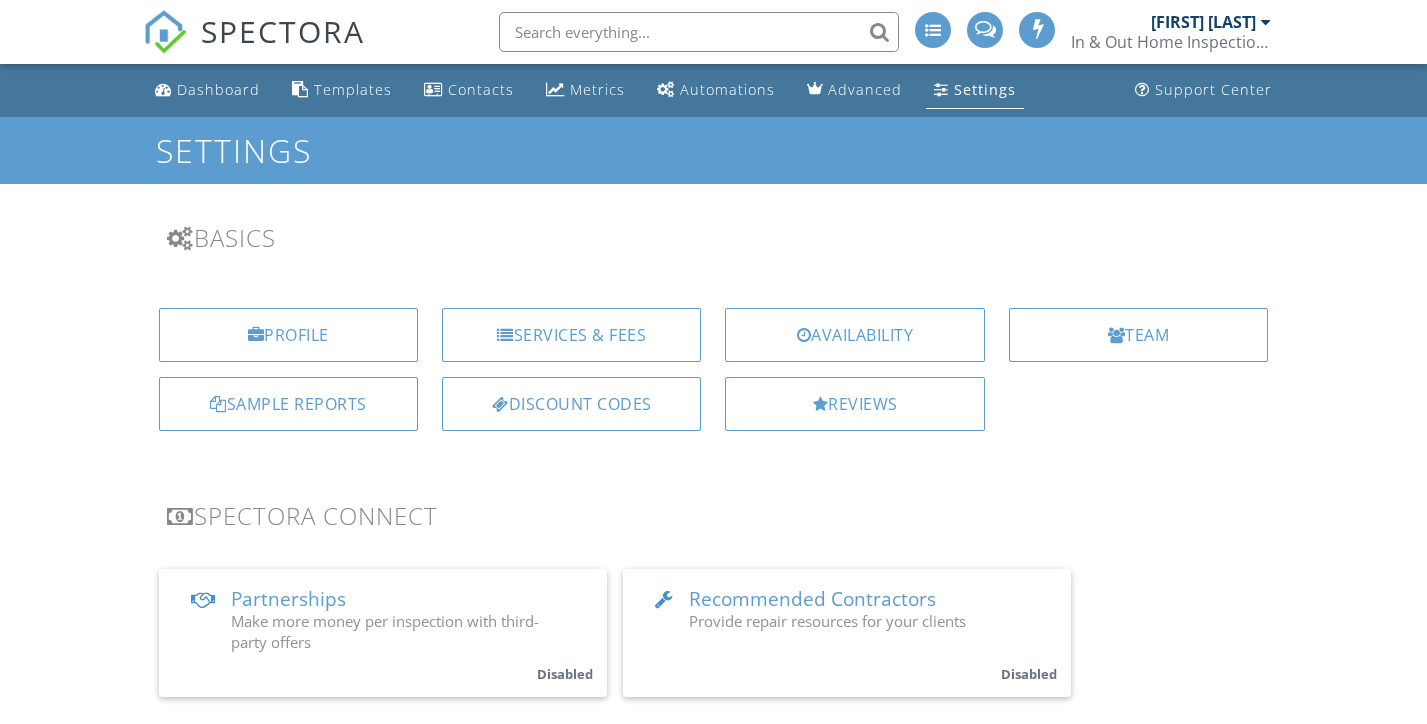 click on "[FIRST] [LAST]" at bounding box center [1203, 22] 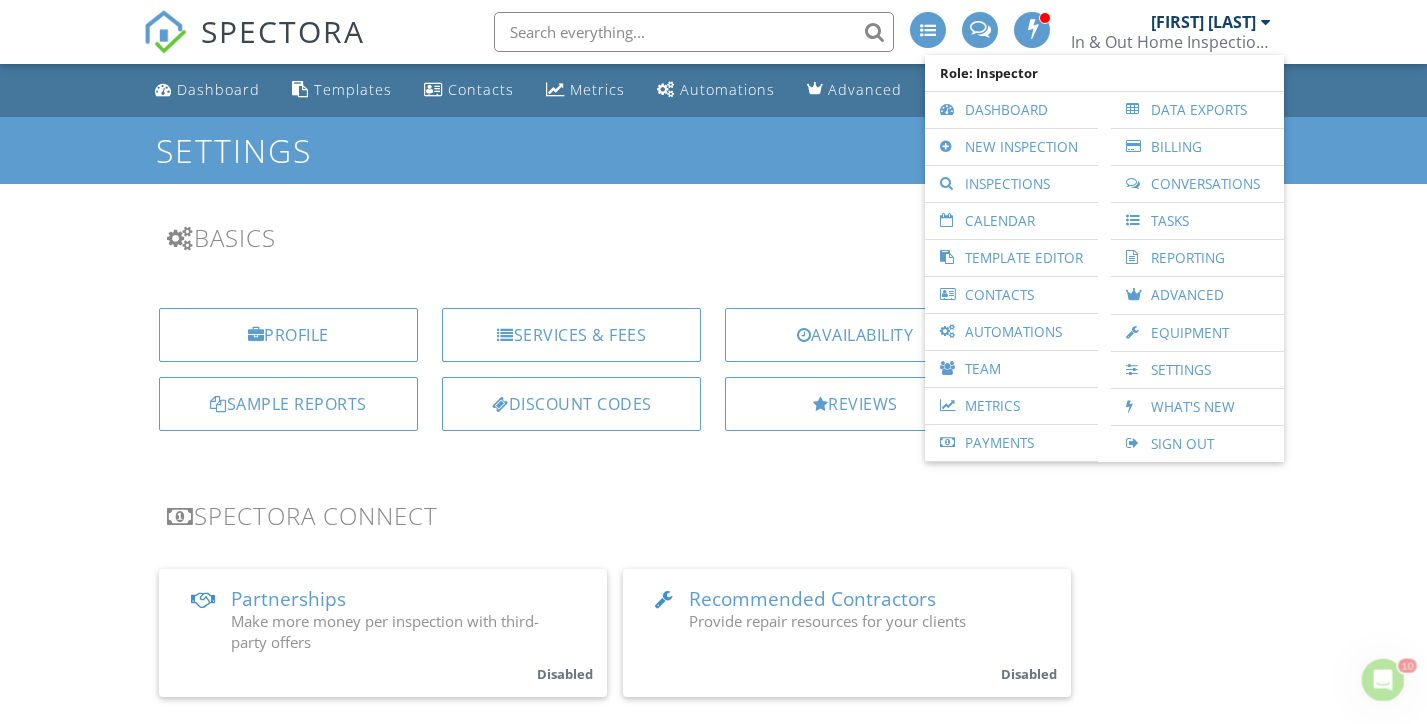 scroll, scrollTop: 0, scrollLeft: 0, axis: both 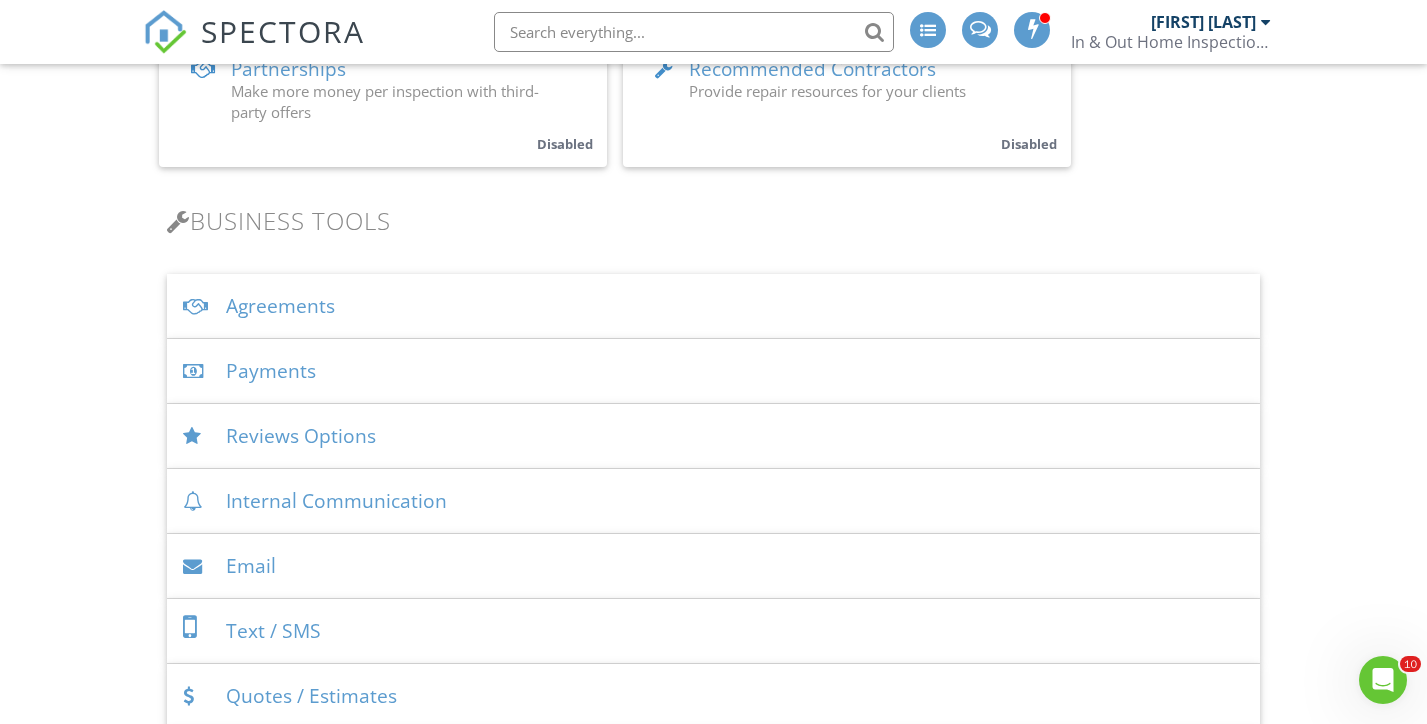 click on "Agreements" at bounding box center (714, 306) 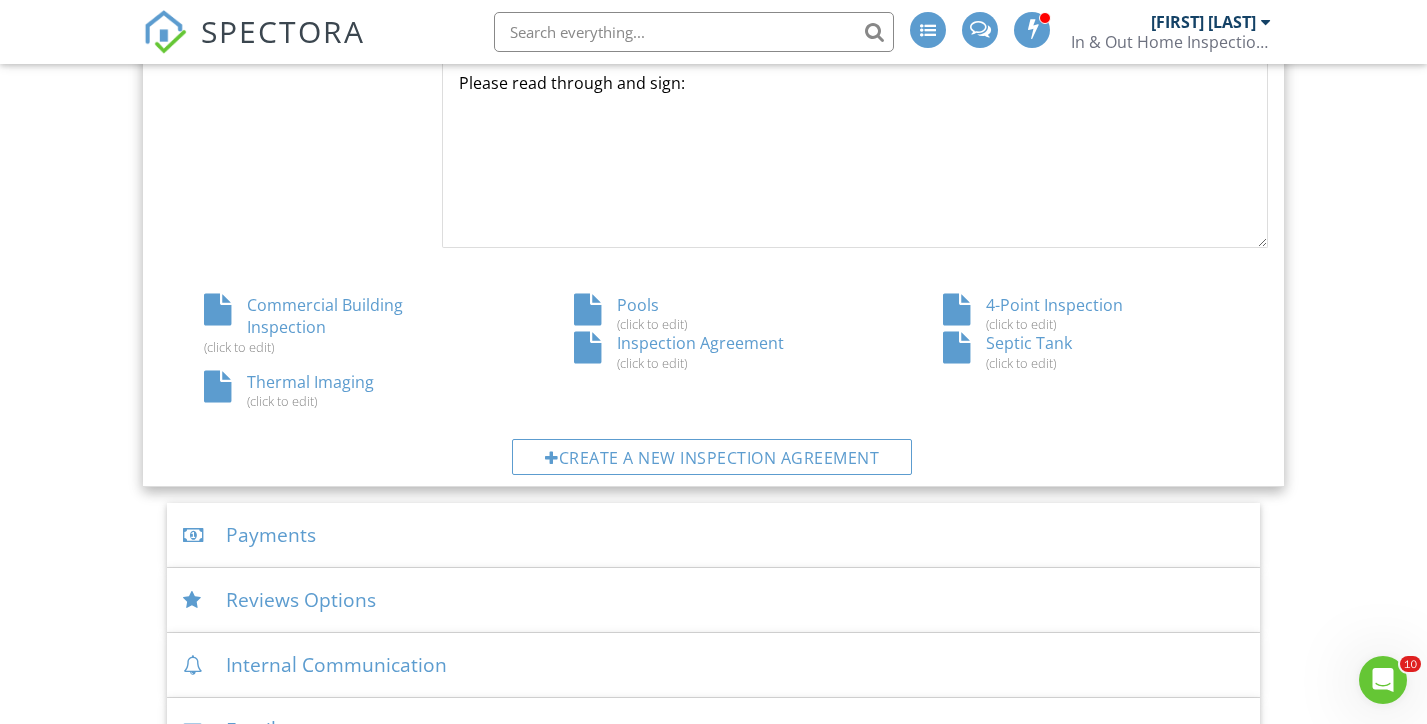 scroll, scrollTop: 1044, scrollLeft: 0, axis: vertical 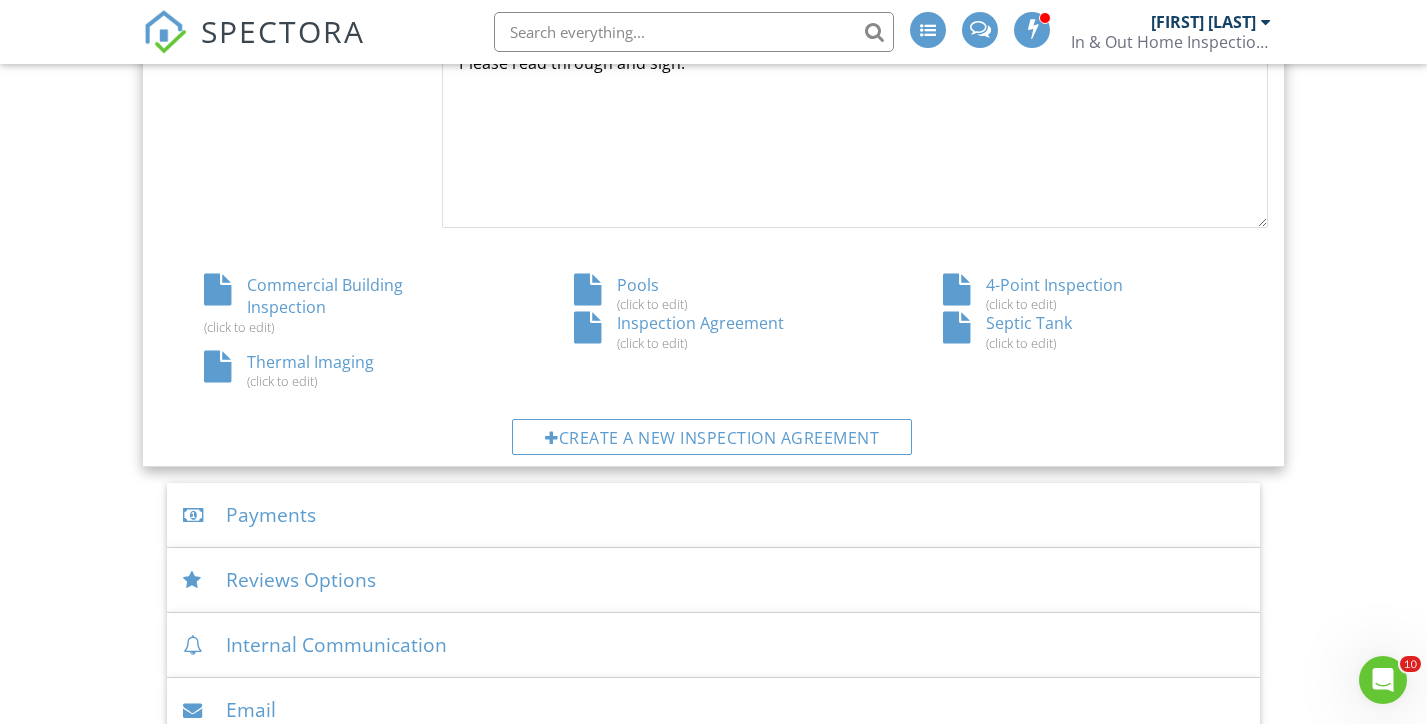 click on "4-Point Inspection
(click to edit)" at bounding box center [1083, 293] 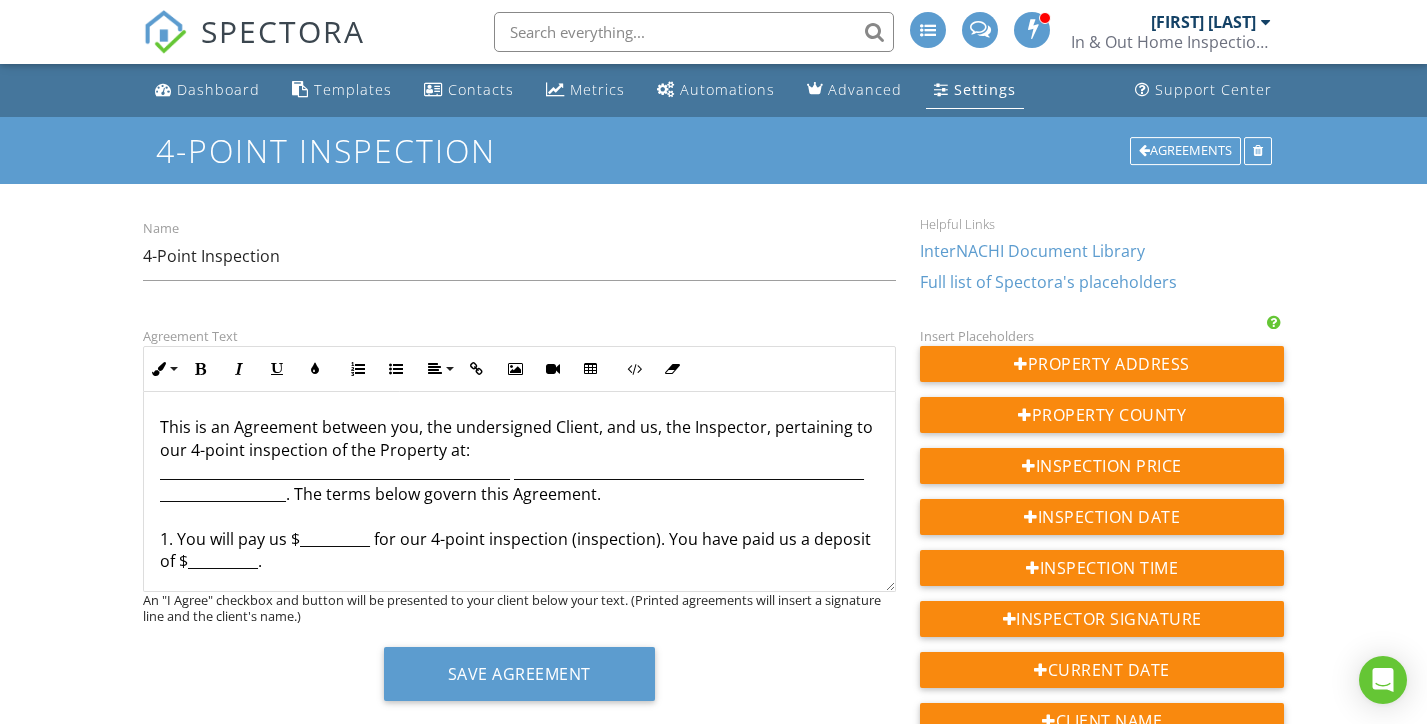 scroll, scrollTop: 0, scrollLeft: 0, axis: both 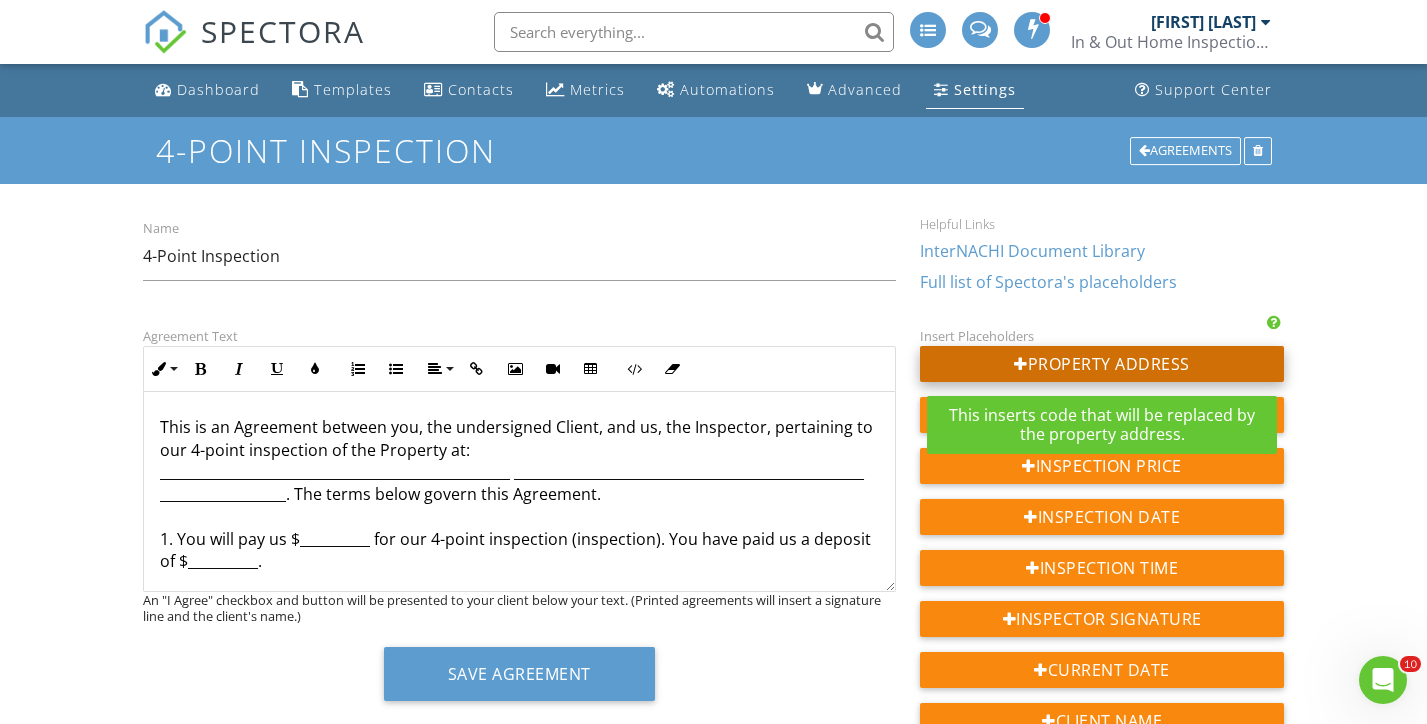 click on "Property Address" at bounding box center (1102, 364) 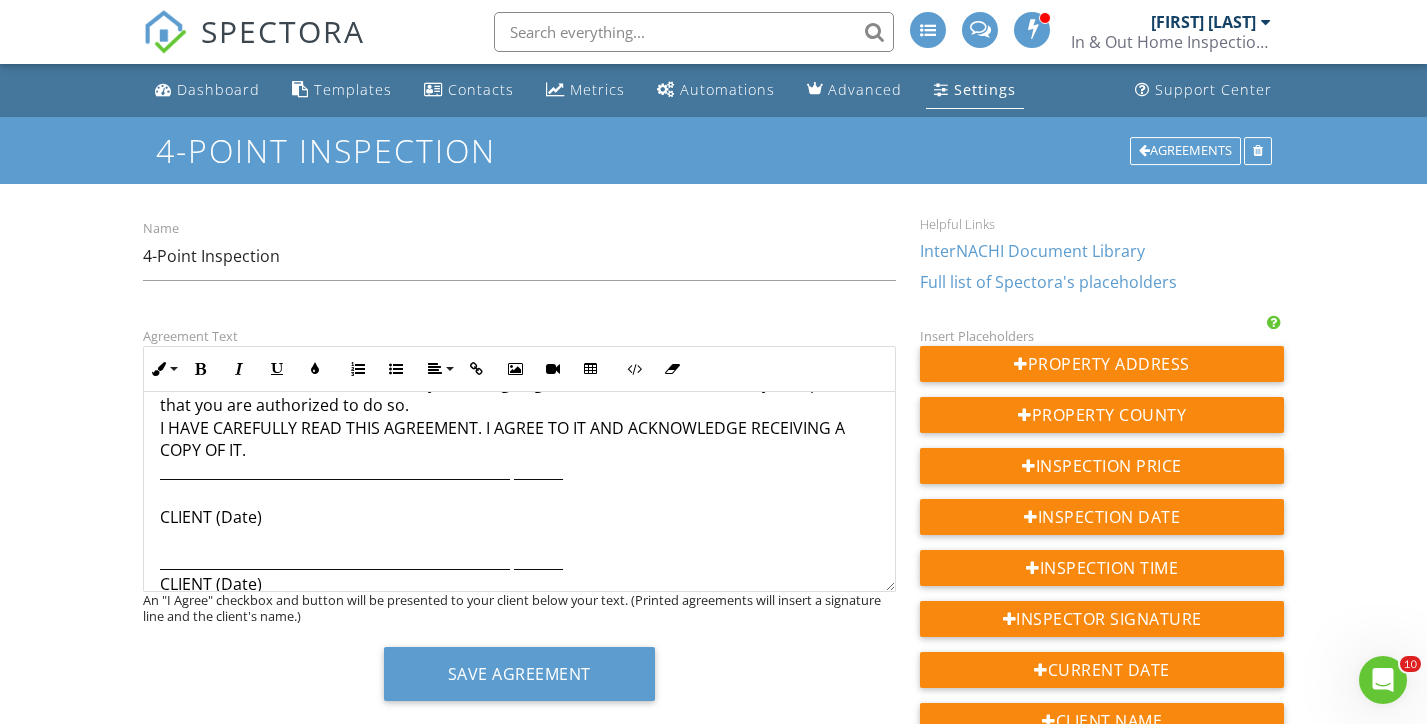 scroll, scrollTop: 1741, scrollLeft: 0, axis: vertical 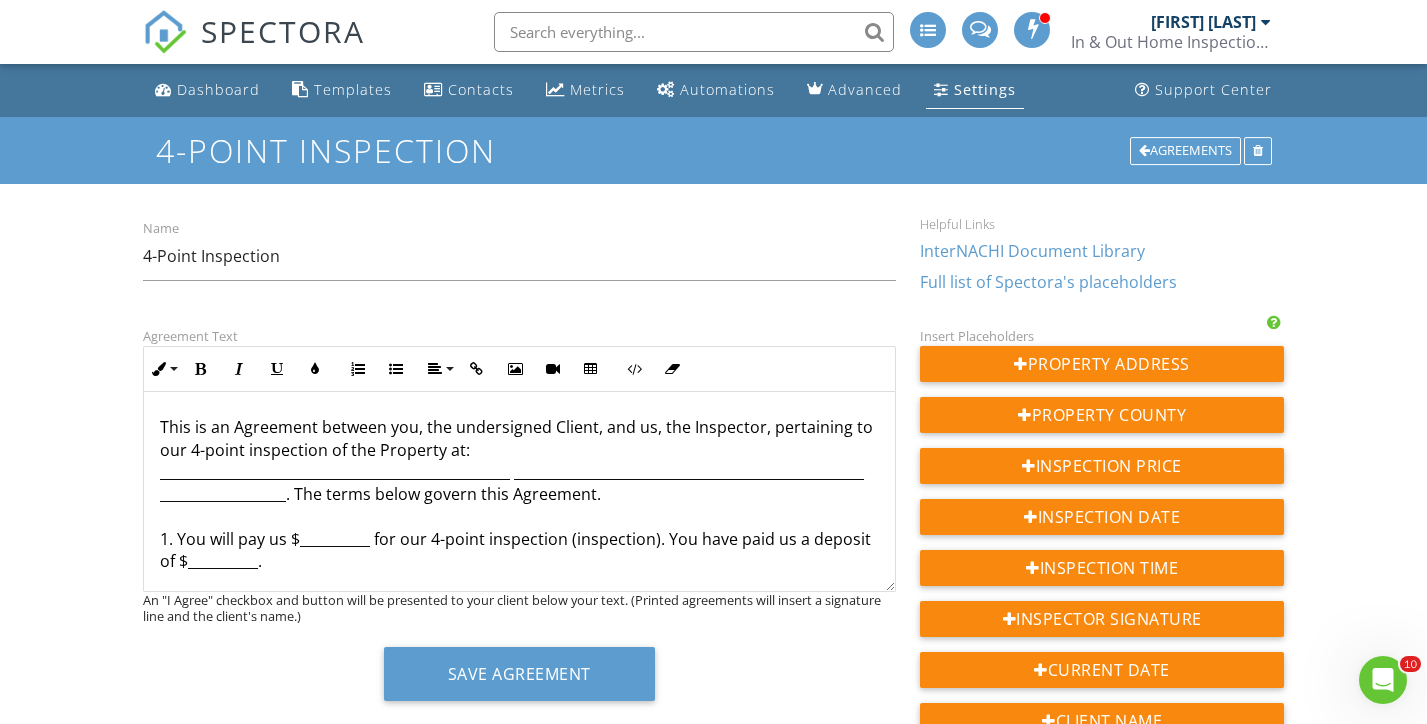 click on "This is an Agreement between you, the undersigned Client, and us, the Inspector, pertaining to our 4-point inspection of the Property at: __________________________________________________ __________________________________________________ __________________. The terms below govern this Agreement. 1. You will pay us $__________ for our 4-point inspection (inspection). You have paid us a deposit of $__________. 2. We will perform a 4-point inspection of the property consistent with insurance industry standards and provide you with a written report. 3. A 4-point inspection is a very limited inspection. It is not nearly as comprehensive as a residential home inspection. 7. If you believe you have a claim against us, you agree to provide us with the following: (1) written notification of adverse conditions within seven days of discovery; and (2) immediate access to the premises. Failure to comply with these conditions releases us from liability. 12. You may not assign this Agreement. CLIENT (Date) CLIENT (Date)" at bounding box center [519, 1379] 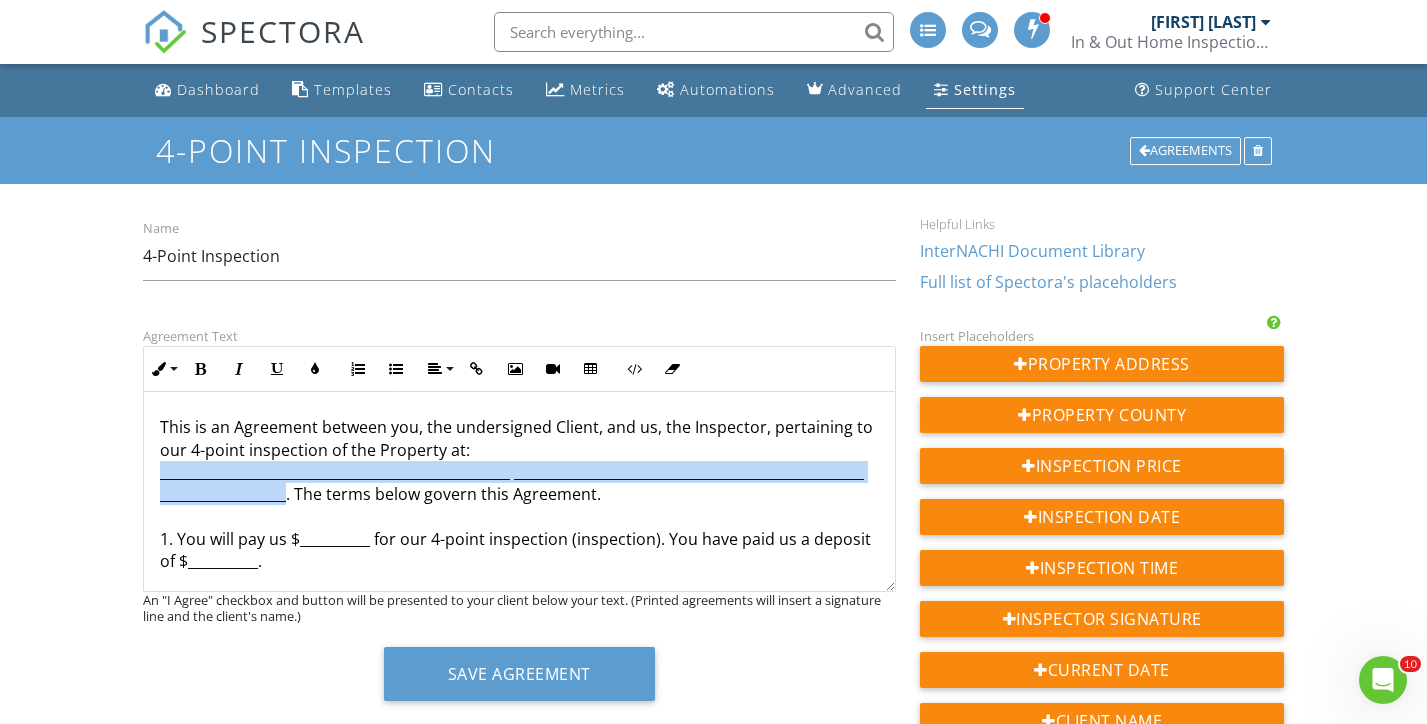 drag, startPoint x: 283, startPoint y: 490, endPoint x: 151, endPoint y: 471, distance: 133.36041 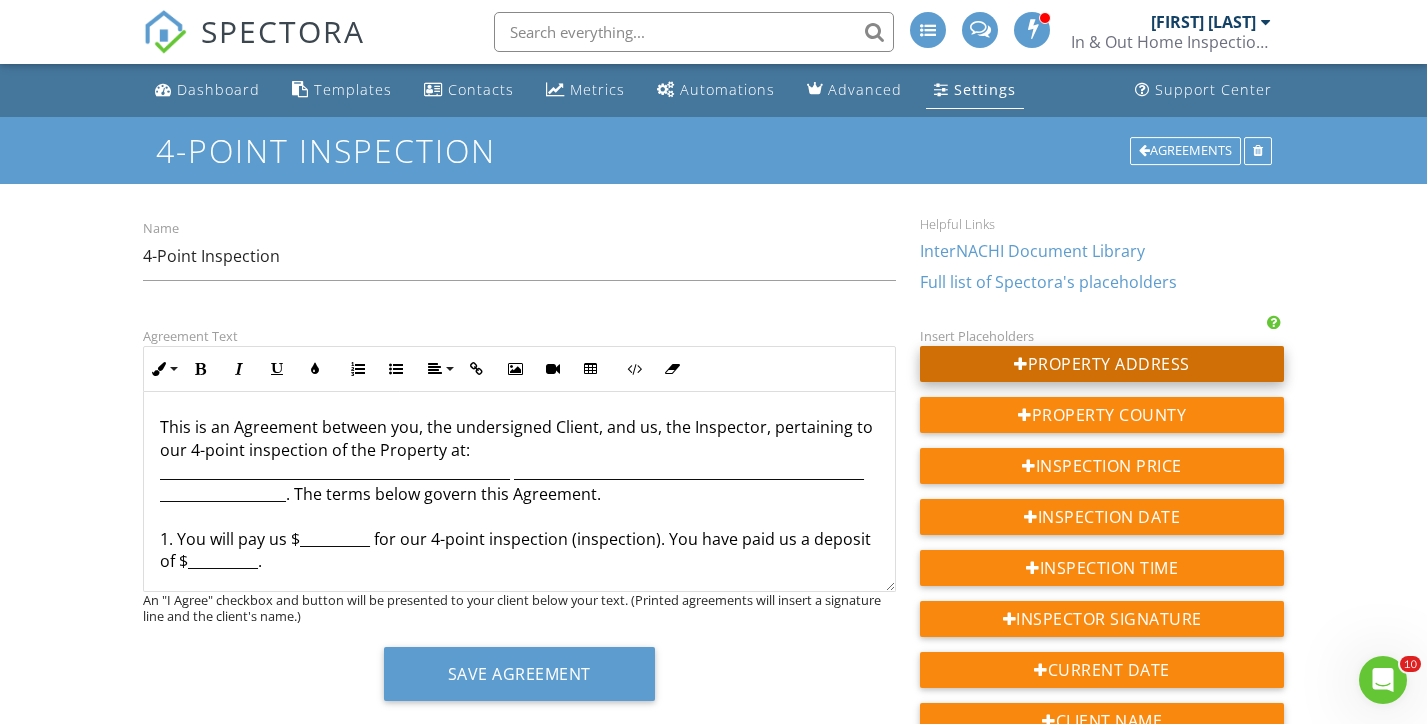 click on "Property Address" at bounding box center [1102, 364] 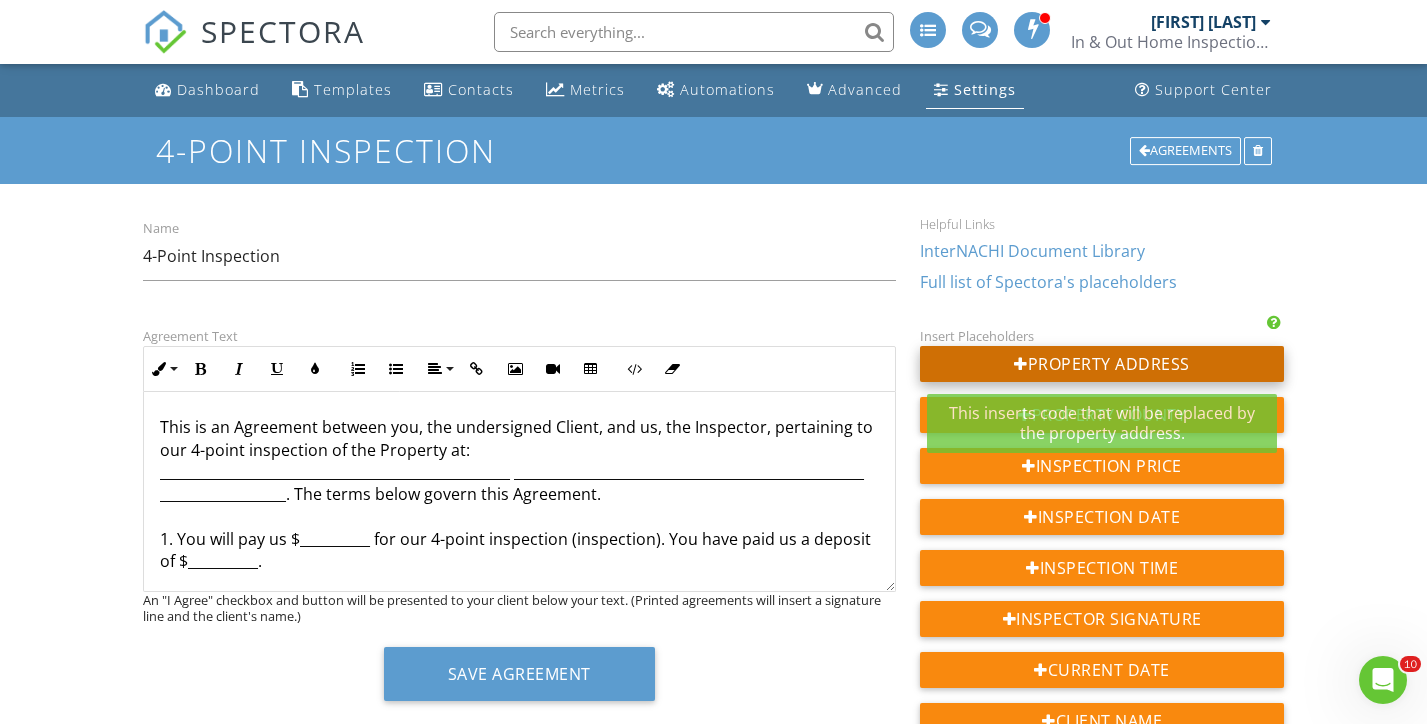 scroll, scrollTop: 1745, scrollLeft: 0, axis: vertical 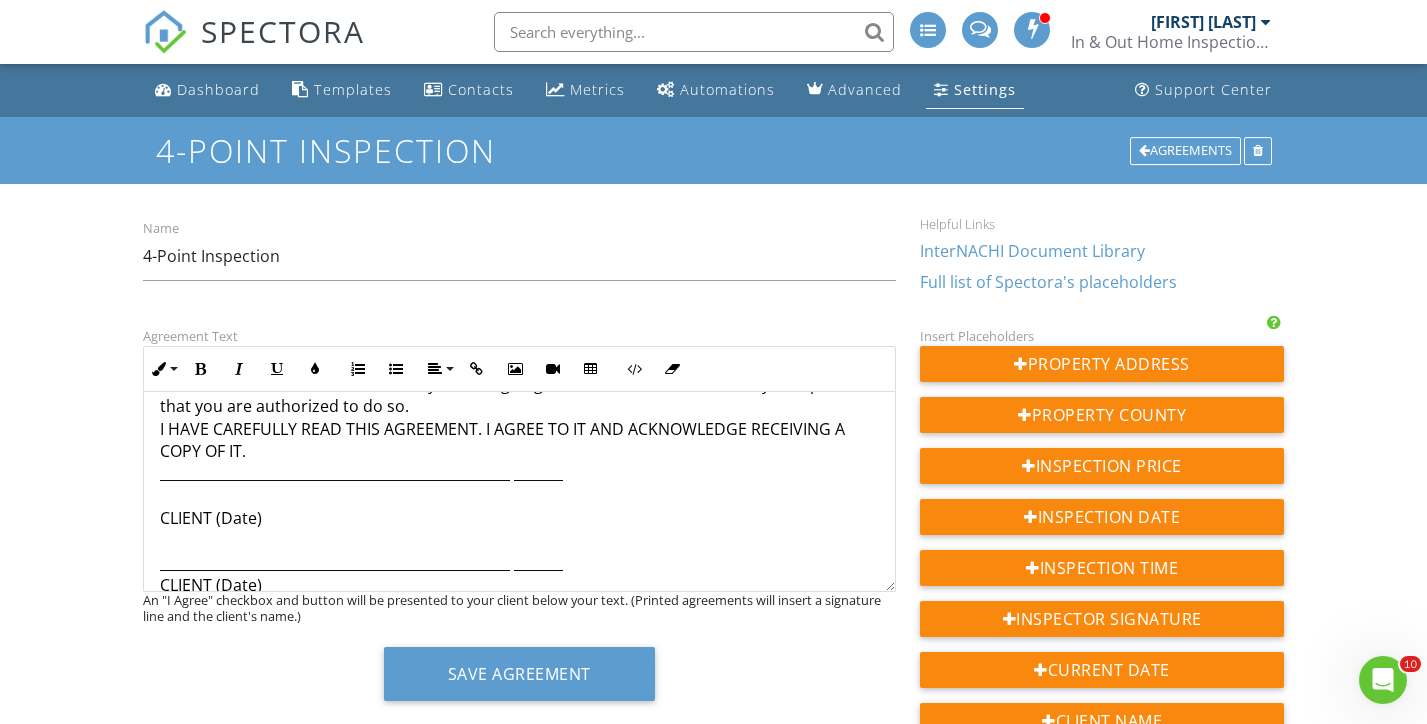 drag, startPoint x: 264, startPoint y: 580, endPoint x: 110, endPoint y: 577, distance: 154.02922 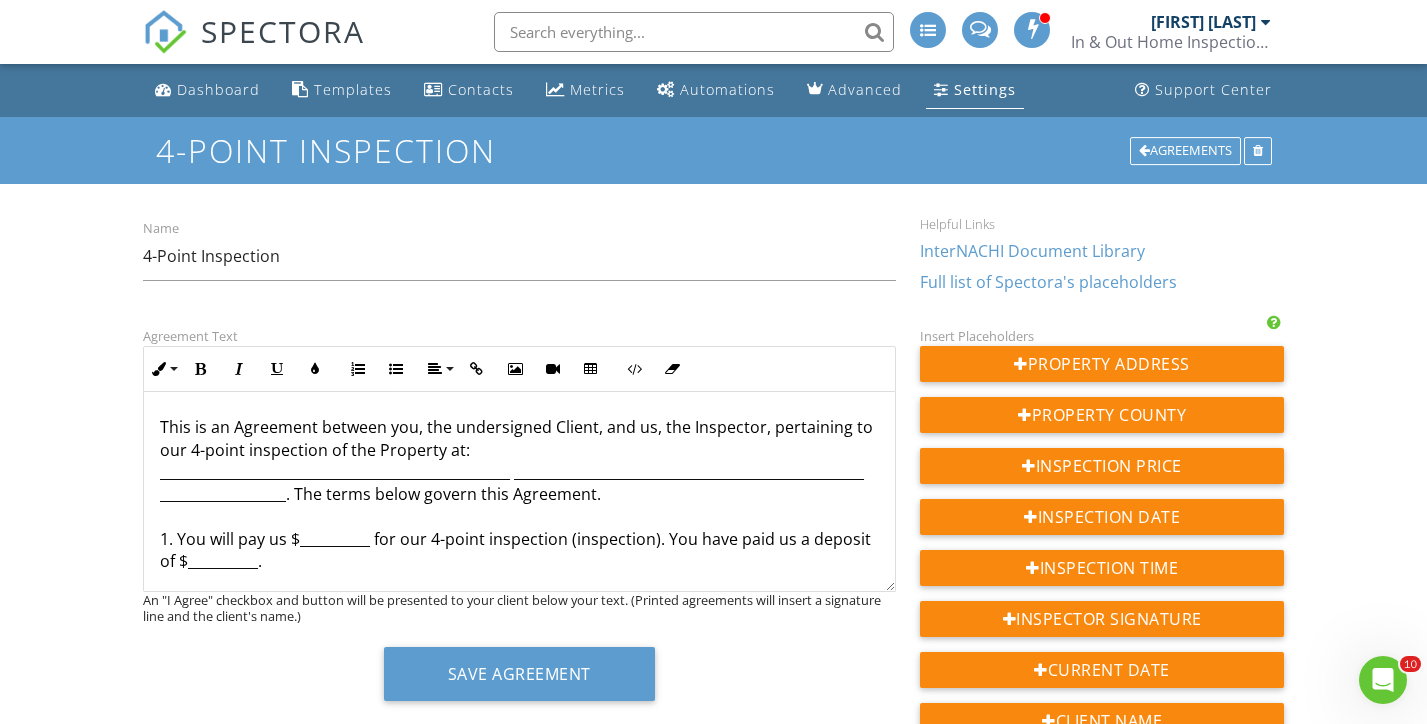 scroll, scrollTop: 0, scrollLeft: 0, axis: both 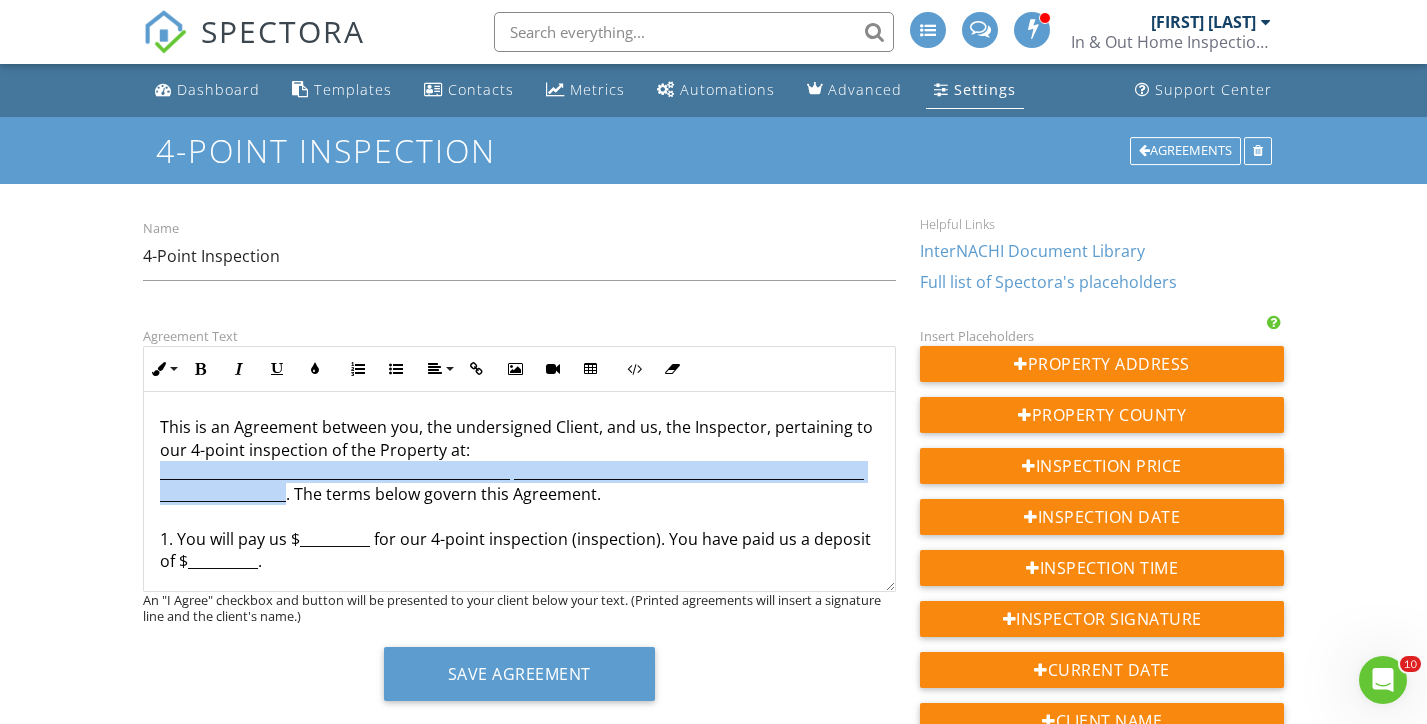 drag, startPoint x: 285, startPoint y: 500, endPoint x: 152, endPoint y: 469, distance: 136.565 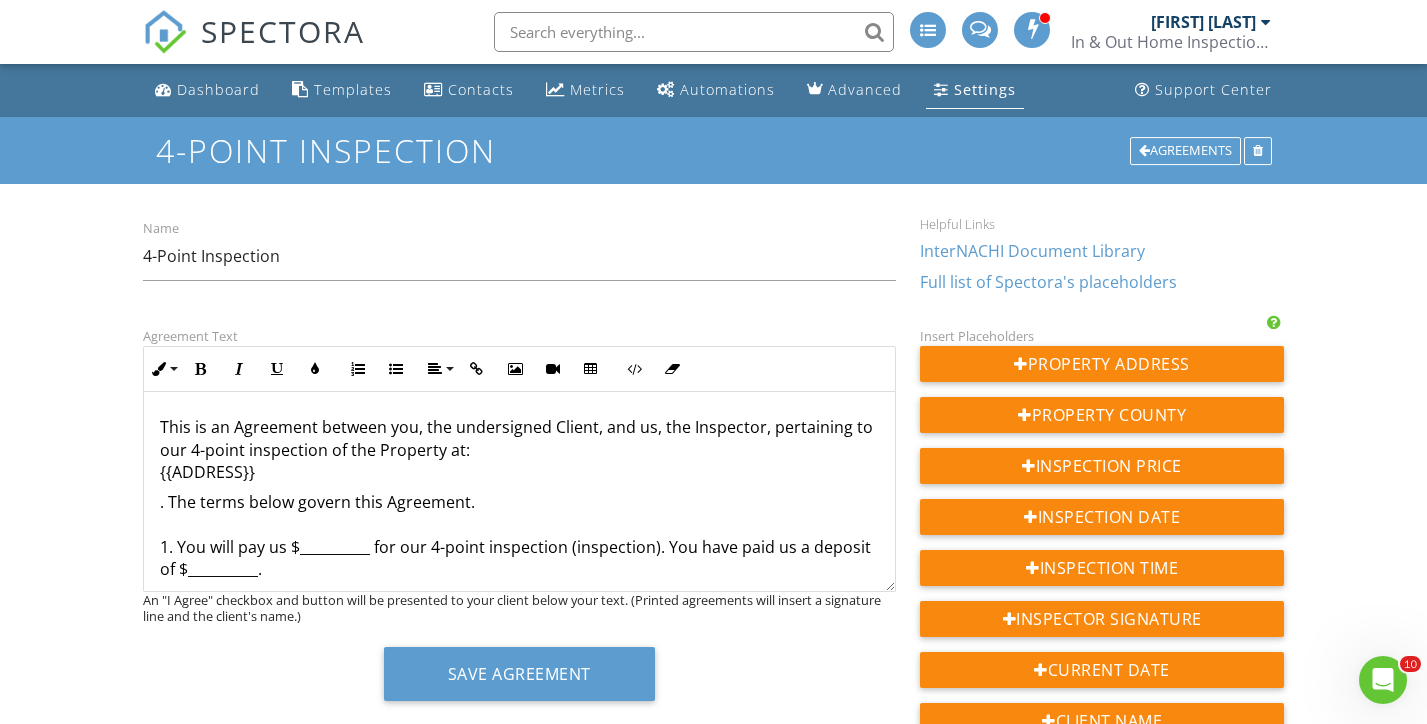 click on "This is an Agreement between you, the undersigned Client, and us, the Inspector, pertaining to our 4-point inspection of the Property at: {{ADDRESS}} . The terms below govern this Agreement. 1. You will pay us $__________ for our 4-point inspection (inspection). You have paid us a deposit of $__________. 2. We will perform a 4-point inspection of the property consistent with insurance industry standards and provide you with a written report. 3. A 4-point inspection is a very limited inspection. It is not nearly as comprehensive as a residential home inspection. 6. We do not perform engineering, architectural, plumbing, or any other job function requiring an occupational license in the jurisdiction where the property is located. If we hold a valid occupational license, we may inform you of this and you may hire us to perform additional functions. Any agreement for such additional services shall be in a separate writing. 12. You may not assign this Agreement. CLIENT (Date) CLIENT (Date) {{ADDRESS}}" at bounding box center (519, 1398) 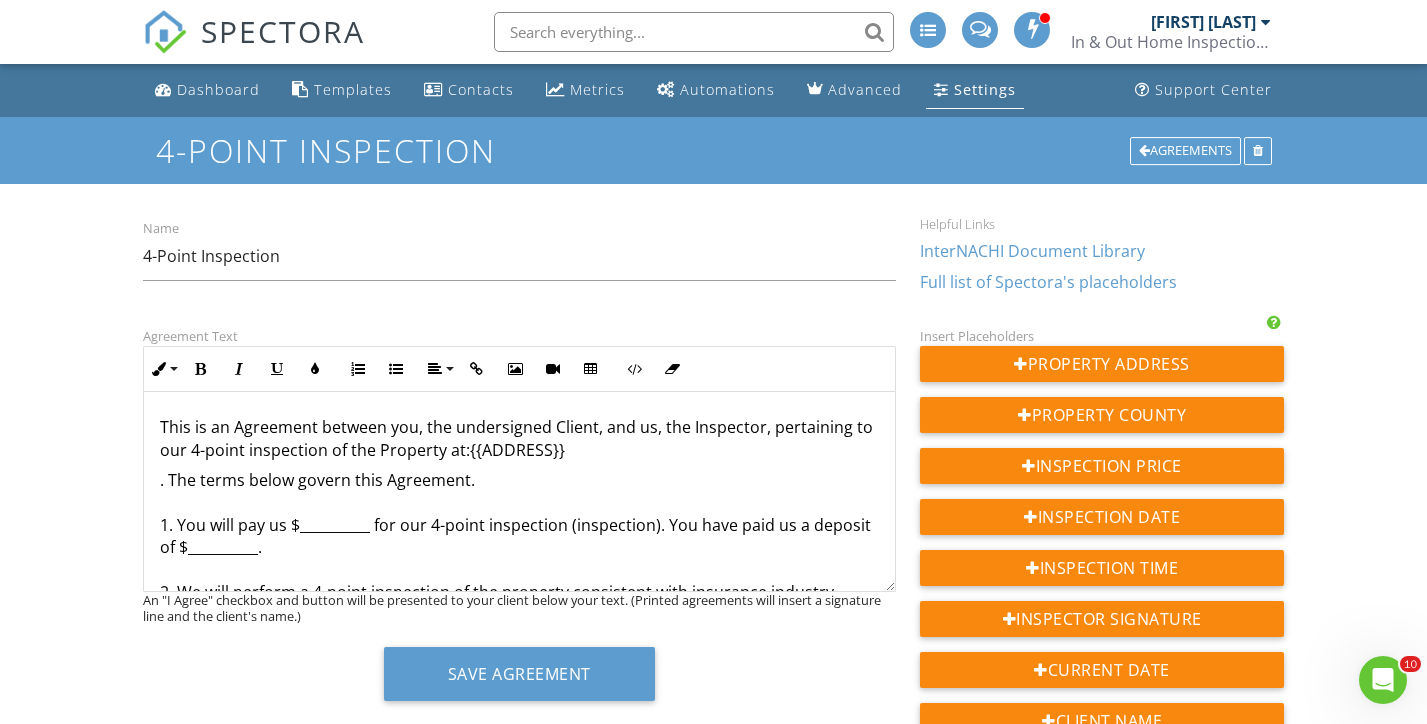 type 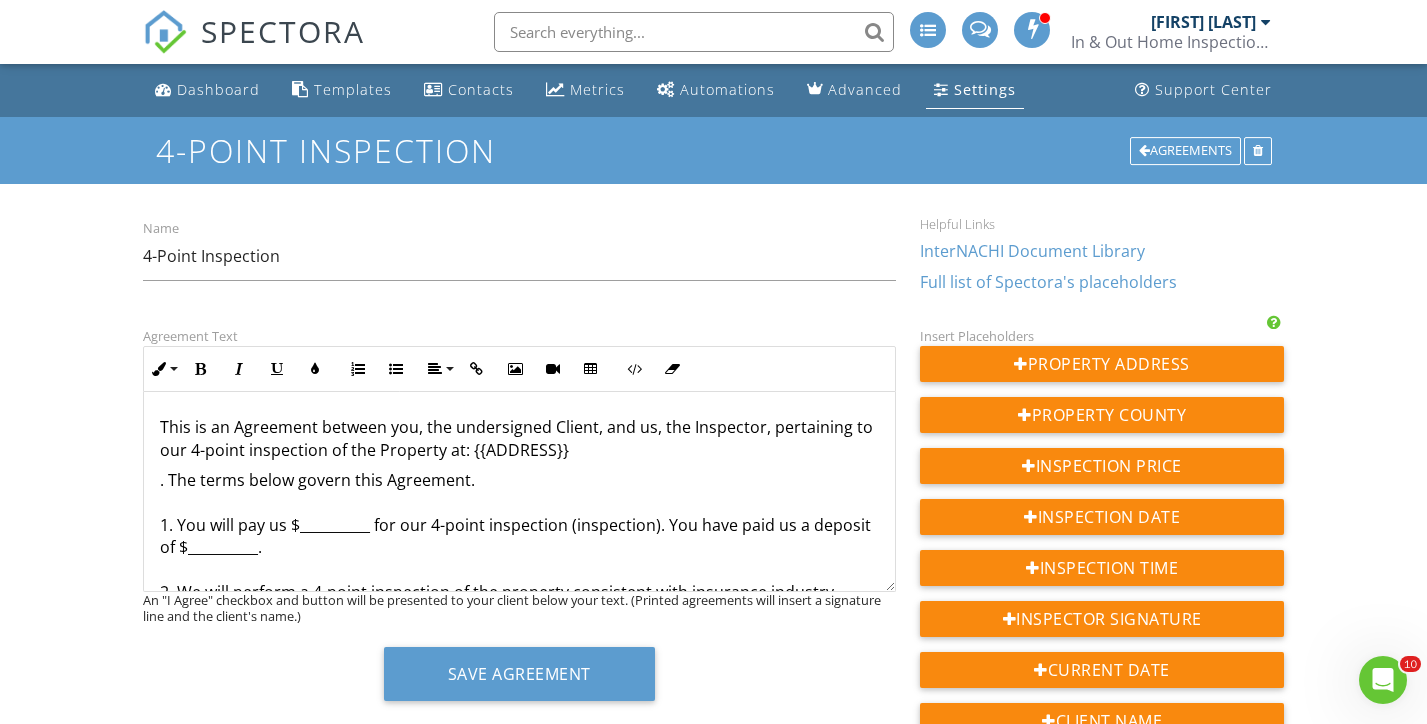 click on ". The terms below govern this Agreement. 1. You will pay us $__________ for our 4-point inspection (inspection). You have paid us a deposit of $__________. 2. We will perform a 4-point inspection of the property consistent with insurance industry standards and provide you with a written report. 3. A 4-point inspection is a very limited inspection. It is not nearly as comprehensive as a residential home inspection. 6. We do not perform engineering, architectural, plumbing, or any other job function requiring an occupational license in the jurisdiction where the property is located. If we hold a valid occupational license, we may inform you of this and you may hire us to perform additional functions. Any agreement for such additional services shall be in a separate writing. 11. If you request a re-inspection, the re-inspection is subject to the terms of this Agreement. 12. You may not assign this Agreement. I HAVE CAREFULLY READ THIS AGREEMENT. I AGREE TO IT AND ACKNOWLEDGE RECEIVING A COPY OF IT. CLIENT (Date)" at bounding box center [519, 1398] 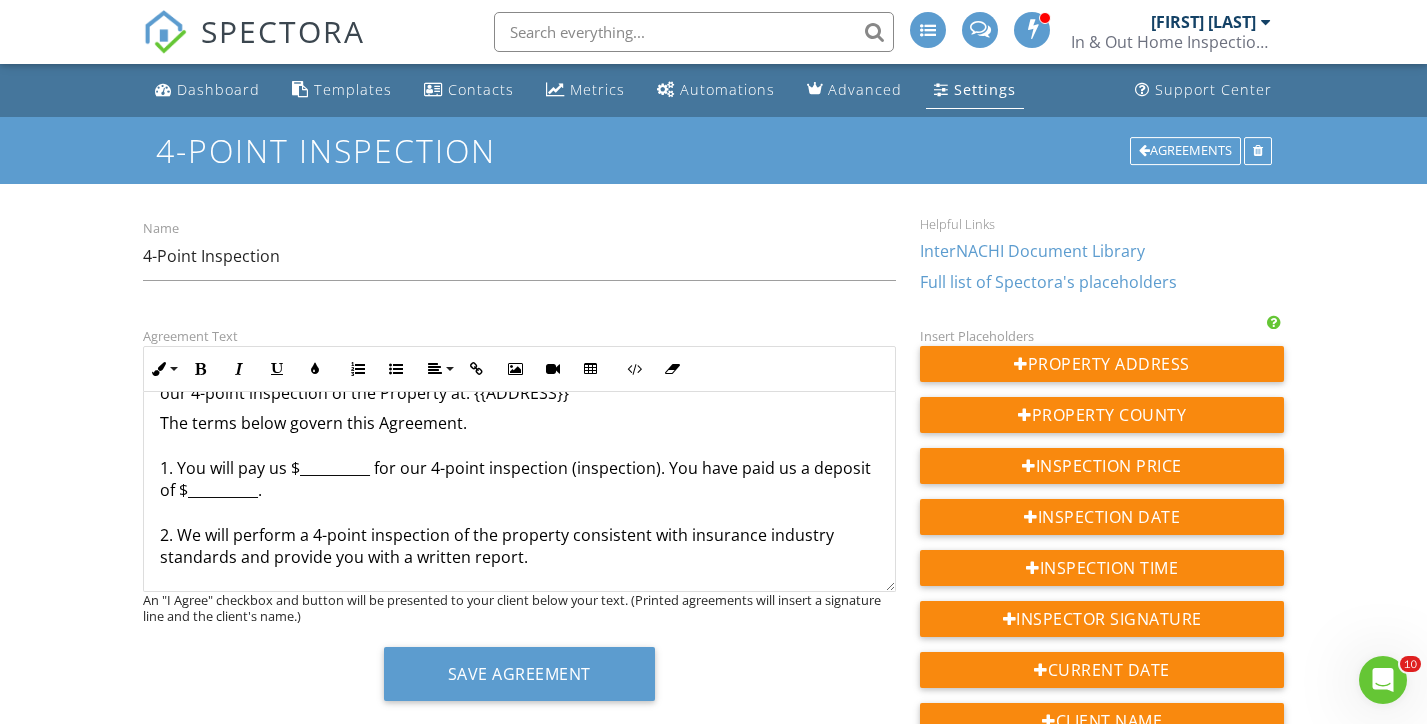 scroll, scrollTop: 52, scrollLeft: 0, axis: vertical 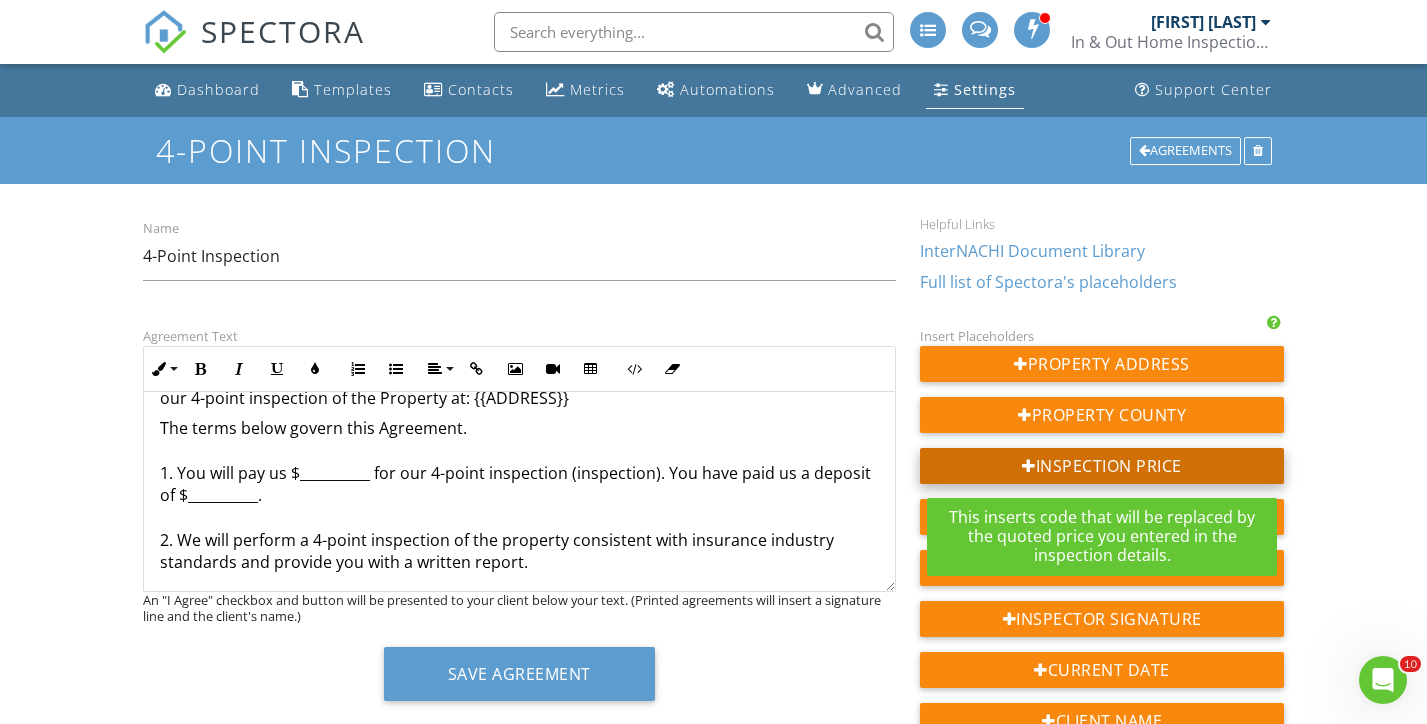 click on "Inspection Price" at bounding box center (1102, 466) 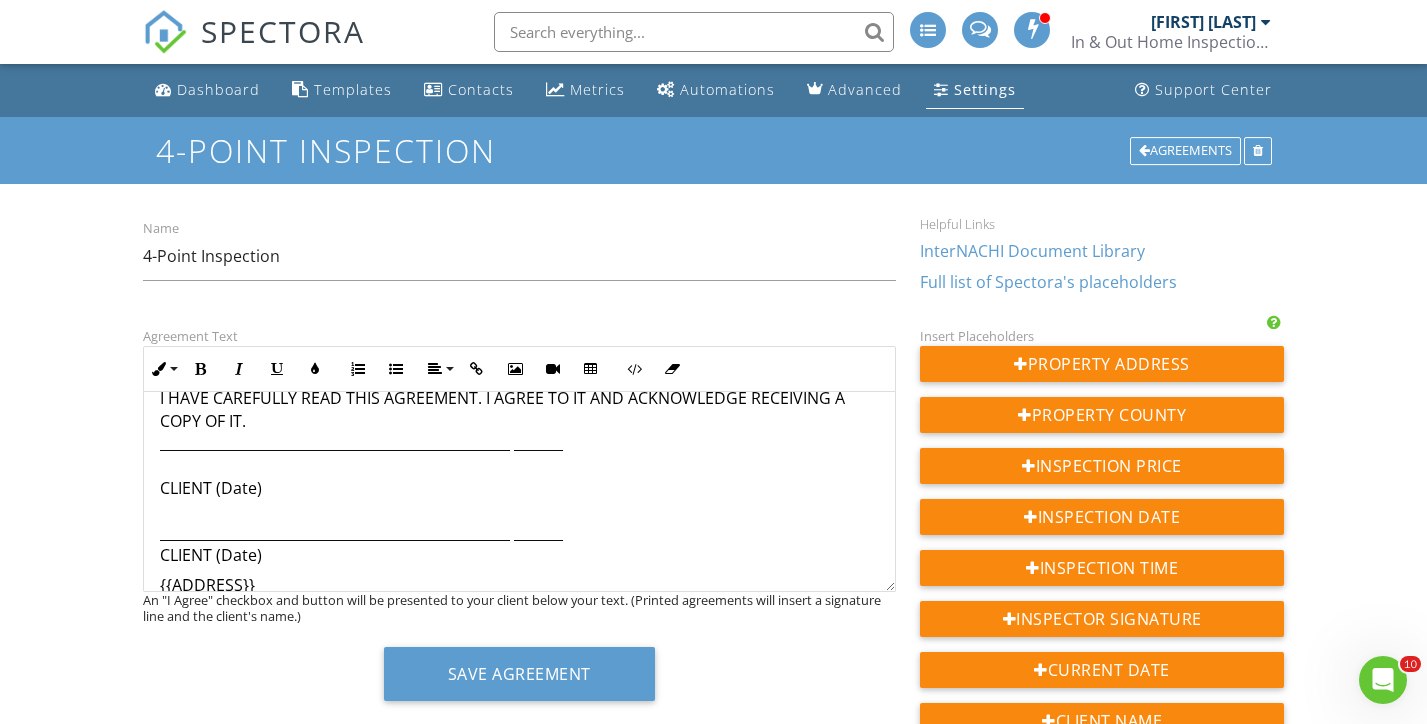 drag, startPoint x: 242, startPoint y: 582, endPoint x: 110, endPoint y: 583, distance: 132.00378 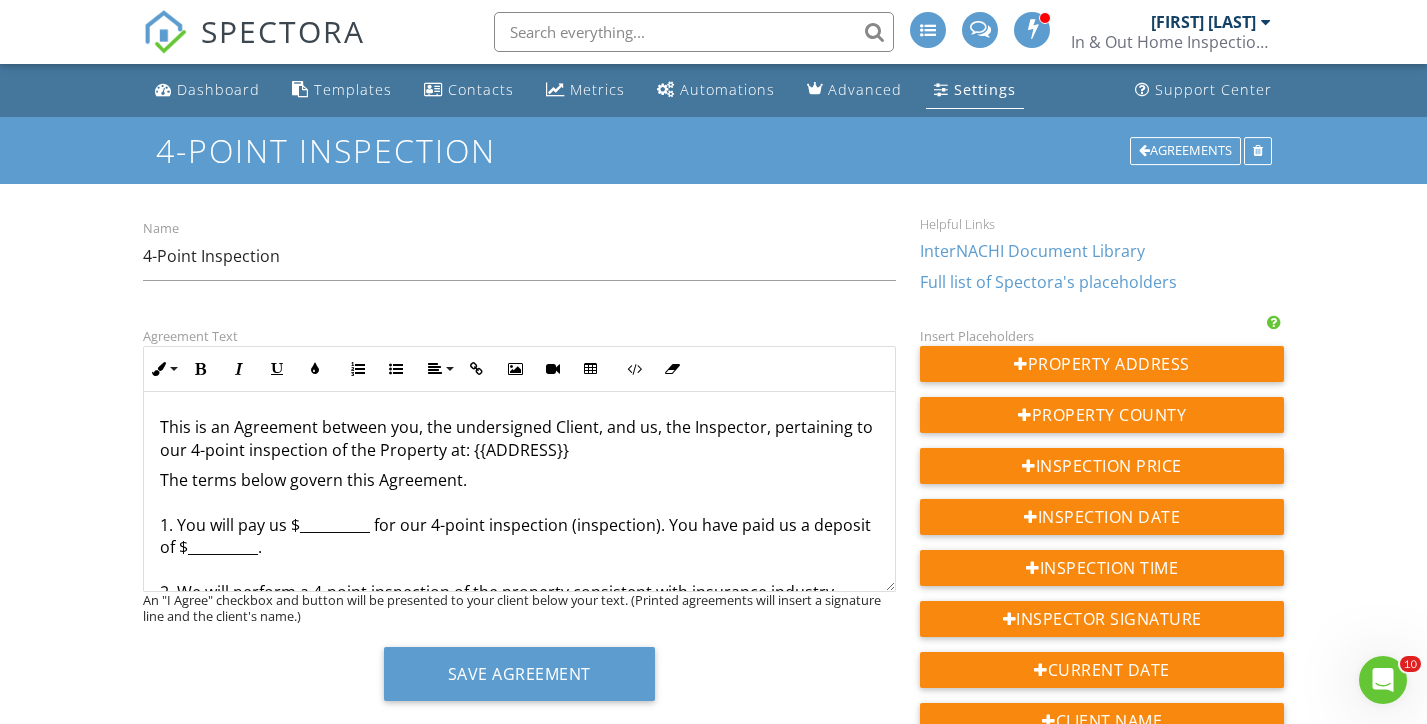scroll, scrollTop: 0, scrollLeft: 0, axis: both 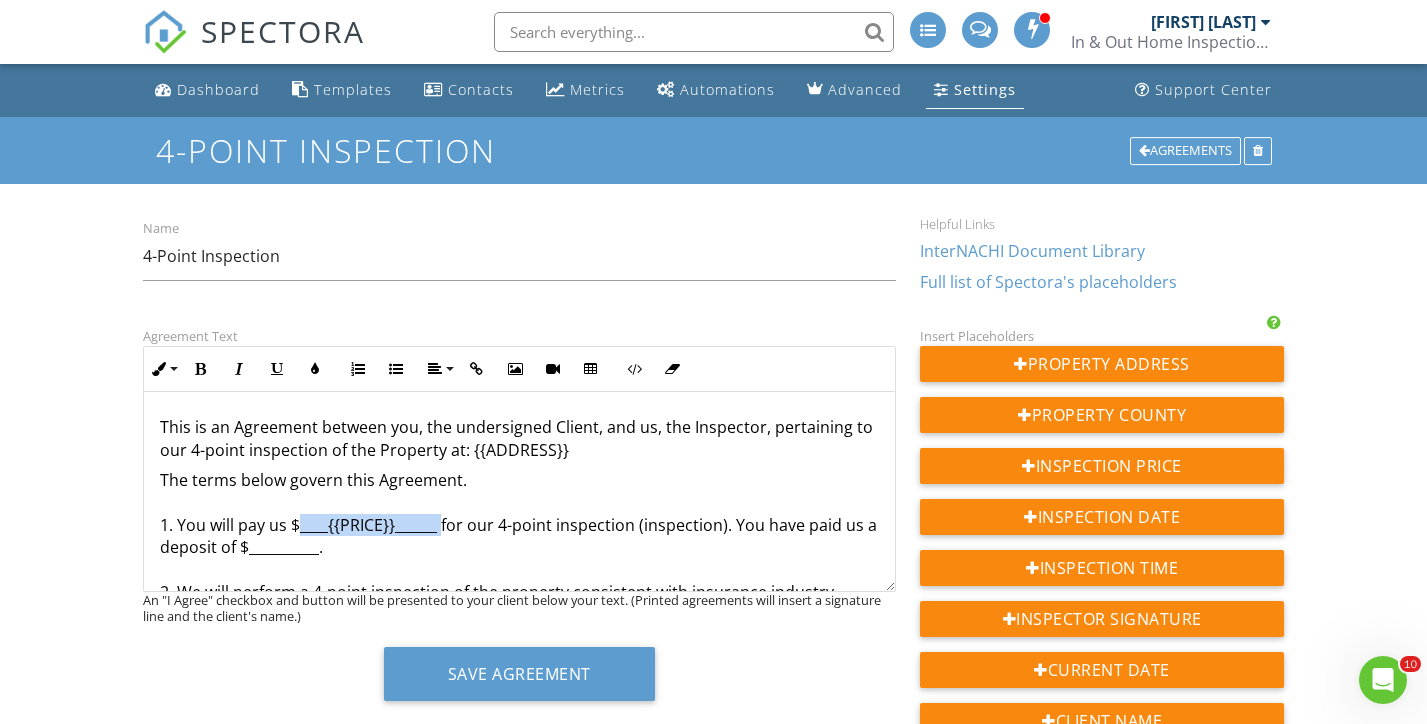 drag, startPoint x: 441, startPoint y: 528, endPoint x: 304, endPoint y: 525, distance: 137.03284 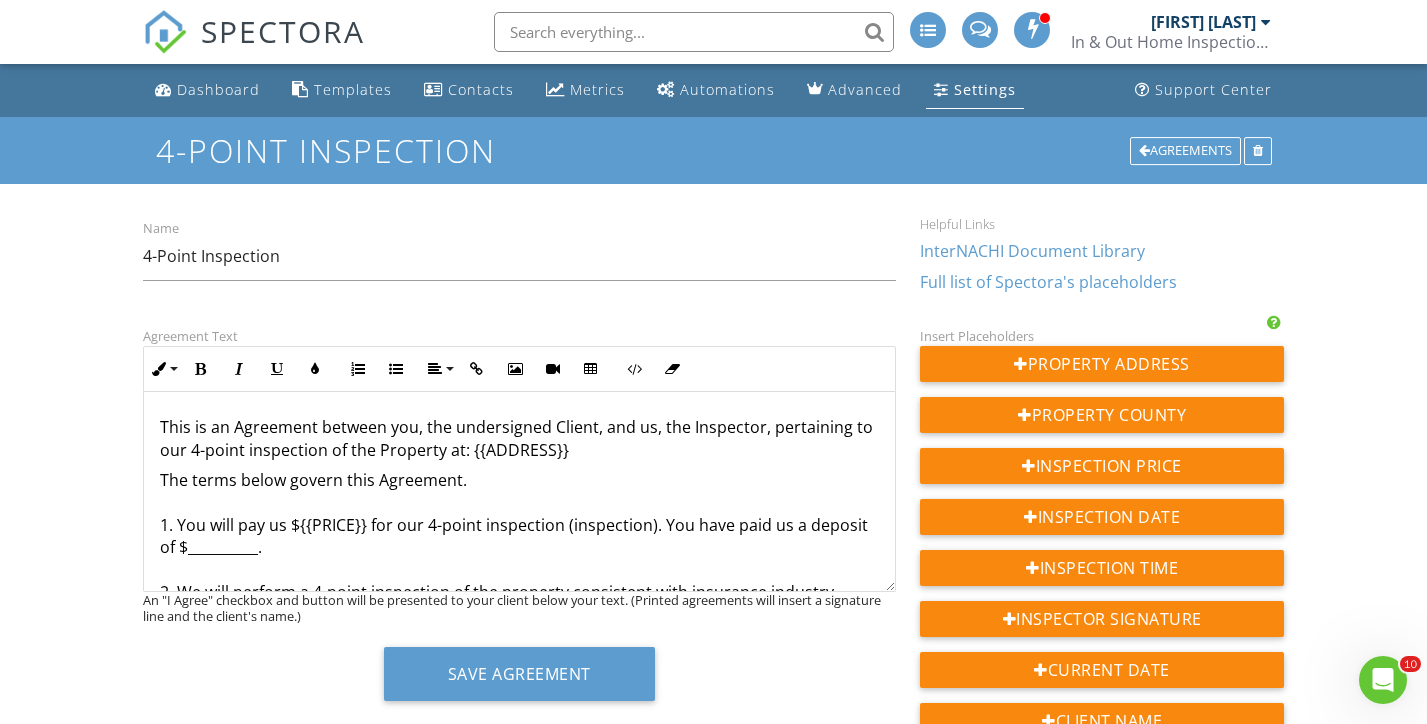 click on "The terms below govern this Agreement. 1. You will pay us ${{PRICE}} for our 4-point inspection (inspection). You have paid us a deposit of $__________. 2. We will perform a 4-point inspection of the property consistent with insurance industry standards and provide you with a written report. 3. A 4-point inspection is a very limited inspection. It is not nearly as comprehensive as a residential home inspection. 6. We do not perform engineering, architectural, plumbing, or any other job function requiring an occupational license in the jurisdiction where the property is located. If we hold a valid occupational license, we may inform you of this and you may hire us to perform additional functions. Any agreement for such additional services shall be in a separate writing. 11. If you request a re-inspection, the re-inspection is subject to the terms of this Agreement. 12. You may not assign this Agreement. I HAVE CAREFULLY READ THIS AGREEMENT. I AGREE TO IT AND ACKNOWLEDGE RECEIVING A COPY OF IT. CLIENT (Date)" at bounding box center [519, 1398] 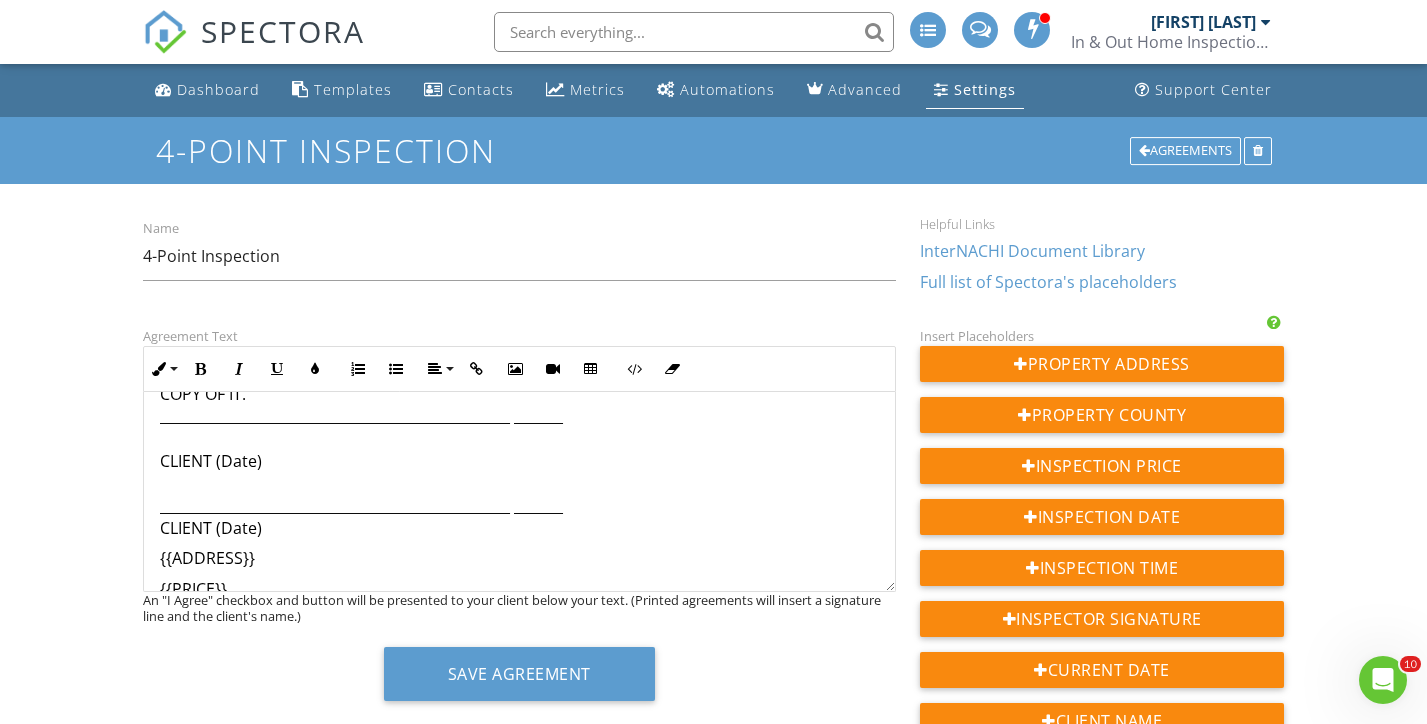 scroll, scrollTop: 1787, scrollLeft: 0, axis: vertical 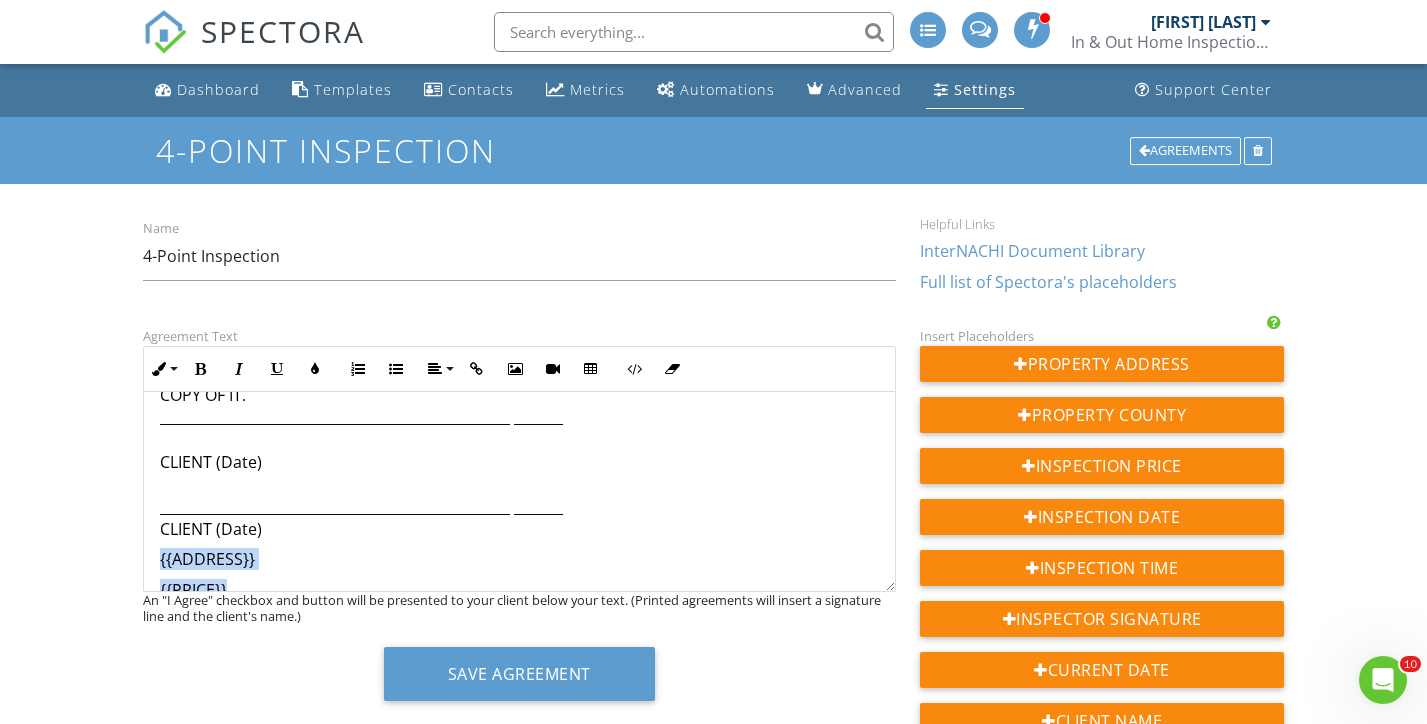 drag, startPoint x: 286, startPoint y: 569, endPoint x: 100, endPoint y: 509, distance: 195.43797 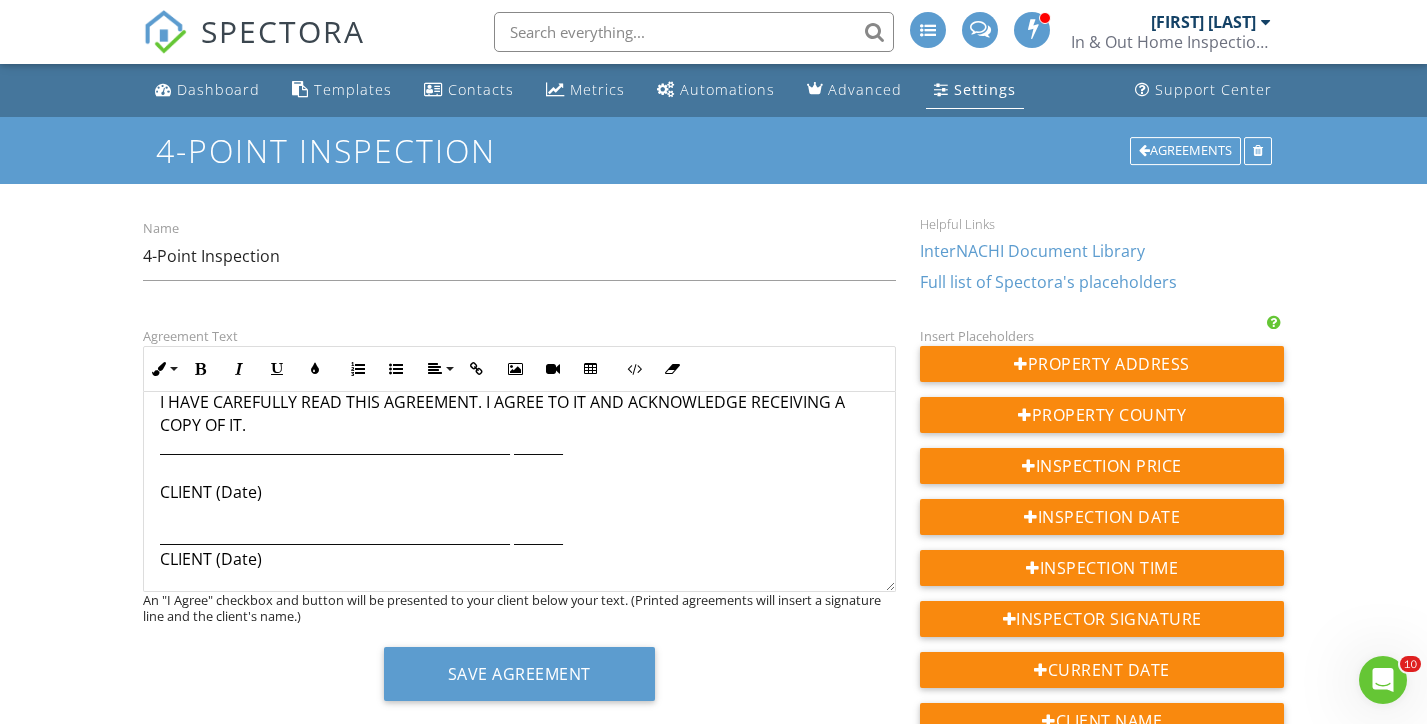 scroll, scrollTop: 1727, scrollLeft: 0, axis: vertical 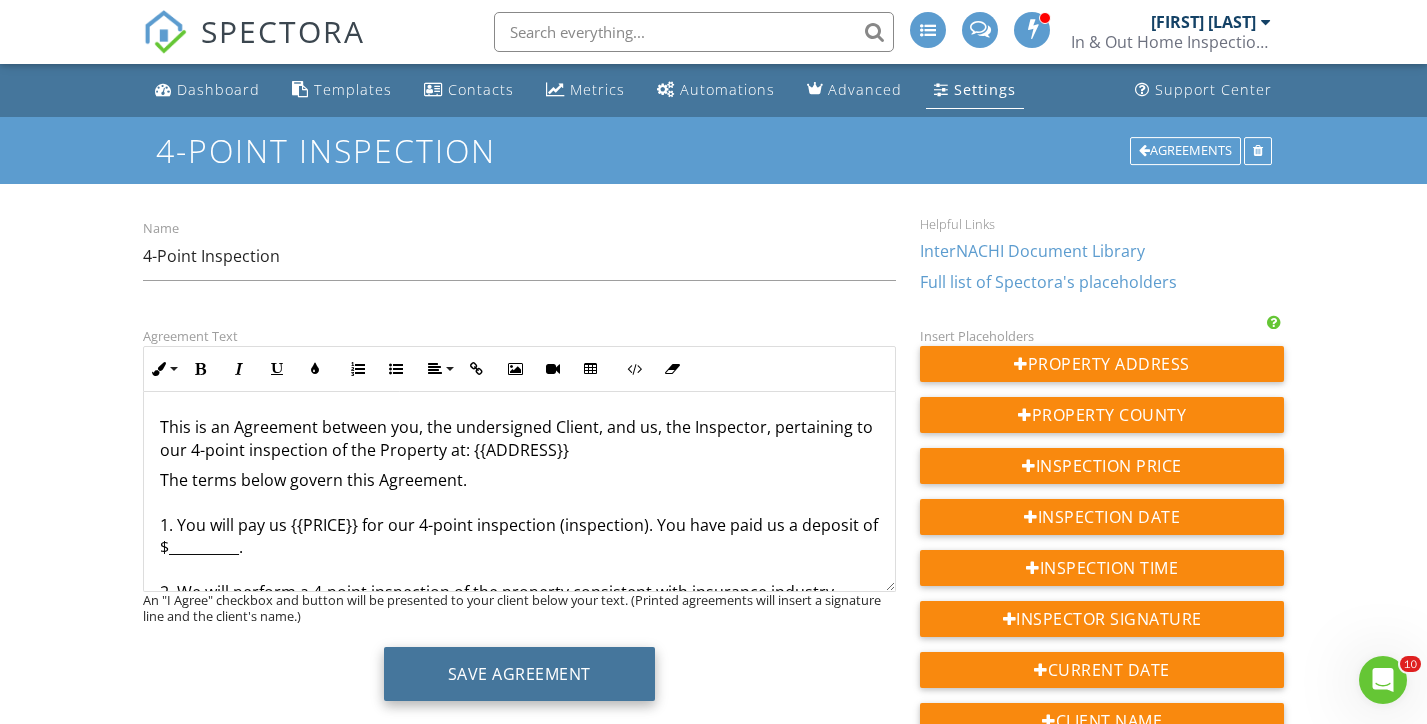 click on "Save Agreement" at bounding box center (519, 674) 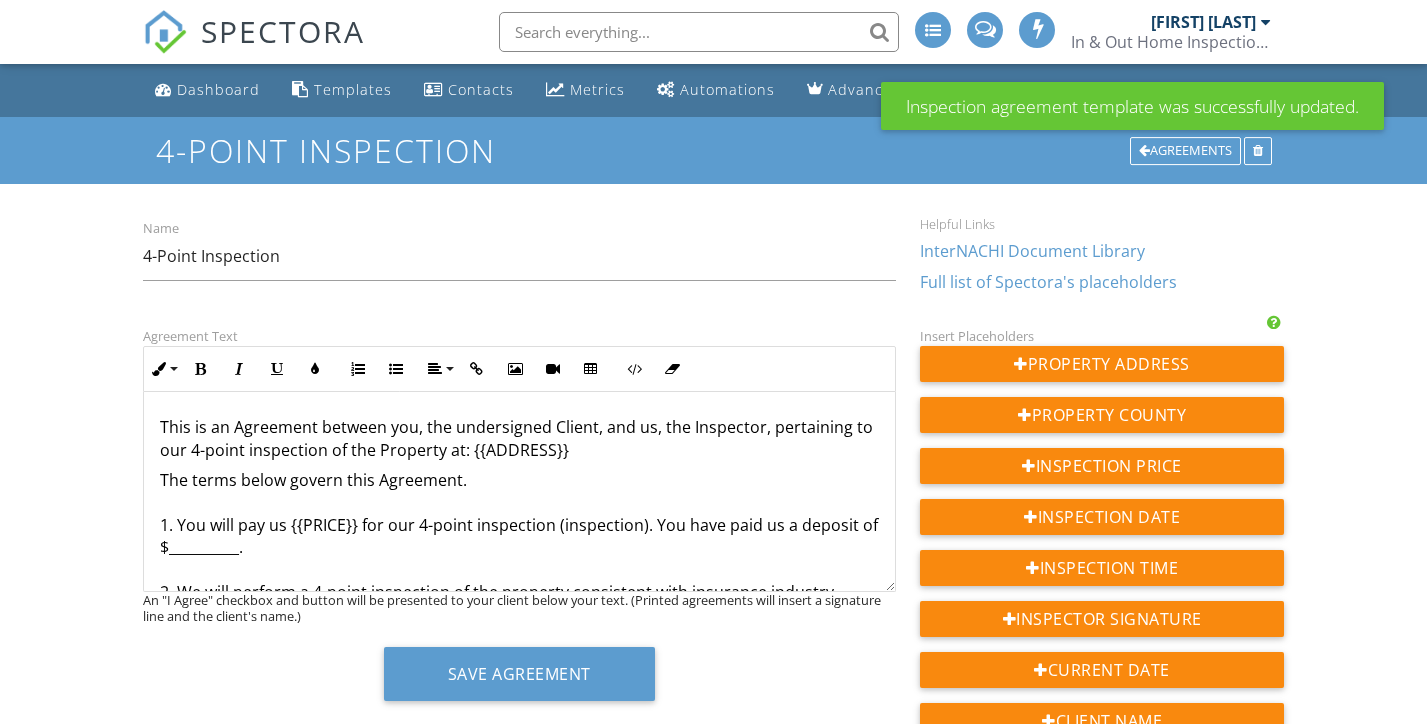 scroll, scrollTop: 0, scrollLeft: 0, axis: both 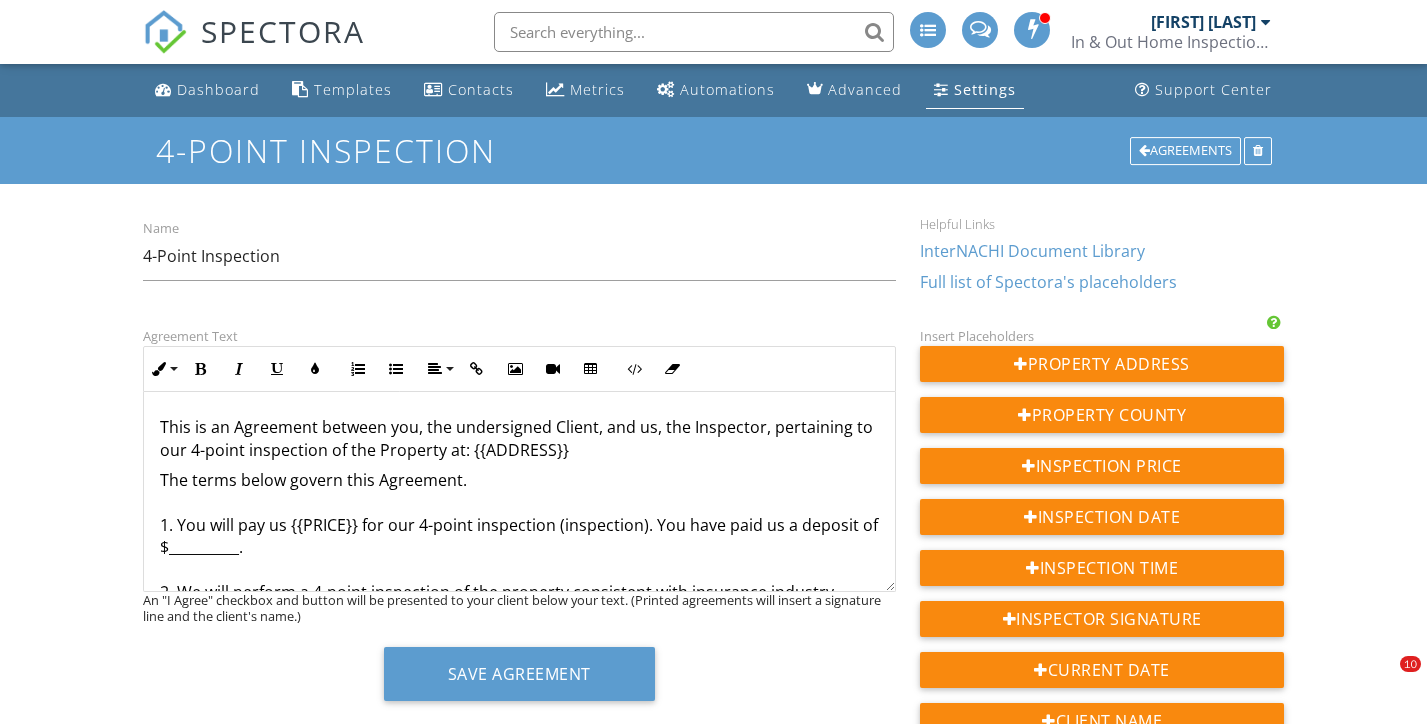 click on "4-Point Inspection
Agreements" at bounding box center (713, 150) 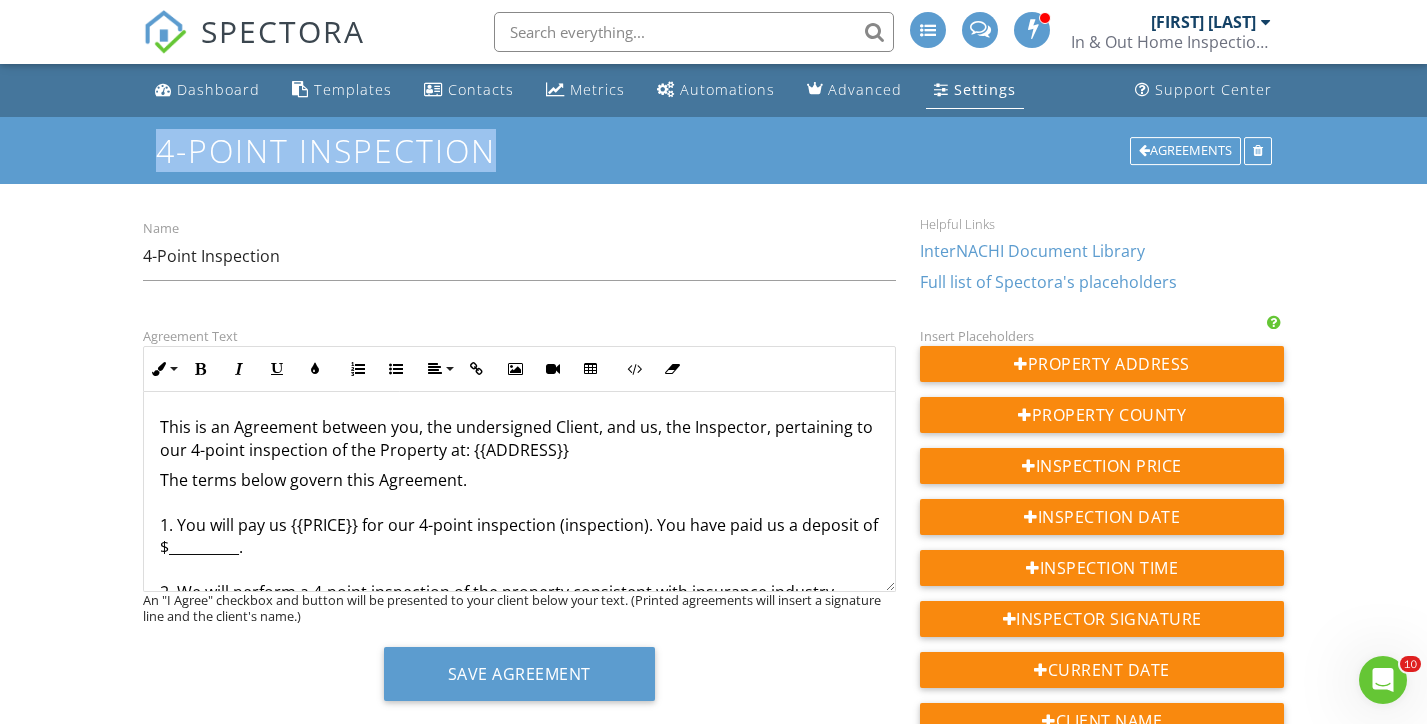 scroll, scrollTop: 0, scrollLeft: 0, axis: both 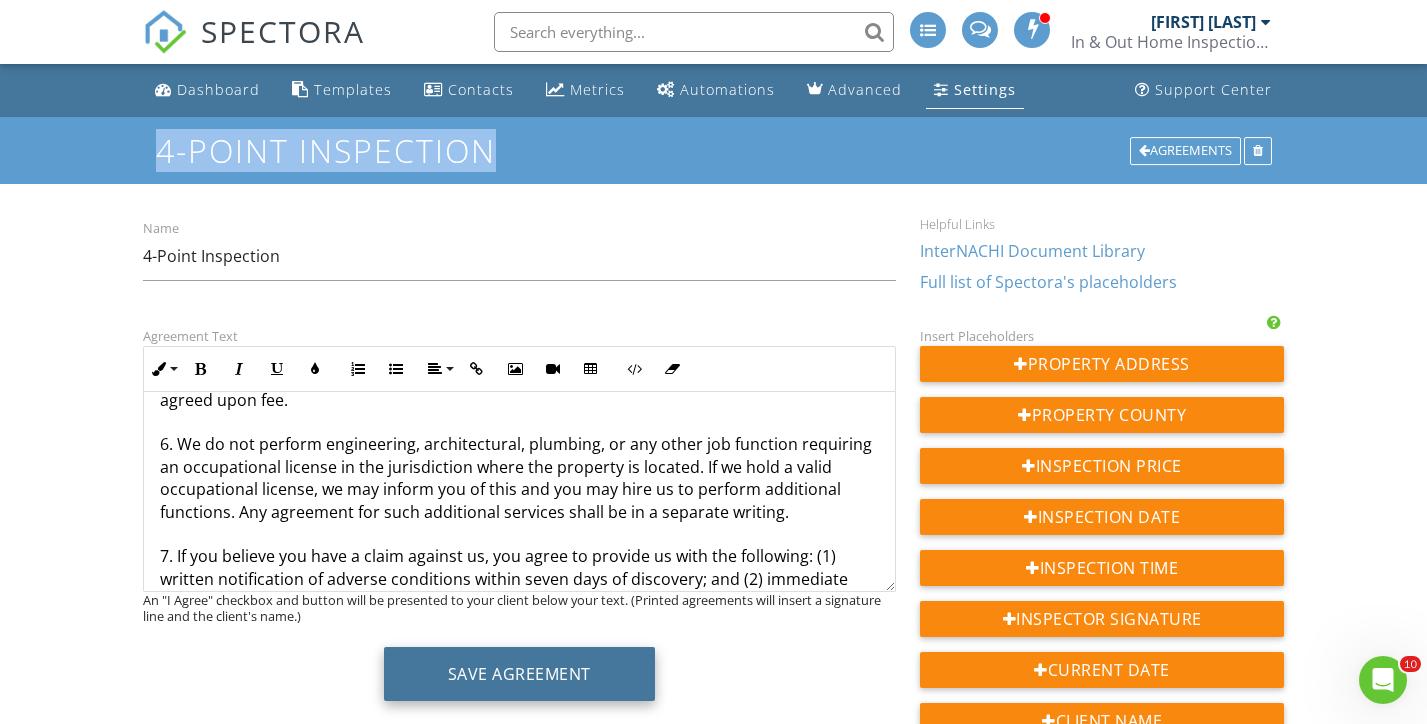 click on "Save Agreement" at bounding box center (519, 674) 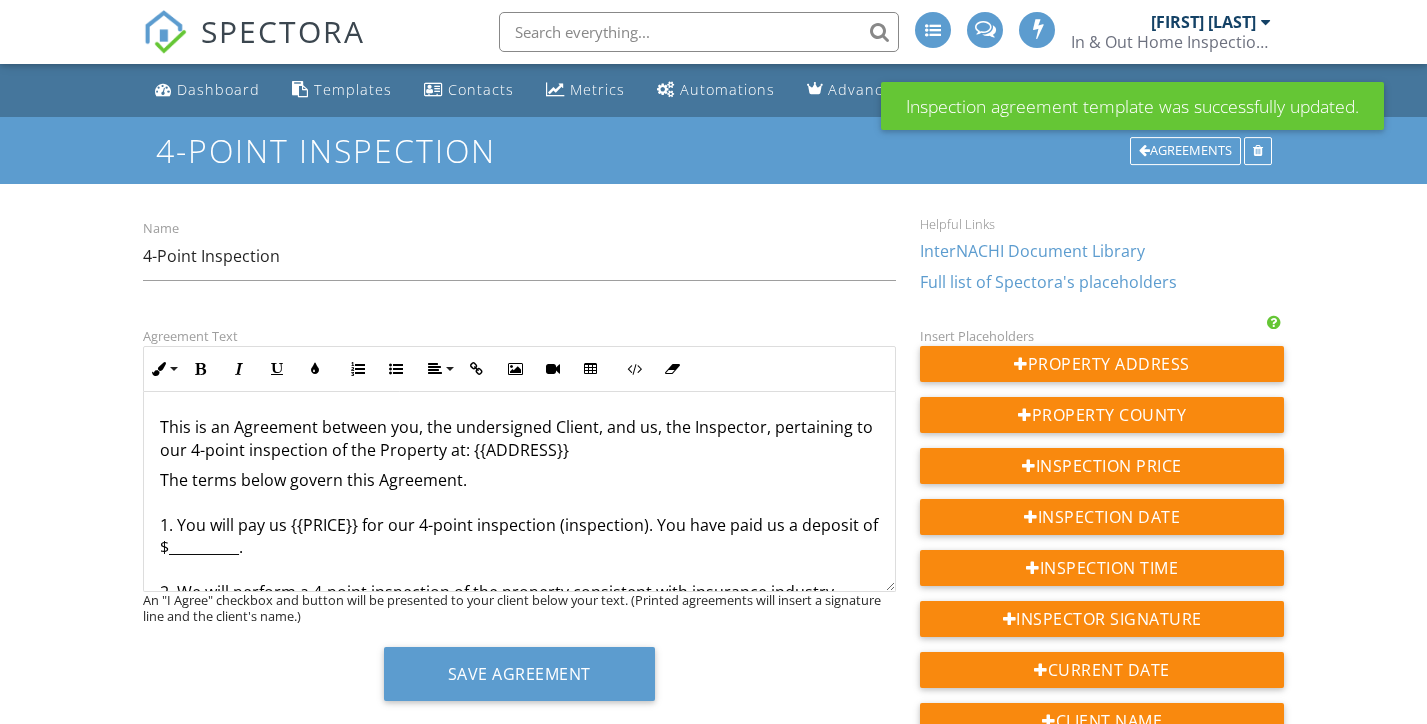 scroll, scrollTop: 0, scrollLeft: 0, axis: both 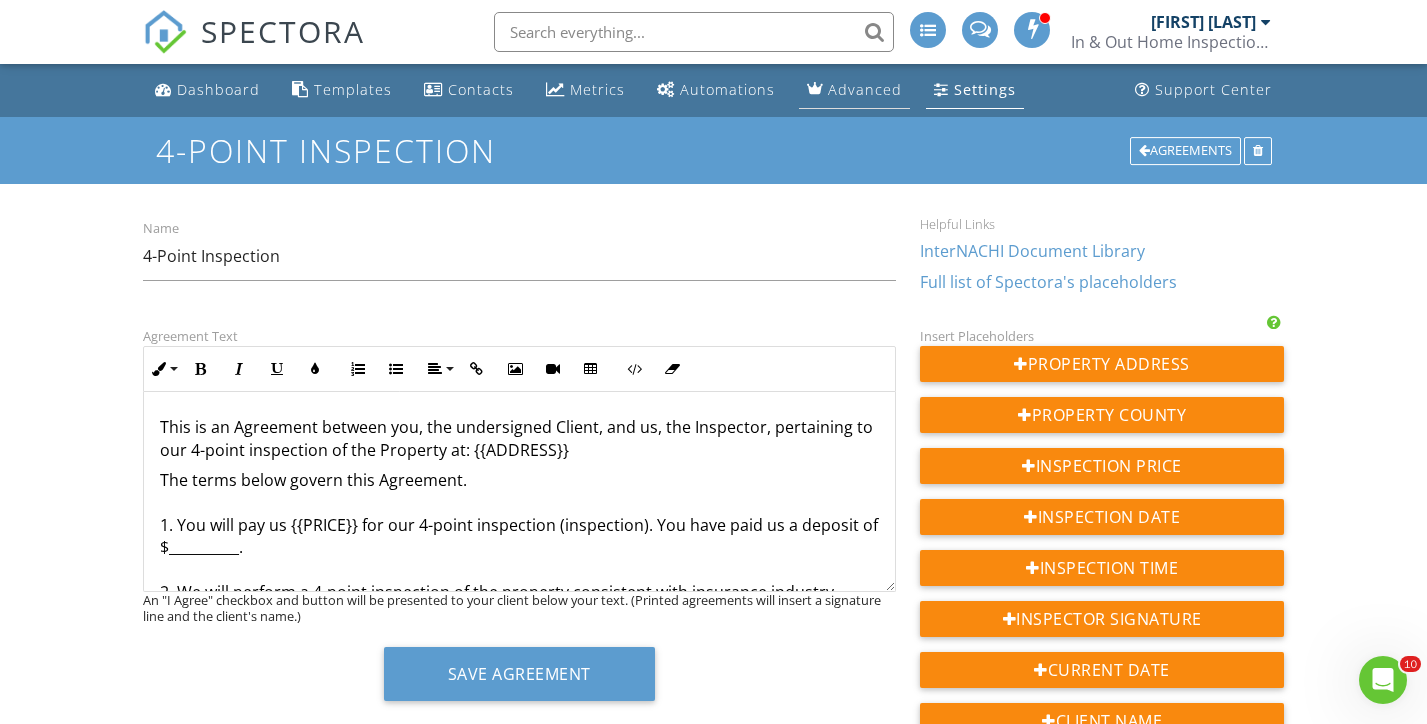 click on "Advanced" at bounding box center (854, 90) 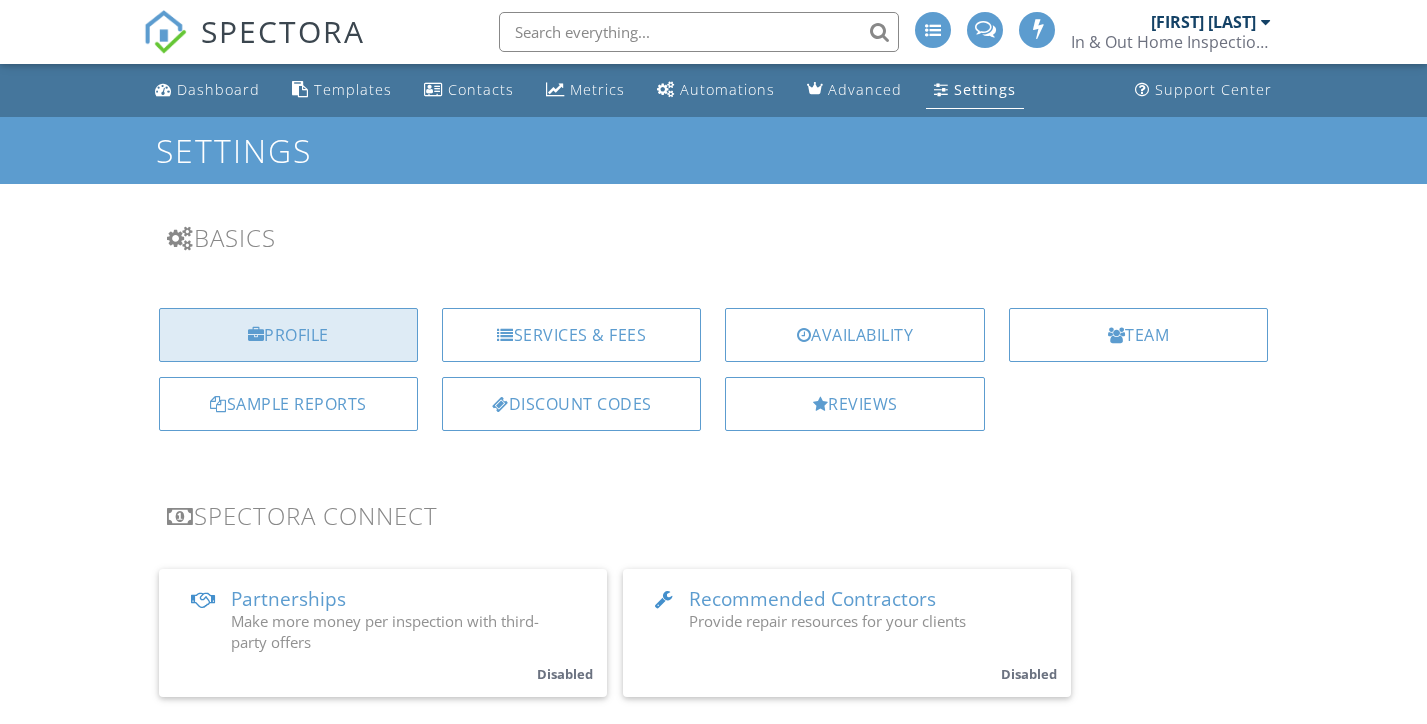scroll, scrollTop: 0, scrollLeft: 0, axis: both 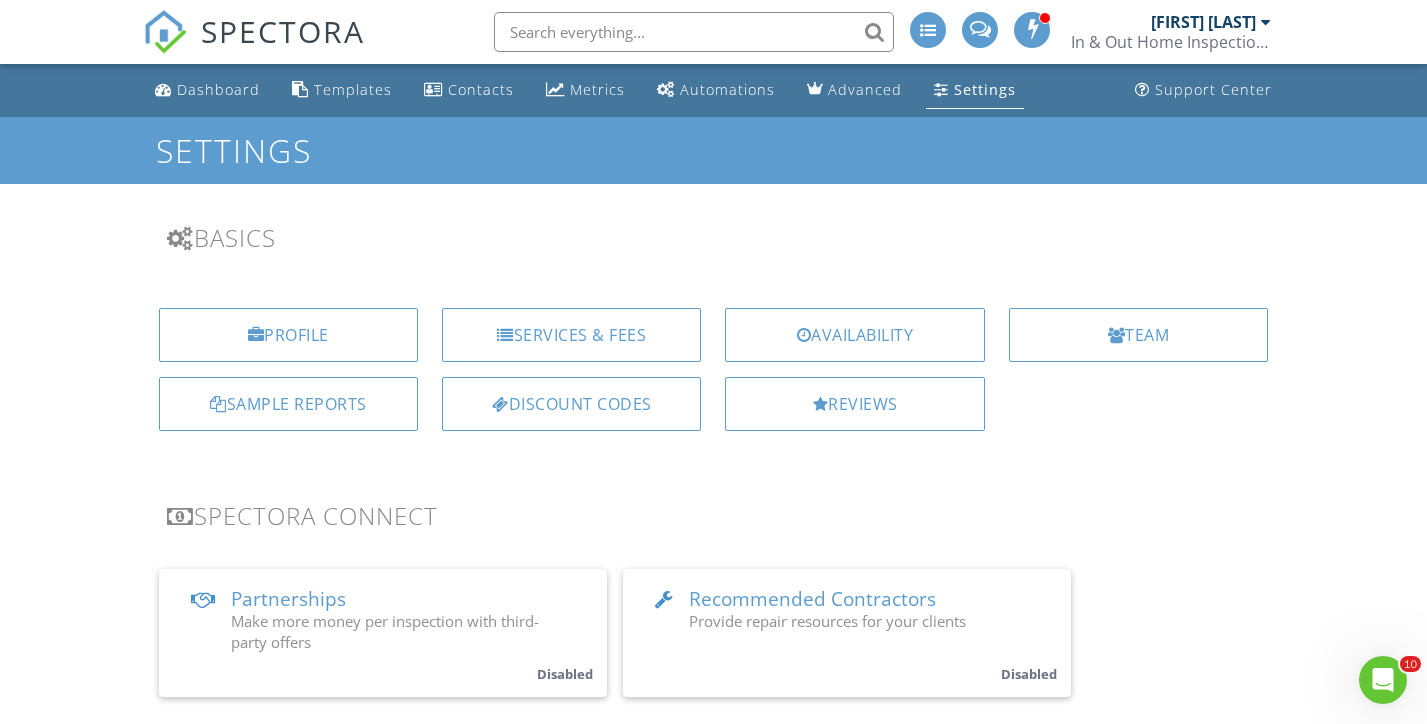 click on "[FIRST] [LAST]" at bounding box center (1203, 22) 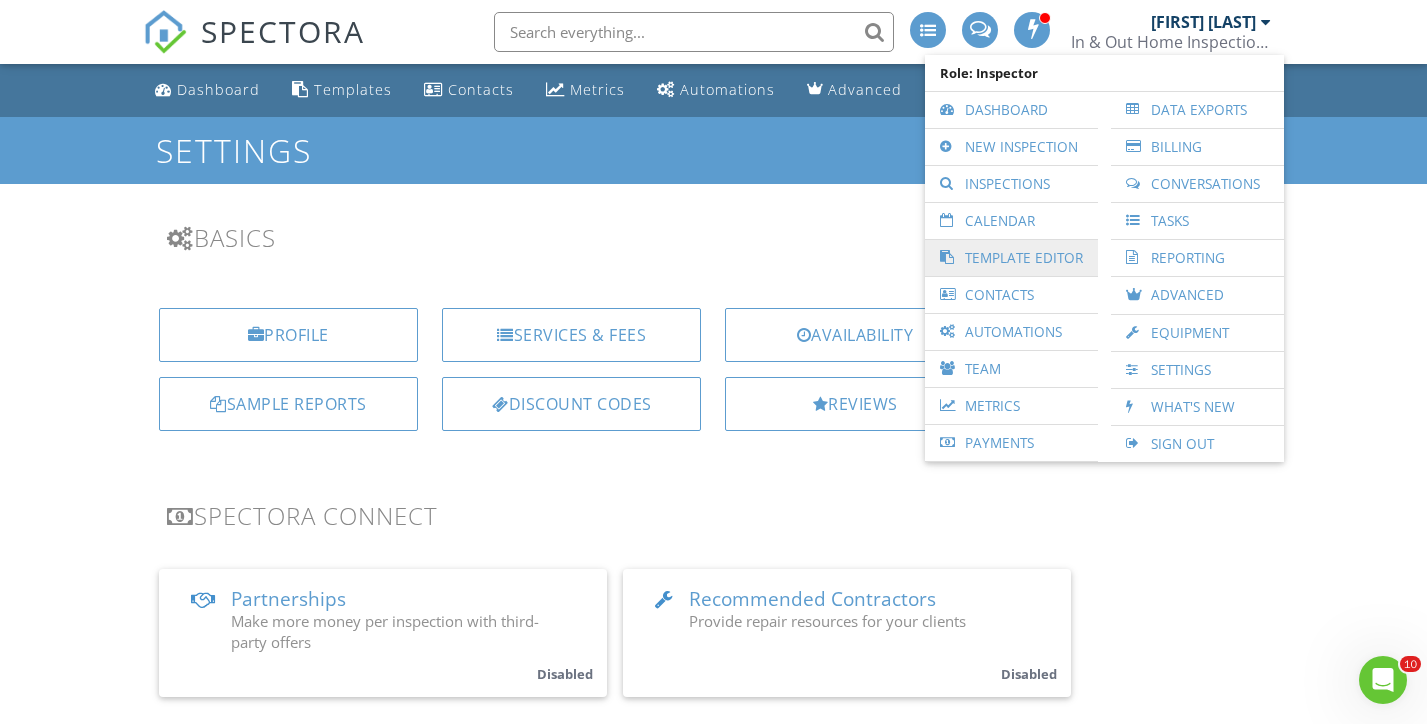 click on "Template Editor" at bounding box center [1011, 258] 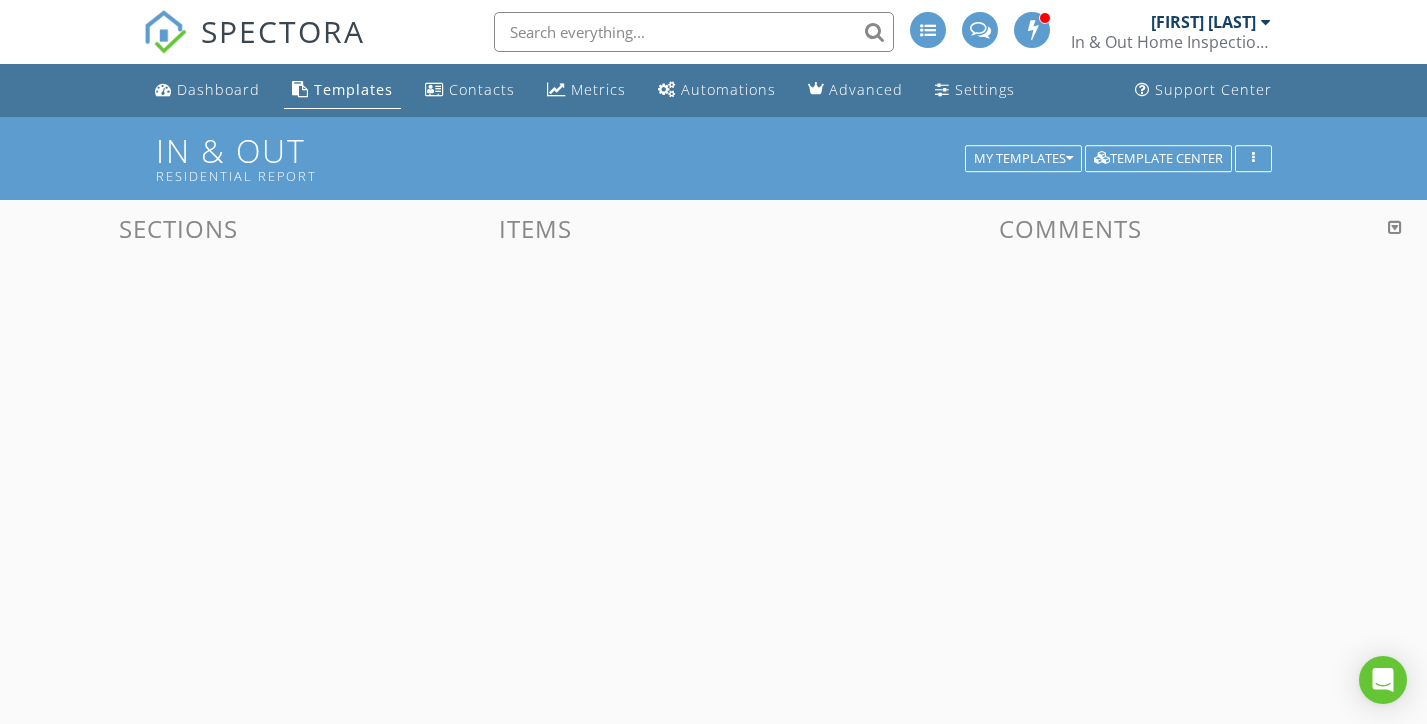 scroll, scrollTop: 0, scrollLeft: 0, axis: both 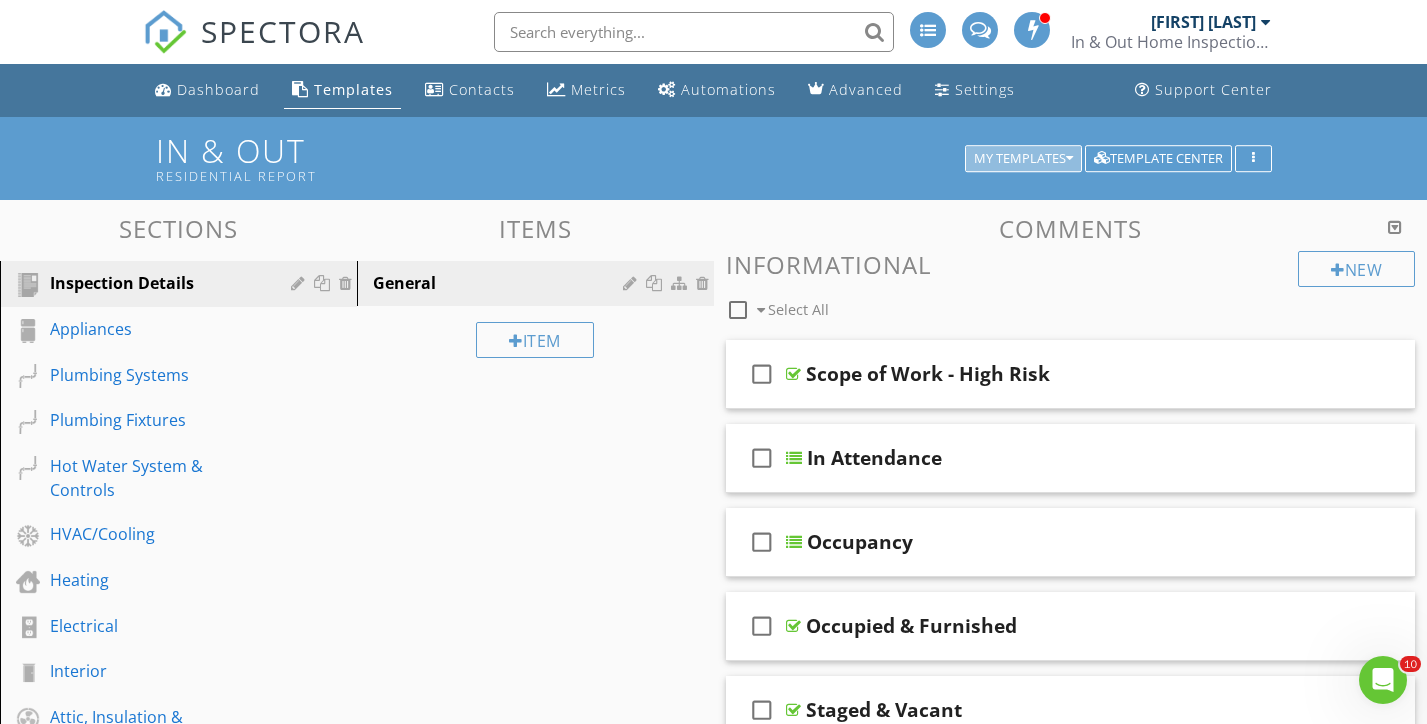 click on "My Templates" at bounding box center [1023, 159] 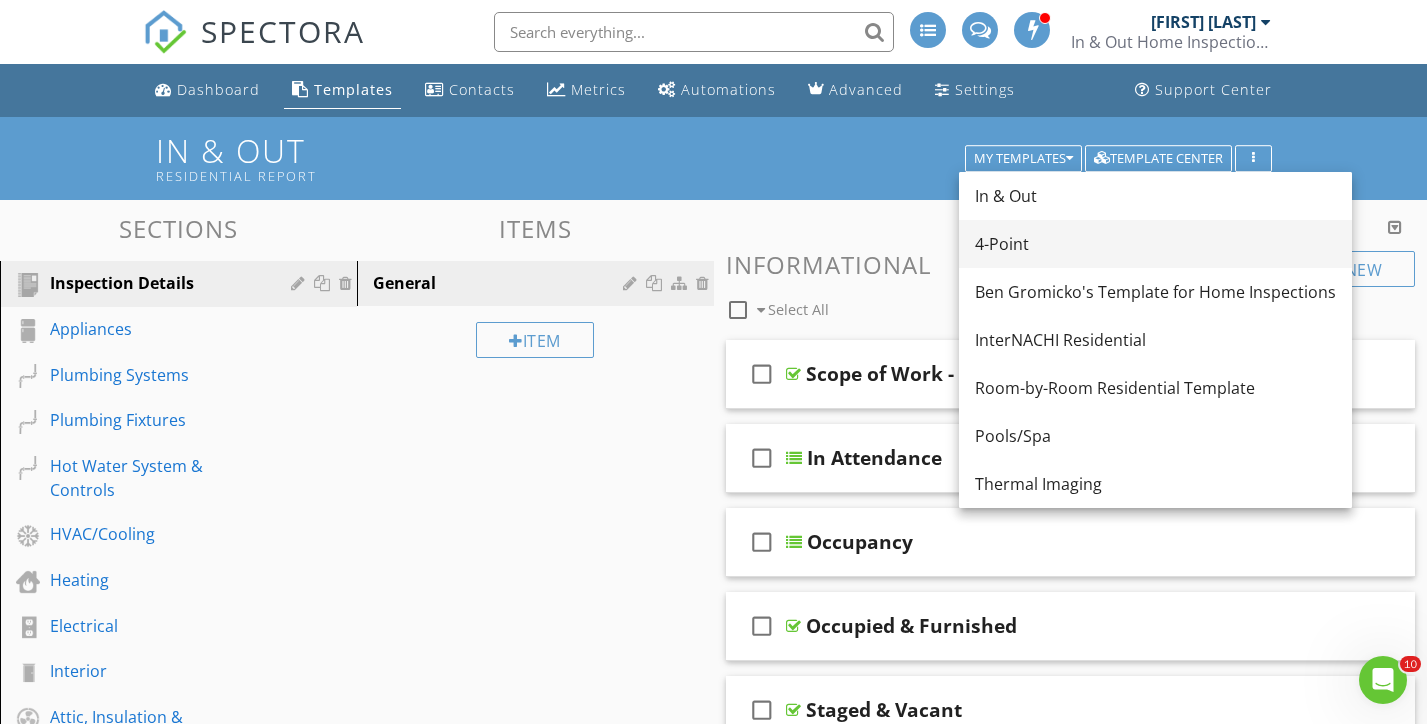 click on "4-Point" at bounding box center (1155, 244) 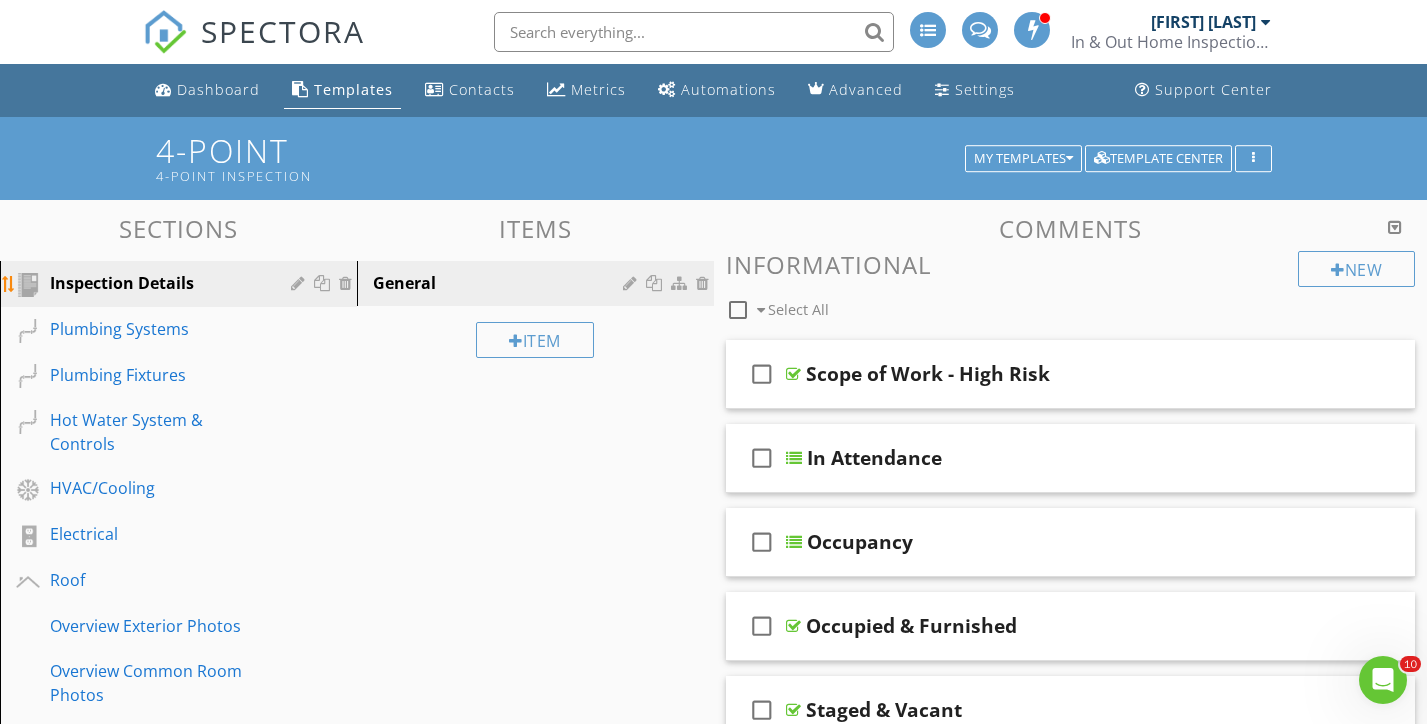 scroll, scrollTop: 0, scrollLeft: 0, axis: both 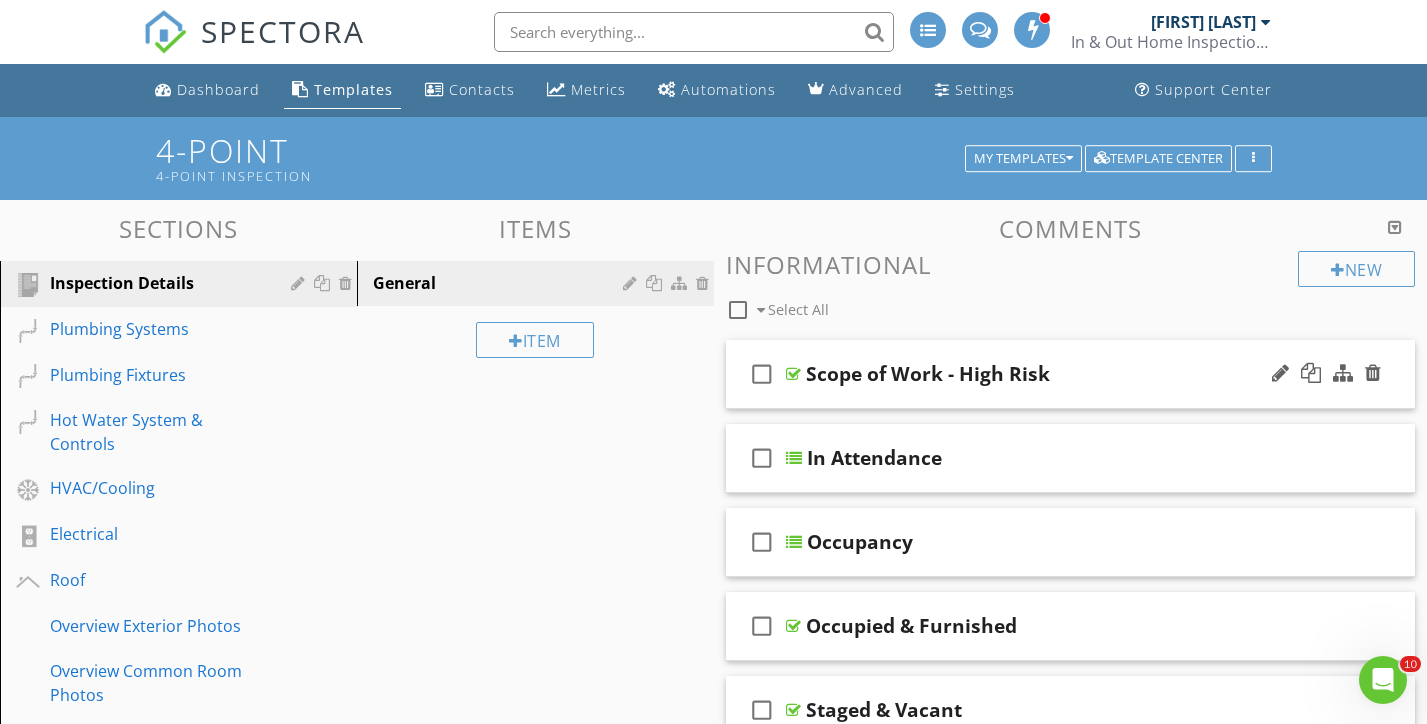 click on "Scope of Work - High Risk" at bounding box center [1049, 374] 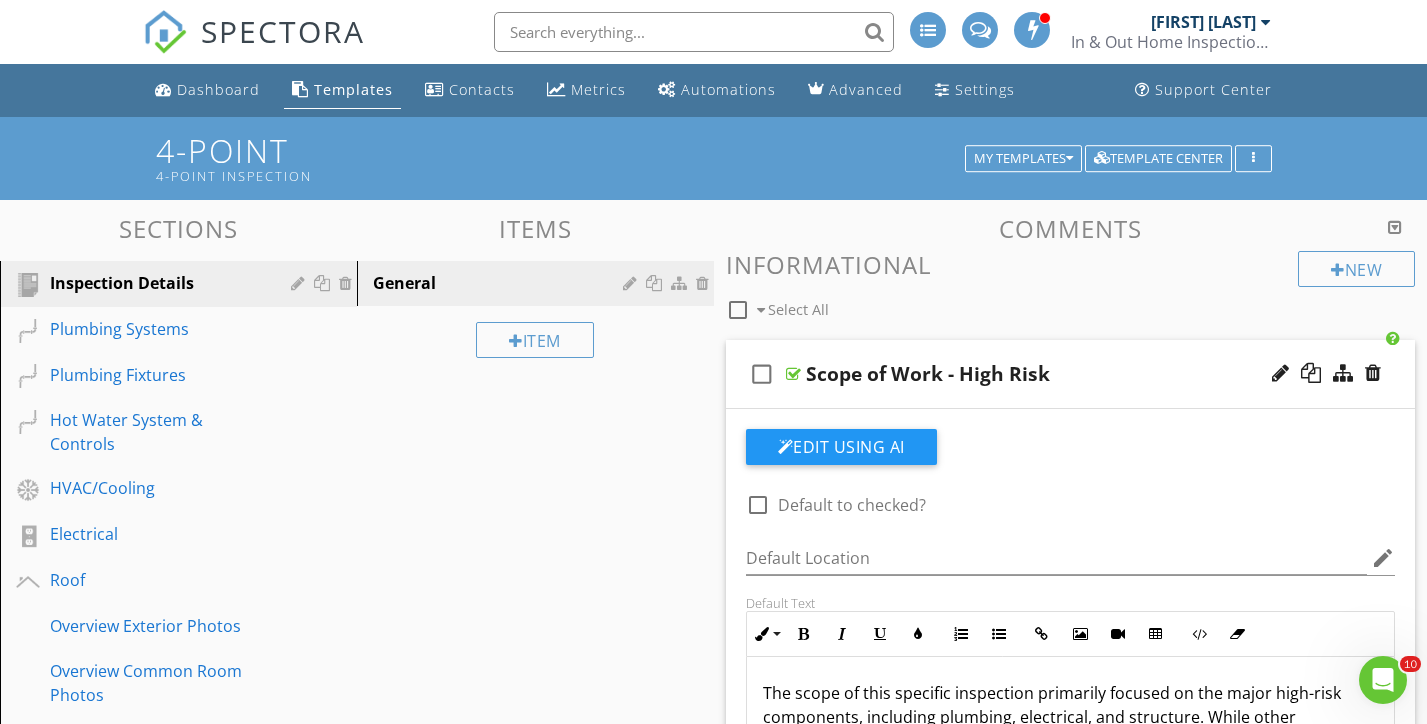 click on "Scope of Work - High Risk" at bounding box center (1049, 374) 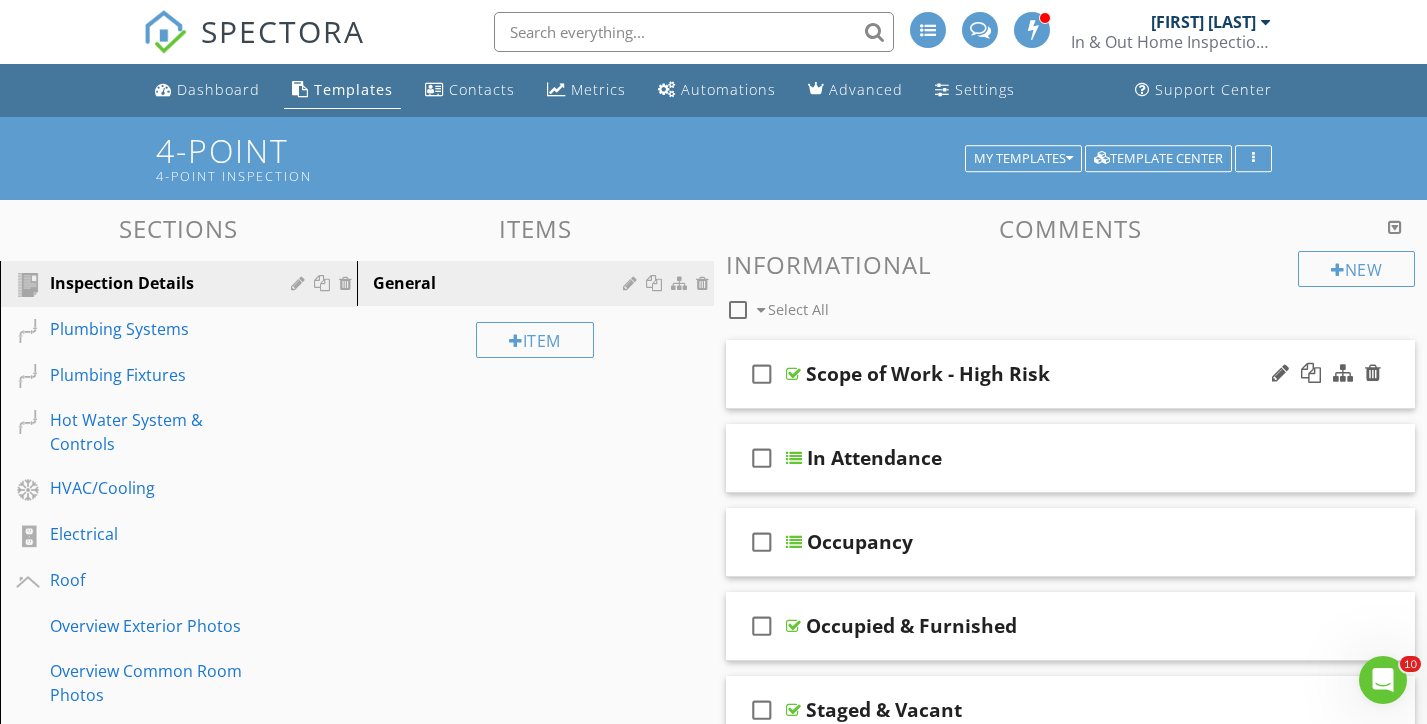 click on "Scope of Work - High Risk" at bounding box center (928, 374) 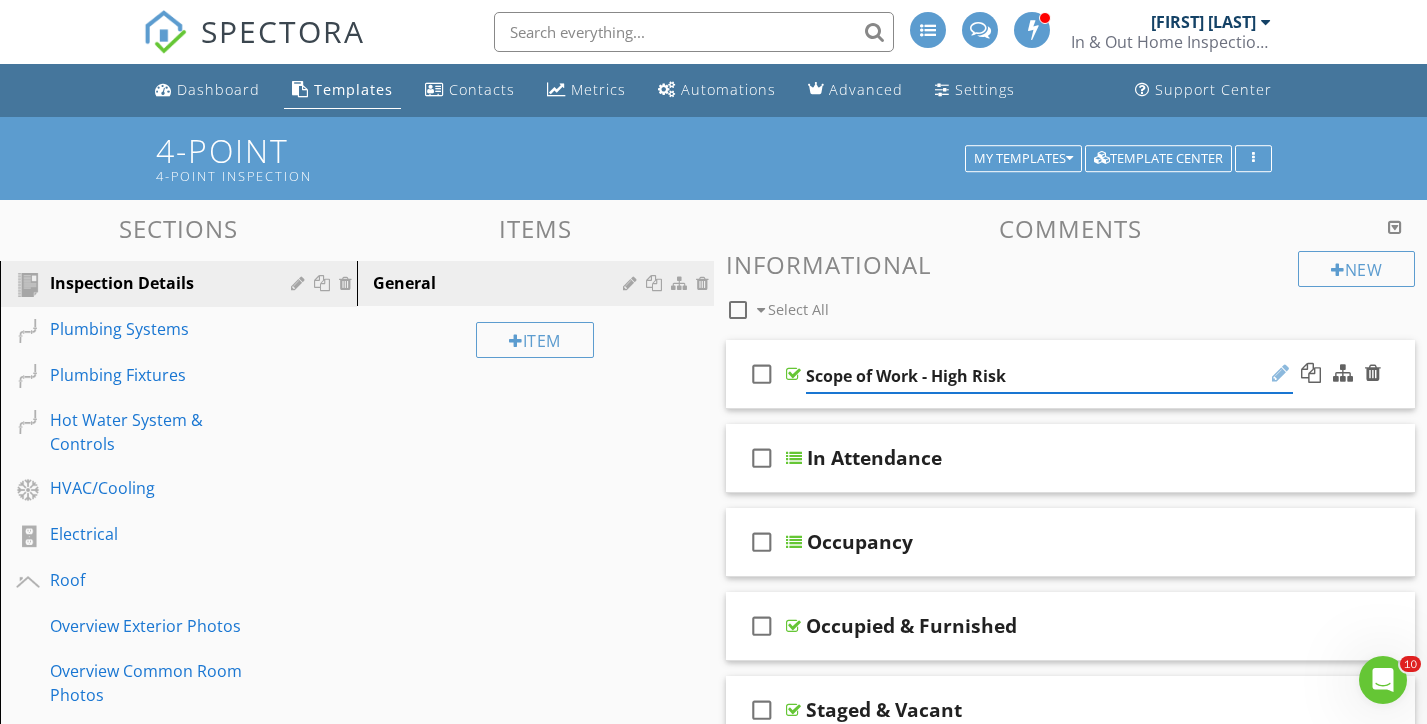 click at bounding box center (1280, 373) 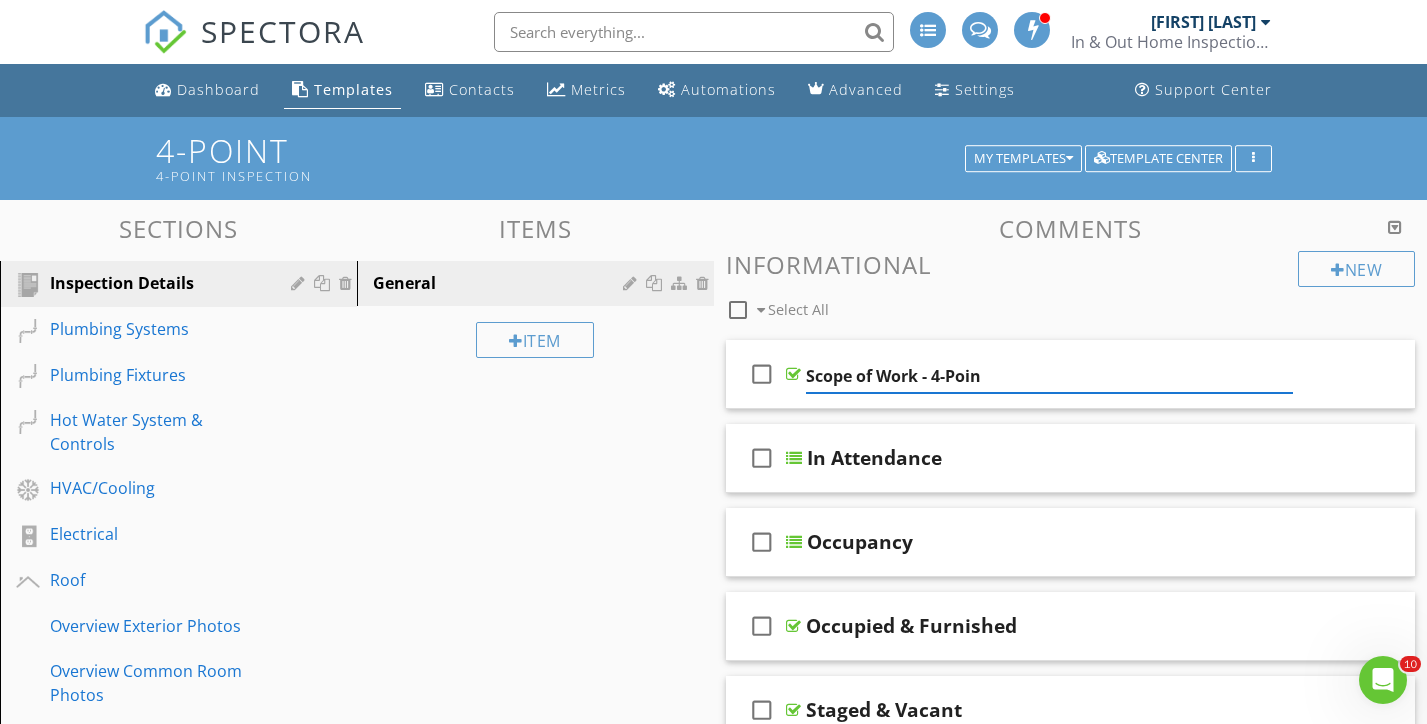 type on "Scope of Work - 4-Point" 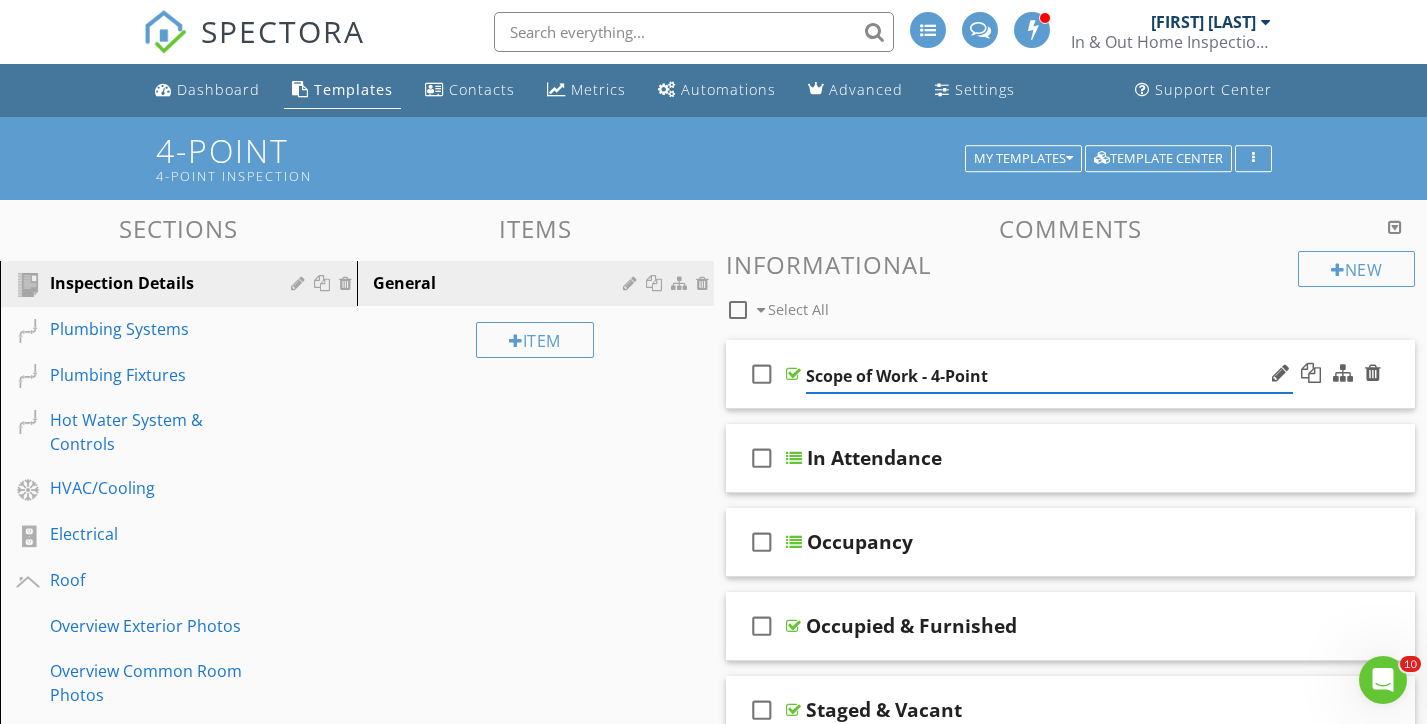click on "check_box_outline_blank         Scope of Work - 4-Point" at bounding box center [1071, 374] 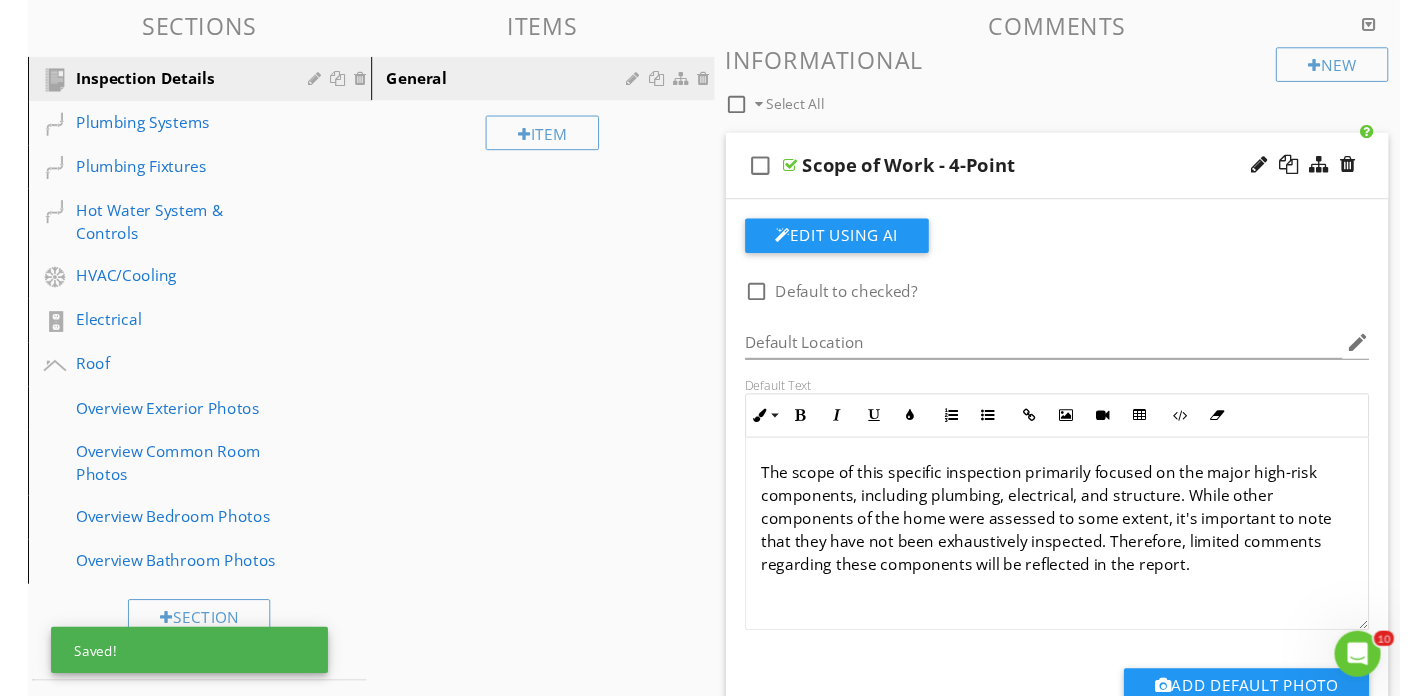scroll, scrollTop: 203, scrollLeft: 0, axis: vertical 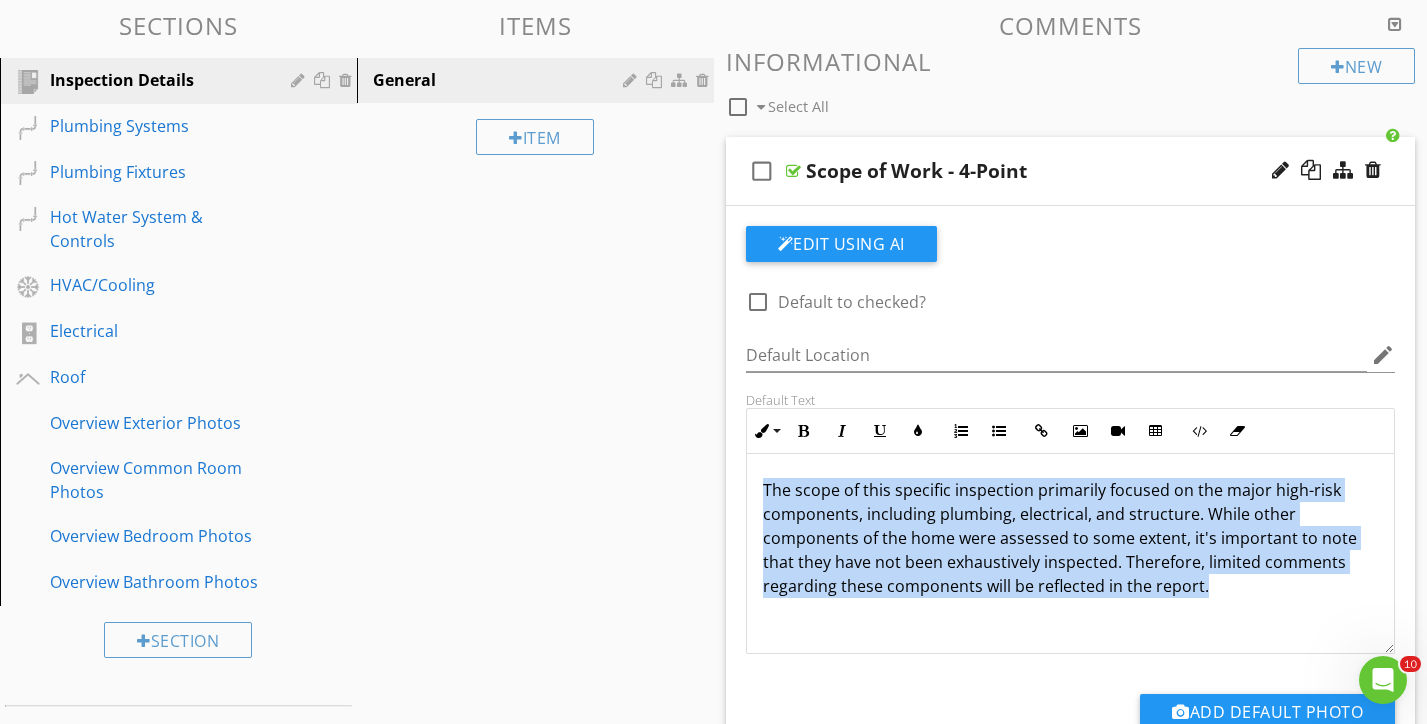 drag, startPoint x: 1209, startPoint y: 589, endPoint x: 719, endPoint y: 490, distance: 499.901 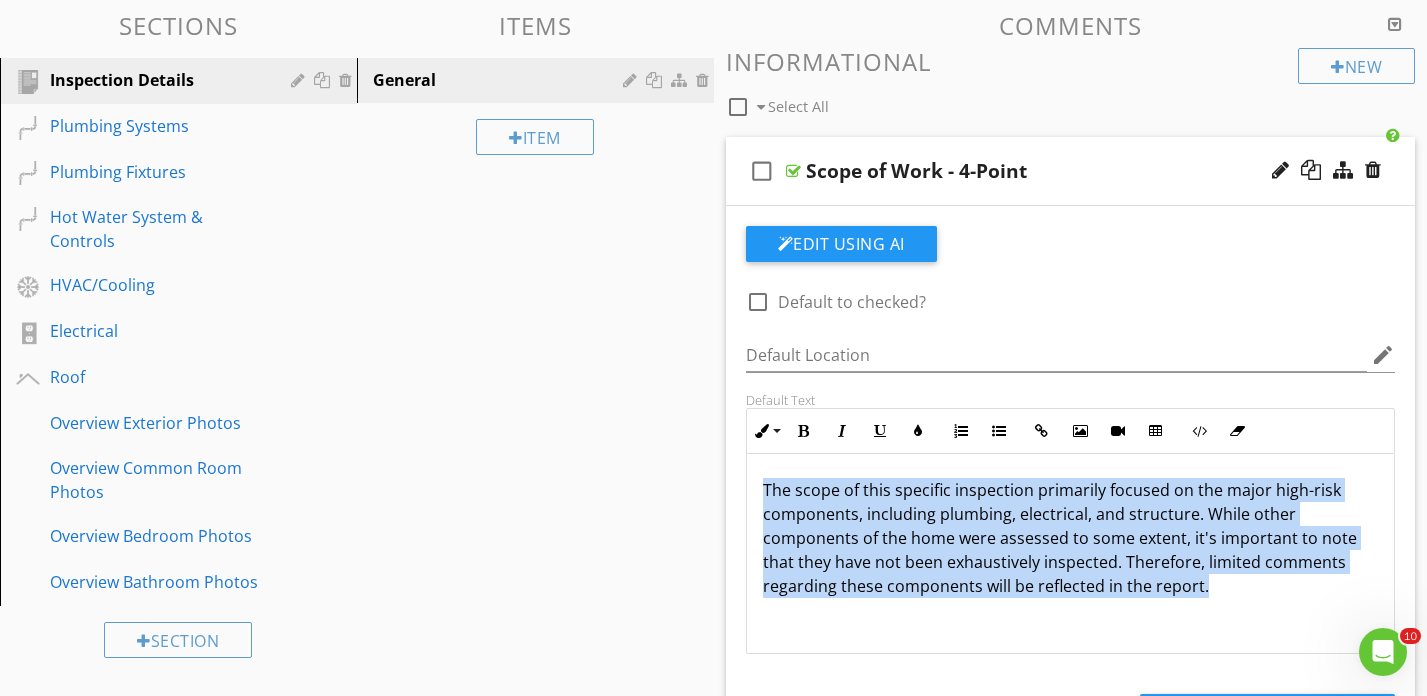click on "The scope of this specific inspection primarily focused on the major high-risk components, including plumbing, electrical, and structure. While other components of the home were assessed to some extent, it's important to note that they have not been exhaustively inspected. Therefore, limited comments regarding these components will be reflected in the report." at bounding box center [1071, 538] 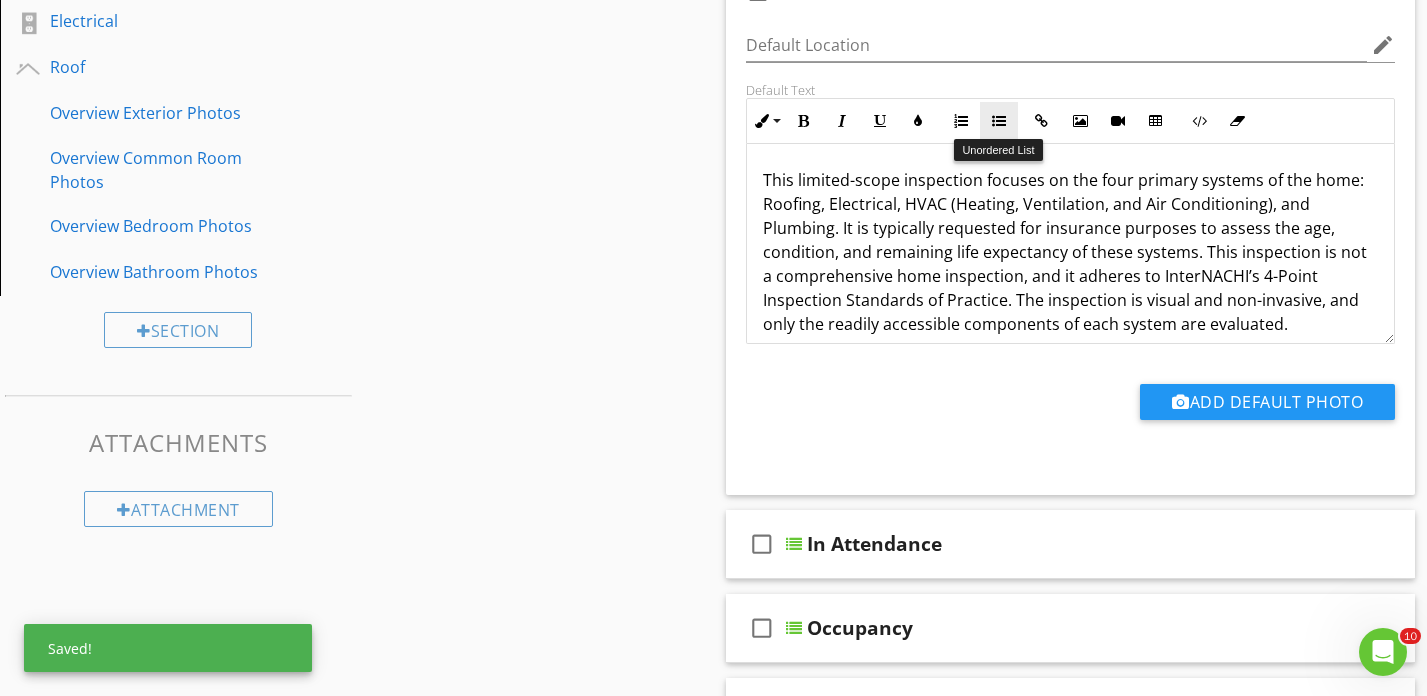scroll, scrollTop: 573, scrollLeft: 0, axis: vertical 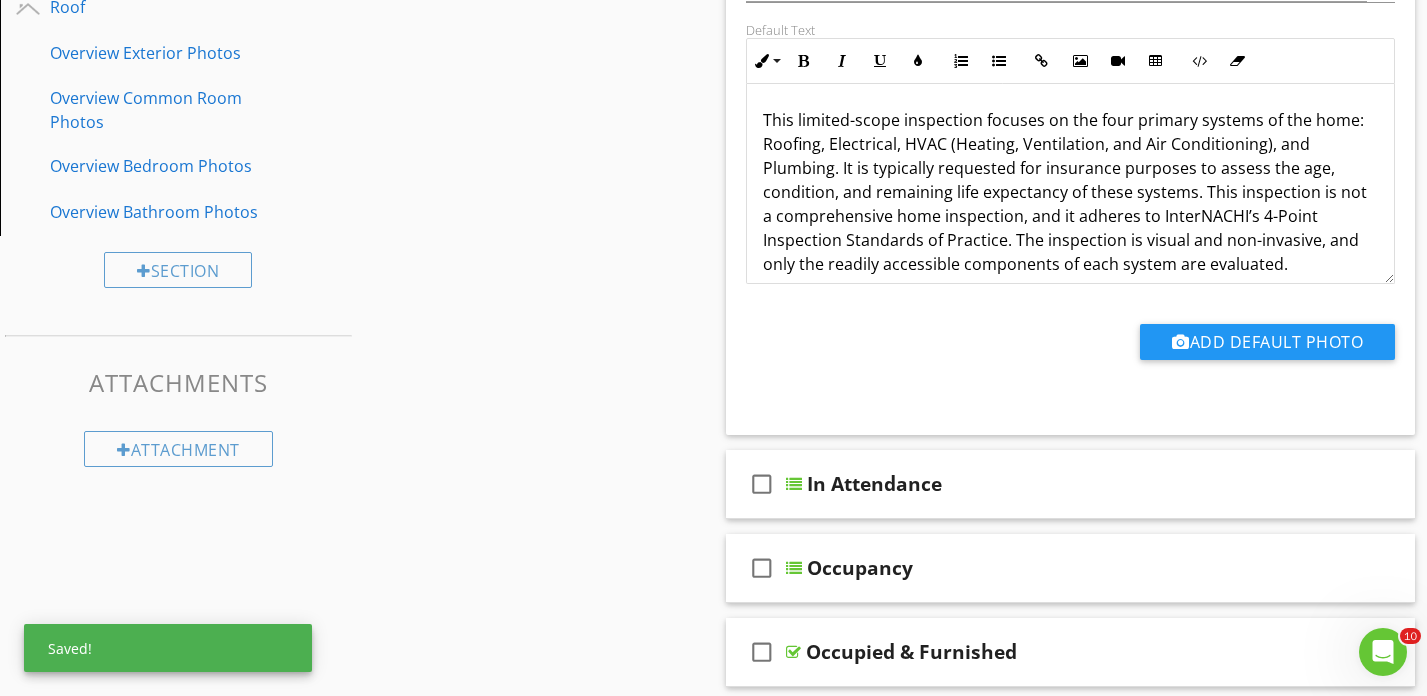 click on "Sections
Inspection Details           Plumbing Systems           Plumbing Fixtures           Hot Water System & Controls           HVAC/Cooling           Electrical           Roof           Overview Exterior Photos           Overview Common Room Photos           Overview Bedroom Photos           Overview Bathroom Photos
Section
Attachments
Attachment
Items
General
Item
Comments
New
Informational   check_box_outline_blank     Select All       check_box_outline_blank
Scope of Work - 4-Point
Edit Using AI
check_box_outline_blank Default to checked?             Default Location edit       Default Text   Inline Style XLarge Large Normal Small Light Small/Light Bold Italic Underline Colors Ordered List Unordered List Code View" at bounding box center (713, 762) 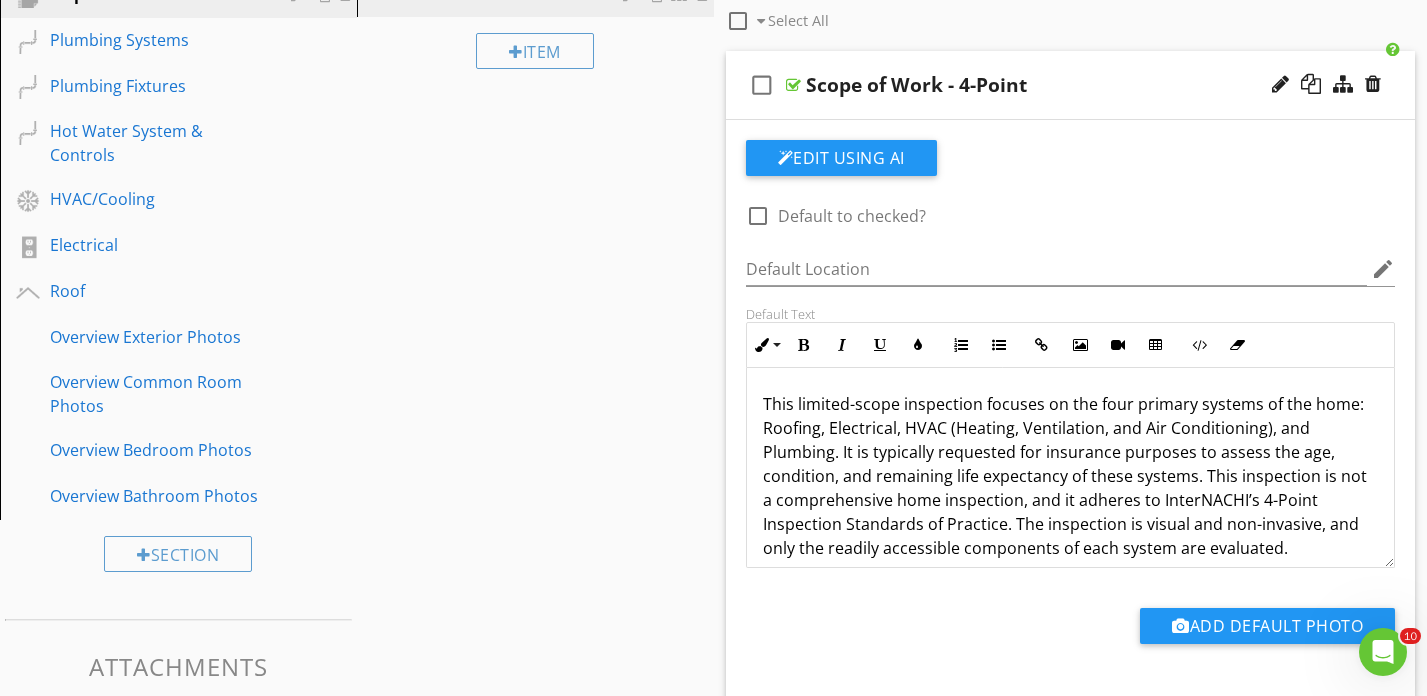 scroll, scrollTop: 282, scrollLeft: 0, axis: vertical 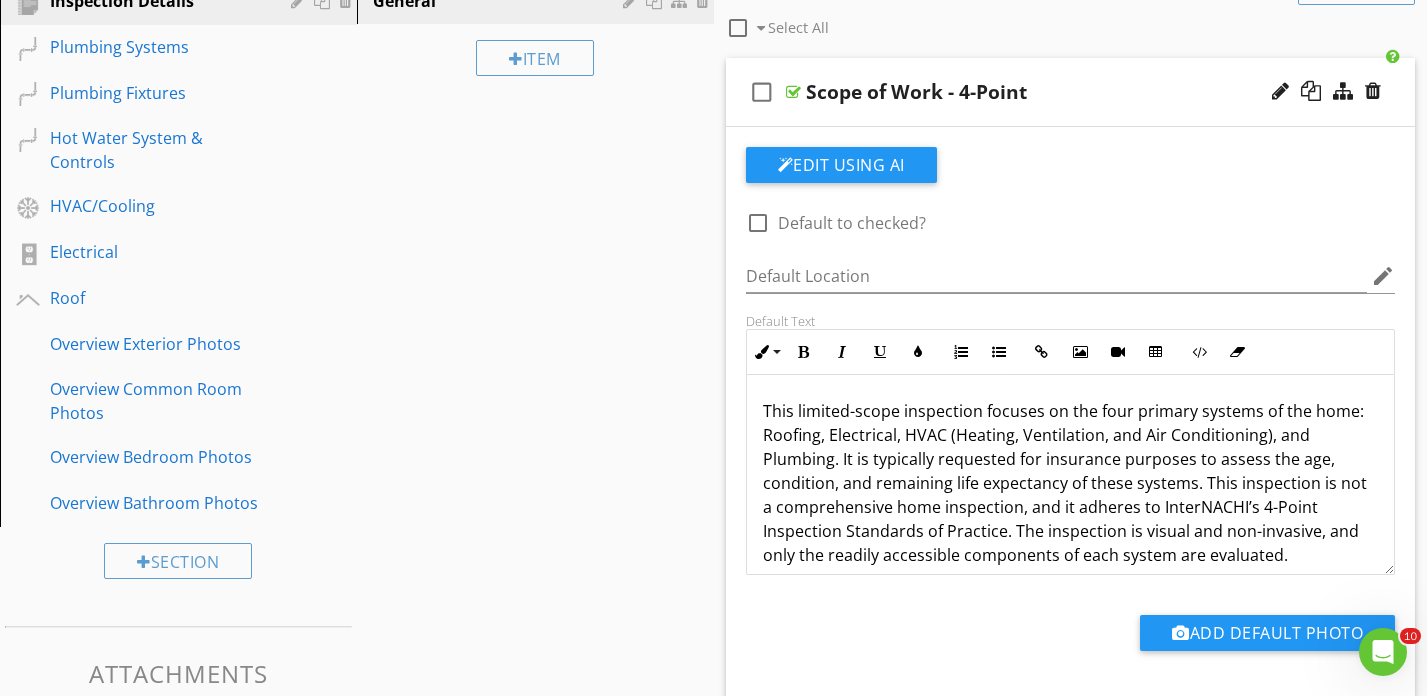 click on "check_box_outline_blank
Scope of Work - 4-Point" at bounding box center (1071, 92) 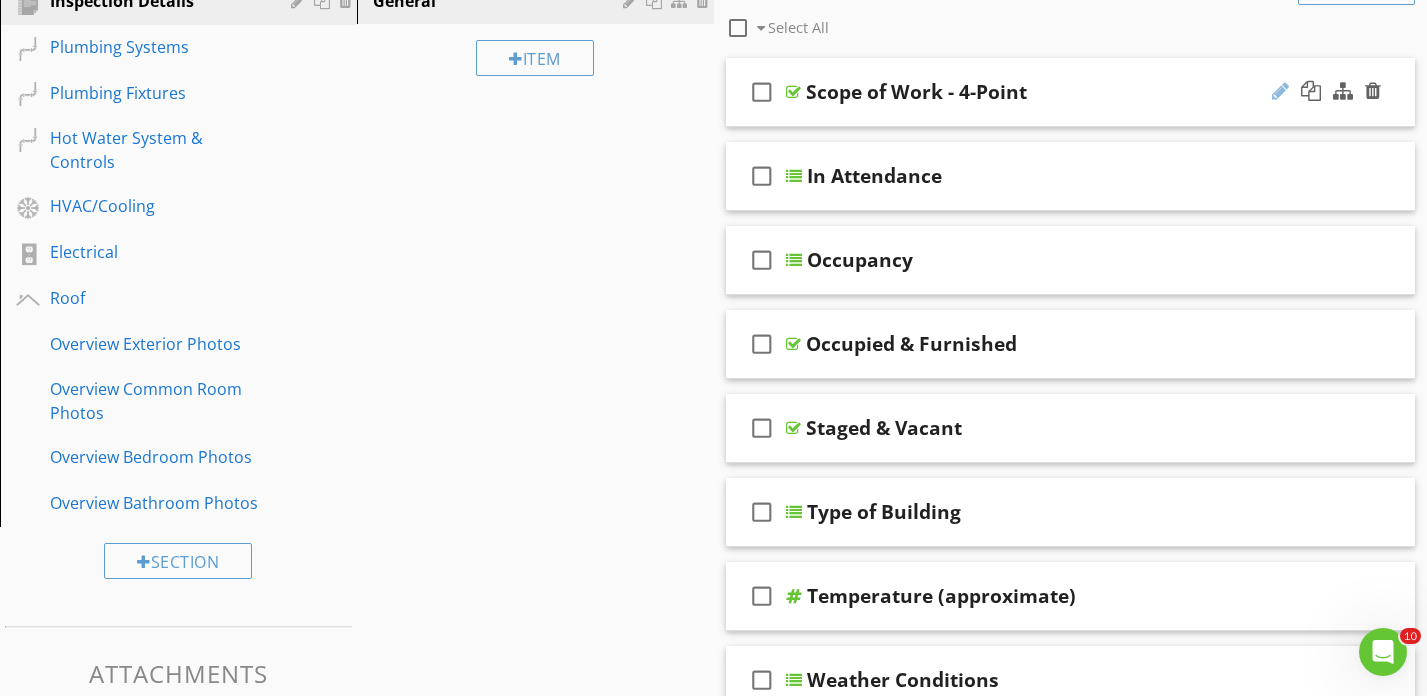 click at bounding box center (1280, 91) 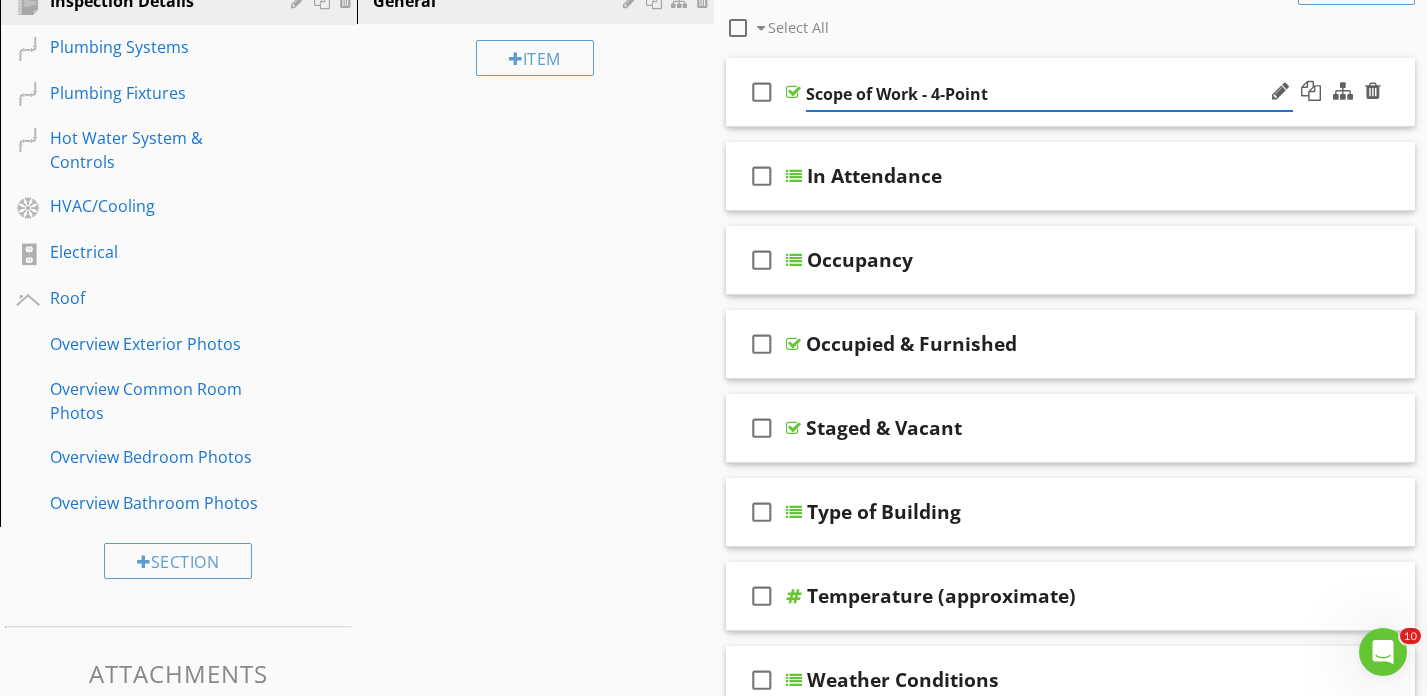 click on "Scope of Work - 4-Point" at bounding box center [1049, 94] 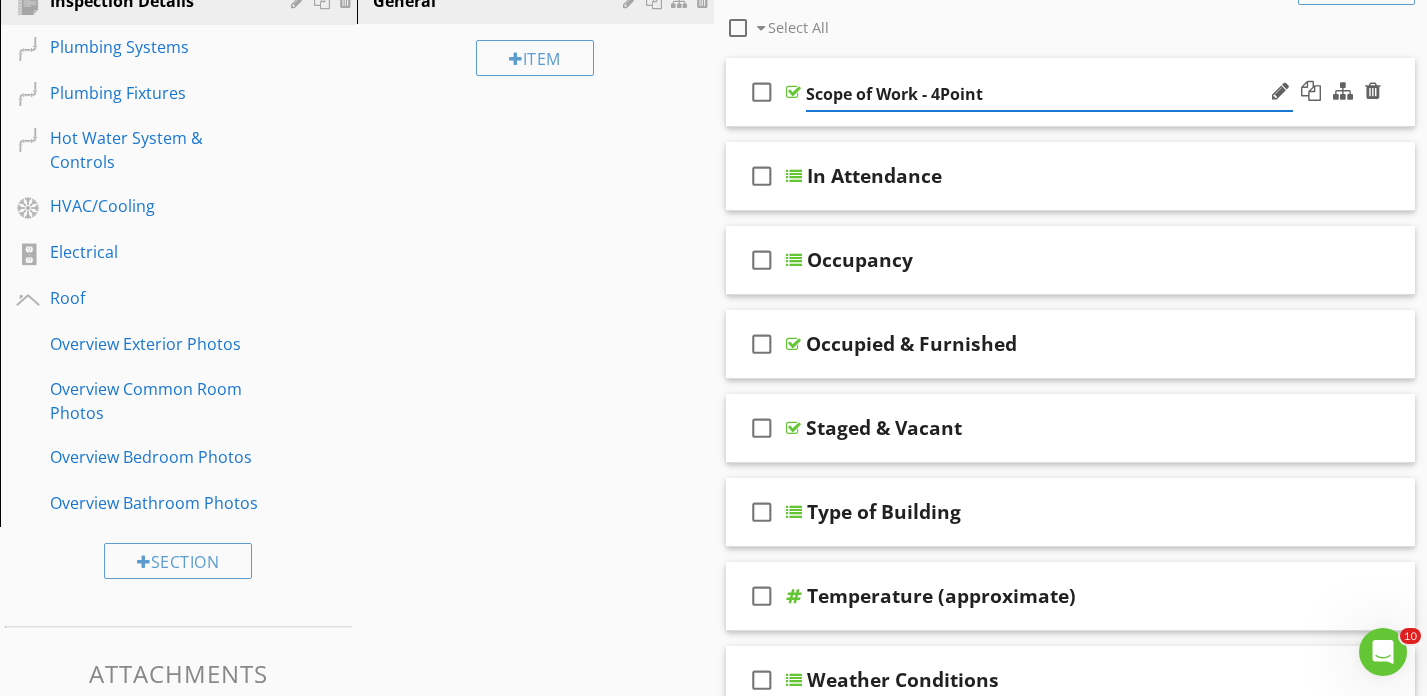 type on "Scope of Work - 4 Point" 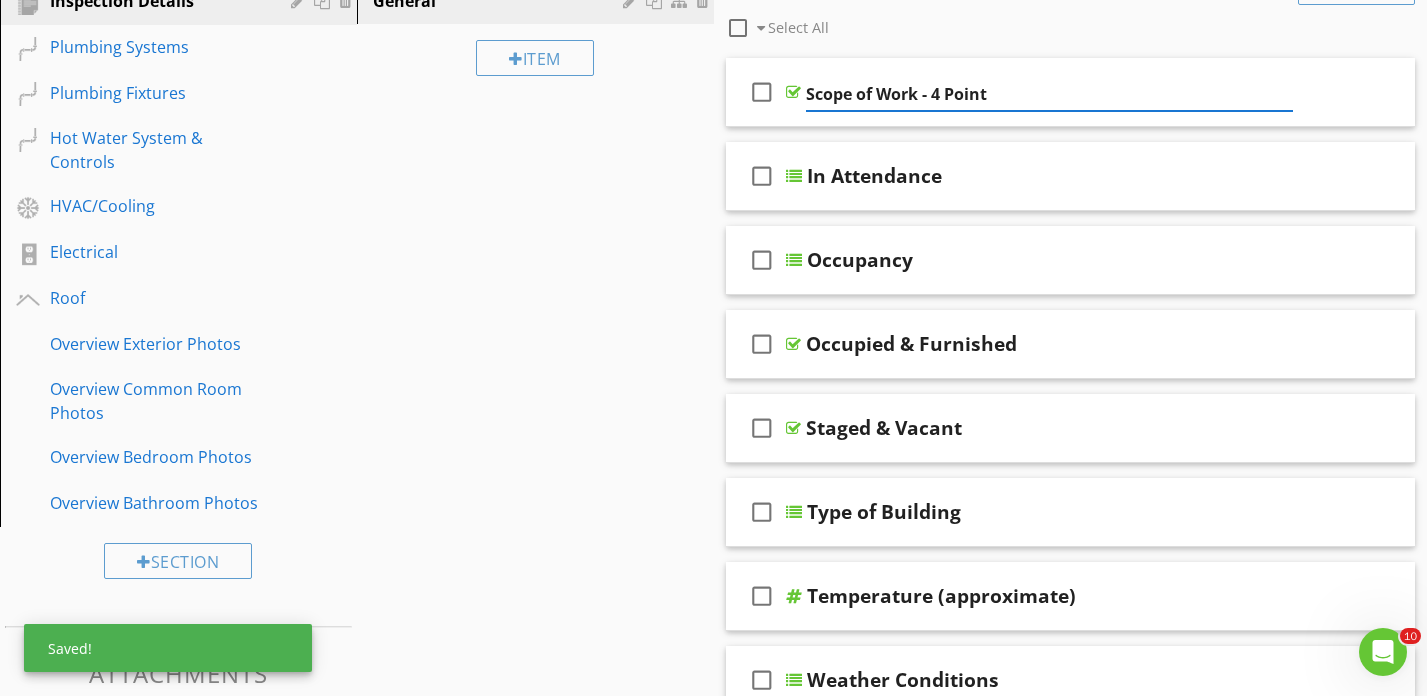 click on "Sections
Inspection Details           Plumbing Systems           Plumbing Fixtures           Hot Water System & Controls           HVAC/Cooling           Electrical           Roof           Overview Exterior Photos           Overview Common Room Photos           Overview Bedroom Photos           Overview Bathroom Photos
Section
Attachments
Attachment
Items
General
Item
Comments
New
Informational   check_box_outline_blank     Select All       check_box_outline_blank         Scope of Work - 4 Point           check_box_outline_blank
In Attendance
check_box_outline_blank
Occupancy
check_box_outline_blank
Occupied & Furnished
check_box_outline_blank" at bounding box center [713, 753] 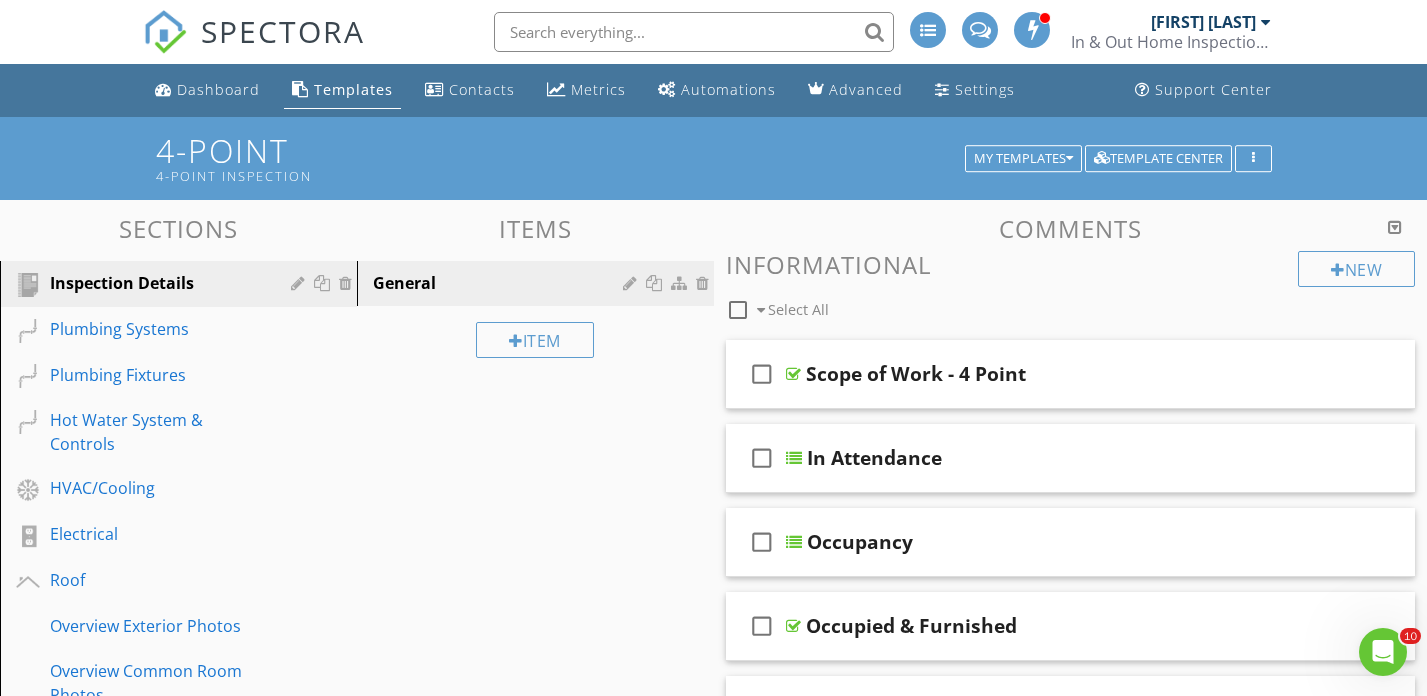 scroll, scrollTop: 0, scrollLeft: 0, axis: both 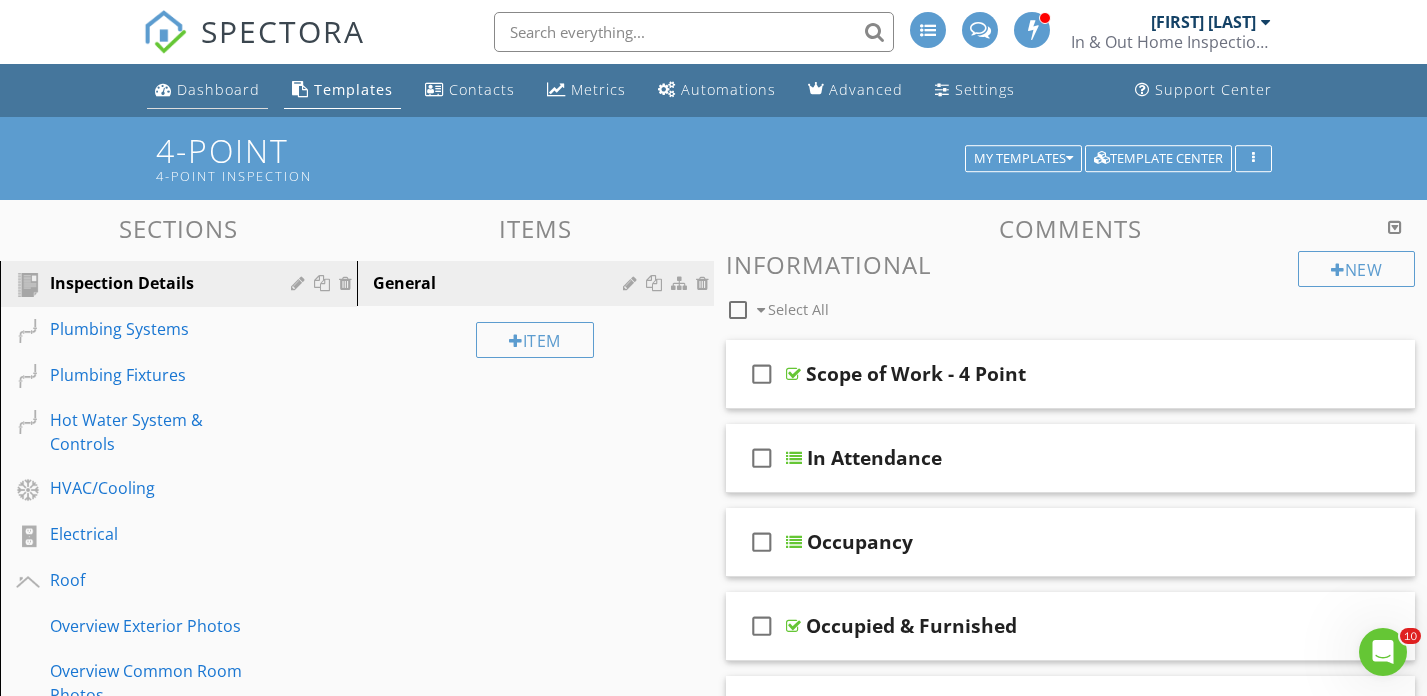 click on "Dashboard" at bounding box center [218, 89] 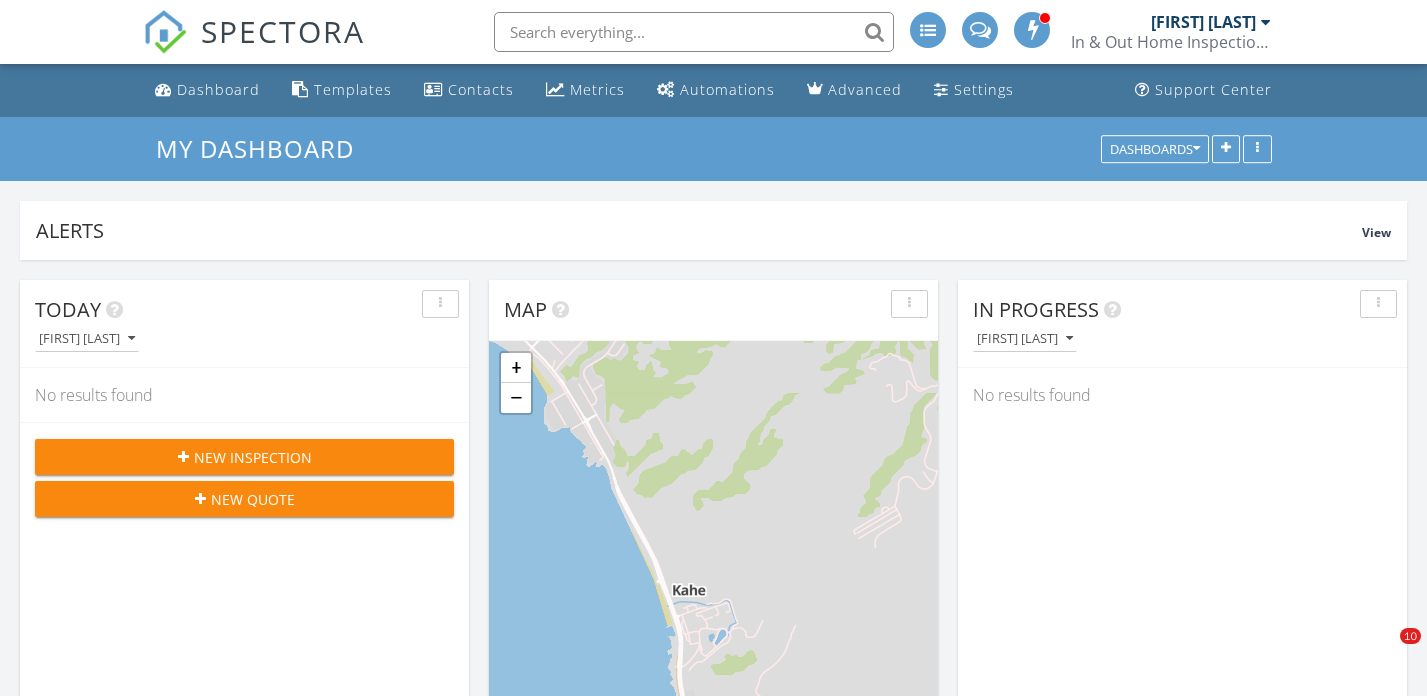 scroll, scrollTop: 0, scrollLeft: 0, axis: both 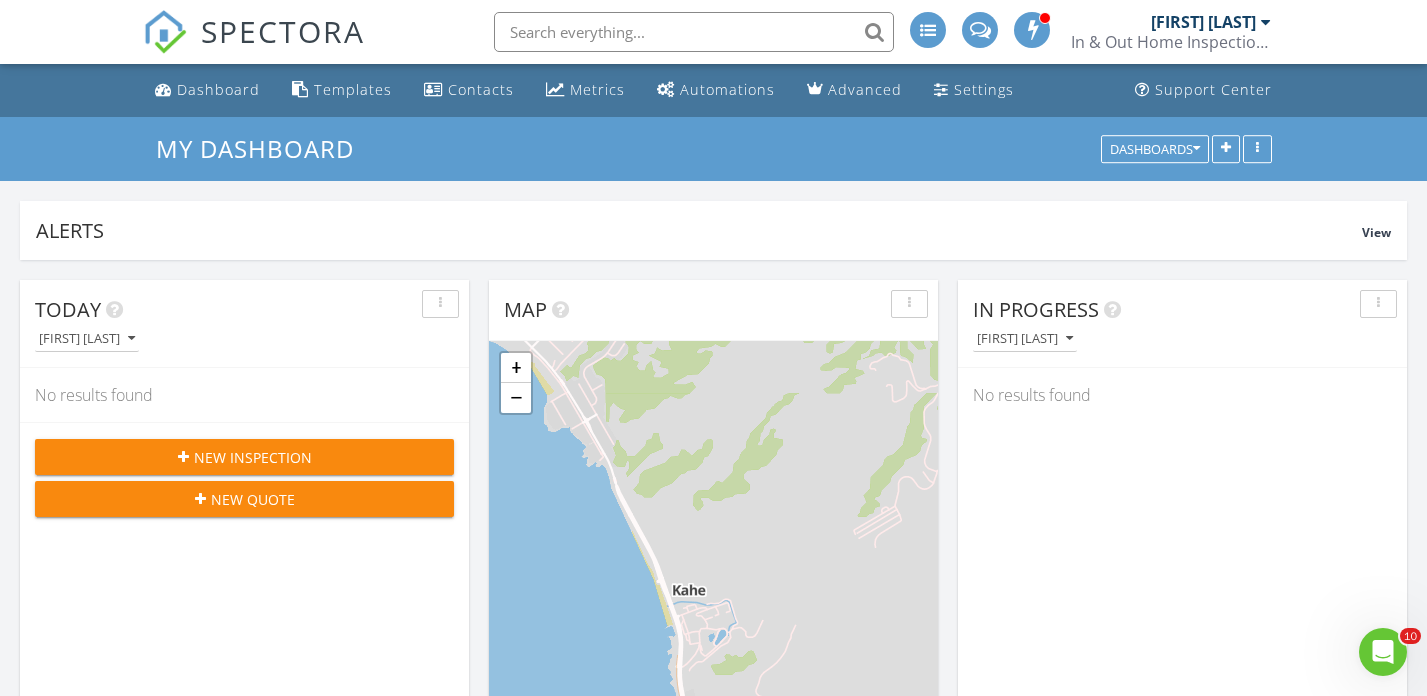 click on "New Inspection" at bounding box center (253, 457) 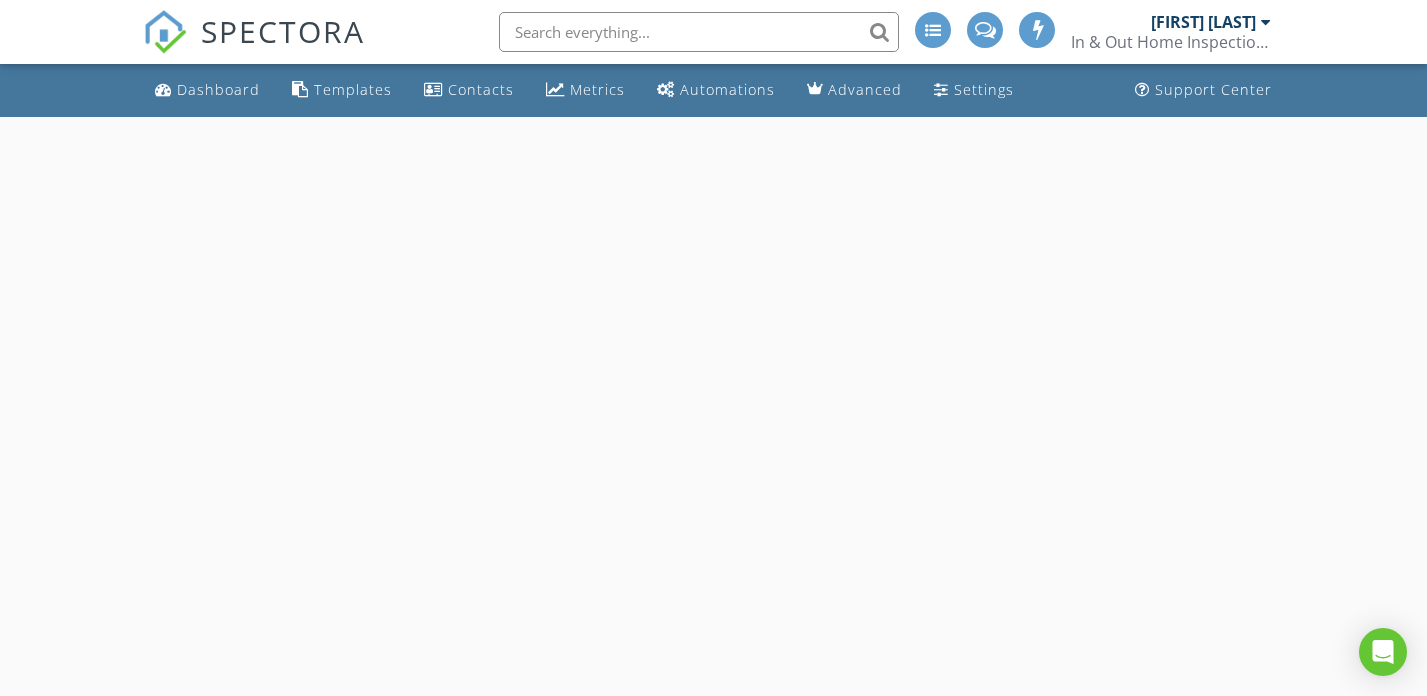 scroll, scrollTop: 0, scrollLeft: 0, axis: both 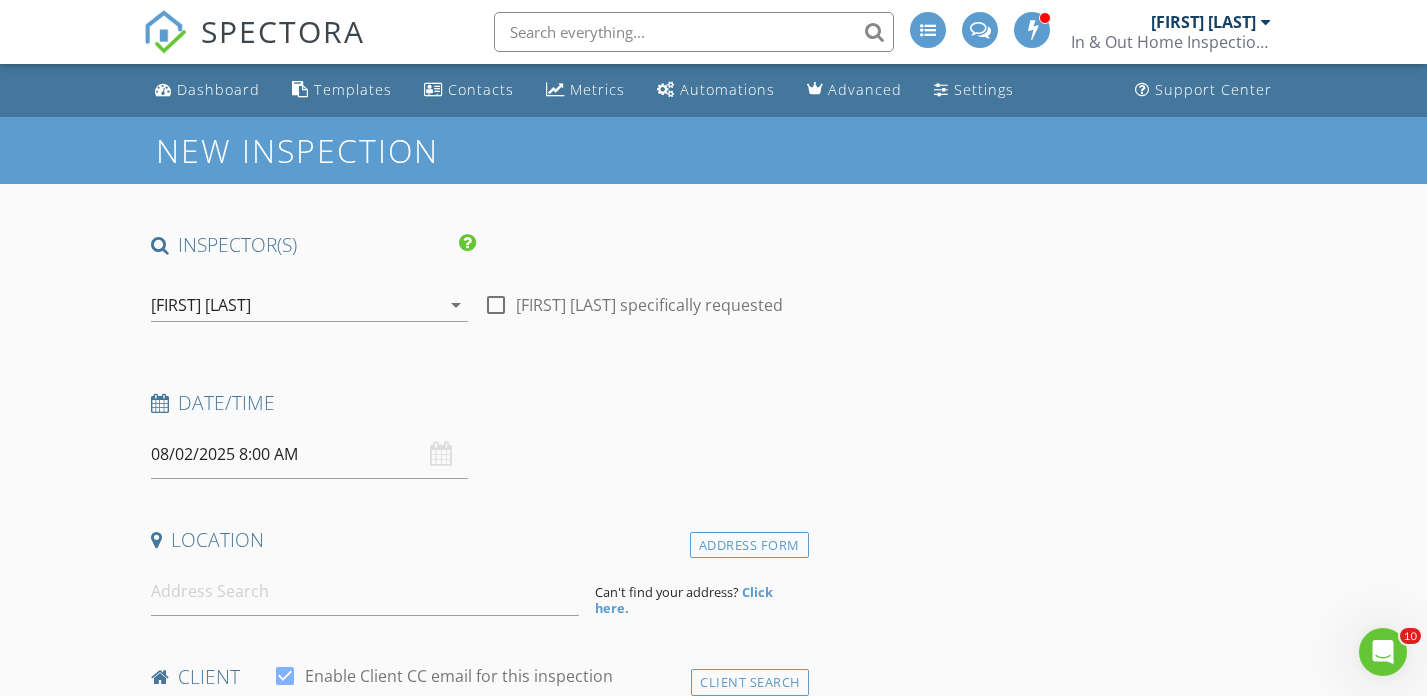 click on "08/02/2025 8:00 AM" at bounding box center (309, 454) 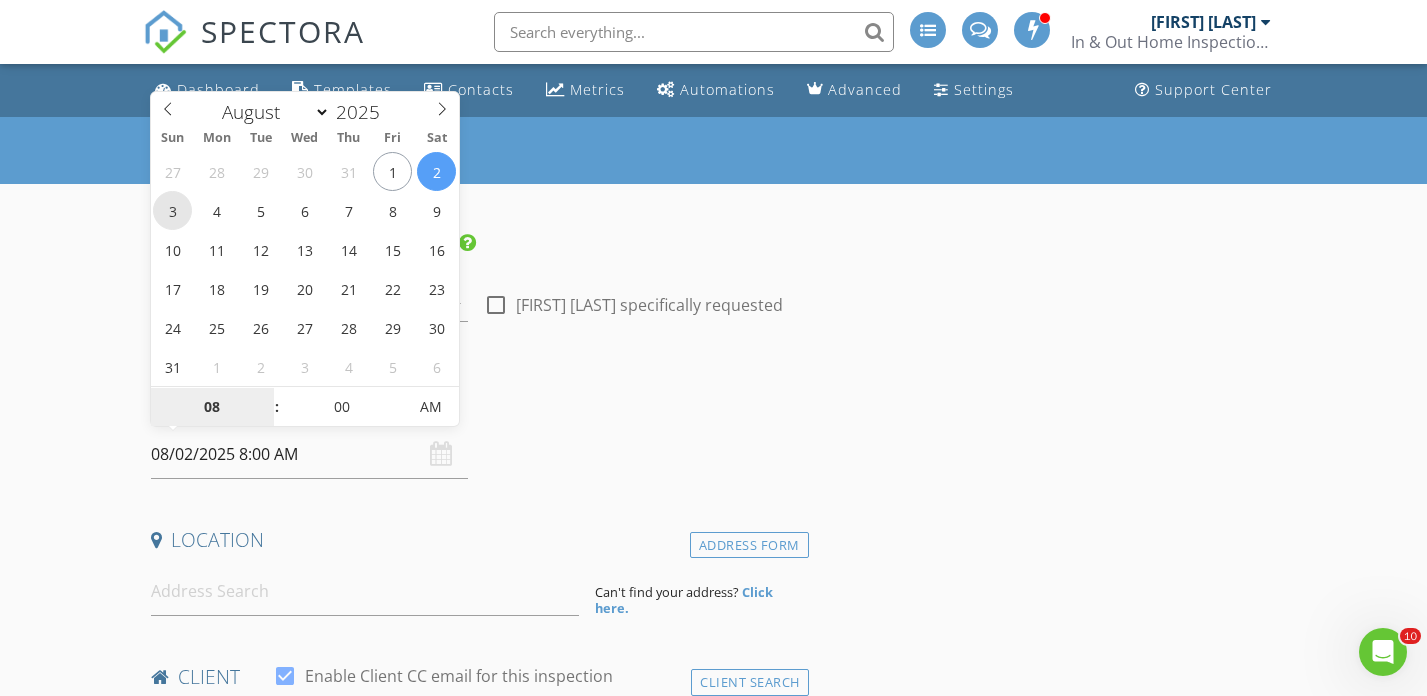 type on "08/03/2025 8:00 AM" 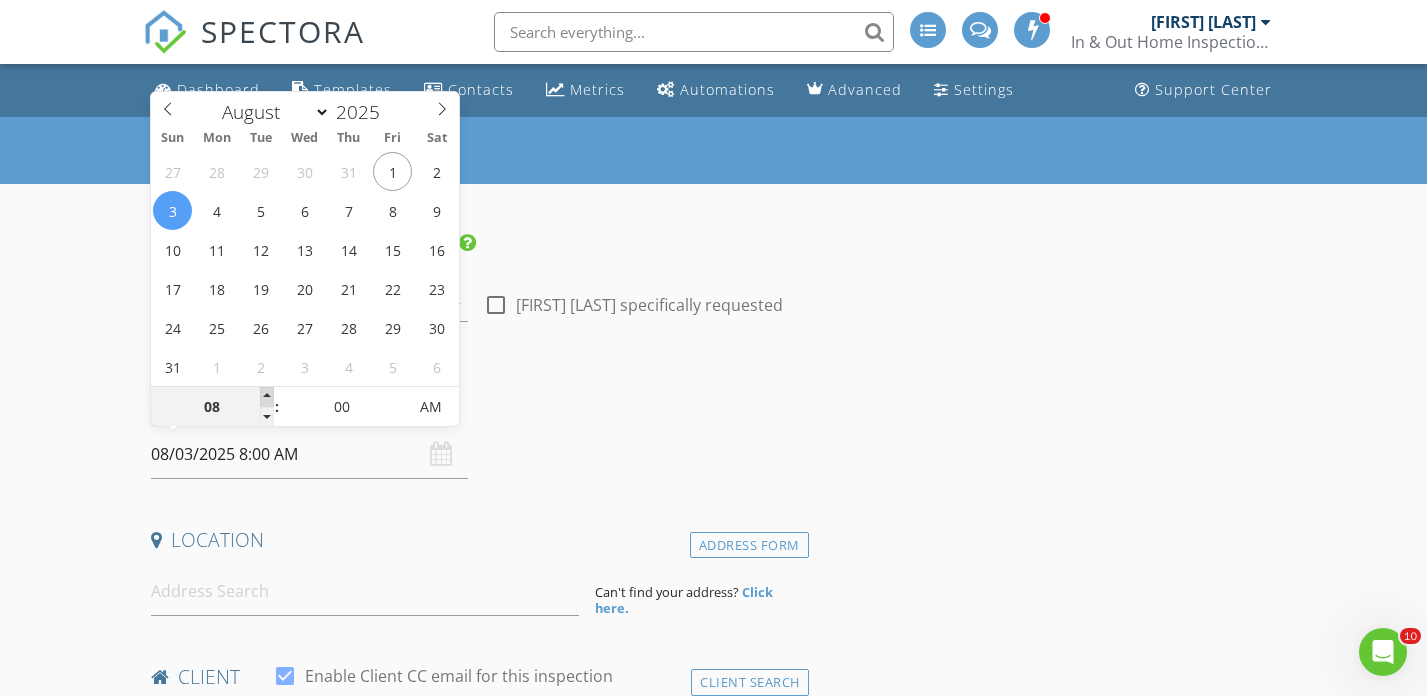 type on "09" 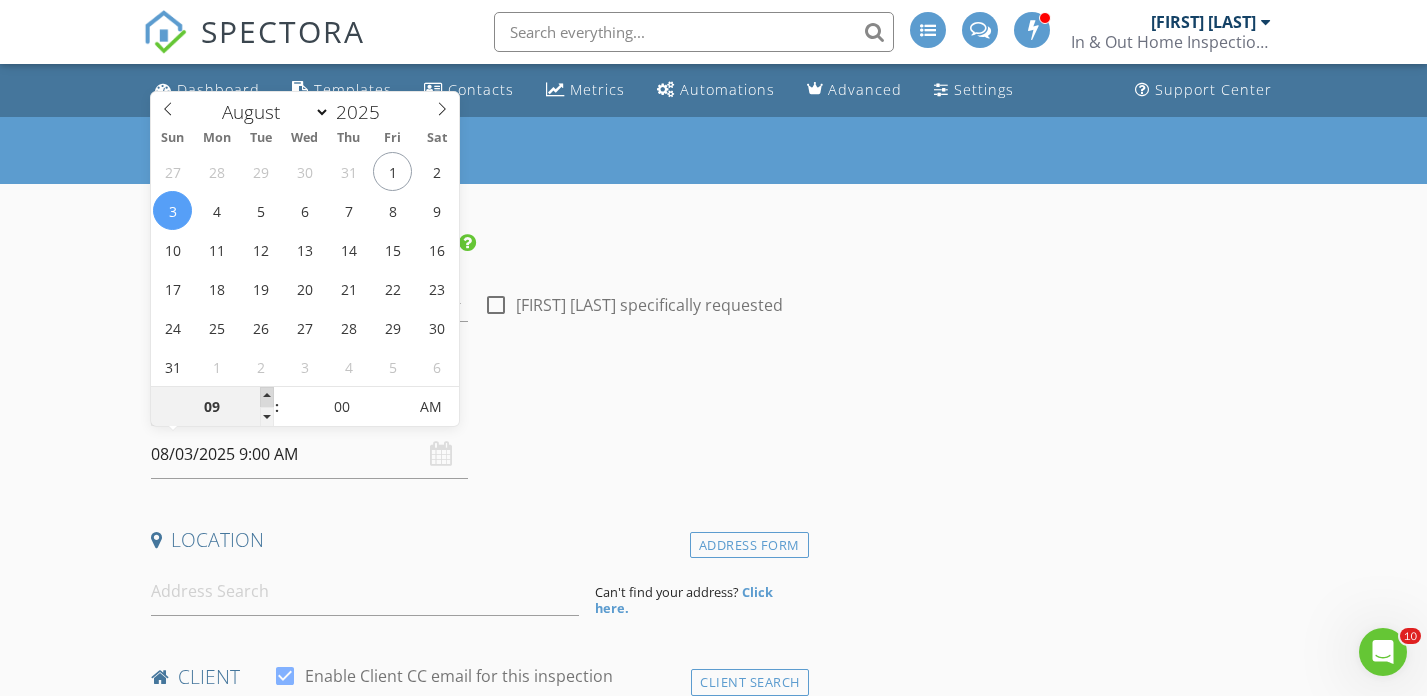 click at bounding box center (267, 397) 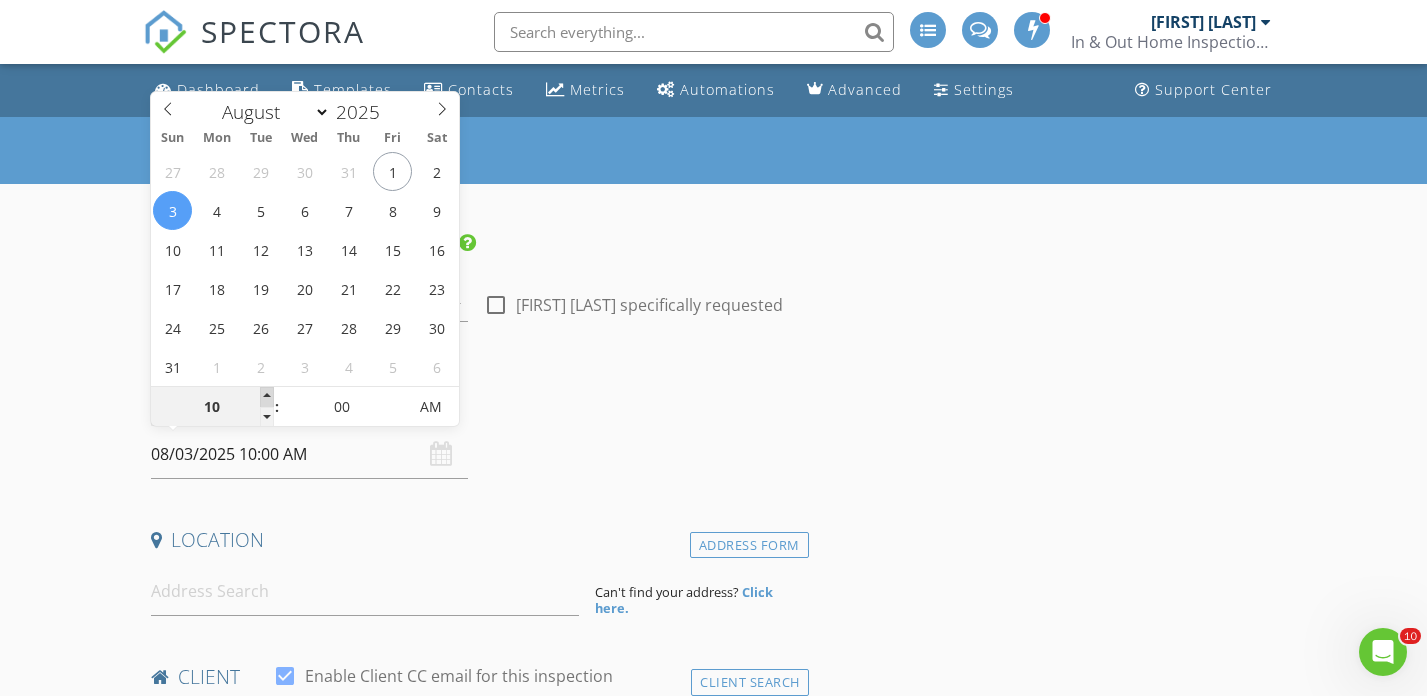 click at bounding box center (267, 397) 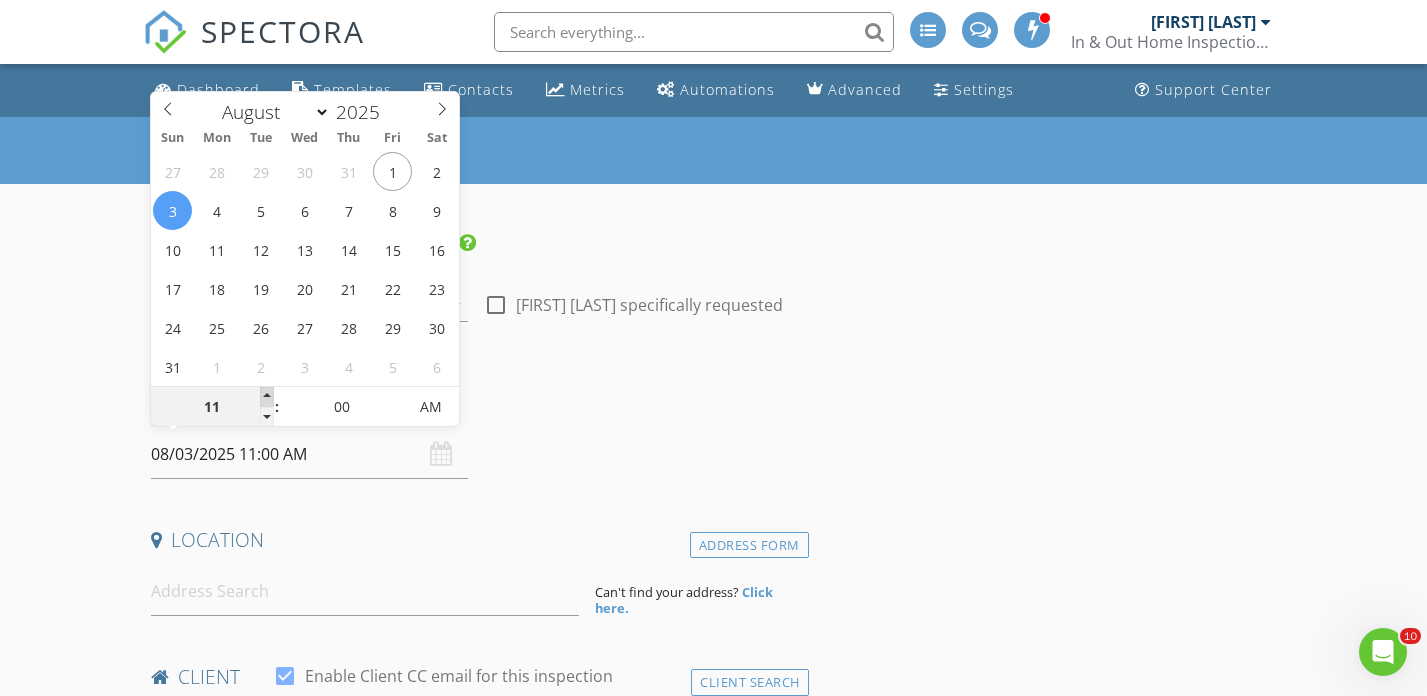 click at bounding box center (267, 397) 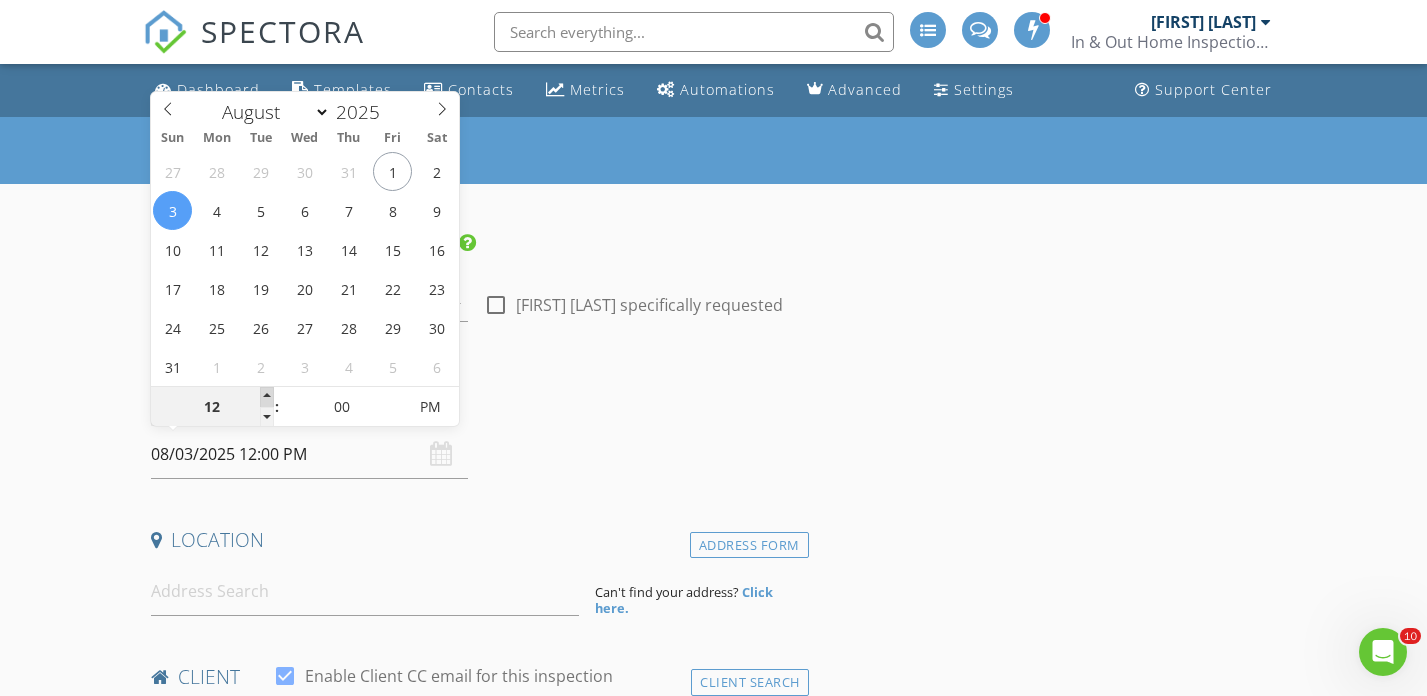 click at bounding box center (267, 397) 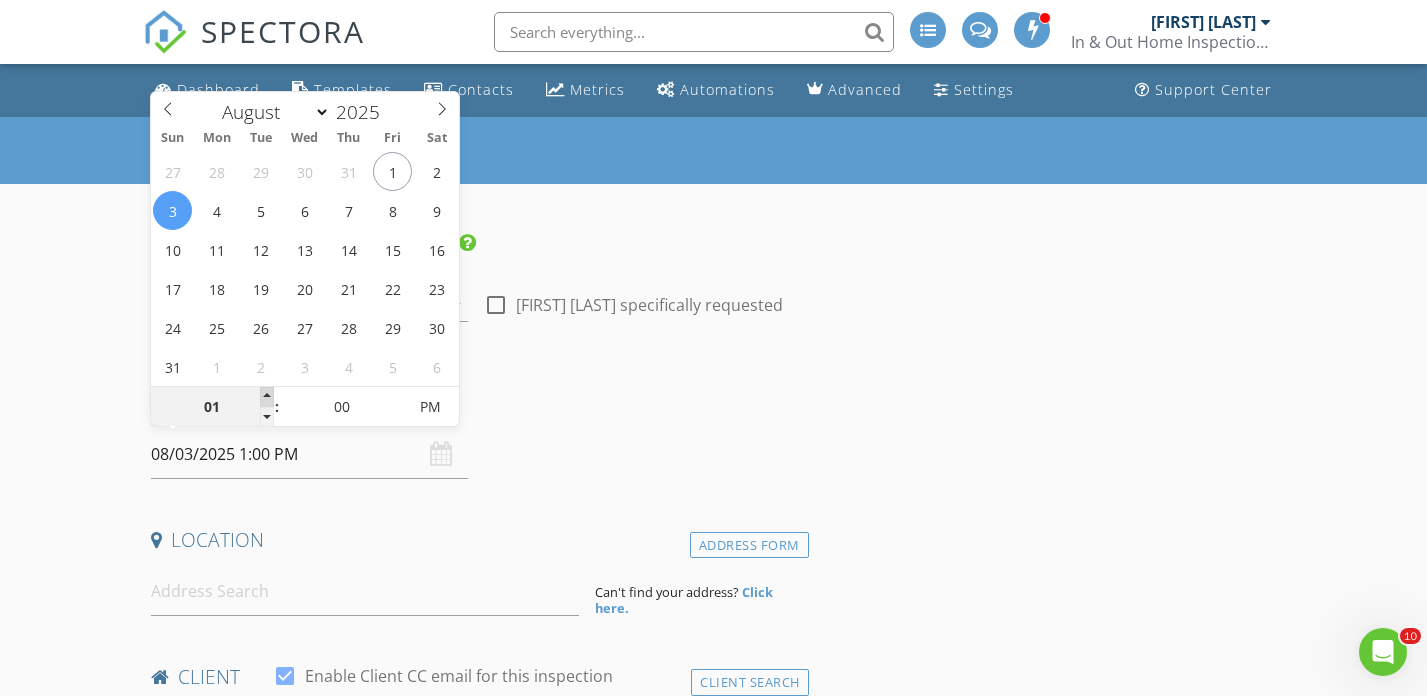 click at bounding box center (267, 397) 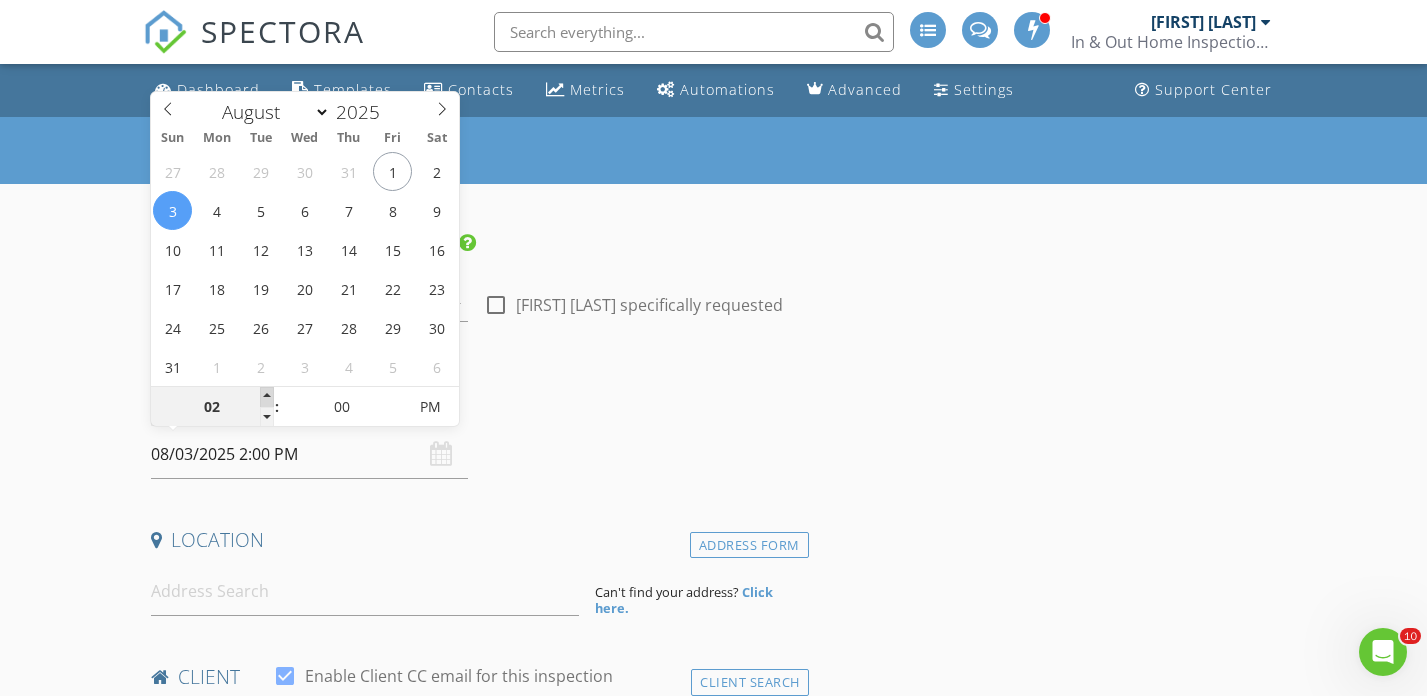 click at bounding box center (267, 397) 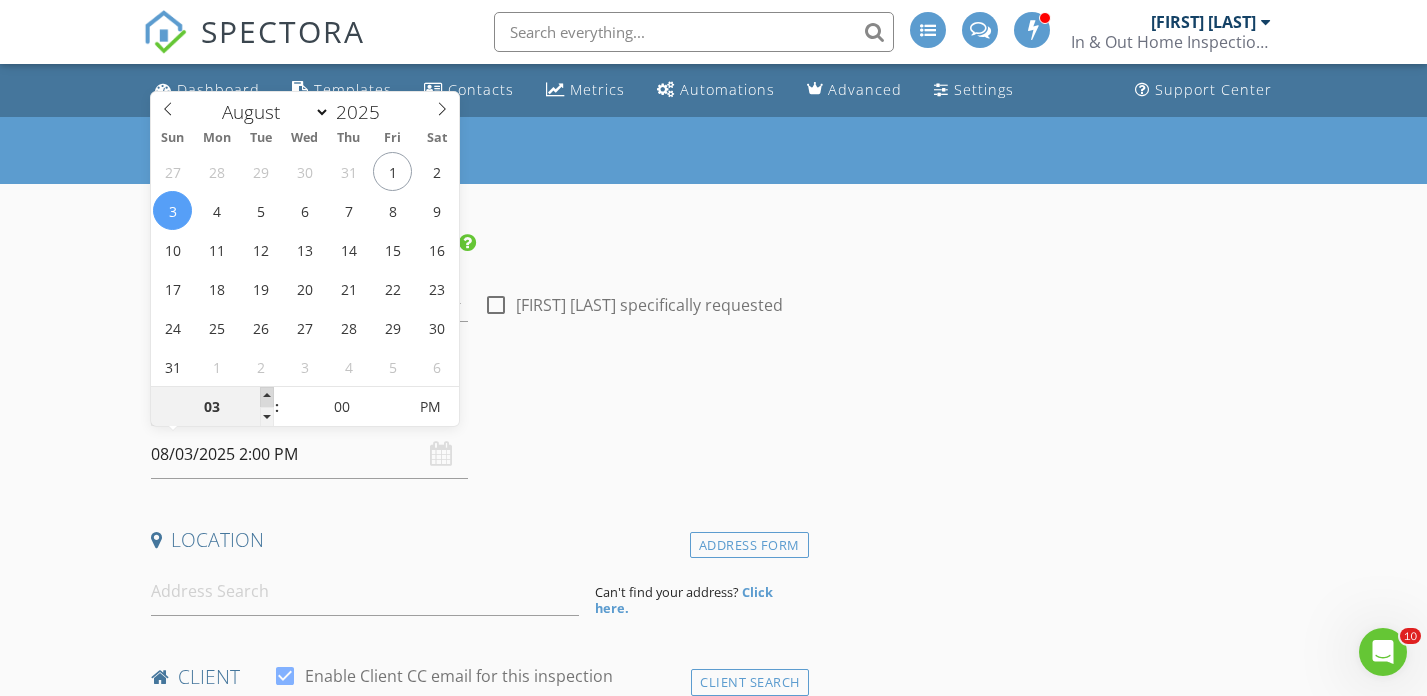 type on "08/03/2025 3:00 PM" 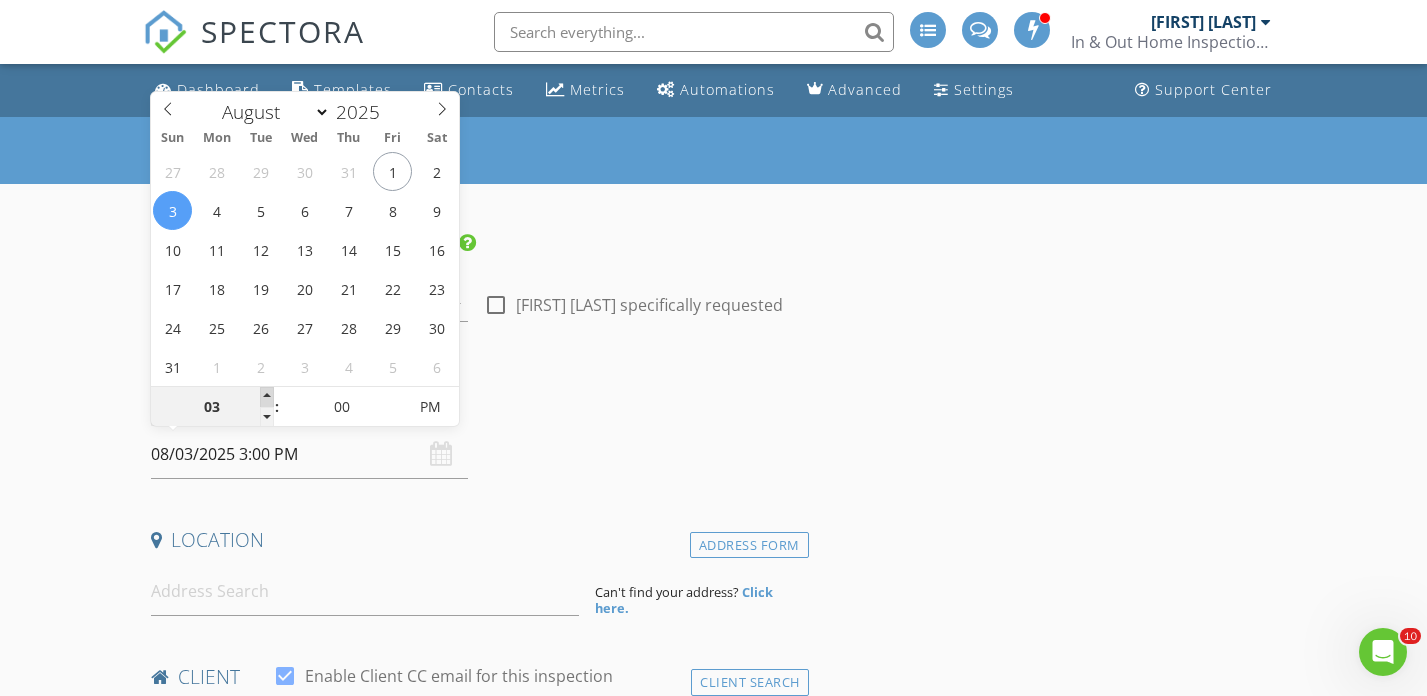 click at bounding box center [267, 397] 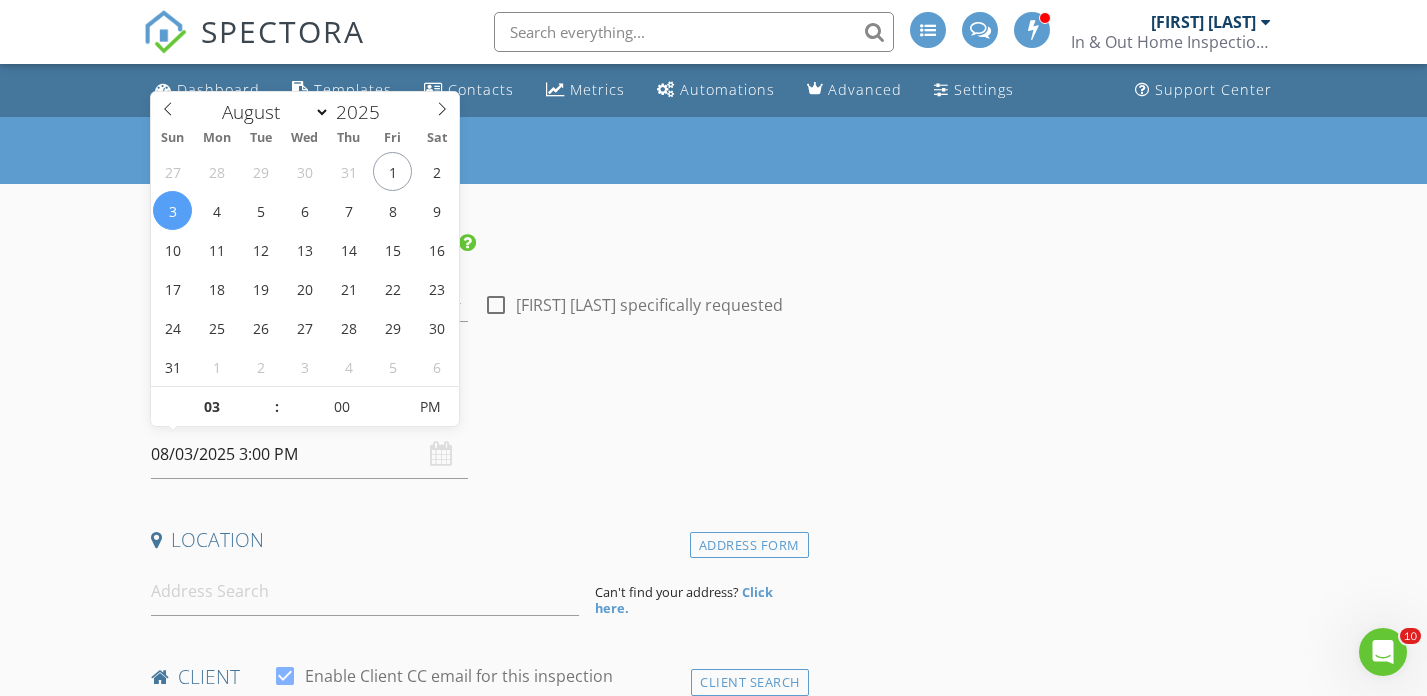 click on "Date/Time" at bounding box center [476, 403] 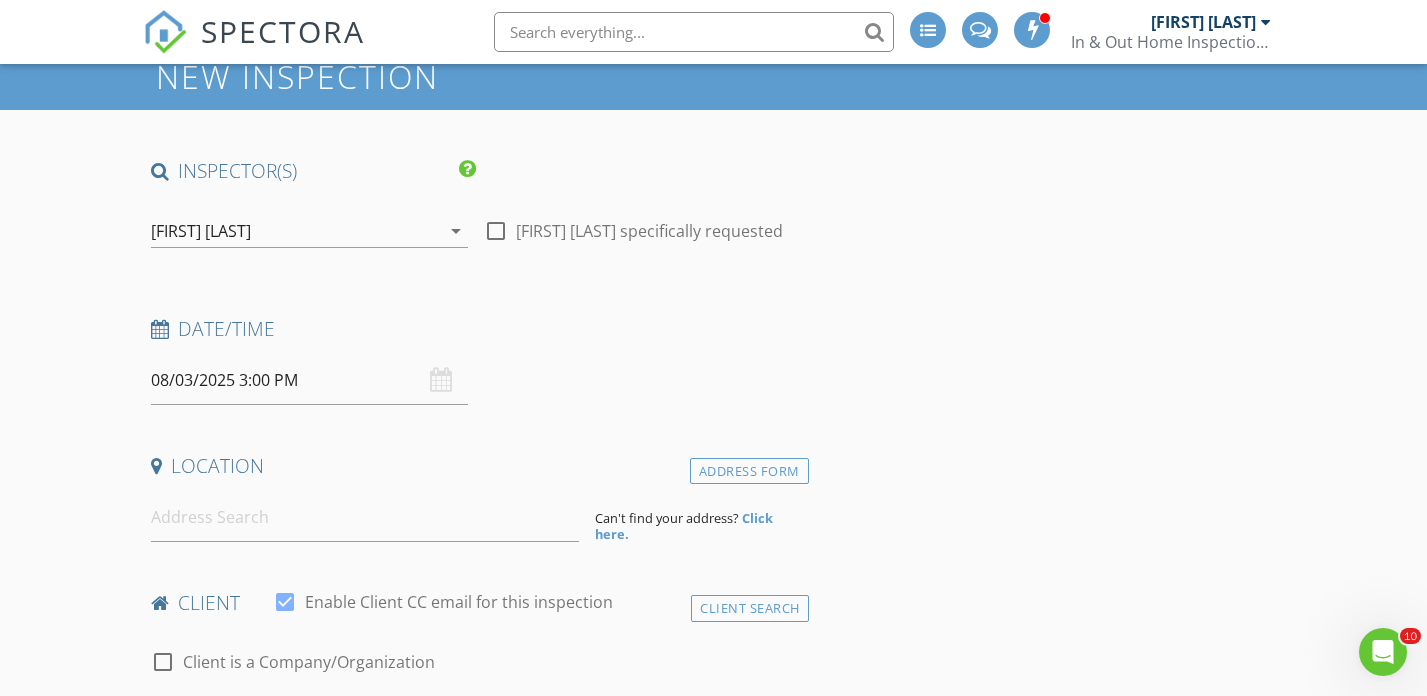 scroll, scrollTop: 100, scrollLeft: 0, axis: vertical 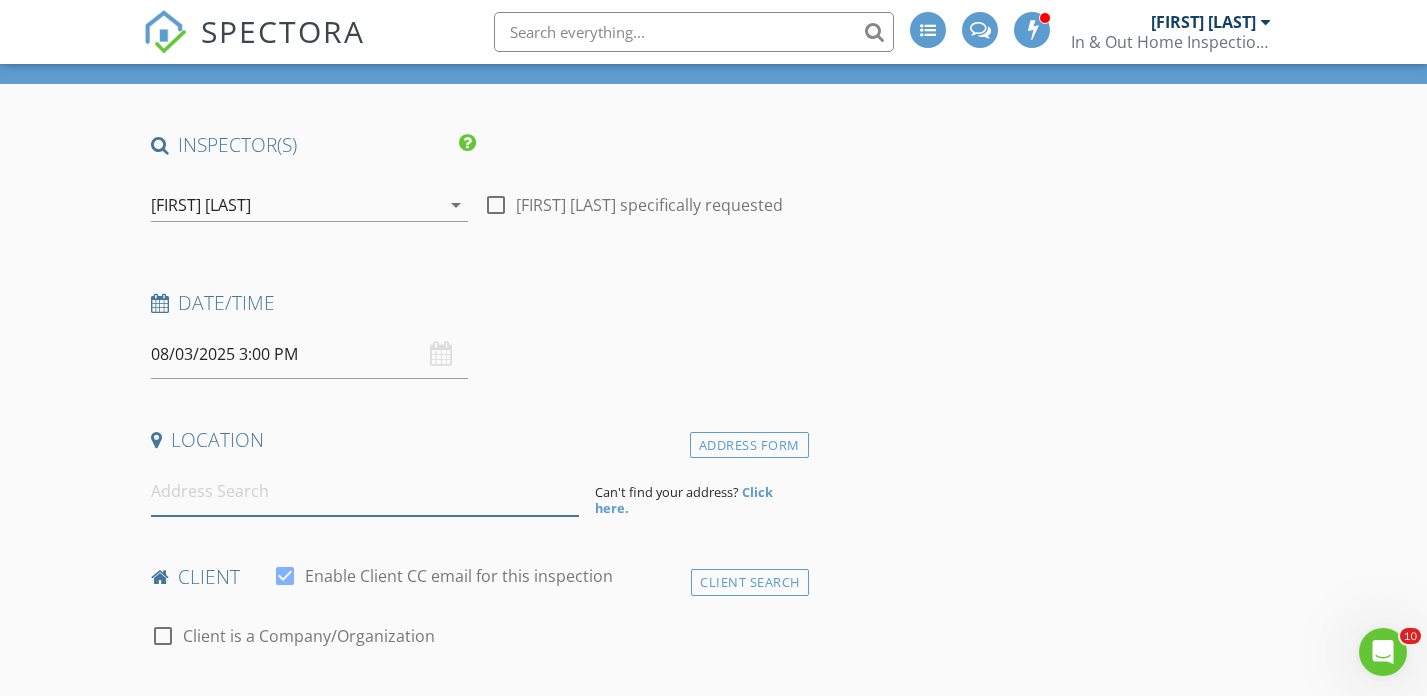 click at bounding box center [365, 491] 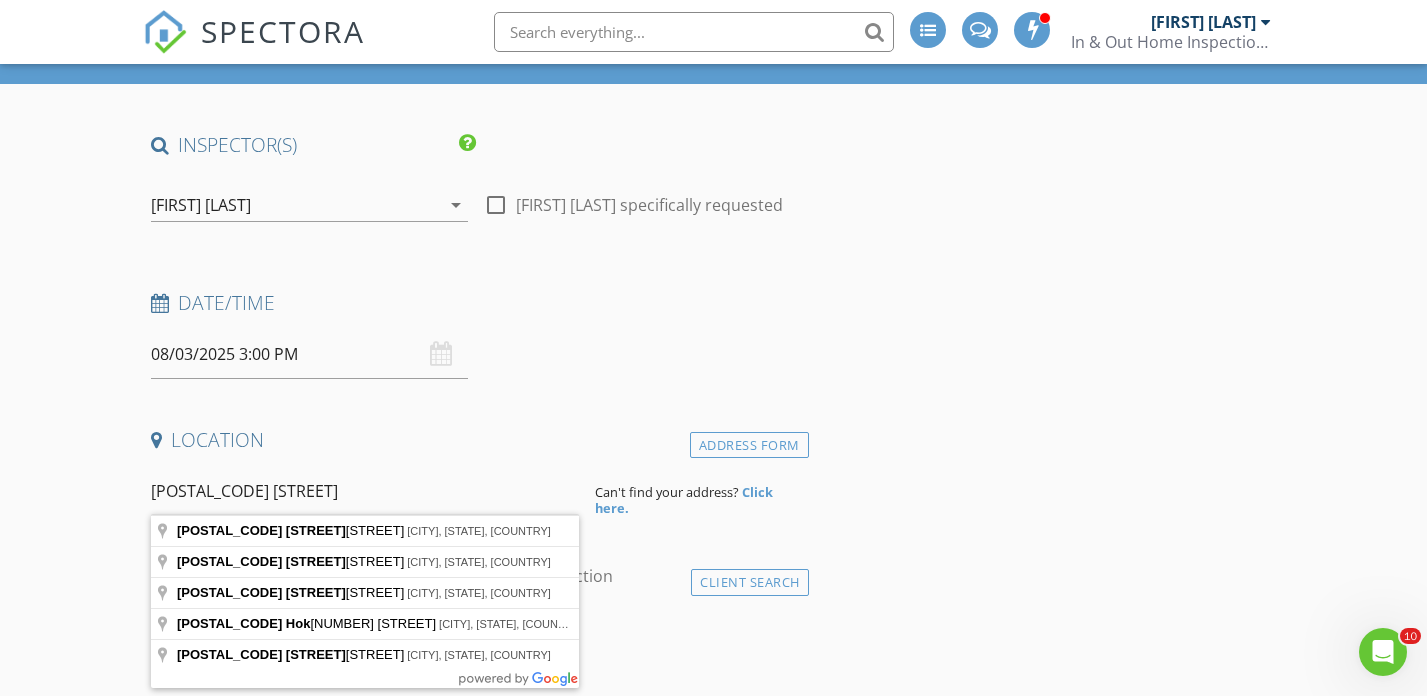 type on "94-269 Hokulewa Loop, Mililani, HI, USA" 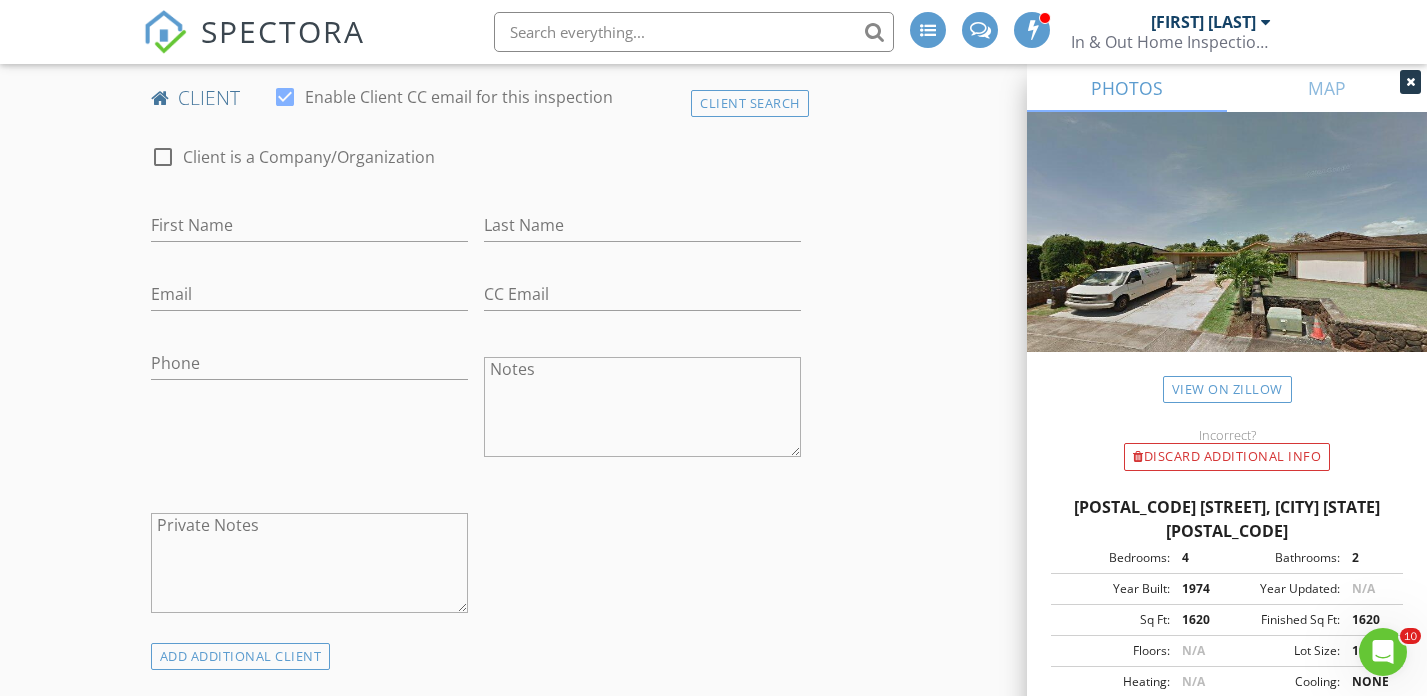 scroll, scrollTop: 929, scrollLeft: 0, axis: vertical 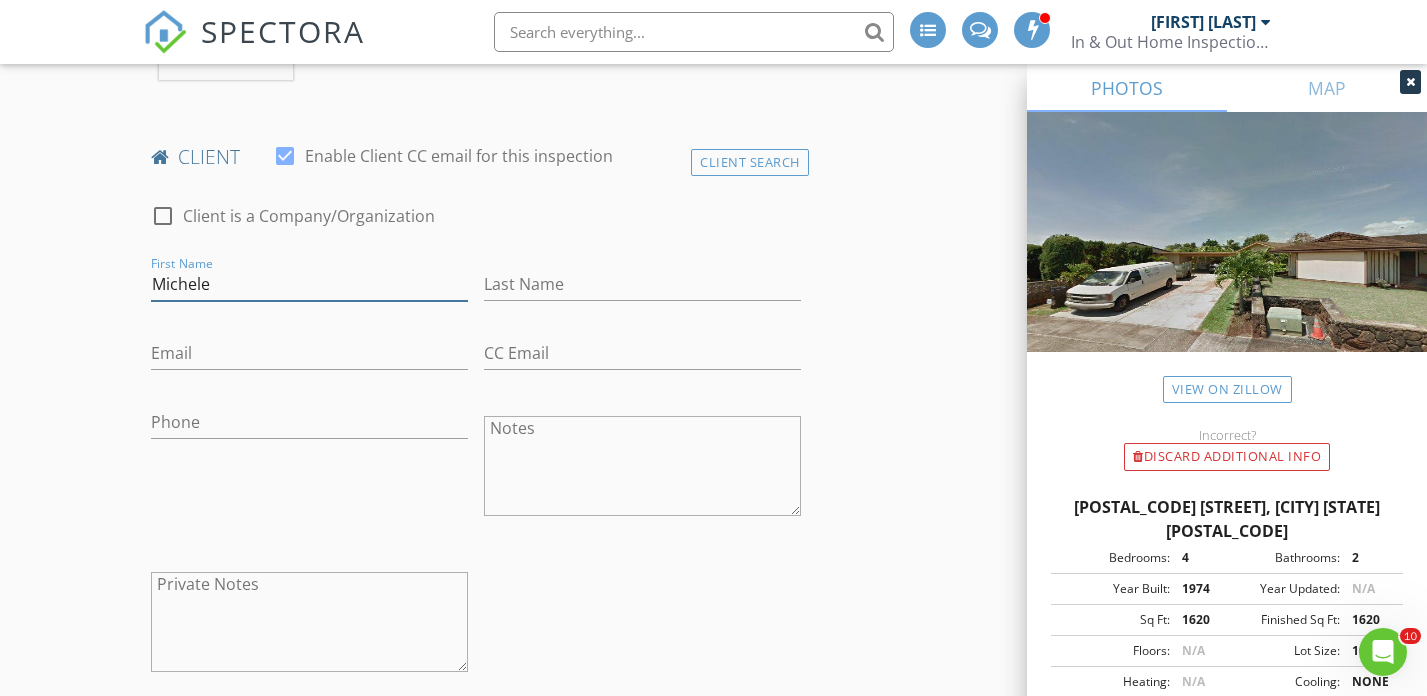 type on "Michele" 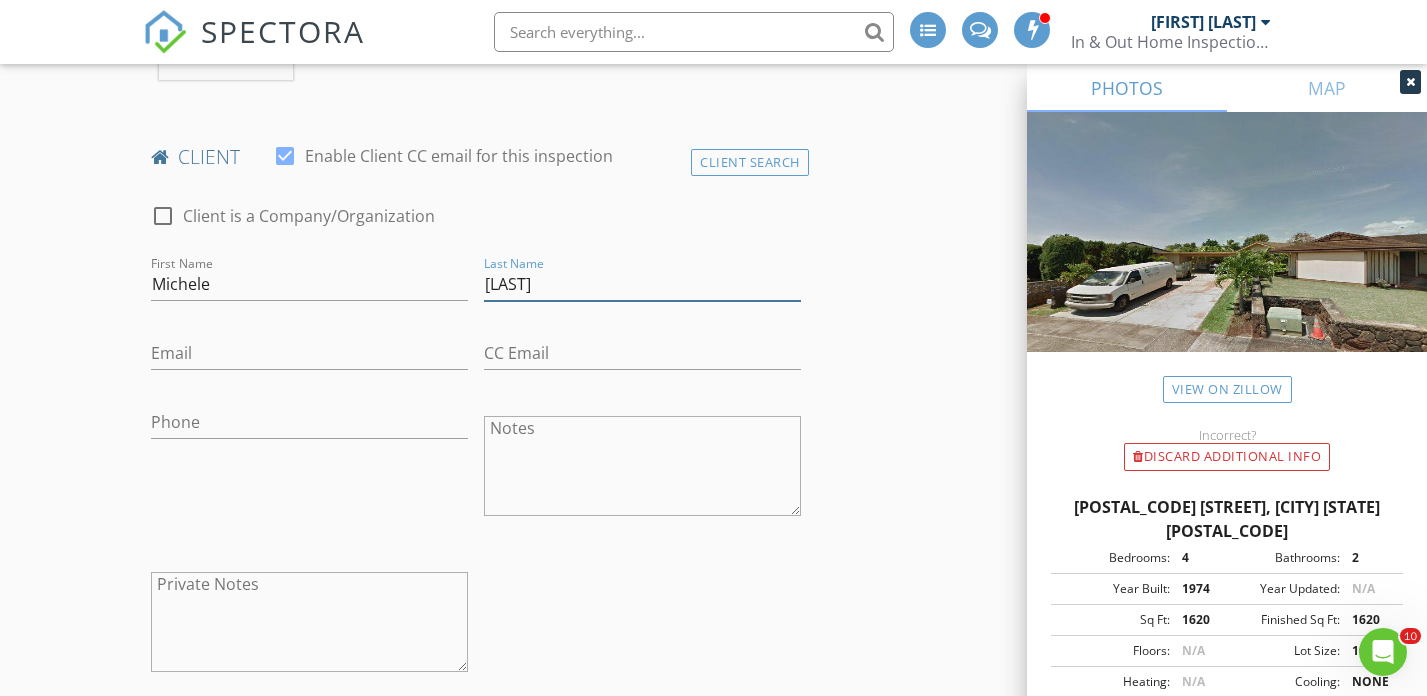 type on "Watanabe" 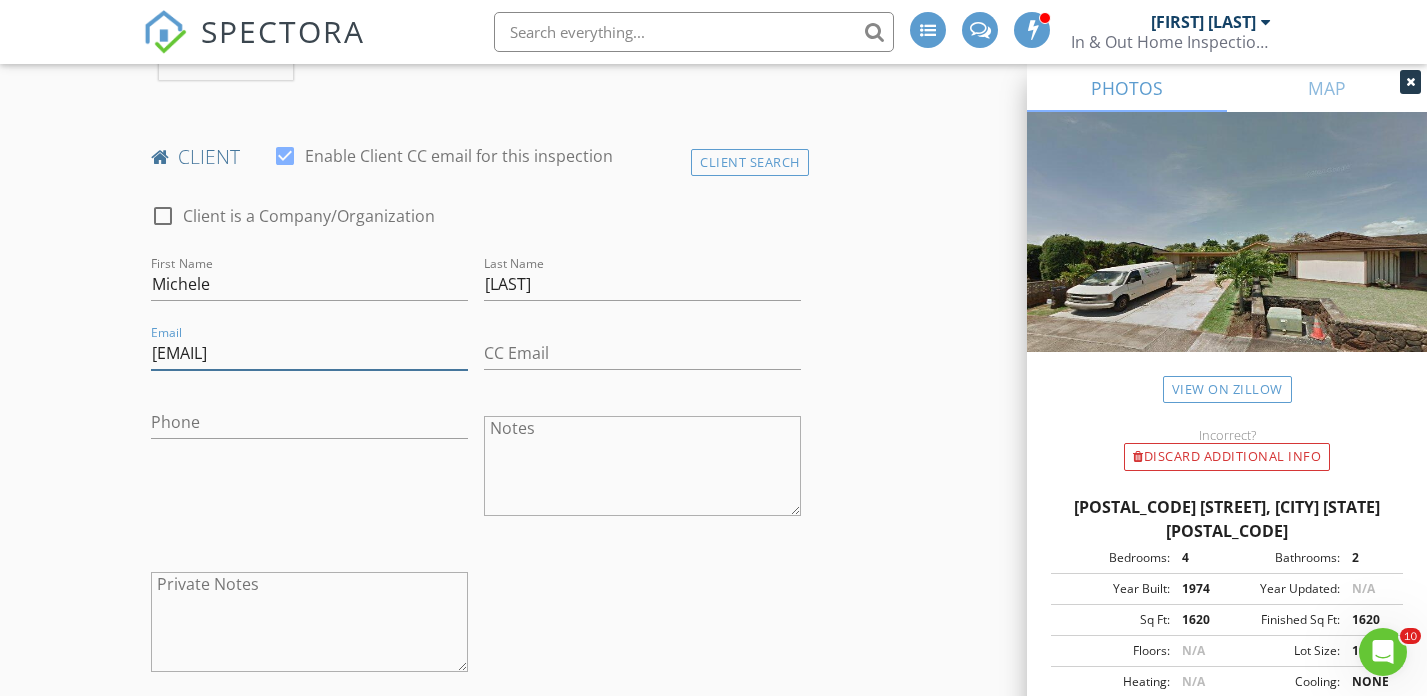 type on "[EMAIL]" 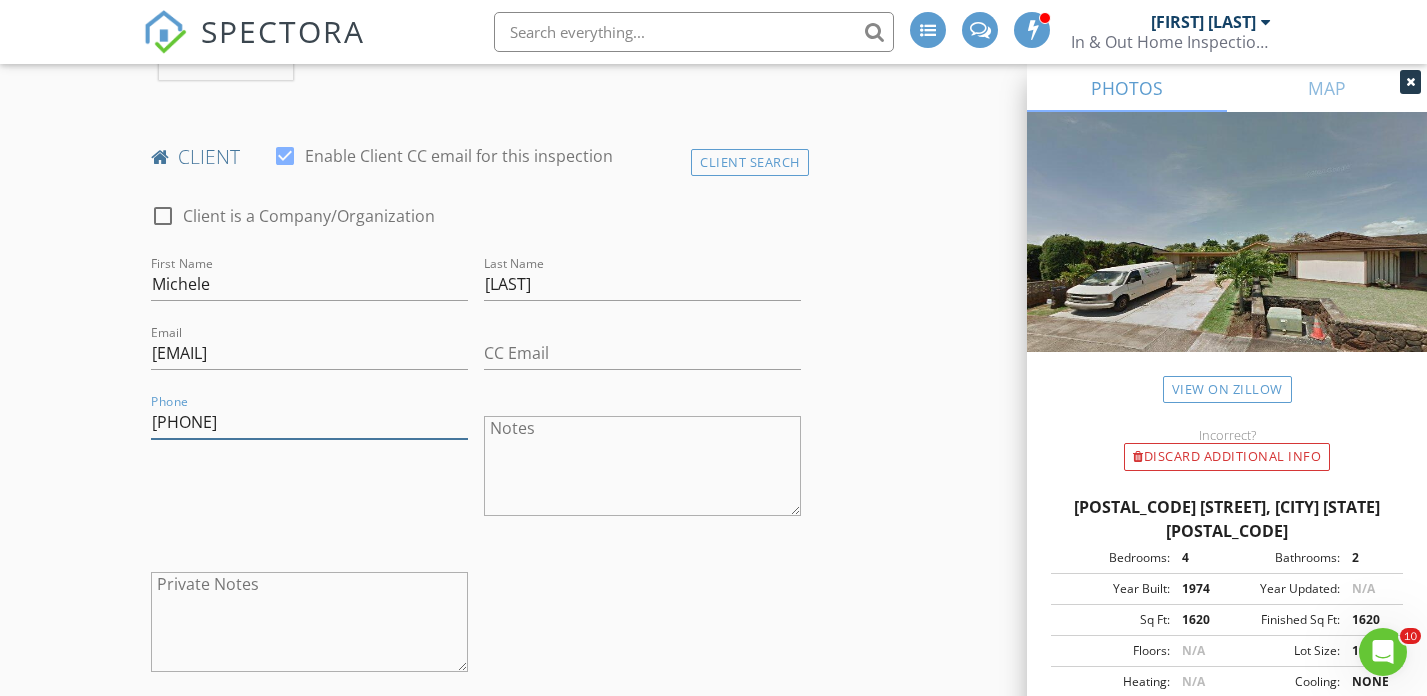 type on "[PHONE]" 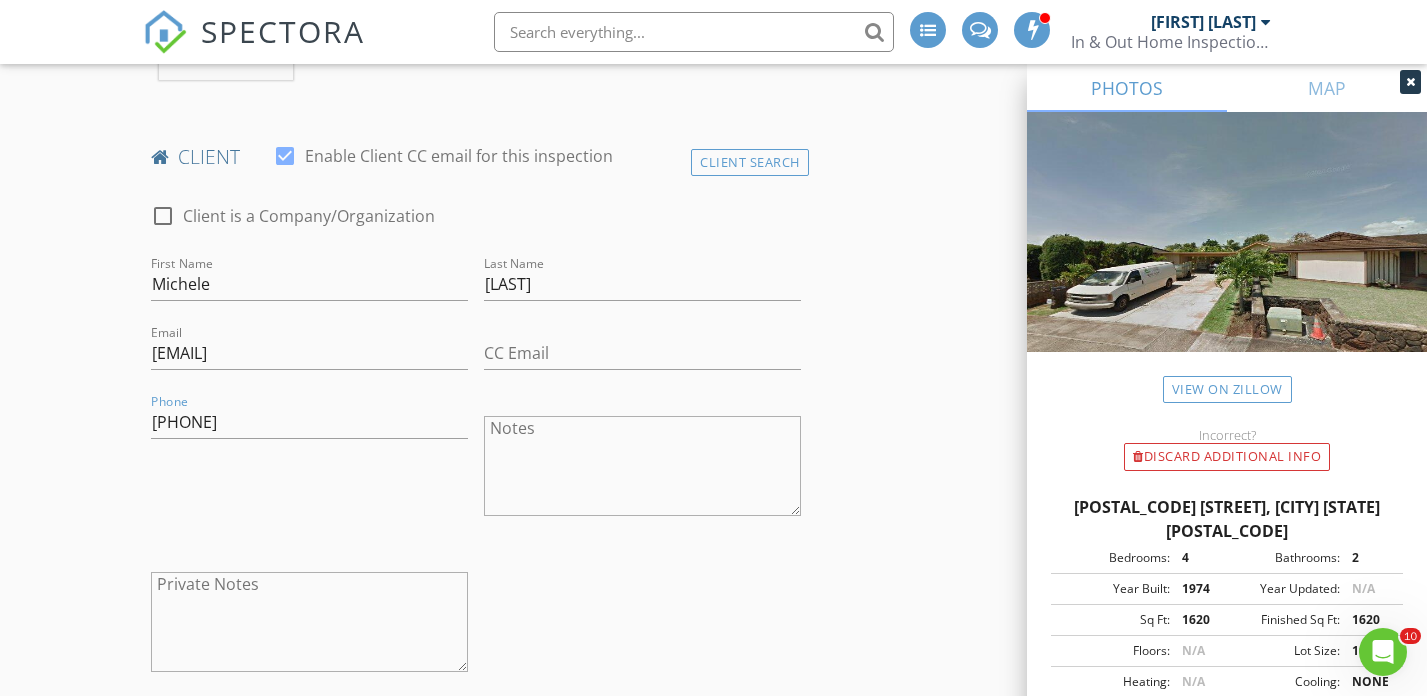 click on "check_box_outline_blank Client is a Company/Organization     First Name Michele   Last Name Watanabe   Email mwatanabe42@hotmail.com   CC Email   Phone 808-321-8279           Notes   Private Notes" at bounding box center [476, 443] 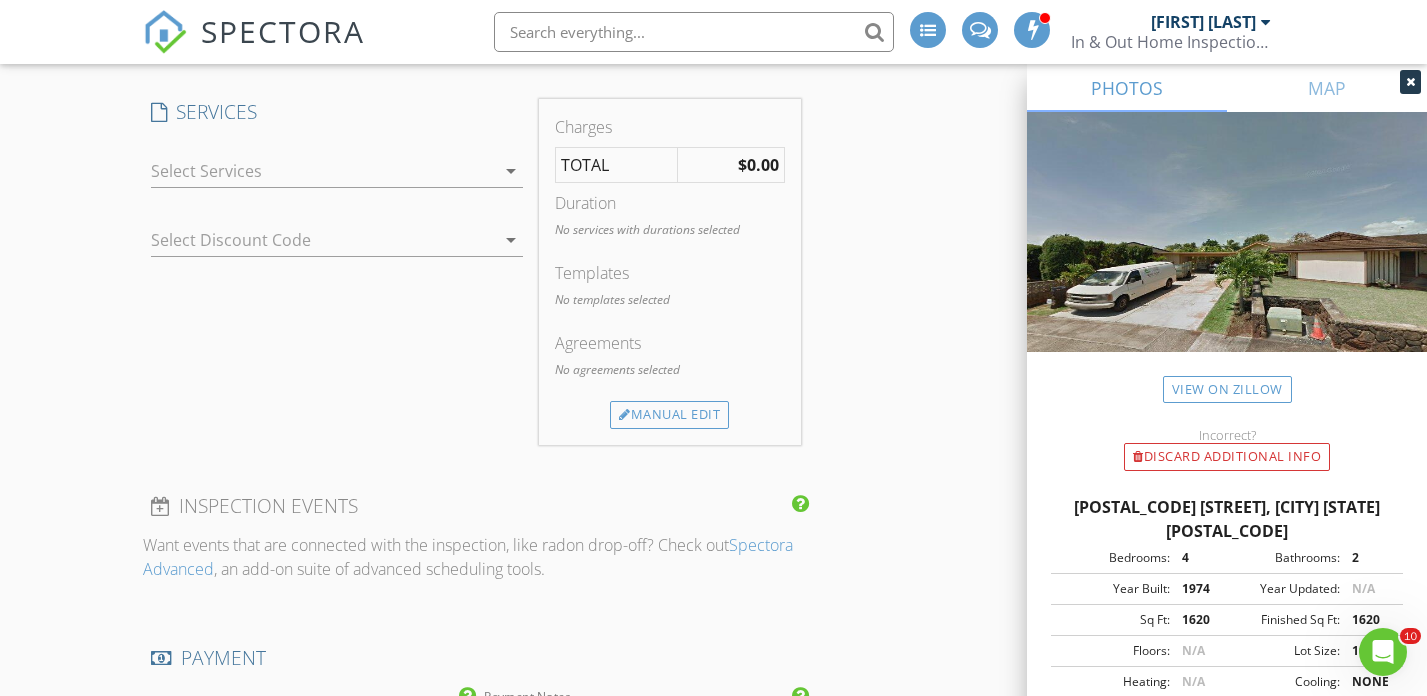 scroll, scrollTop: 1592, scrollLeft: 0, axis: vertical 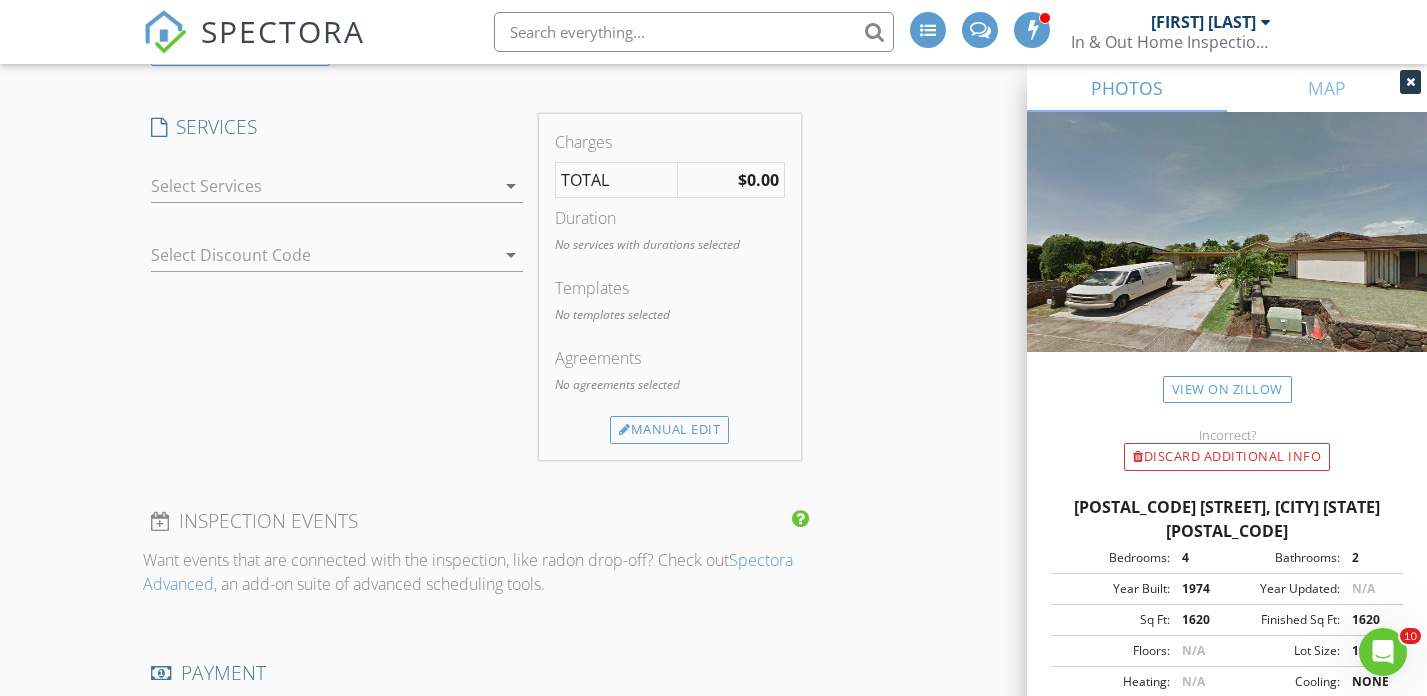 click on "arrow_drop_down" at bounding box center [511, 186] 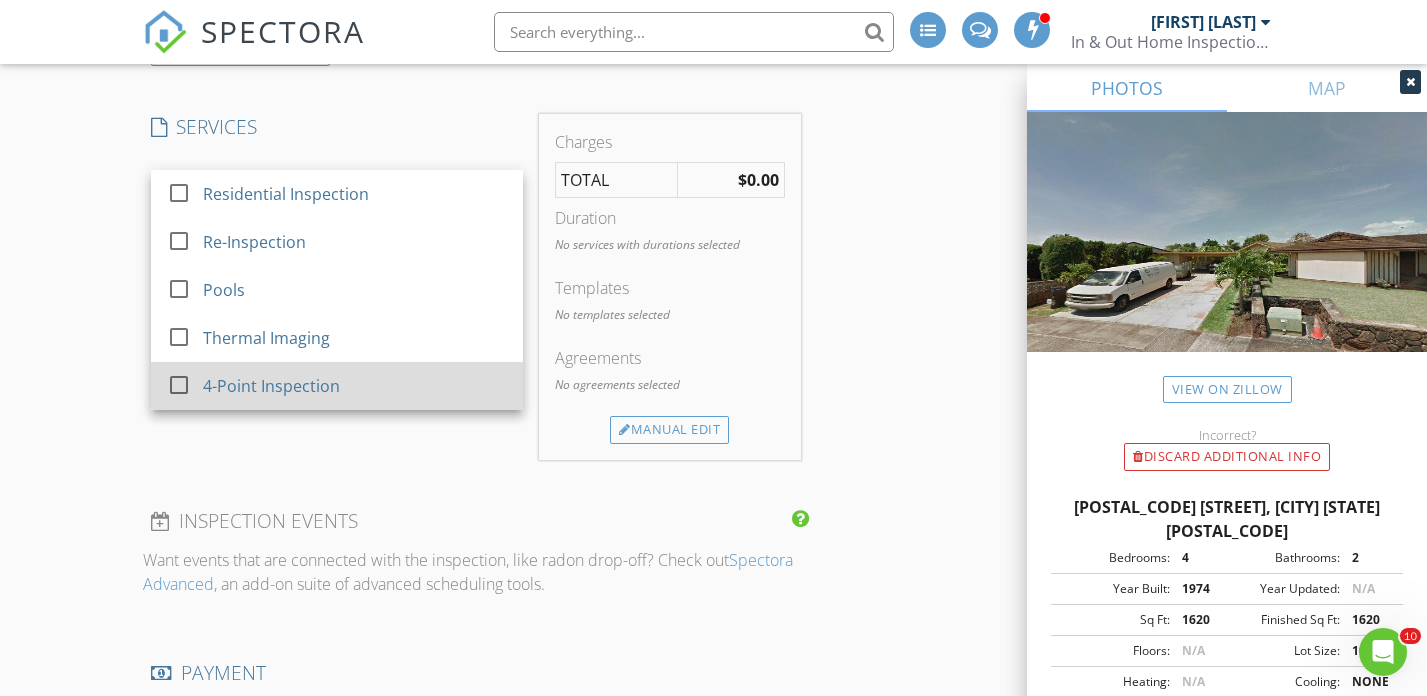 click on "4-Point Inspection" at bounding box center [271, 386] 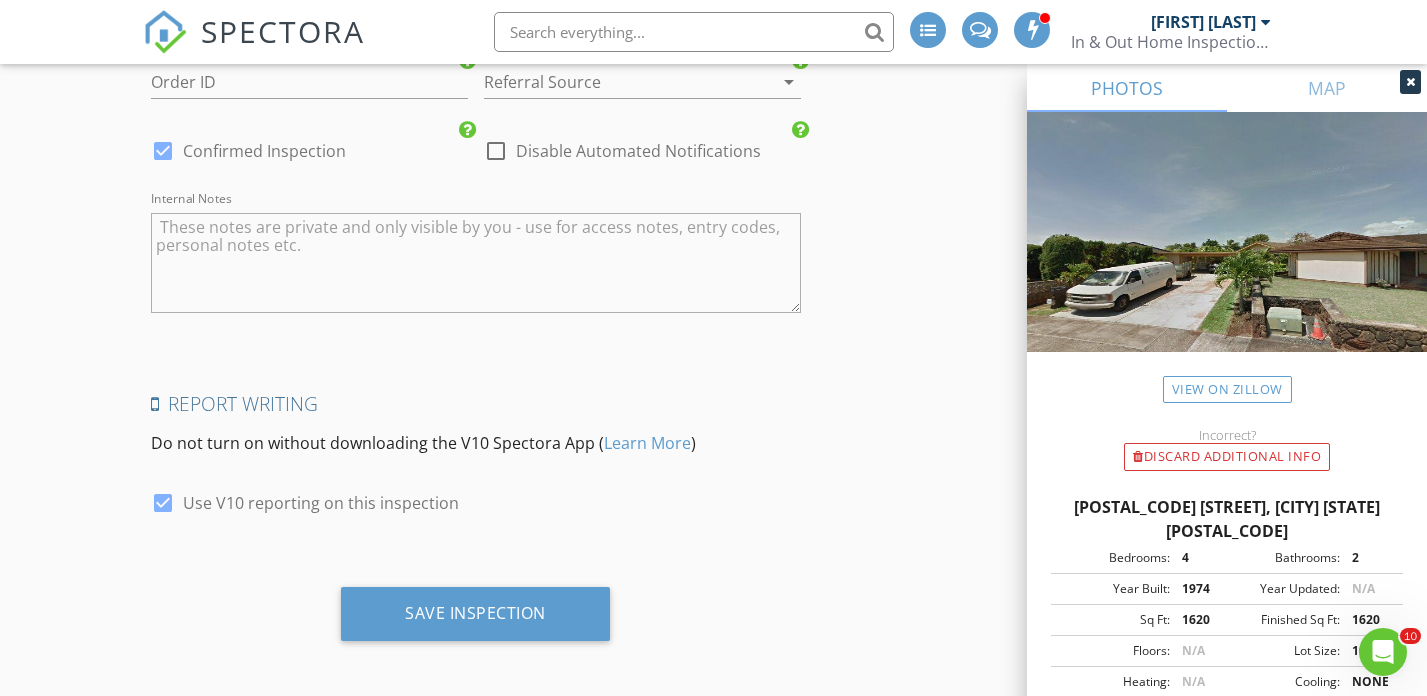 scroll, scrollTop: 3106, scrollLeft: 0, axis: vertical 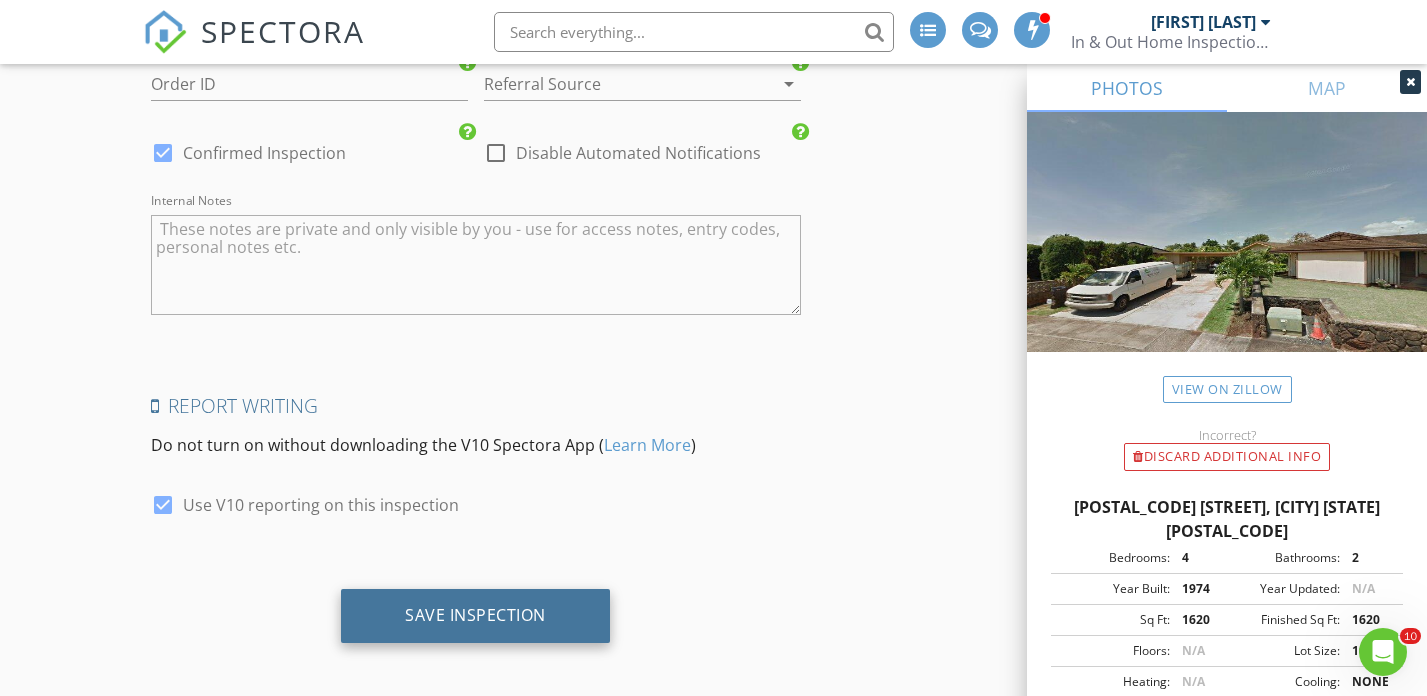 click on "Save Inspection" at bounding box center [475, 615] 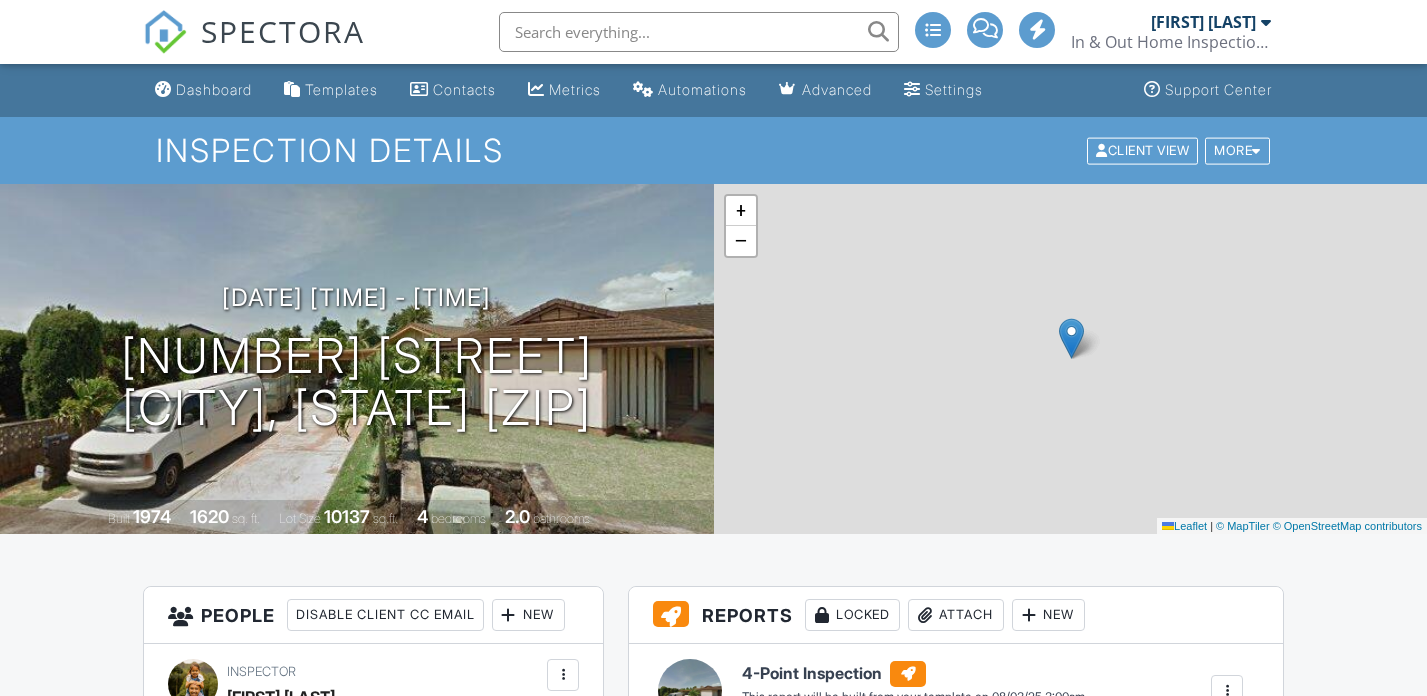 scroll, scrollTop: 0, scrollLeft: 0, axis: both 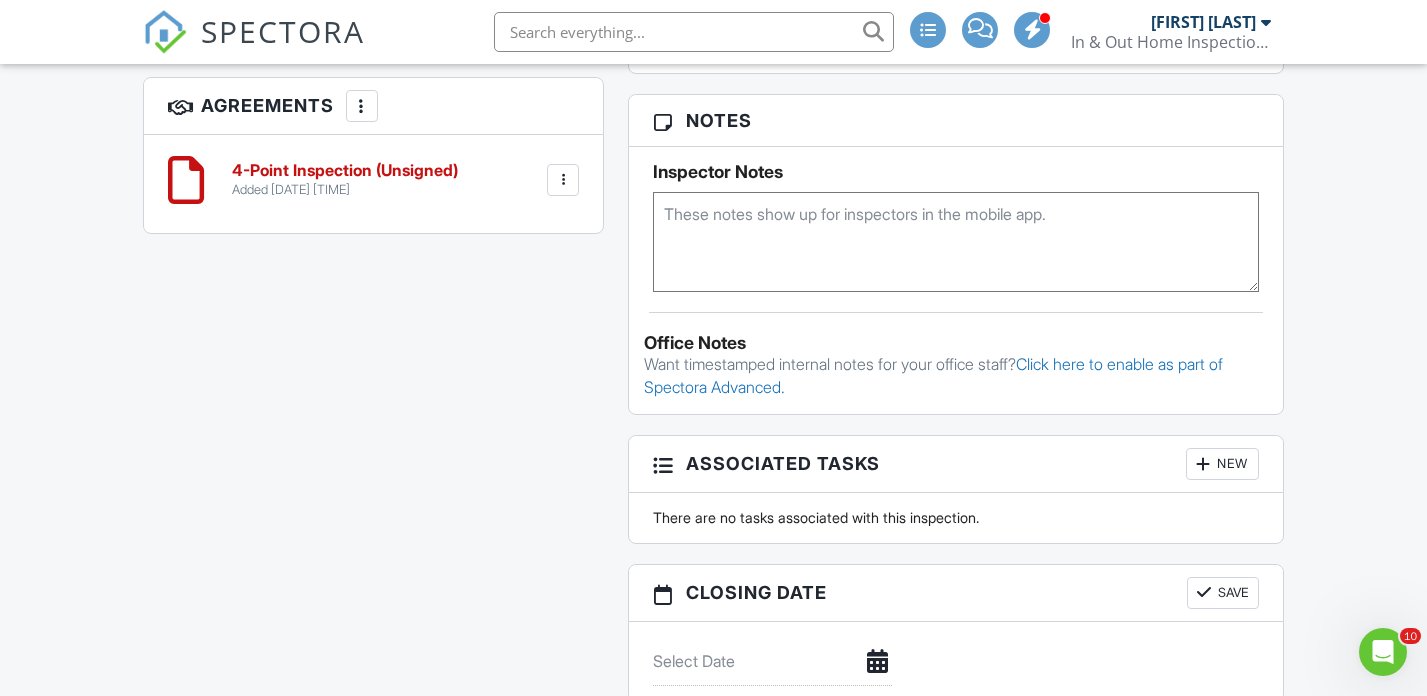 click on "4-Point Inspection
(Unsigned)" at bounding box center (345, 171) 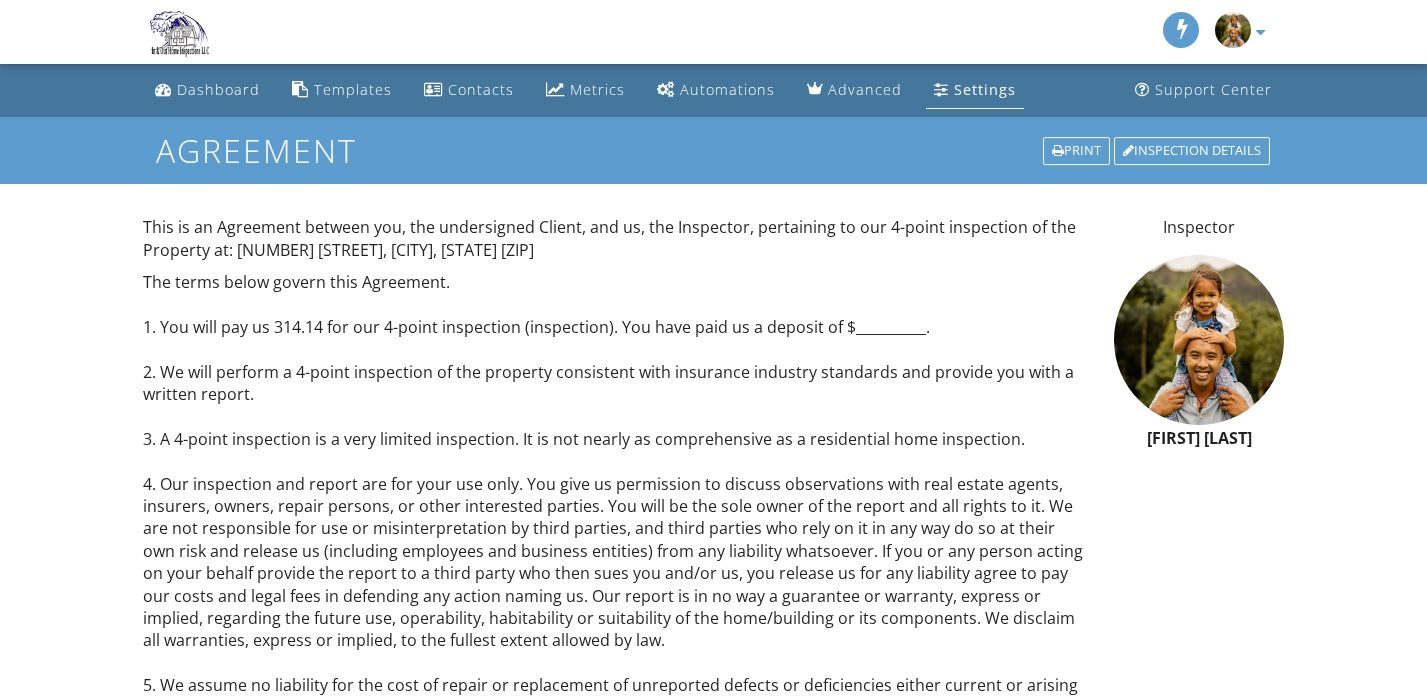 scroll, scrollTop: 0, scrollLeft: 0, axis: both 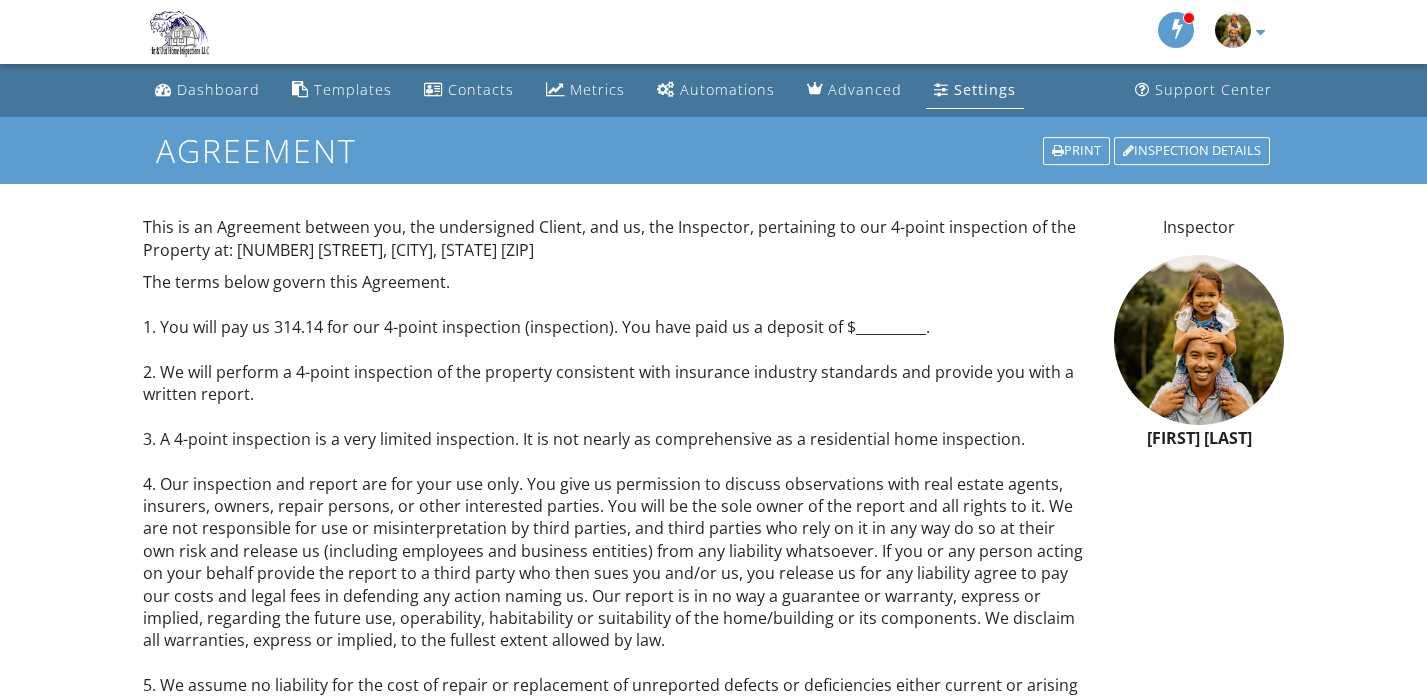click on "Settings" at bounding box center (985, 89) 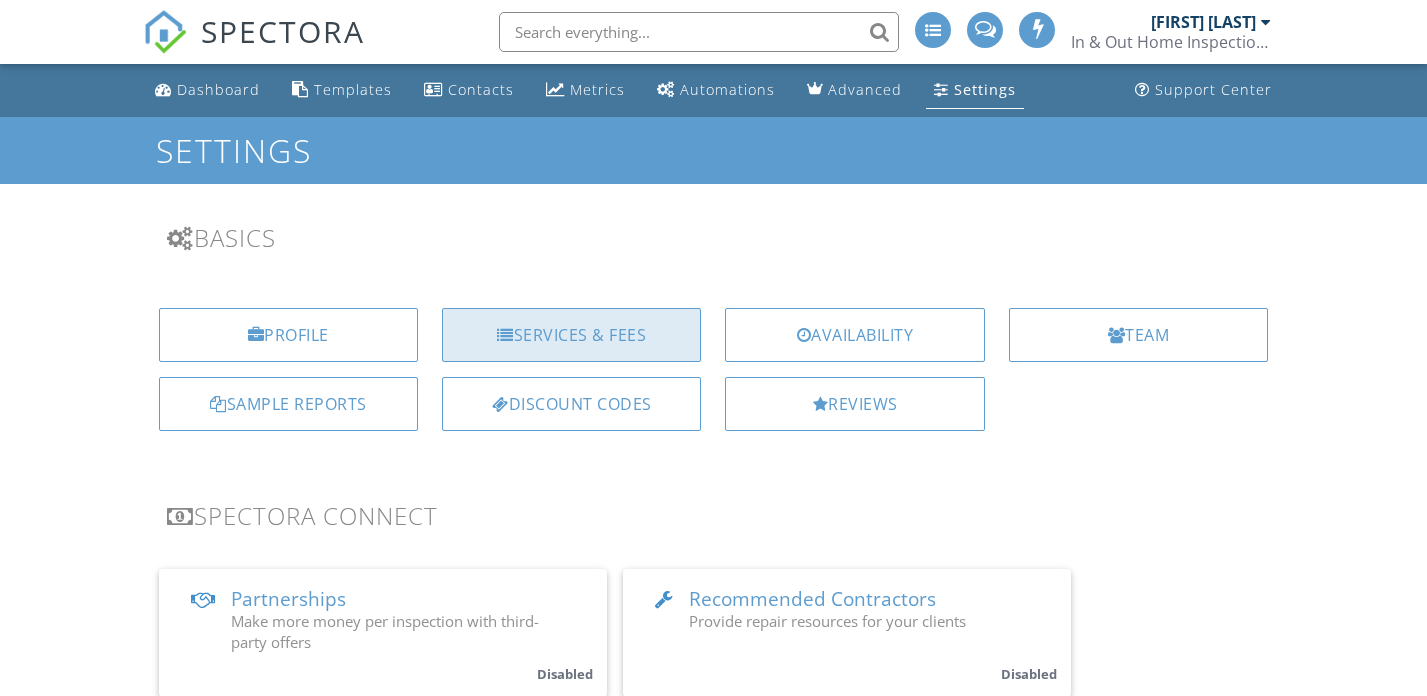 scroll, scrollTop: 0, scrollLeft: 0, axis: both 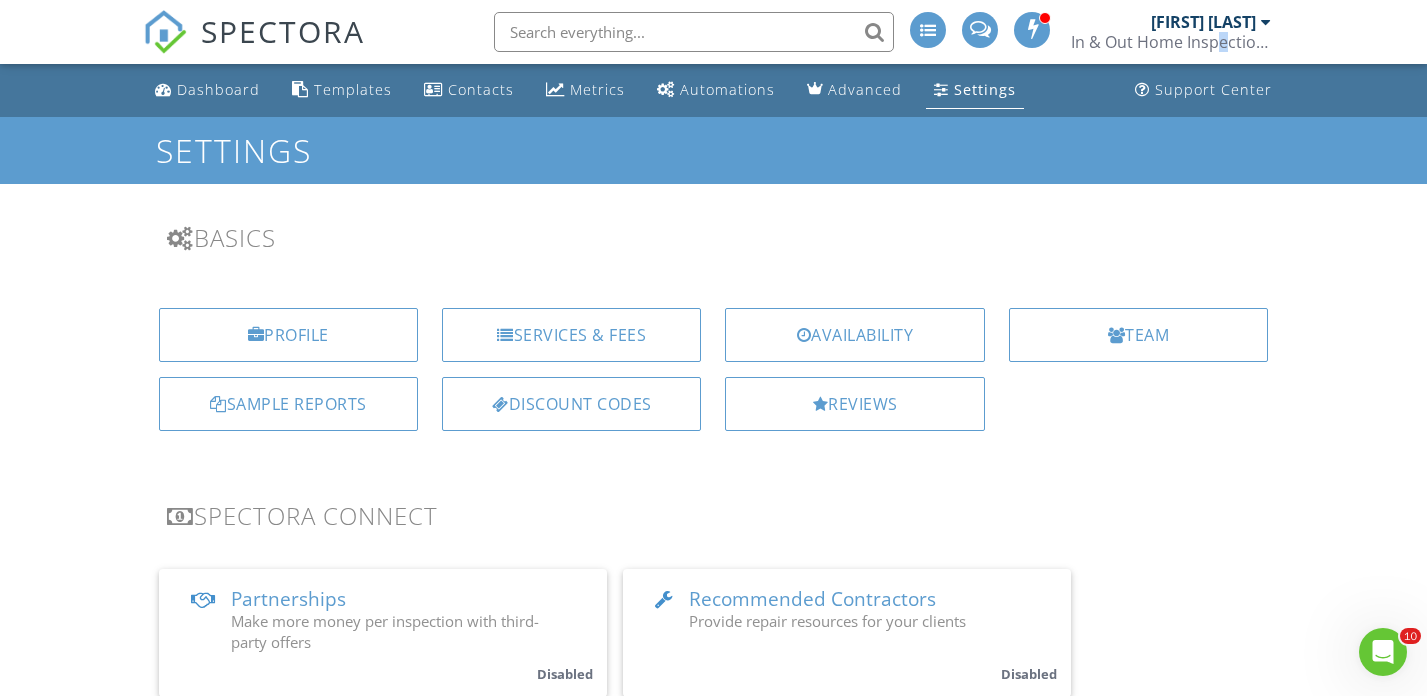 click on "In & Out Home Inspections" at bounding box center (1171, 42) 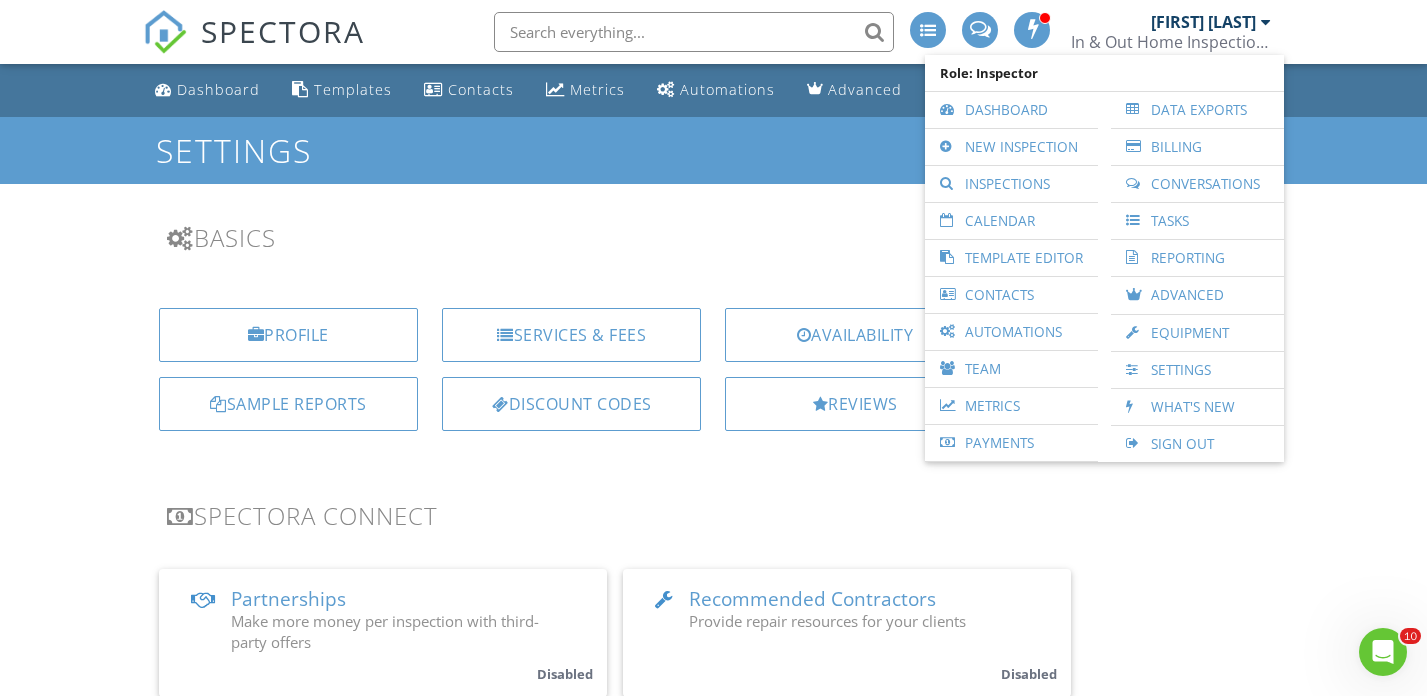 click on "Basics" at bounding box center [714, 237] 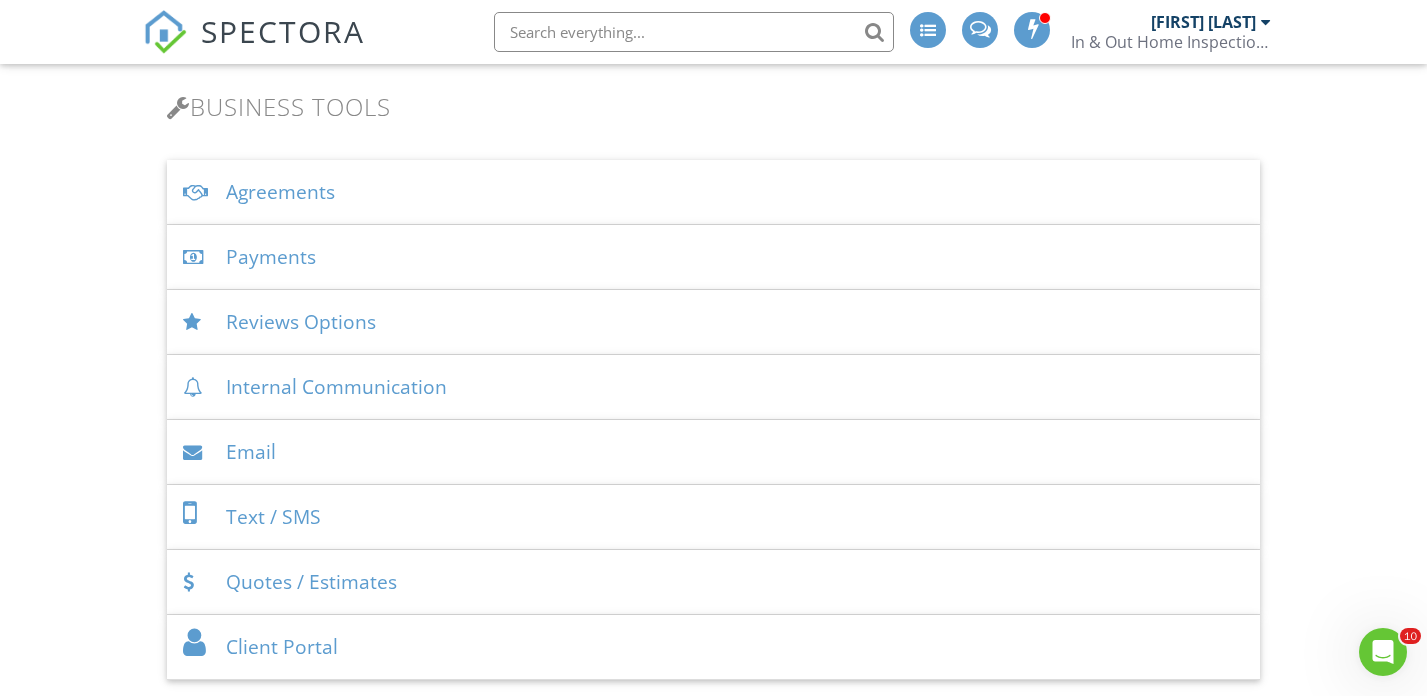 scroll, scrollTop: 664, scrollLeft: 0, axis: vertical 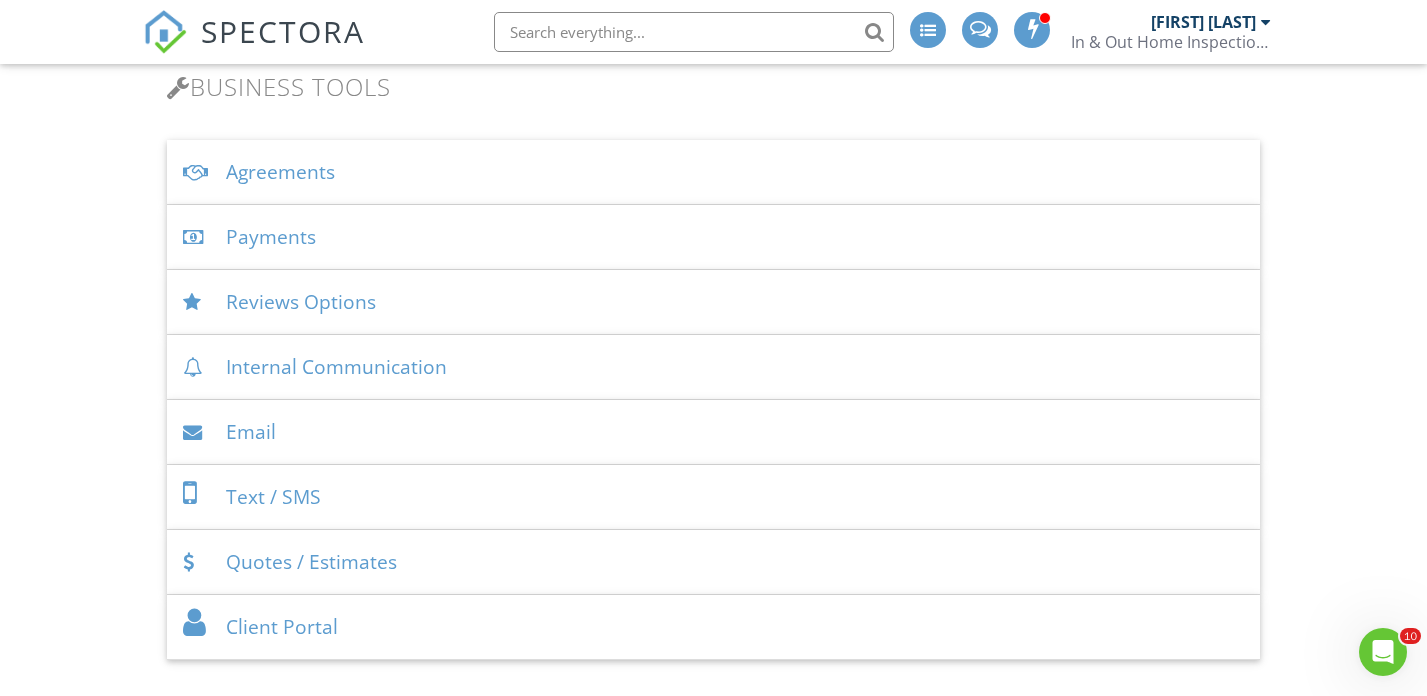 click on "Agreements" at bounding box center [714, 172] 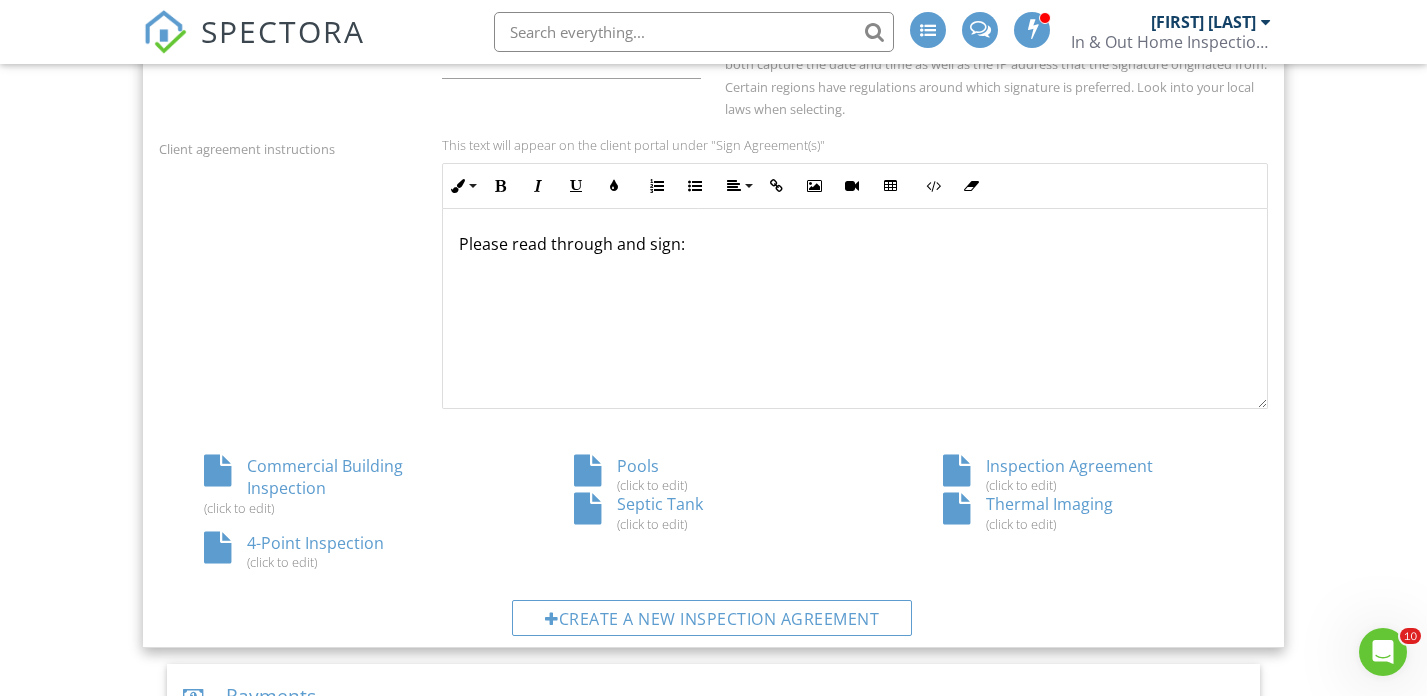 scroll, scrollTop: 842, scrollLeft: 0, axis: vertical 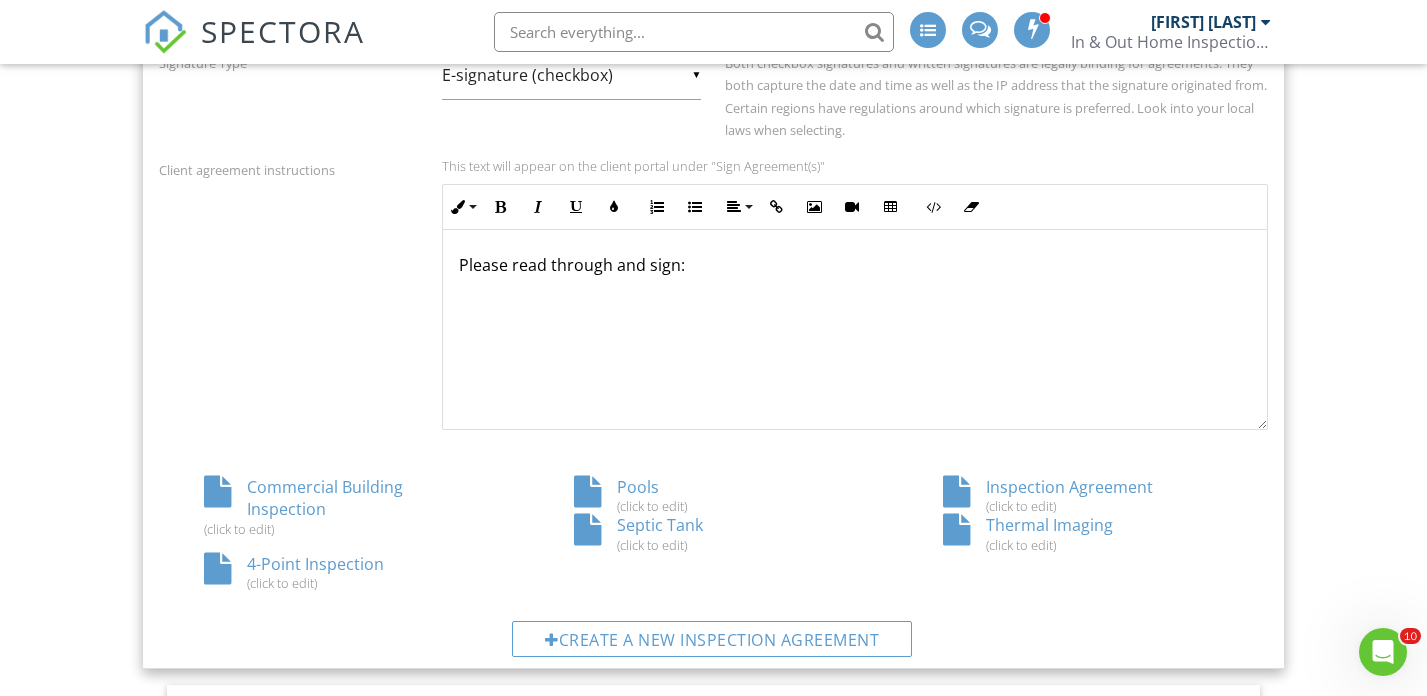 click on "(click to edit)" at bounding box center [344, 583] 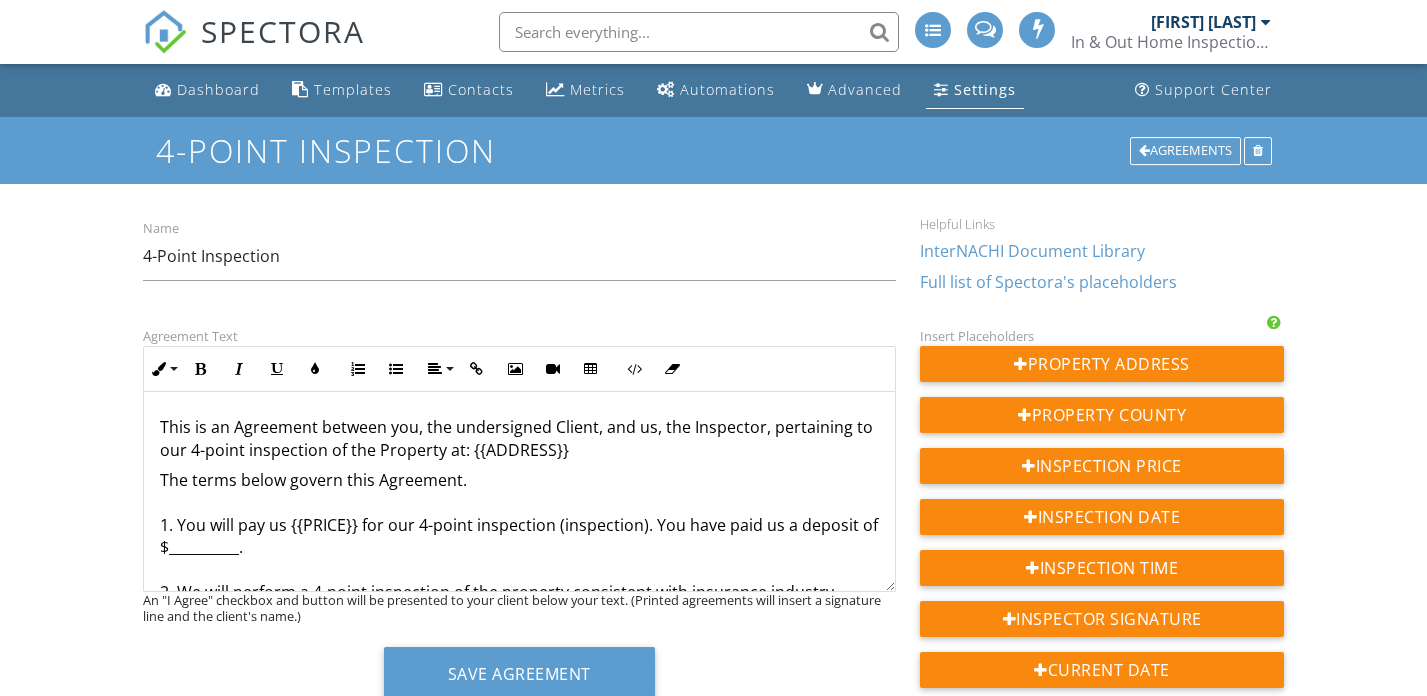 scroll, scrollTop: 0, scrollLeft: 0, axis: both 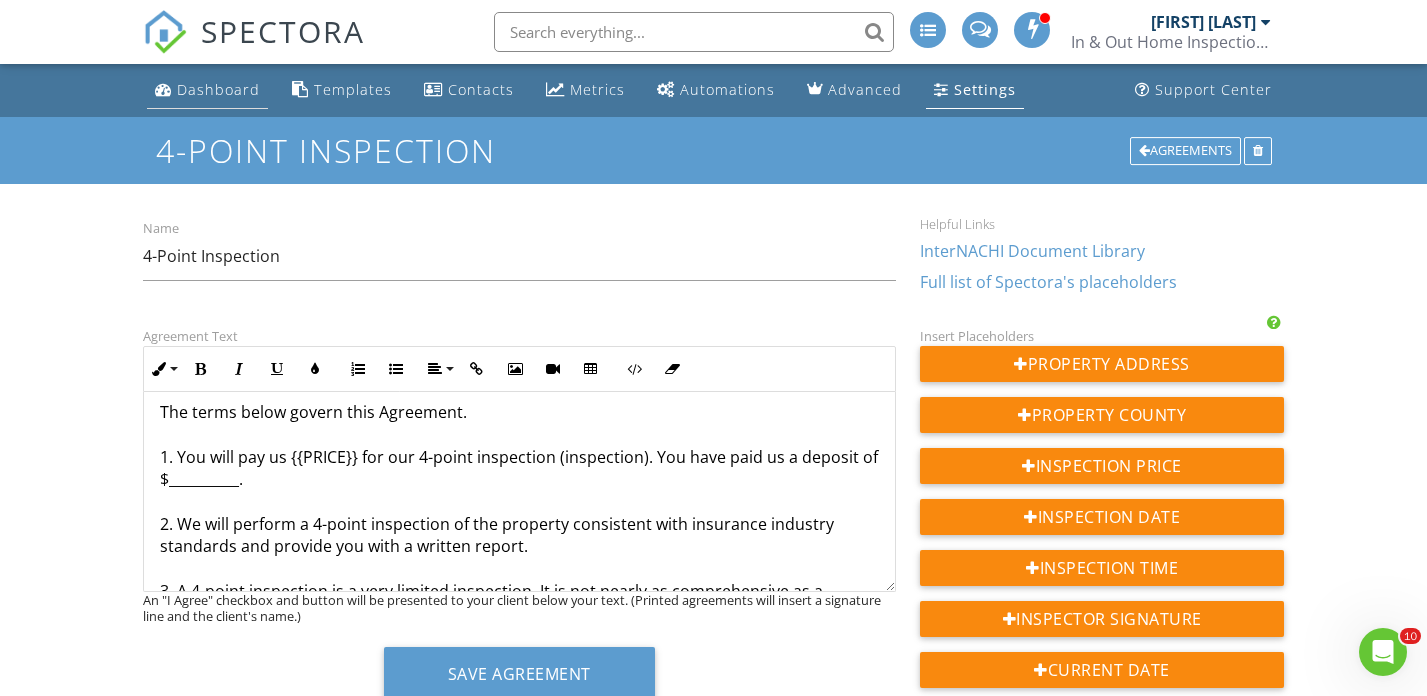 click on "Dashboard" at bounding box center [218, 89] 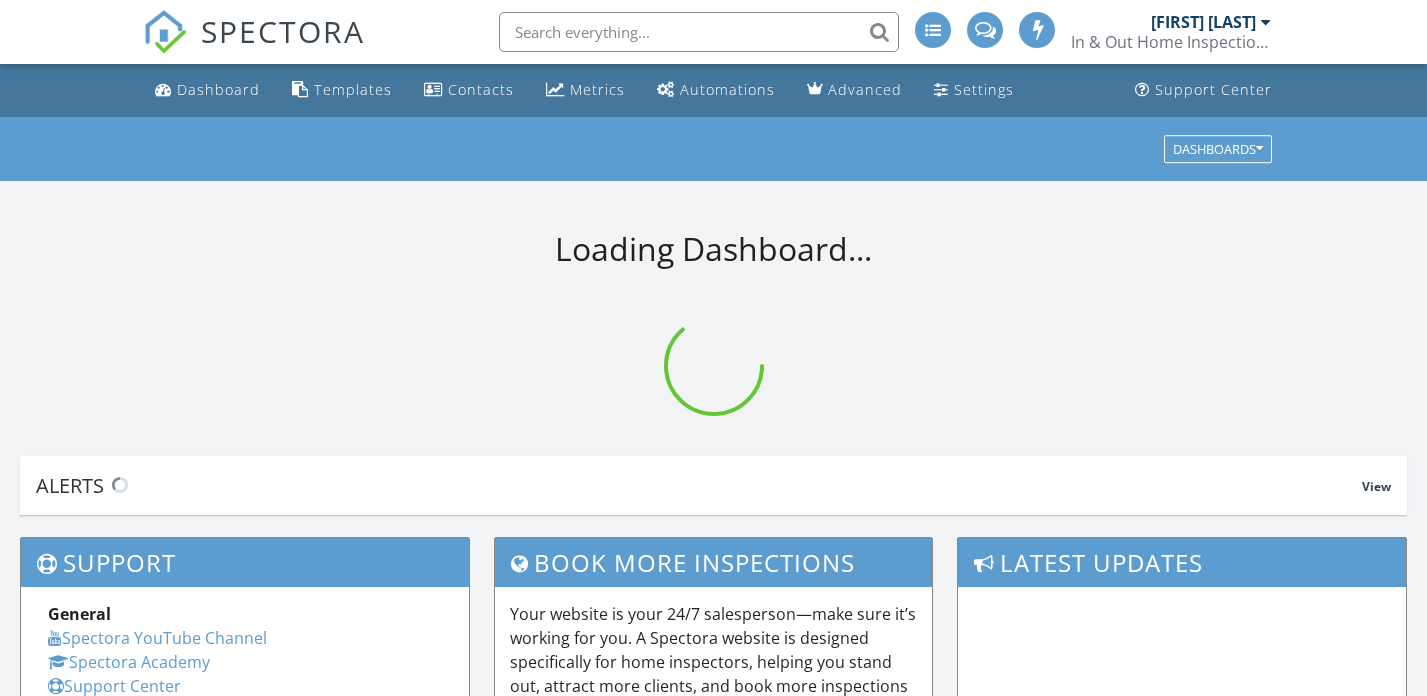 scroll, scrollTop: 0, scrollLeft: 0, axis: both 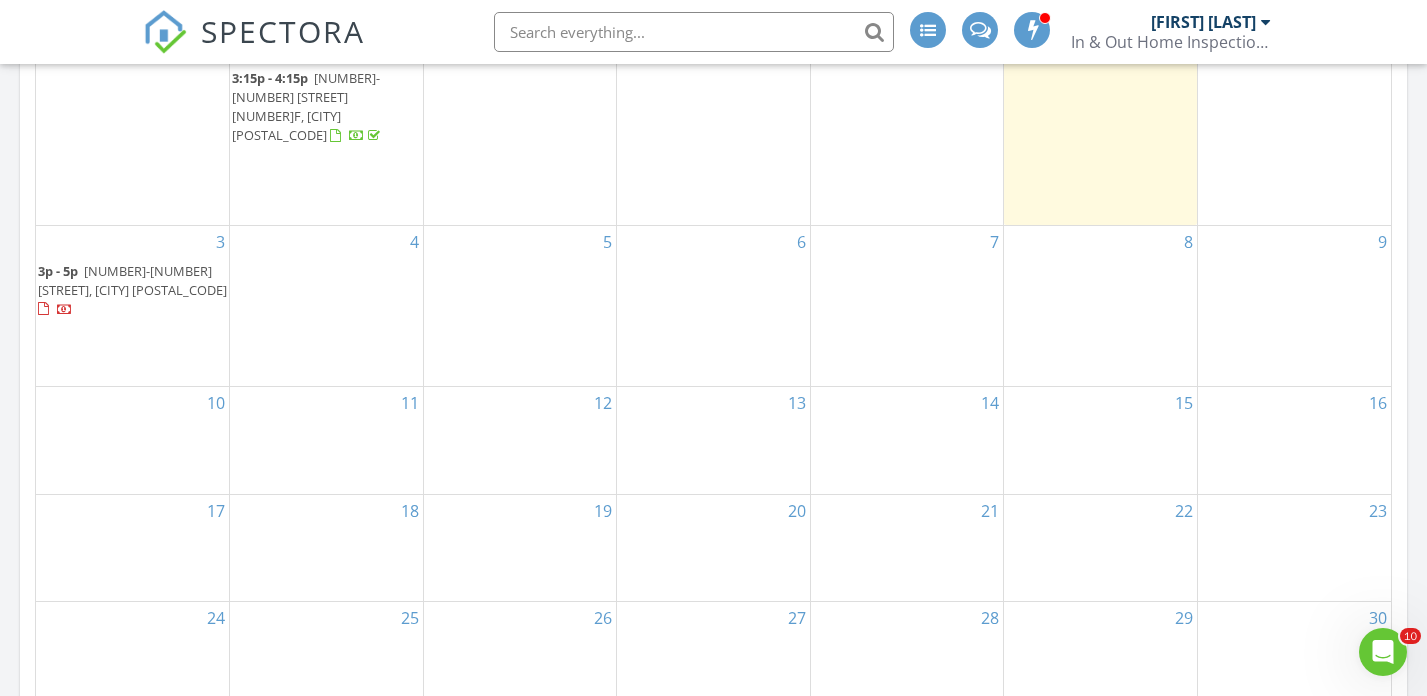 click on "[NUMBER]-[NUMBER] [STREET], [CITY] [POSTAL_CODE]" at bounding box center [132, 280] 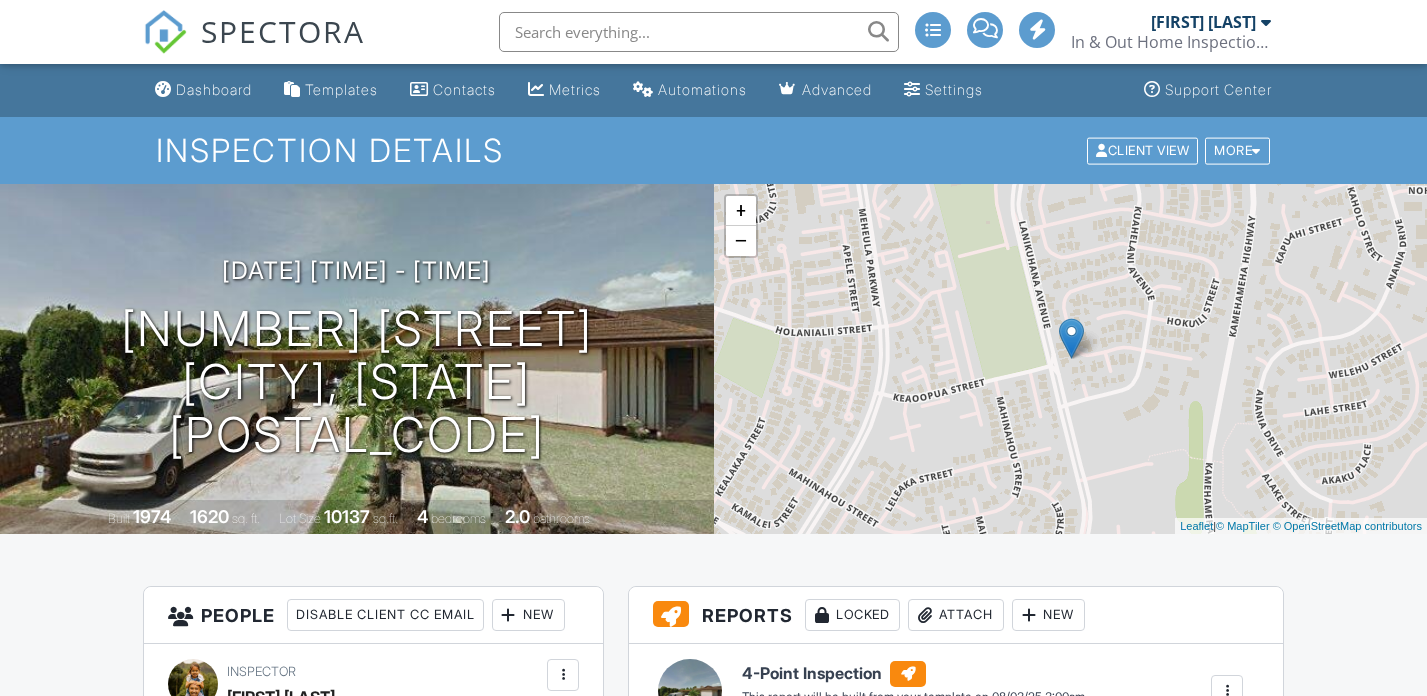 scroll, scrollTop: 0, scrollLeft: 0, axis: both 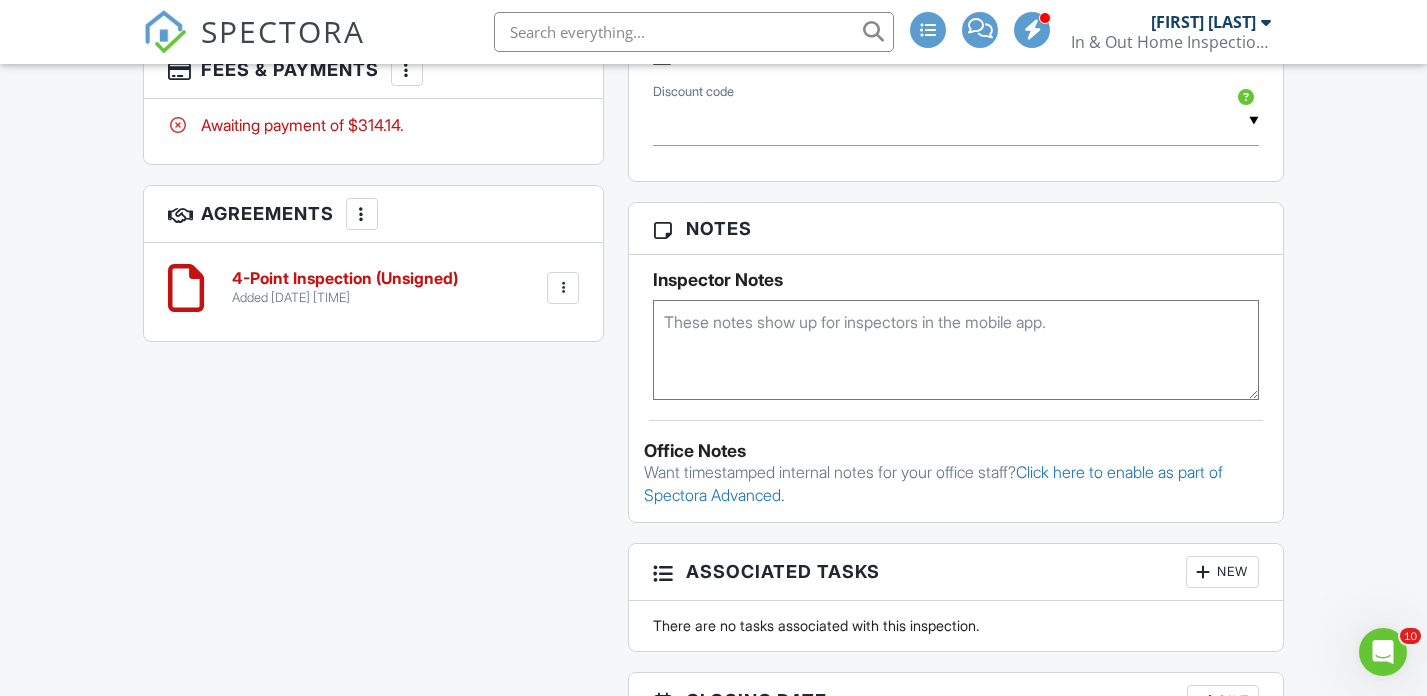 click on "4-Point Inspection
(Unsigned)" at bounding box center [345, 279] 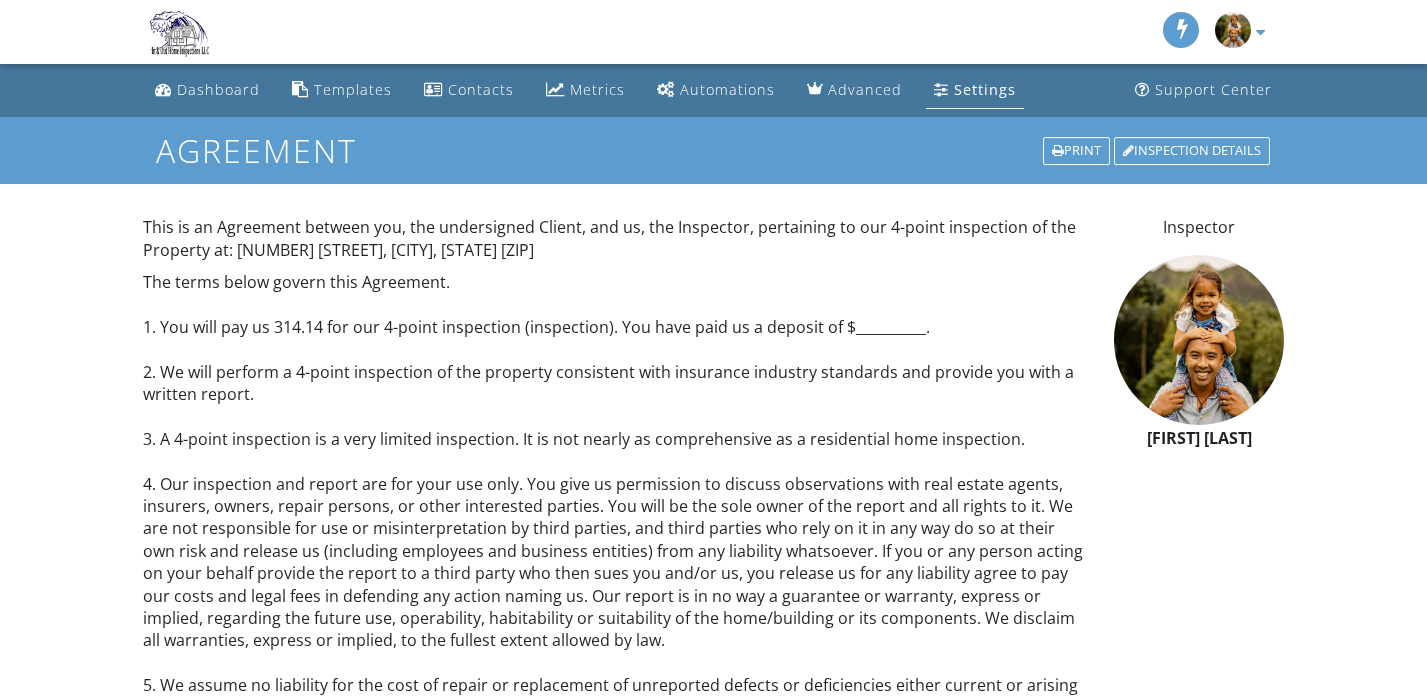 scroll, scrollTop: 0, scrollLeft: 0, axis: both 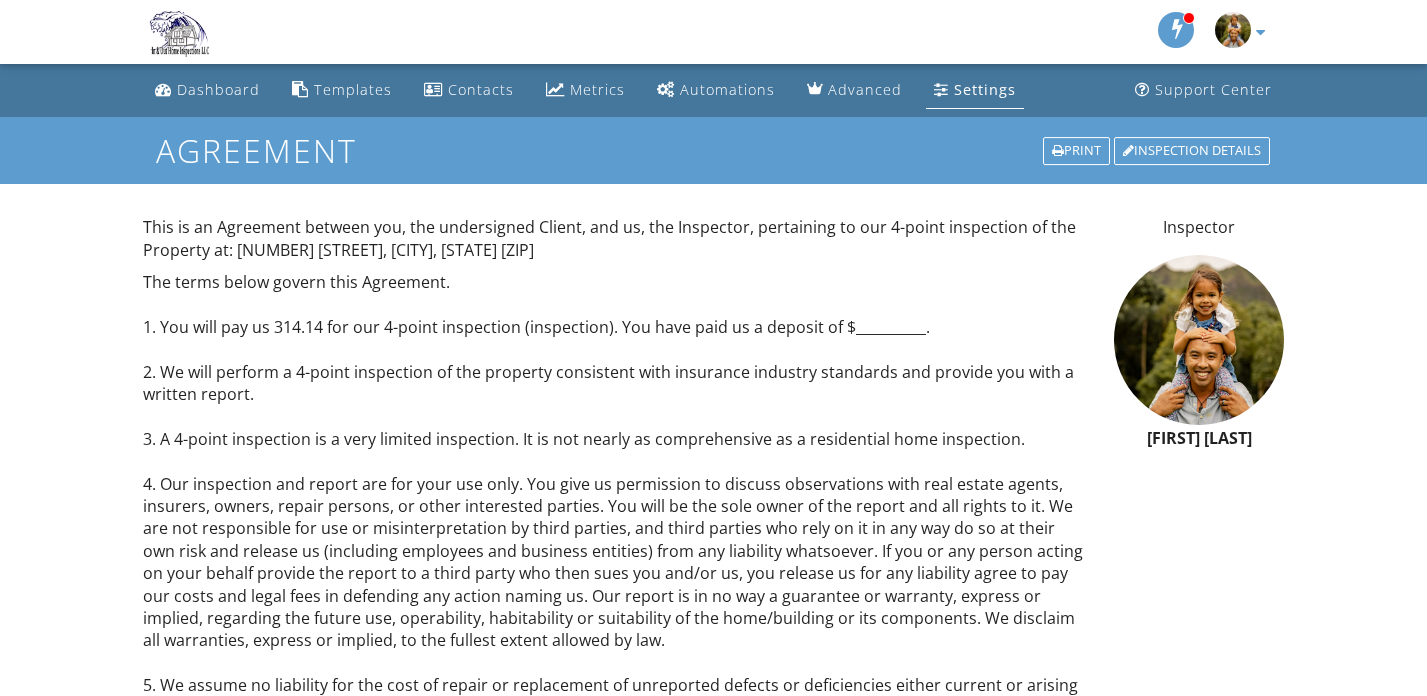 click on "The terms below govern this Agreement. 1. You will pay us 314.14 for our 4-point inspection (inspection). You have paid us a deposit of $__________. 2. We will perform a 4-point inspection of the property consistent with insurance industry standards and provide you with a written report. 3. A 4-point inspection is a very limited inspection. It is not nearly as comprehensive as a residential home inspection. 6. We do not perform engineering, architectural, plumbing, or any other job function requiring an occupational license in the jurisdiction where the property is located. If we hold a valid occupational license, we may inform you of this and you may hire us to perform additional functions. Any agreement for such additional services shall be in a separate writing. 11. If you request a re-inspection, the re-inspection is subject to the terms of this Agreement. 12. You may not assign this Agreement. I HAVE CAREFULLY READ THIS AGREEMENT. I AGREE TO IT AND ACKNOWLEDGE RECEIVING A COPY OF IT. CLIENT (Date)" at bounding box center (616, 1032) 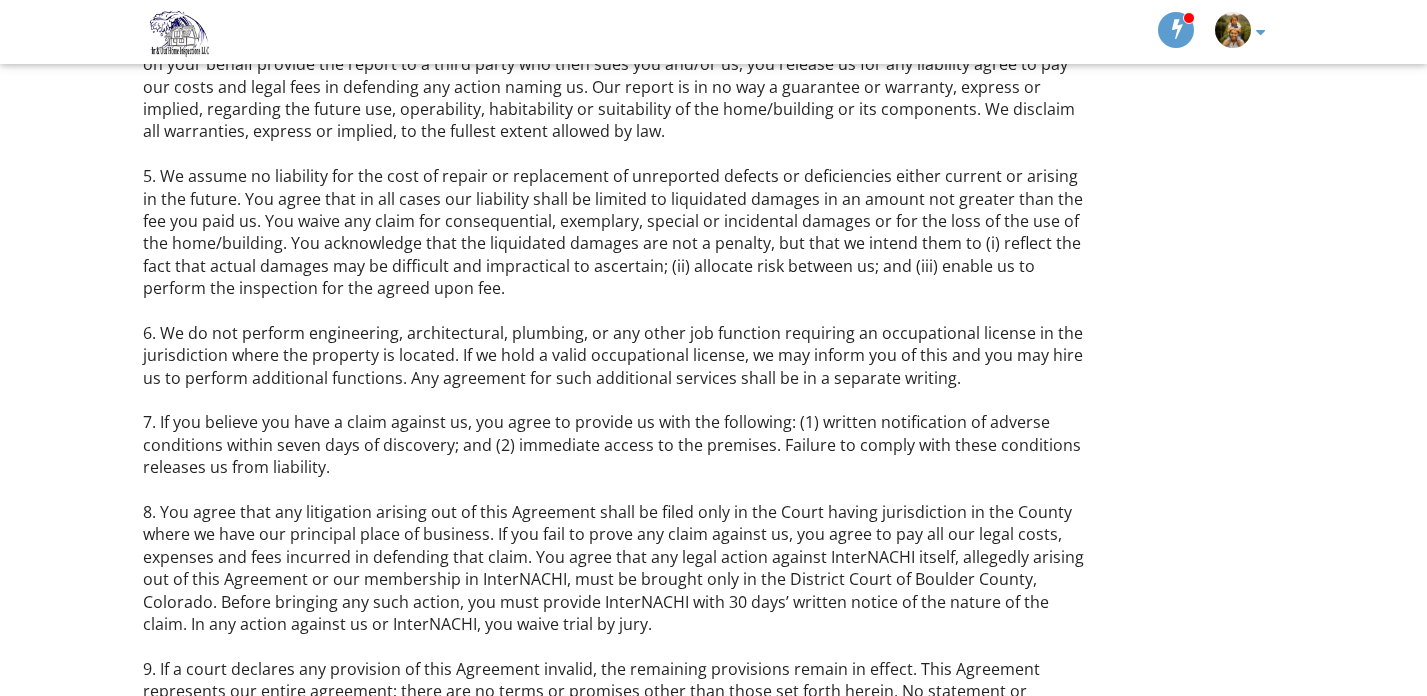 scroll, scrollTop: 516, scrollLeft: 0, axis: vertical 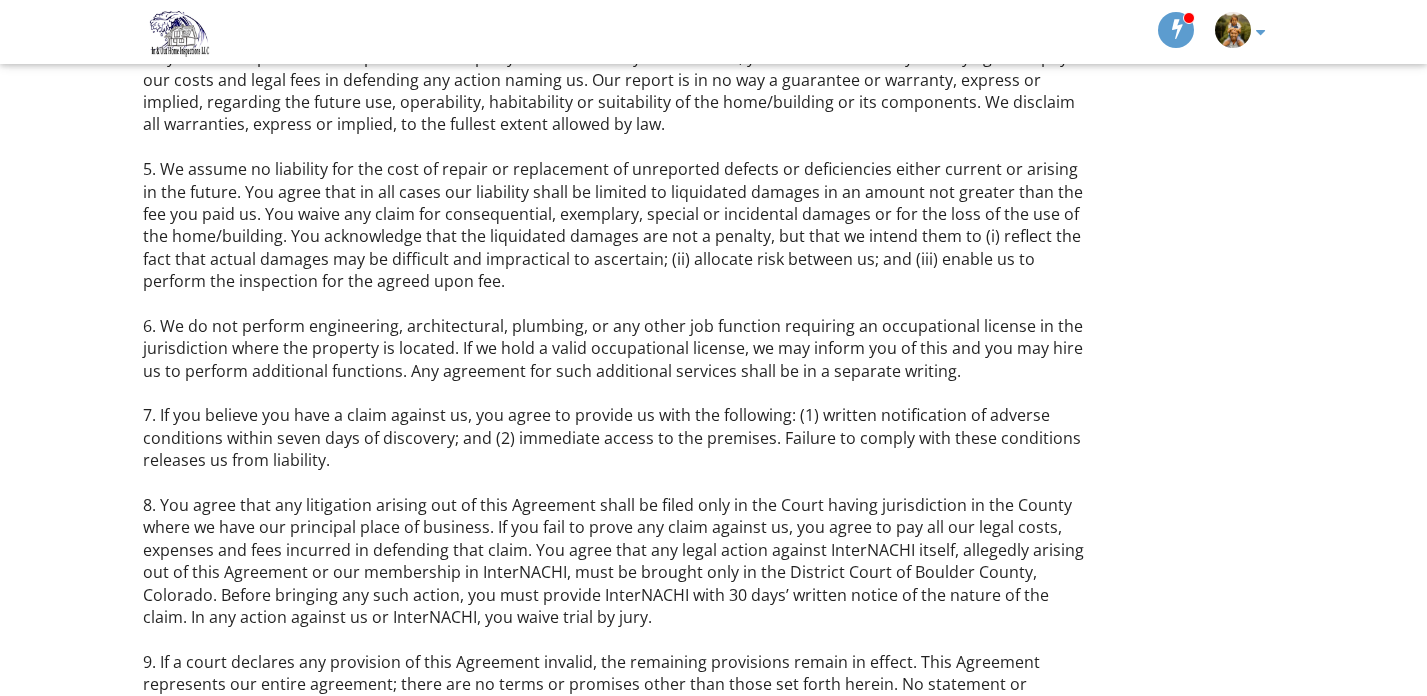 click on "[FIRST] [LAST]
Inspector
Dashboard
New Inspection
Inspections
Calendar
Template Editor
Contacts
Automation
Team
Metrics
Subscriptions
Payments
Profile
Settings
Resource Center
What's New
Sign Out" at bounding box center (714, 32) 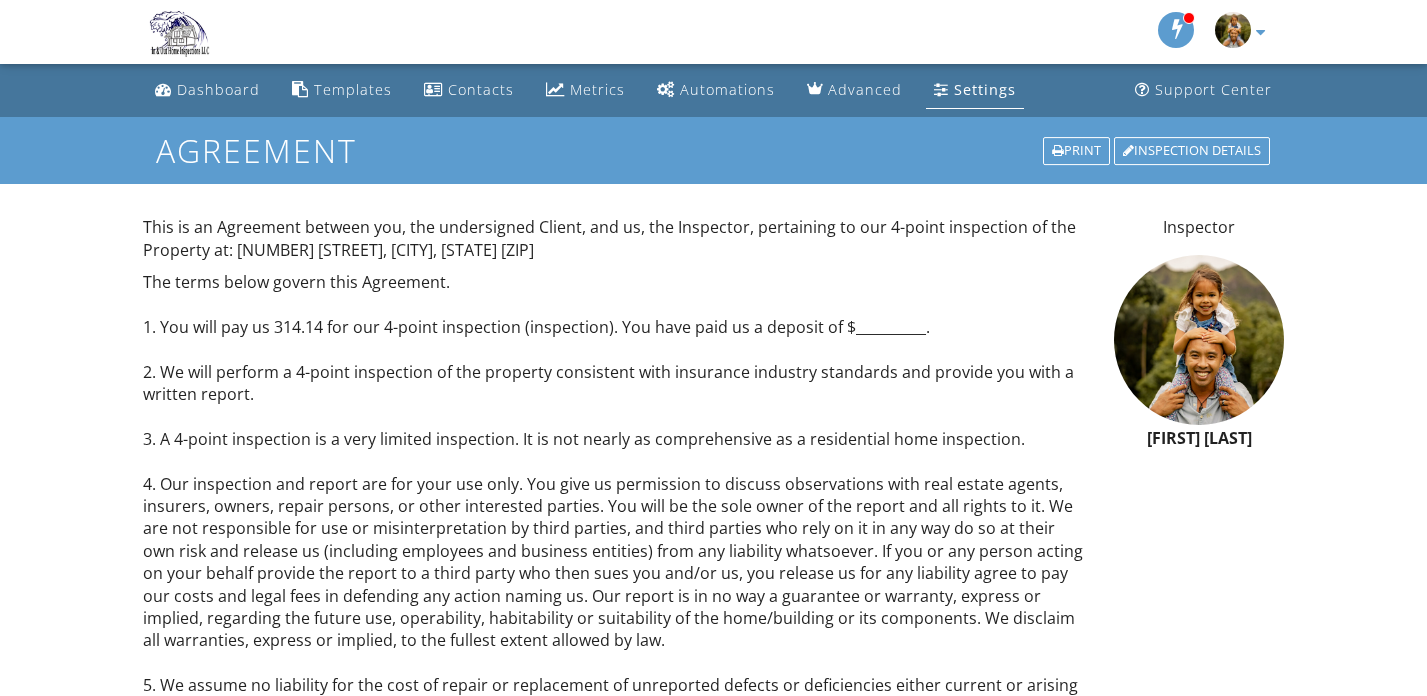 scroll, scrollTop: 0, scrollLeft: 0, axis: both 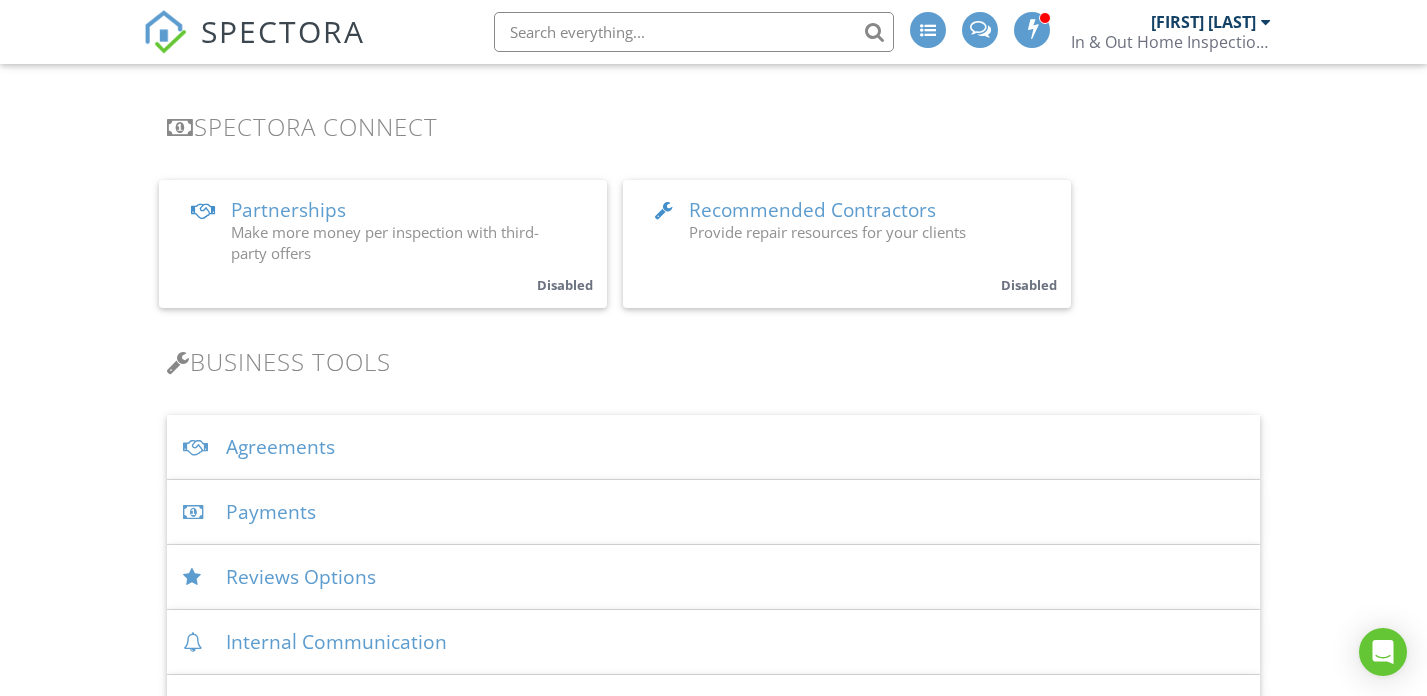 click on "Agreements" at bounding box center (714, 447) 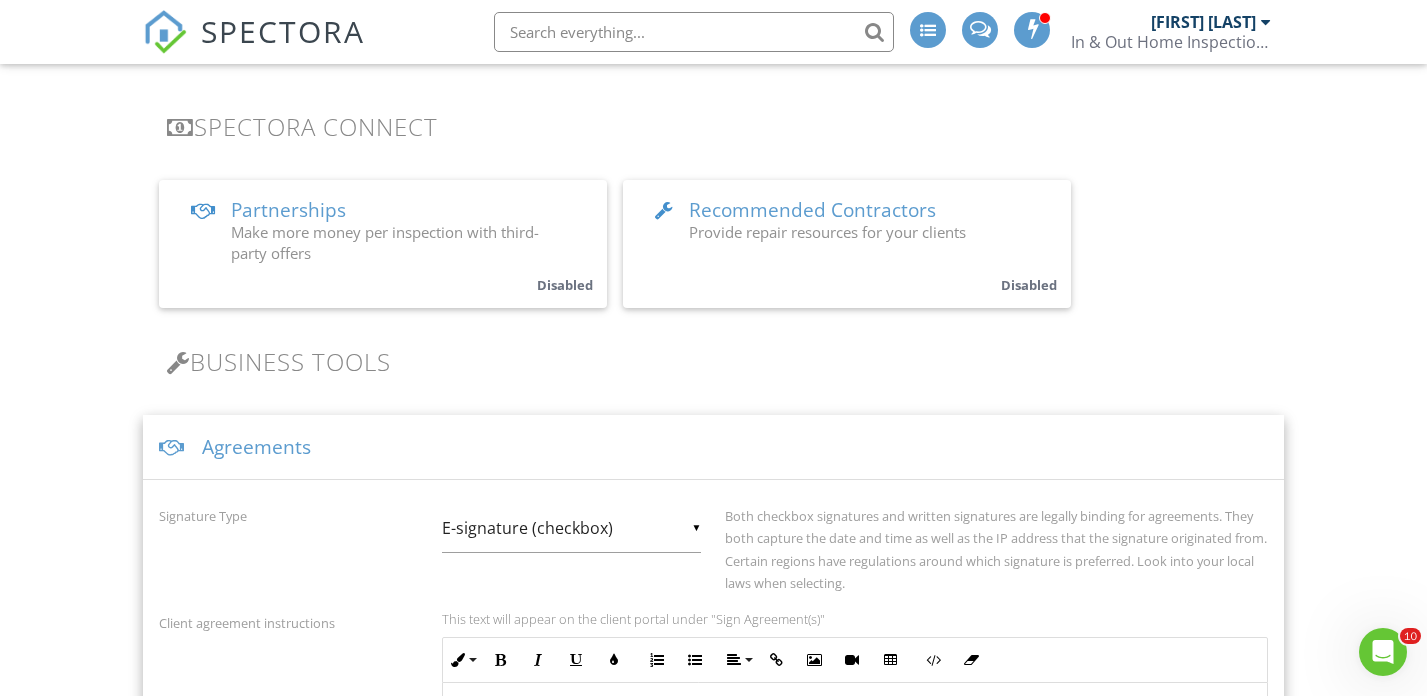 scroll, scrollTop: 0, scrollLeft: 0, axis: both 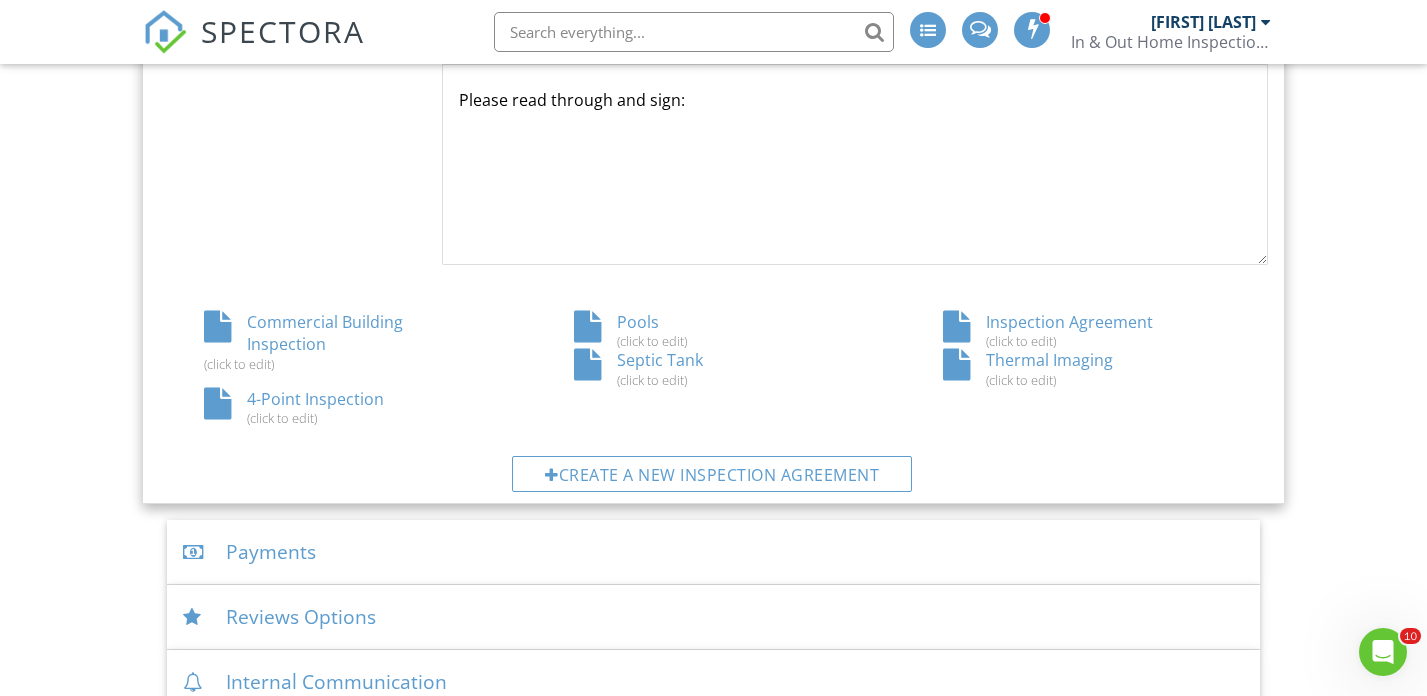 click on "4-Point Inspection
(click to edit)" at bounding box center (344, 407) 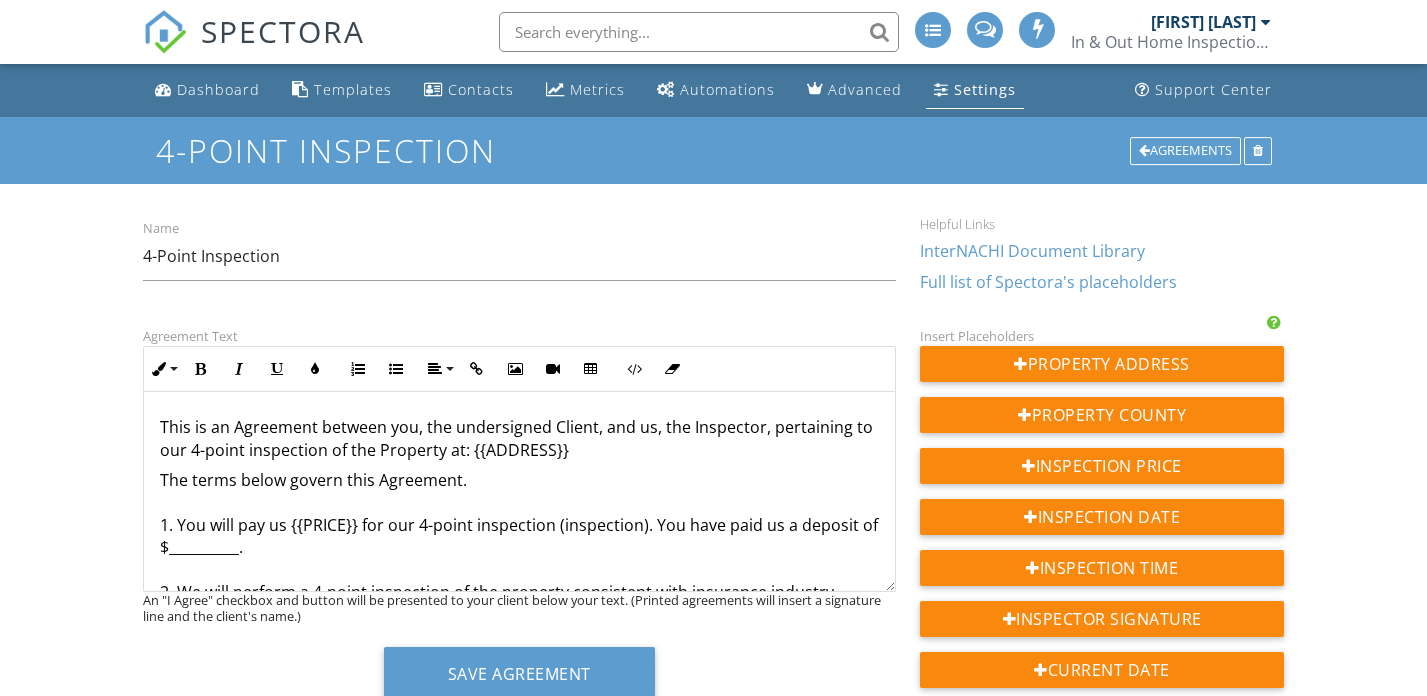 scroll, scrollTop: 0, scrollLeft: 0, axis: both 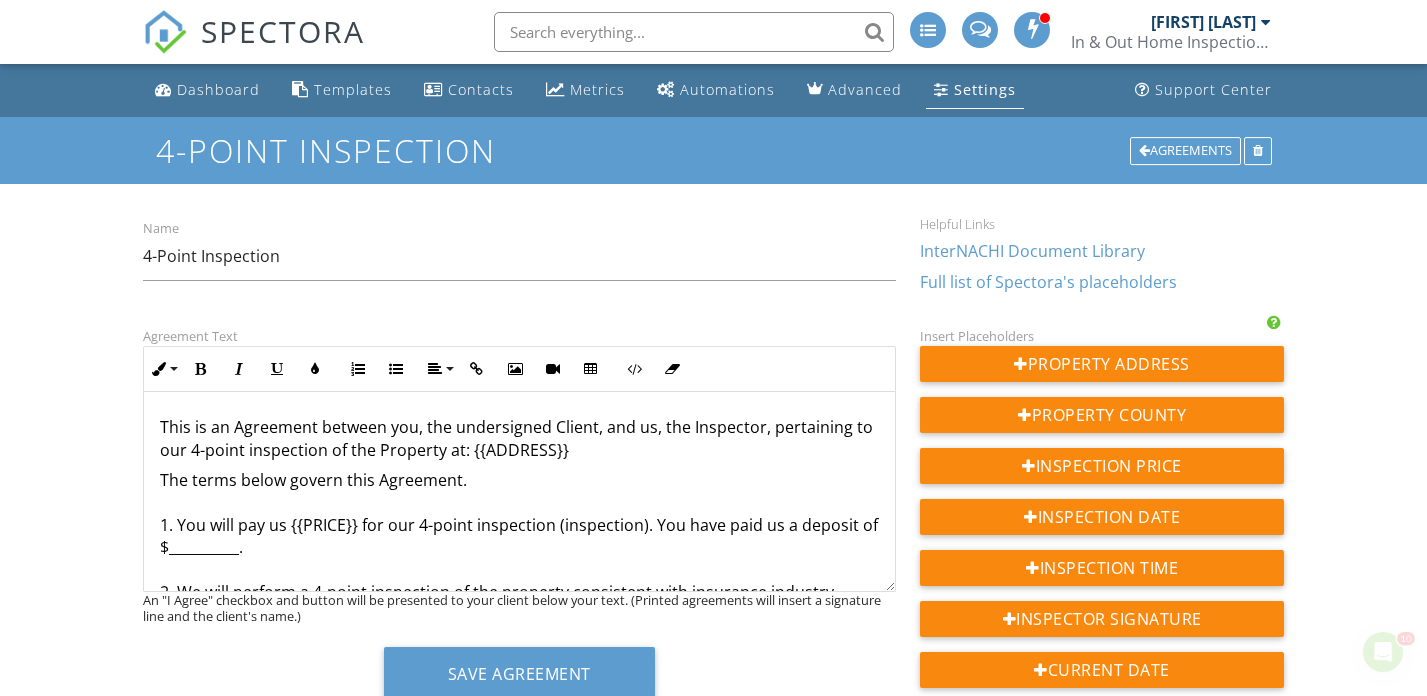 click on "The terms below govern this Agreement. 1. You will pay us {{PRICE}} for our 4-point inspection (inspection). You have paid us a deposit of $__________. 2. We will perform a 4-point inspection of the property consistent with insurance industry standards and provide you with a written report. 3. A 4-point inspection is a very limited inspection. It is not nearly as comprehensive as a residential home inspection. 6. We do not perform engineering, architectural, plumbing, or any other job function requiring an occupational license in the jurisdiction where the property is located. If we hold a valid occupational license, we may inform you of this and you may hire us to perform additional functions. Any agreement for such additional services shall be in a separate writing. 11. If you request a re-inspection, the re-inspection is subject to the terms of this Agreement. 12. You may not assign this Agreement. I HAVE CAREFULLY READ THIS AGREEMENT. I AGREE TO IT AND ACKNOWLEDGE RECEIVING A COPY OF IT. CLIENT (Date)" at bounding box center (519, 1398) 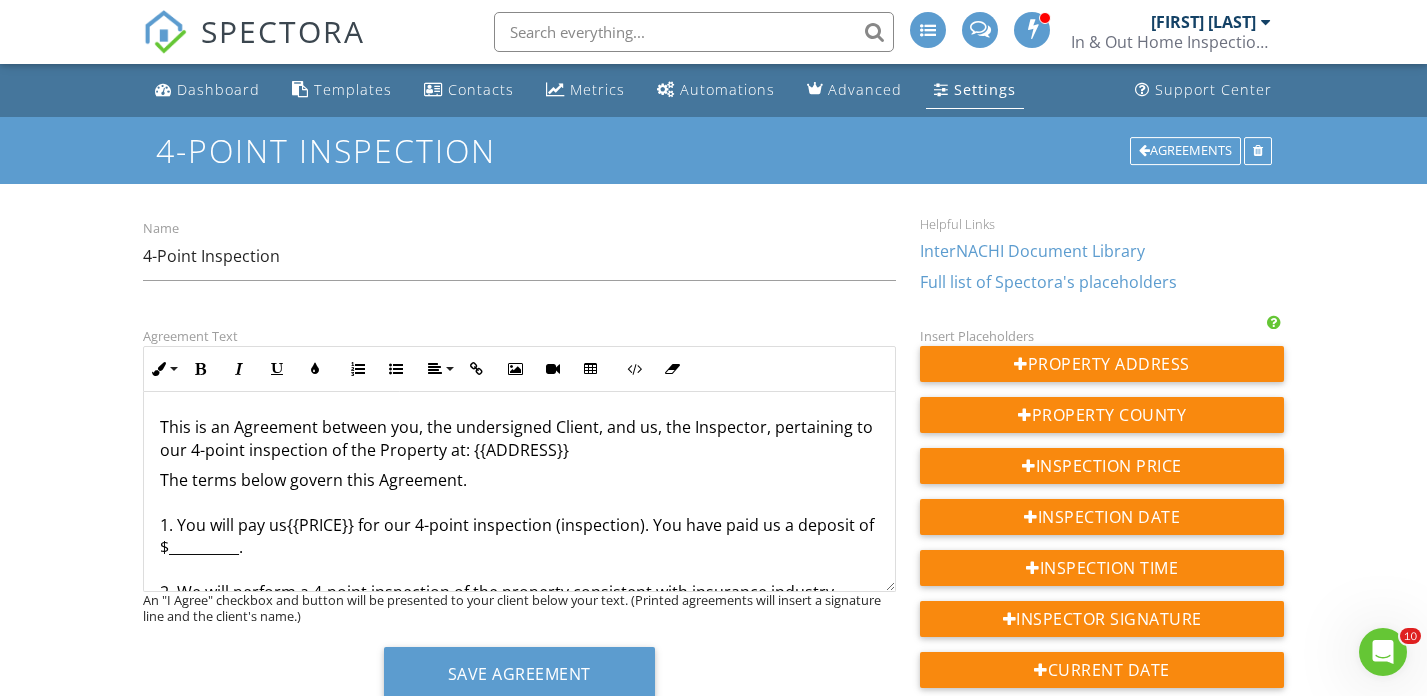 click on "The terms below govern this Agreement. 1. You will pay us  ​ ​ {{PRICE}} for our 4-point inspection (inspection). You have paid us a deposit of $__________. 2. We will perform a 4-point inspection of the property consistent with insurance industry standards and provide you with a written report. 3. A 4-point inspection is a very limited inspection. It is not nearly as comprehensive as a residential home inspection. 6. We do not perform engineering, architectural, plumbing, or any other job function requiring an occupational license in the jurisdiction where the property is located. If we hold a valid occupational license, we may inform you of this and you may hire us to perform additional functions. Any agreement for such additional services shall be in a separate writing. 11. If you request a re-inspection, the re-inspection is subject to the terms of this Agreement. 12. You may not assign this Agreement. I HAVE CAREFULLY READ THIS AGREEMENT. I AGREE TO IT AND ACKNOWLEDGE RECEIVING A COPY OF IT." at bounding box center [519, 1398] 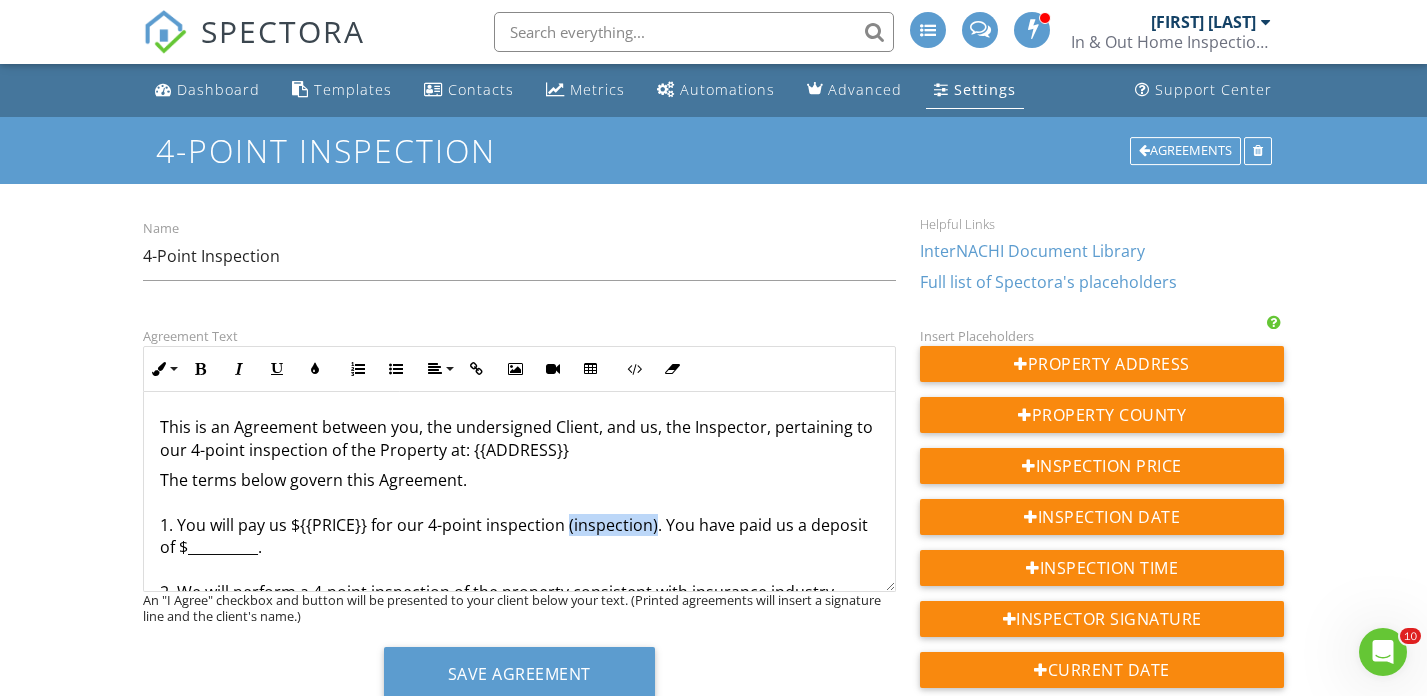 drag, startPoint x: 654, startPoint y: 528, endPoint x: 567, endPoint y: 527, distance: 87.005745 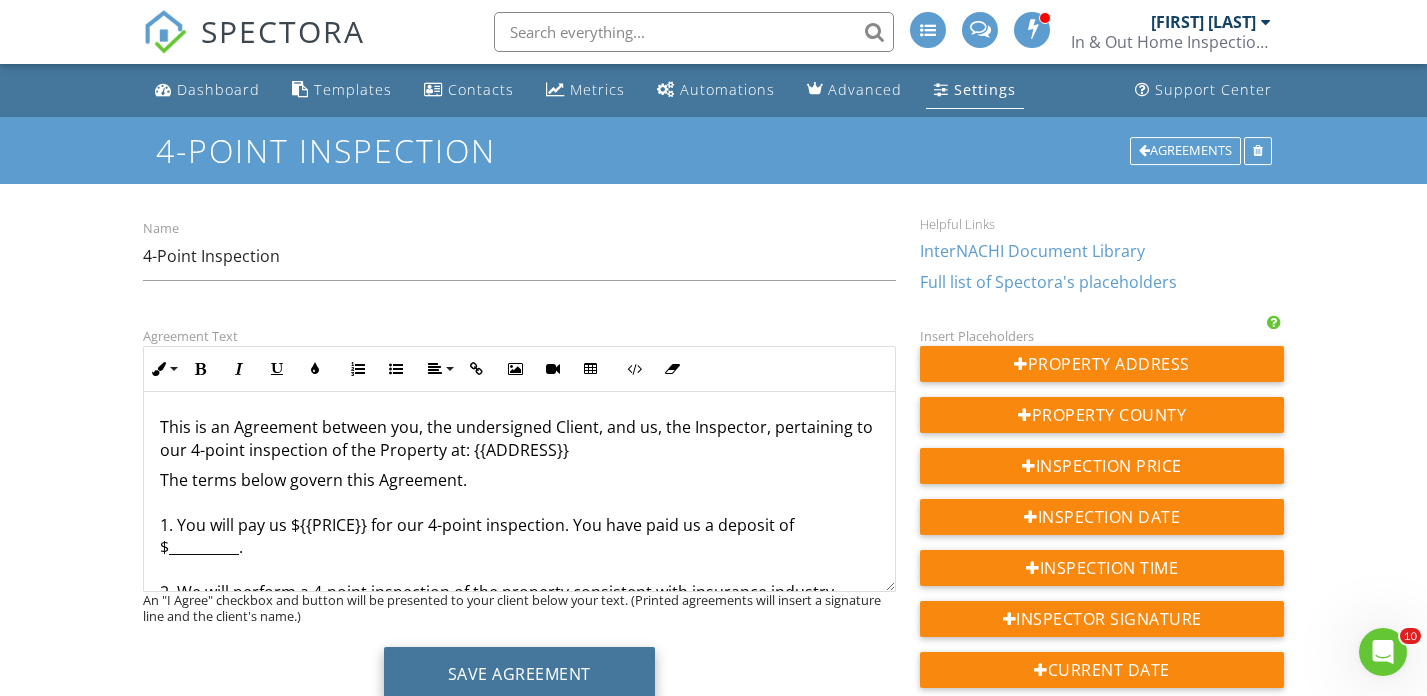 click on "Save Agreement" at bounding box center [519, 674] 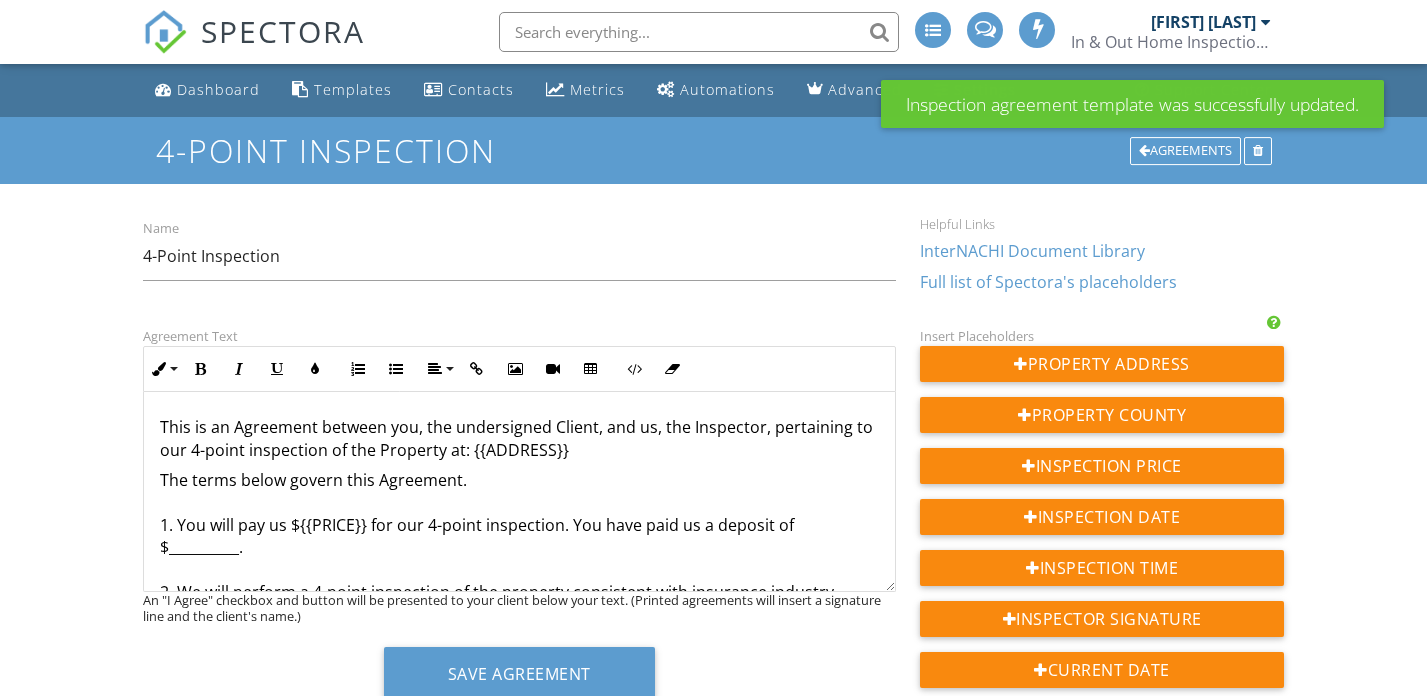scroll, scrollTop: 0, scrollLeft: 0, axis: both 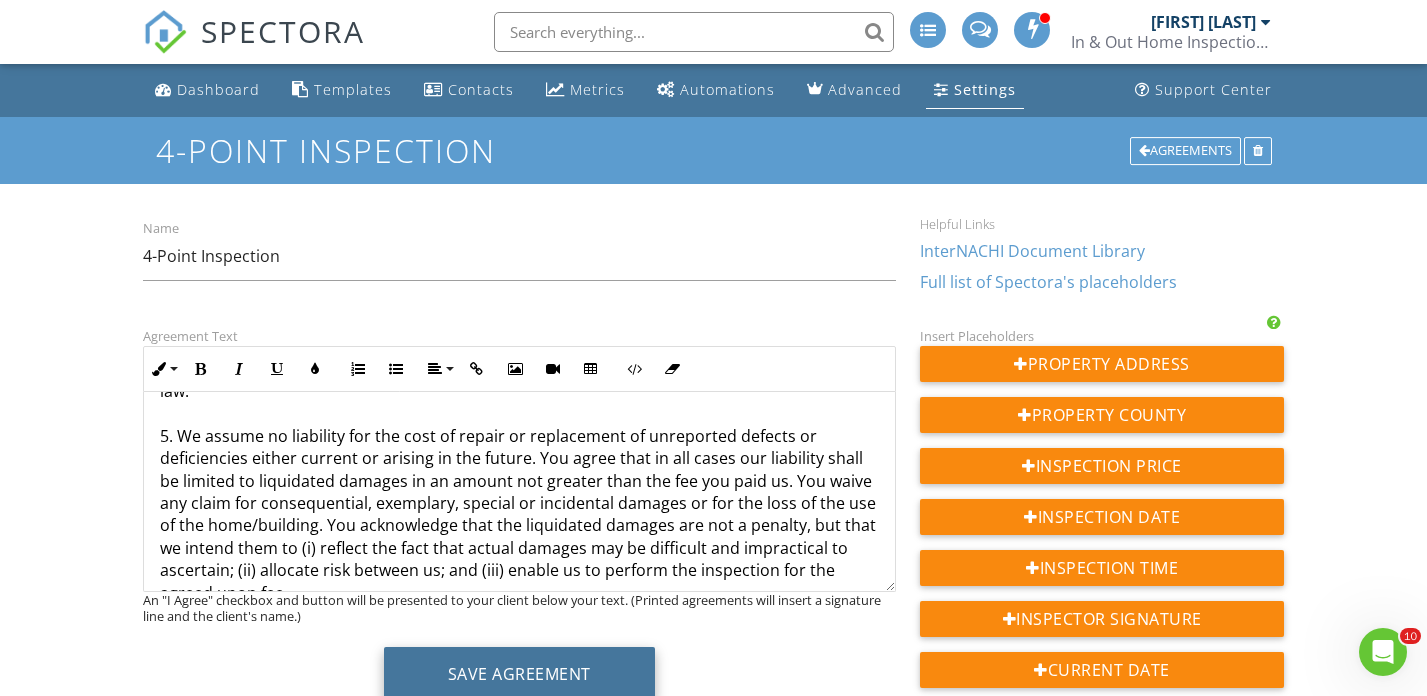 click on "Save Agreement" at bounding box center (519, 674) 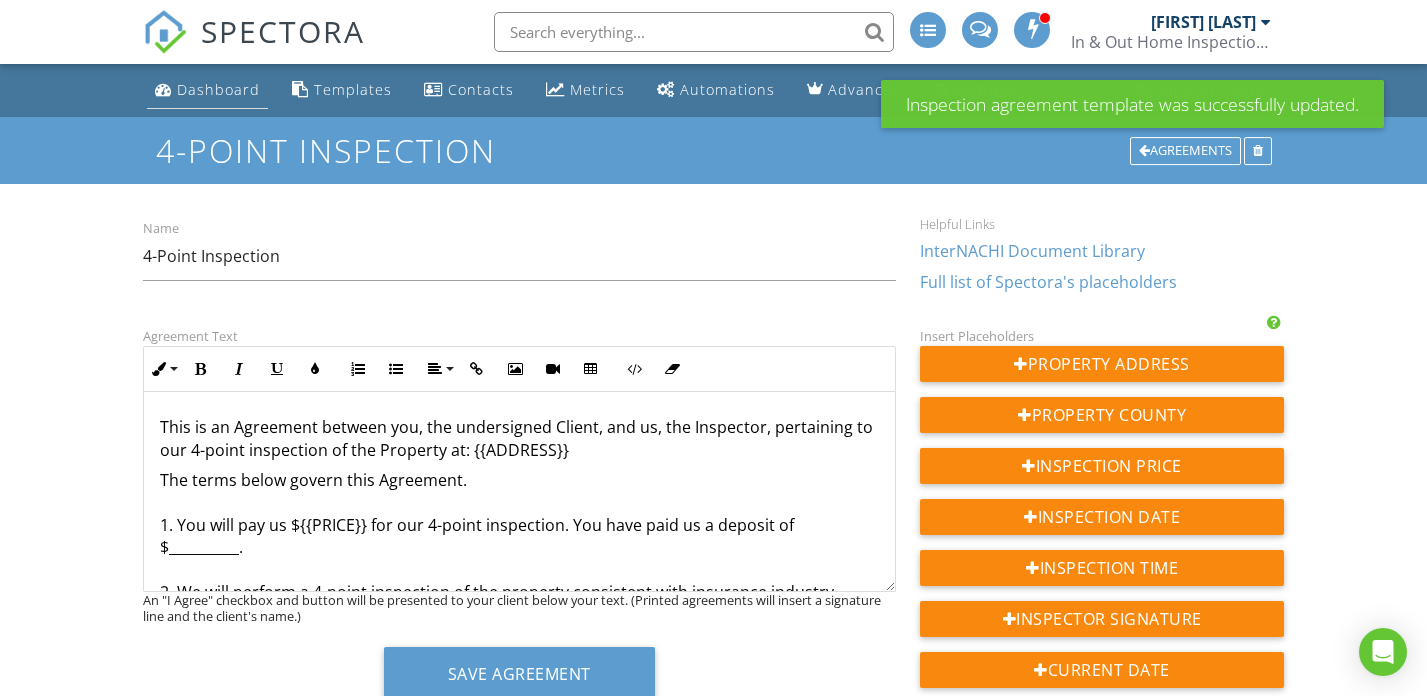 scroll, scrollTop: 0, scrollLeft: 0, axis: both 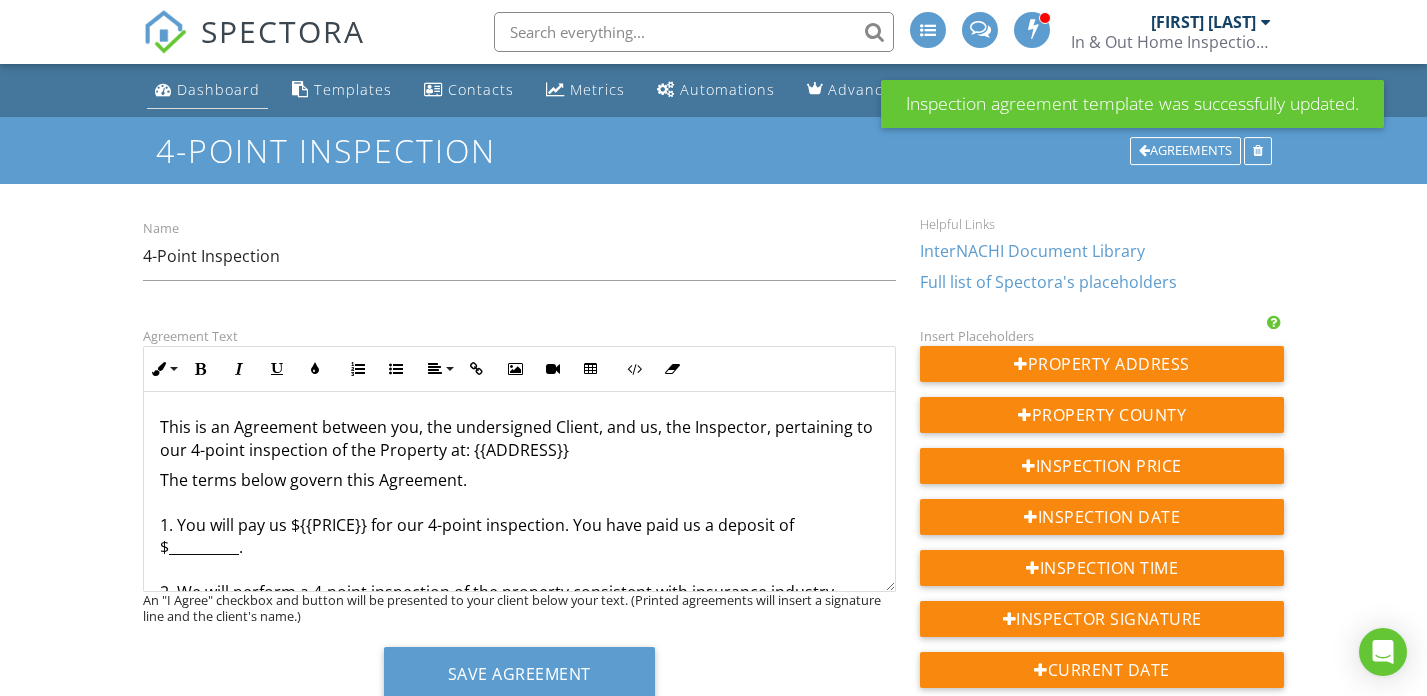 click on "Dashboard" at bounding box center (218, 89) 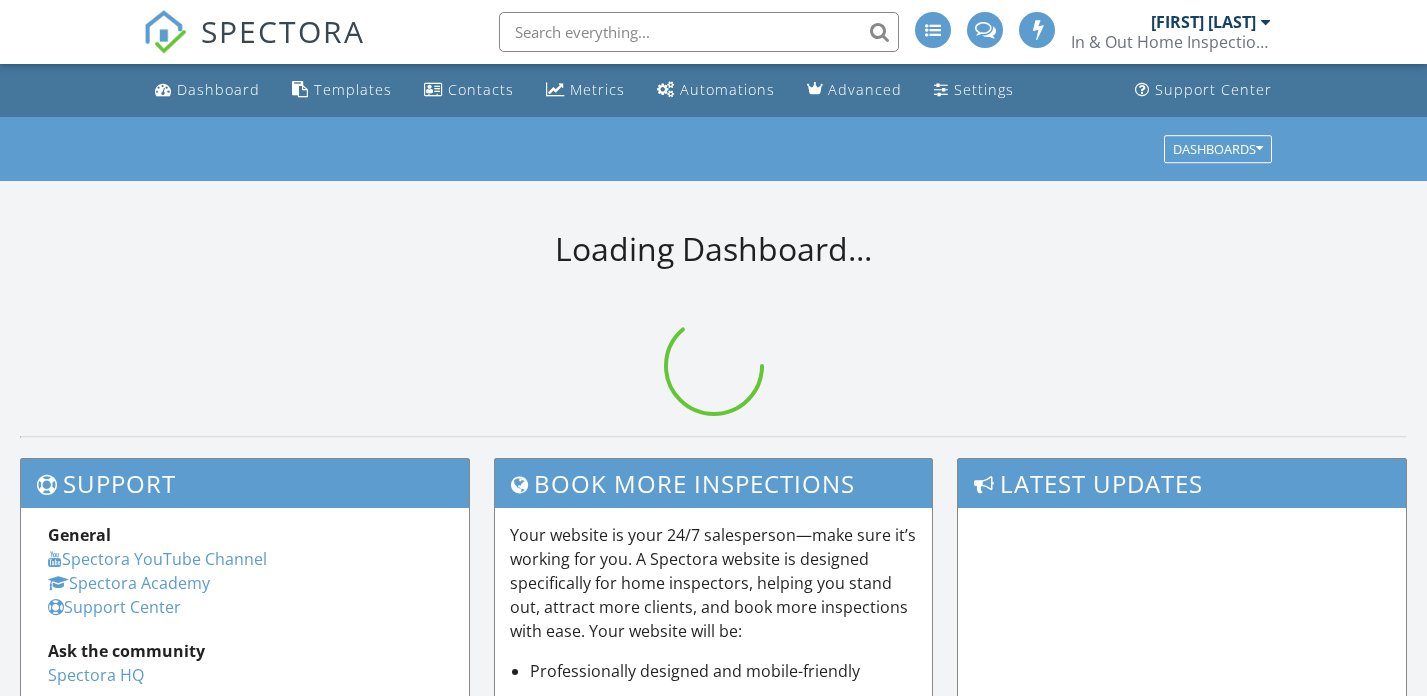 scroll, scrollTop: 0, scrollLeft: 0, axis: both 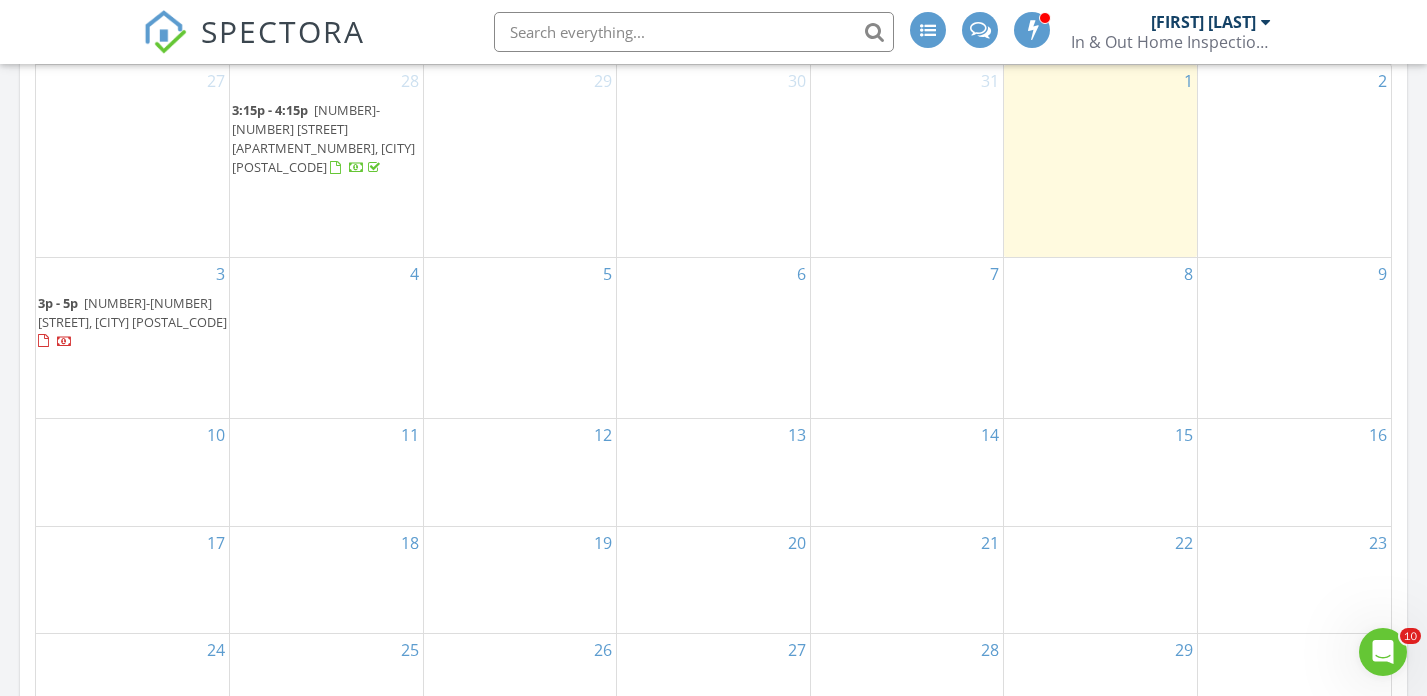 click on "[NUMBER]-[NUMBER] [STREET], [CITY] [POSTAL_CODE]" at bounding box center (132, 312) 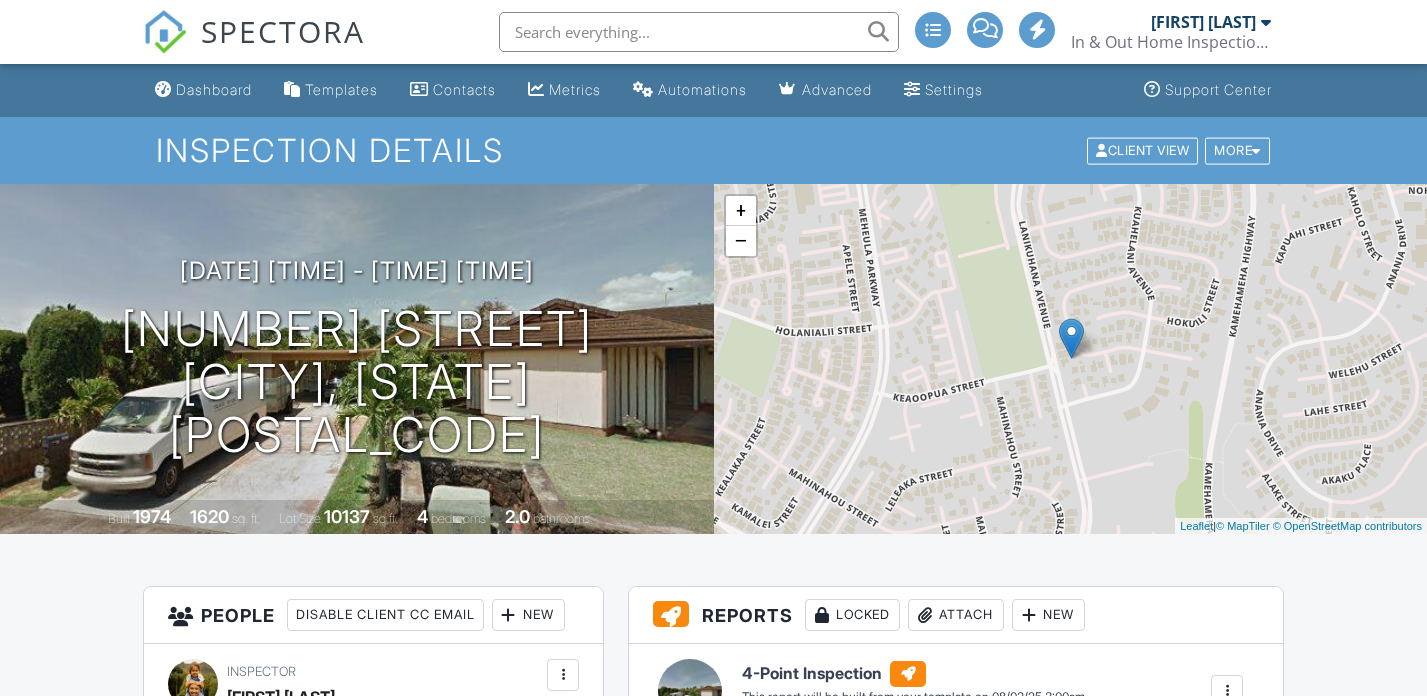 scroll, scrollTop: 937, scrollLeft: 0, axis: vertical 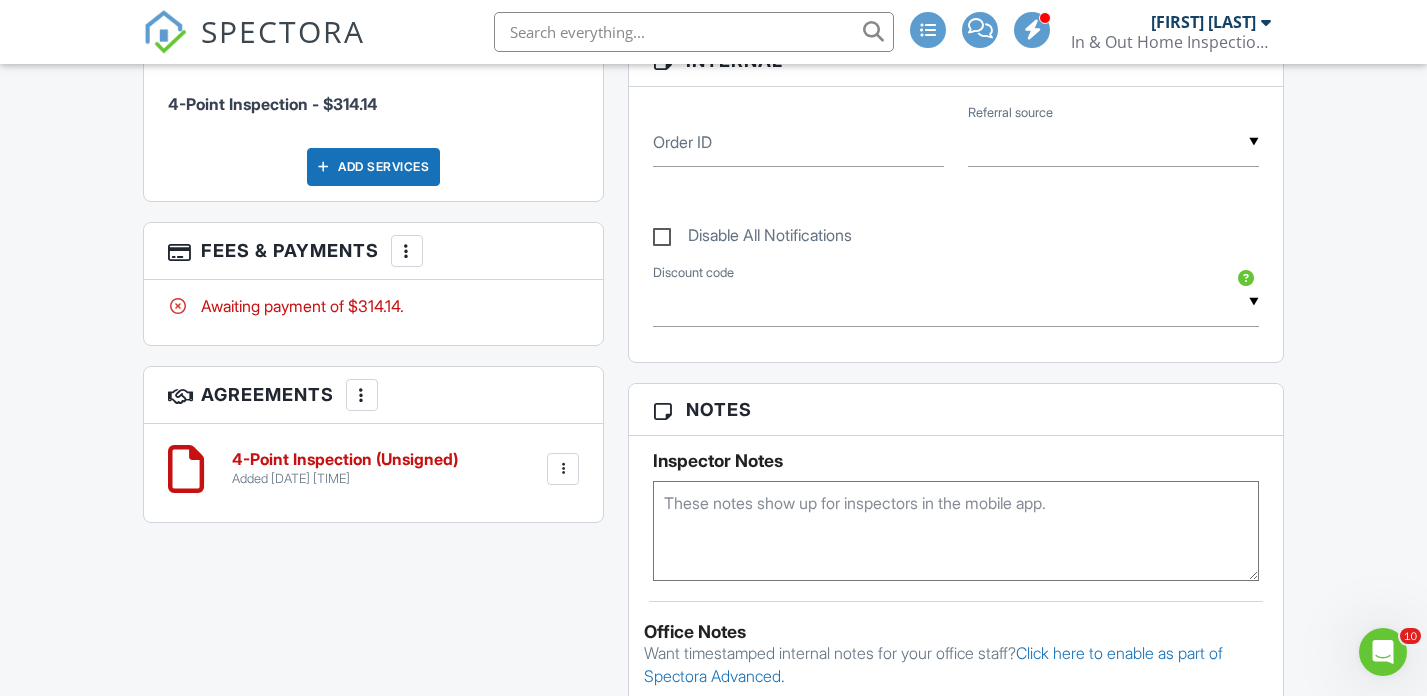 click on "4-Point Inspection
(Unsigned)" at bounding box center (345, 460) 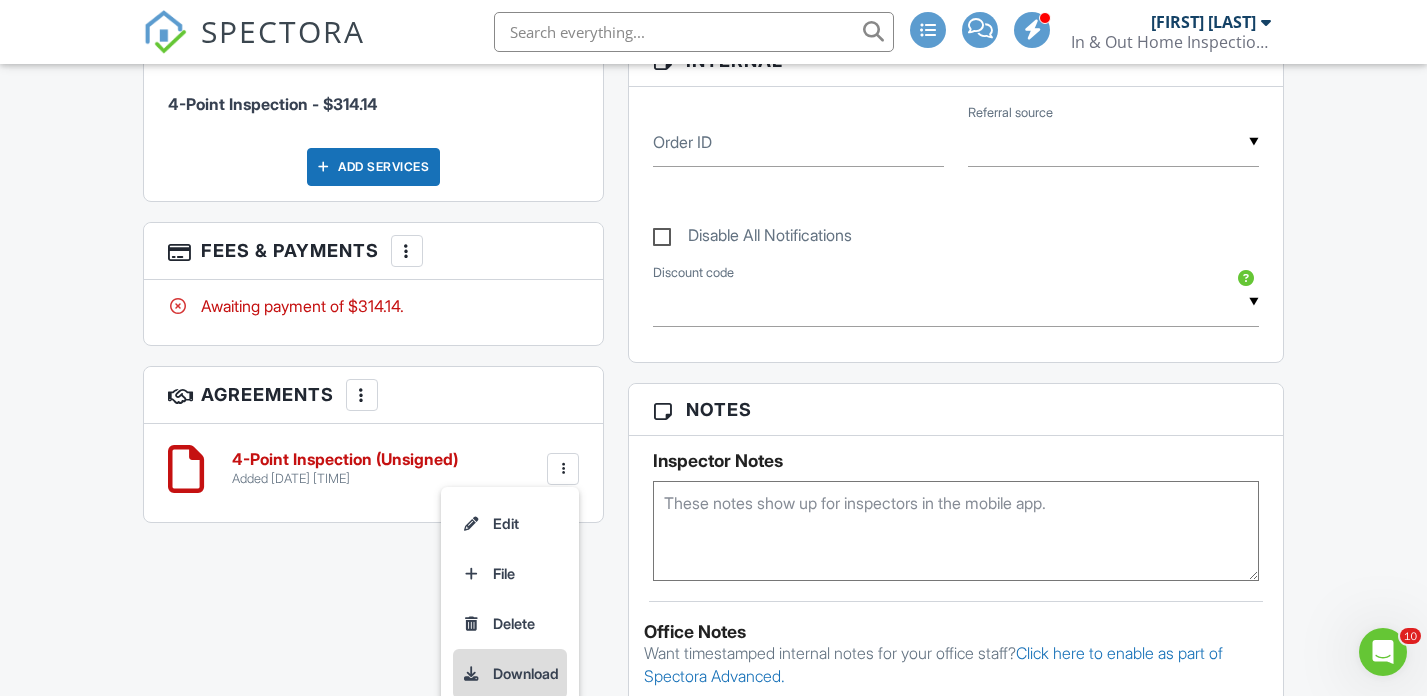 click on "Download" at bounding box center (510, 674) 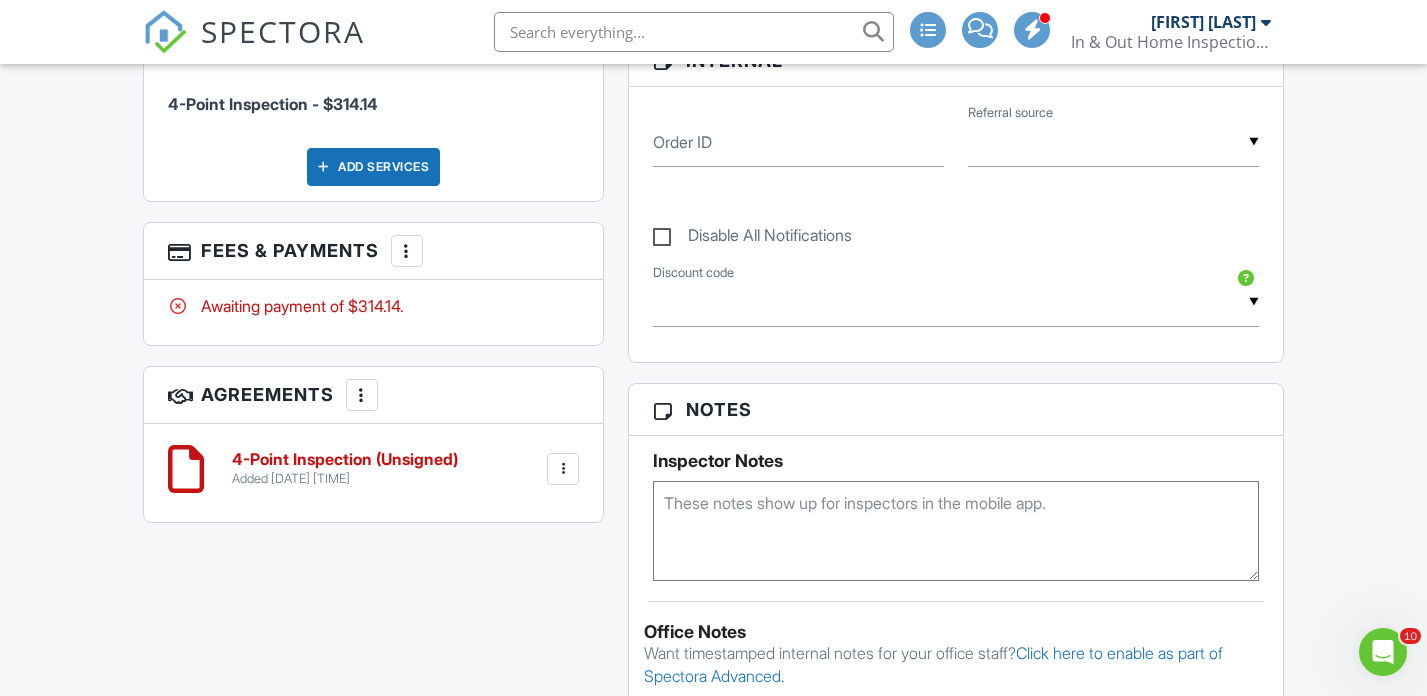 click at bounding box center [563, 469] 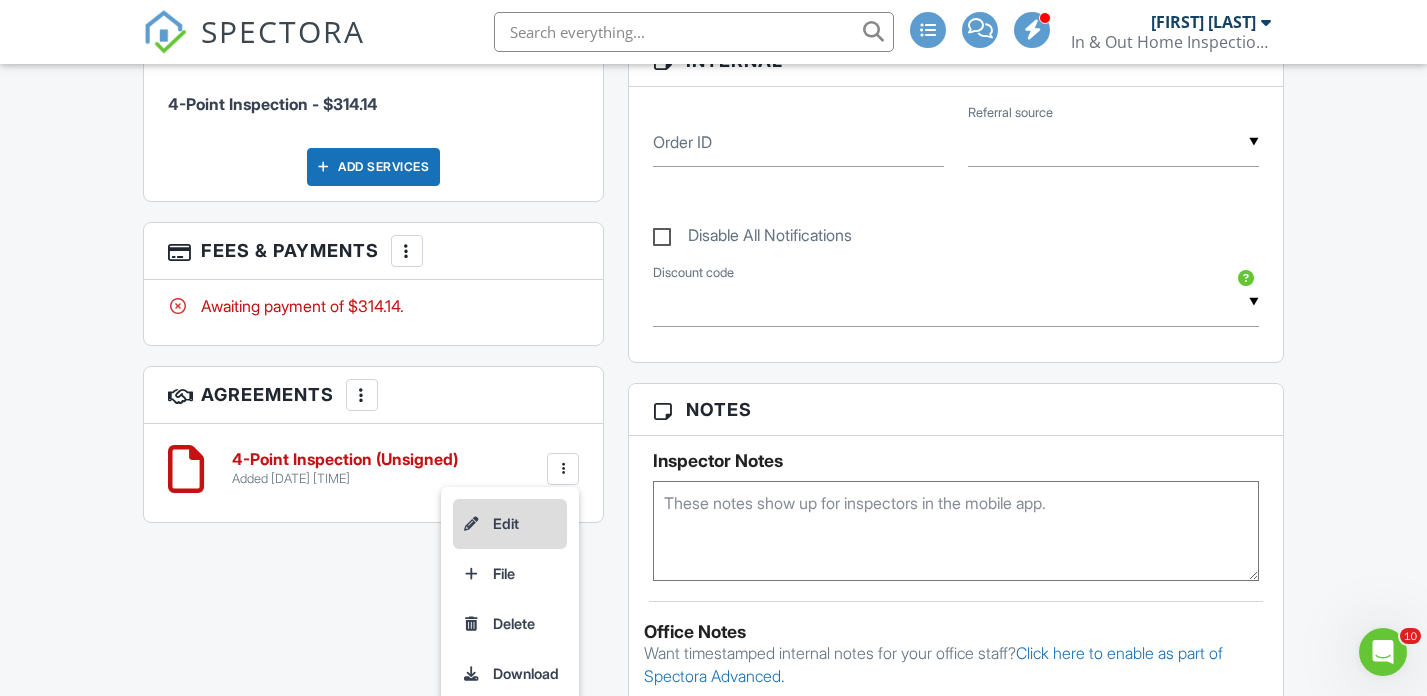 click on "Edit" at bounding box center [510, 524] 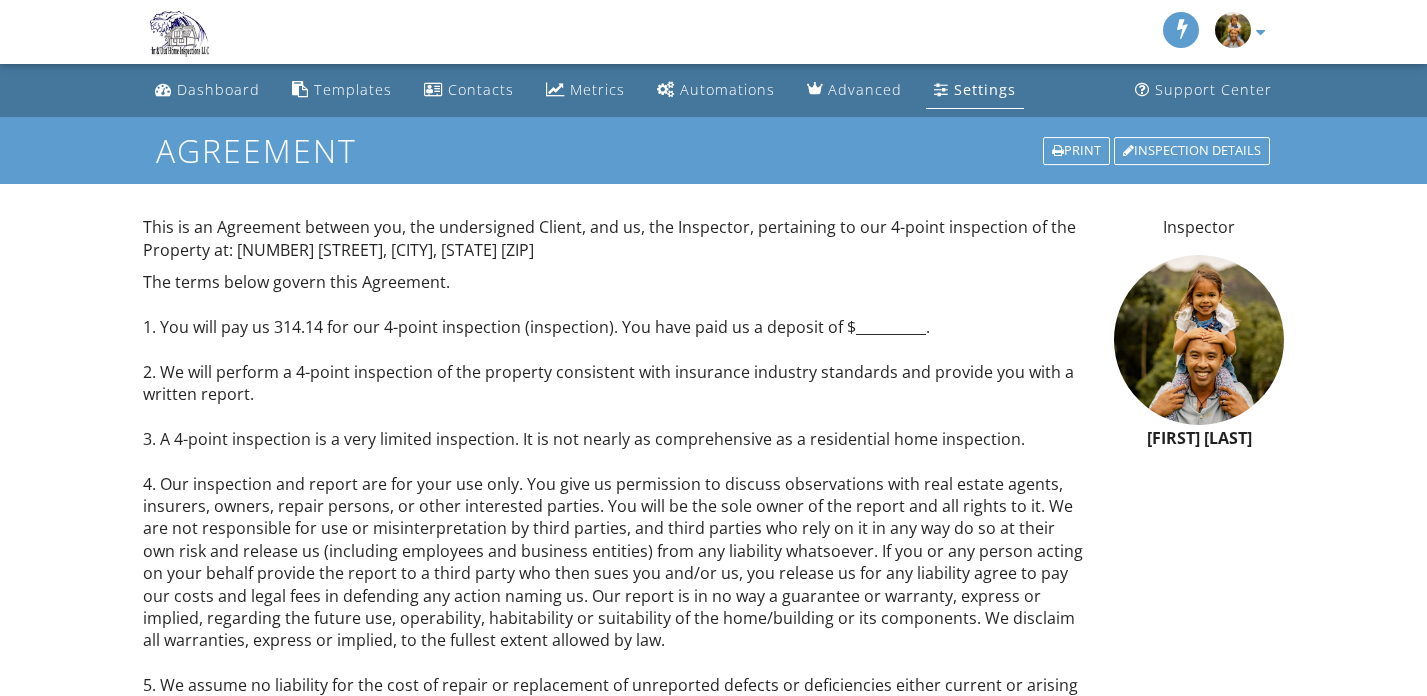 scroll, scrollTop: 0, scrollLeft: 0, axis: both 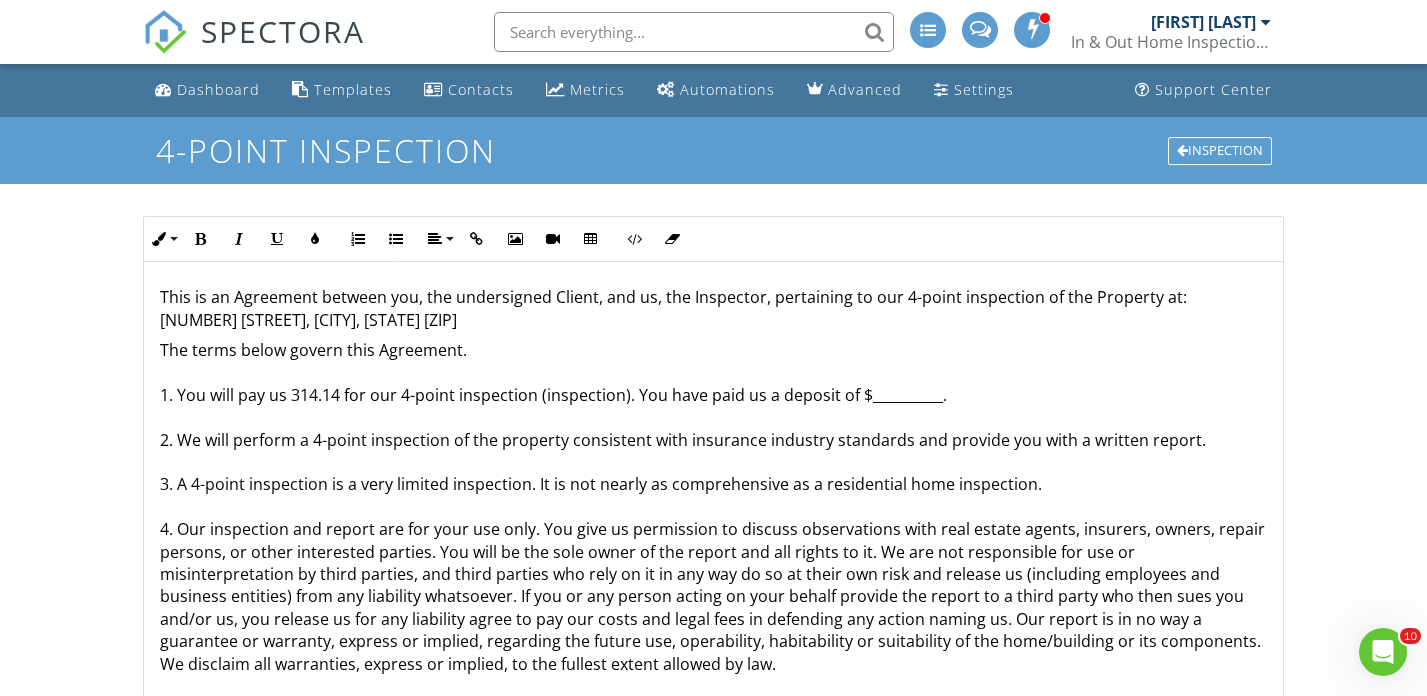 click on "The terms below govern this Agreement. 1. You will pay us 314.14 for our 4-point inspection (inspection). You have paid us a deposit of $__________. 2. We will perform a 4-point inspection of the property consistent with insurance industry standards and provide you with a written report. 3. A 4-point inspection is a very limited inspection. It is not nearly as comprehensive as a residential home inspection. 6. We do not perform engineering, architectural, plumbing, or any other job function requiring an occupational license in the jurisdiction where the property is located. If we hold a valid occupational license, we may inform you of this and you may hire us to perform additional functions. Any agreement for such additional services shall be in a separate writing. 11. If you request a re-inspection, the re-inspection is subject to the terms of this Agreement. 12. You may not assign this Agreement. I HAVE CAREFULLY READ THIS AGREEMENT. I AGREE TO IT AND ACKNOWLEDGE RECEIVING A COPY OF IT. CLIENT (Date)" at bounding box center [714, 1010] 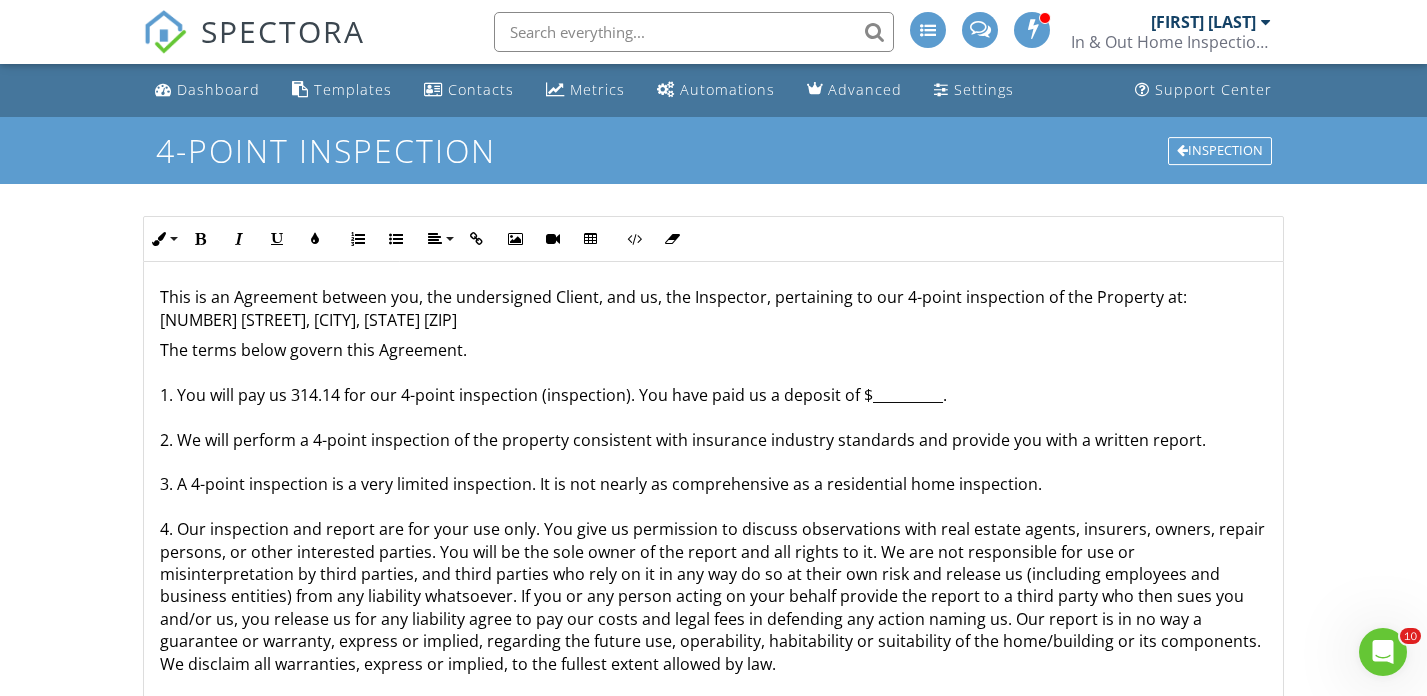 type 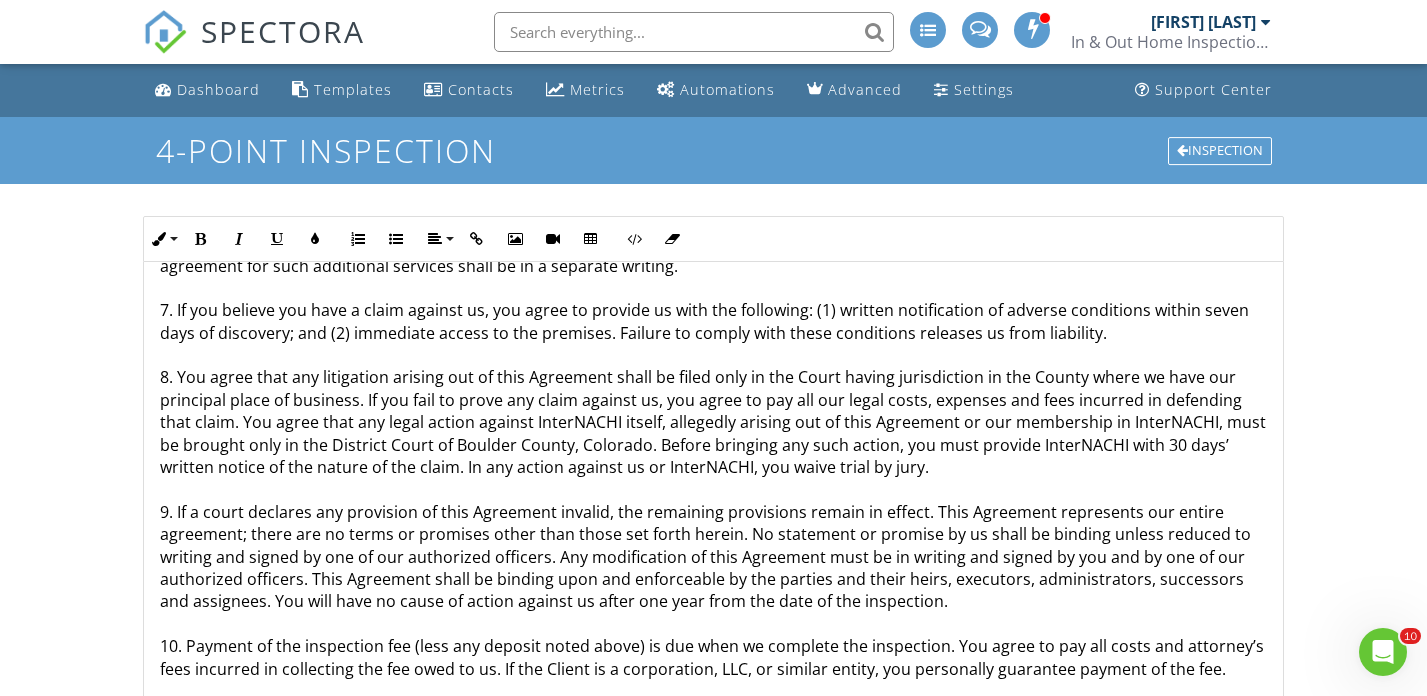 scroll, scrollTop: 621, scrollLeft: 0, axis: vertical 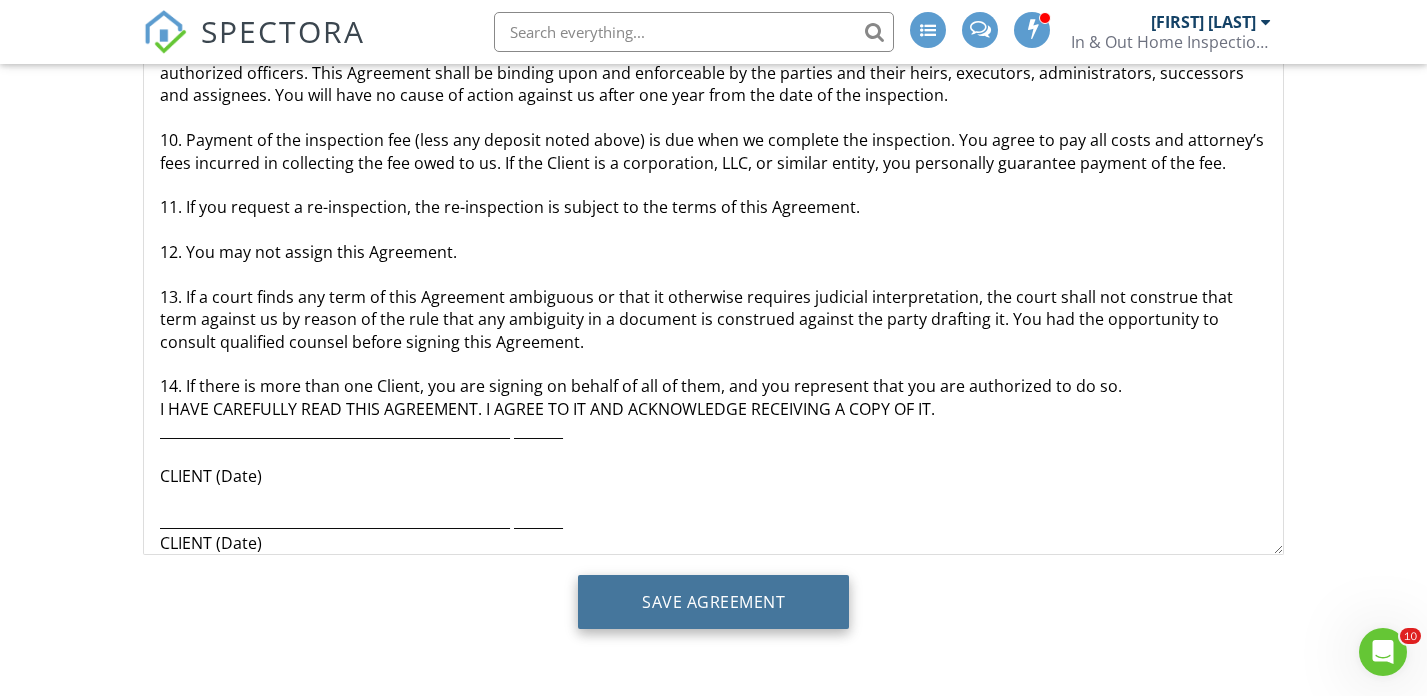 click on "Save Agreement" at bounding box center (713, 602) 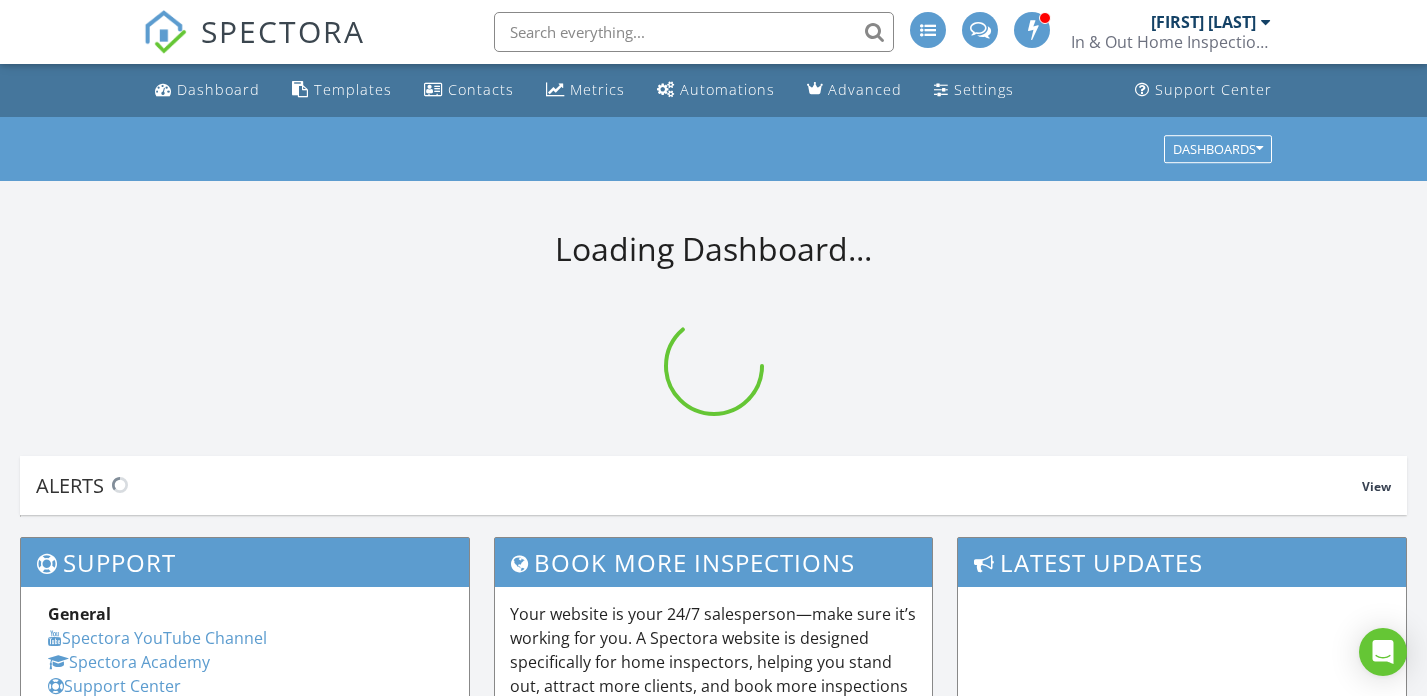 scroll, scrollTop: 0, scrollLeft: 0, axis: both 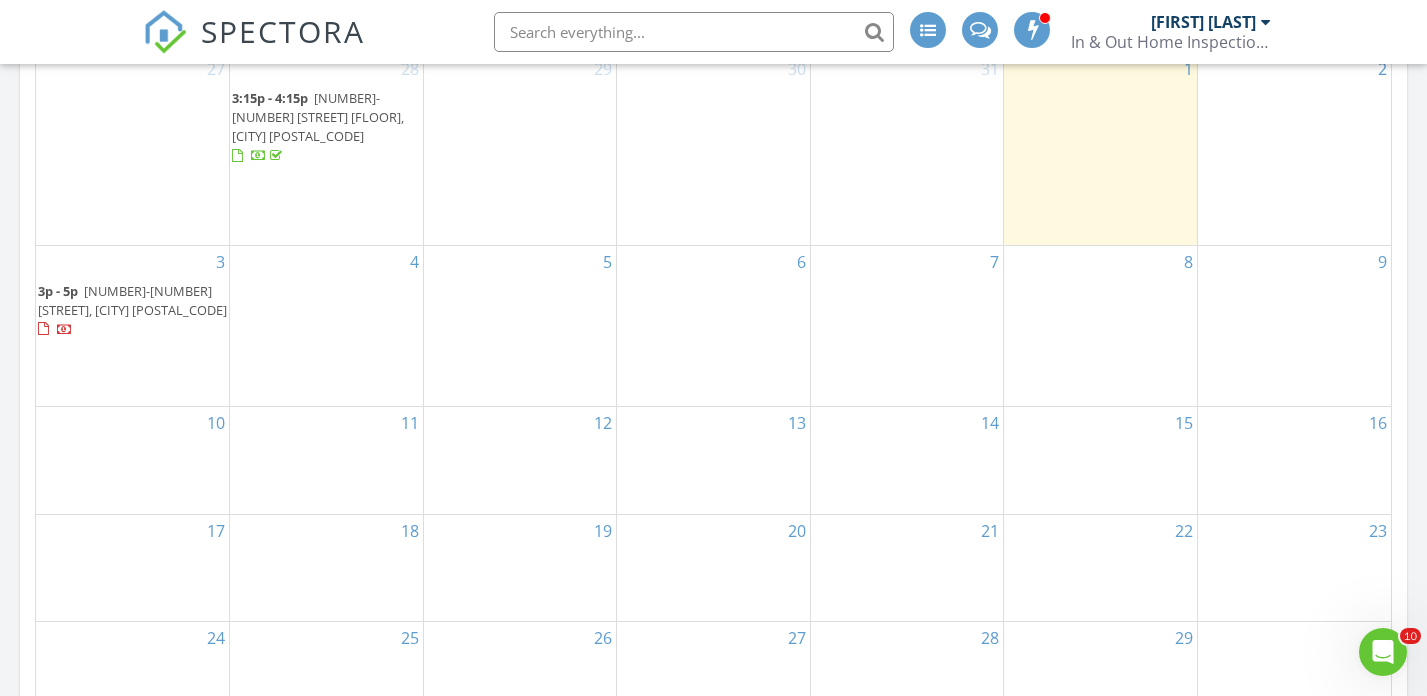 drag, startPoint x: 230, startPoint y: 265, endPoint x: 182, endPoint y: 255, distance: 49.0306 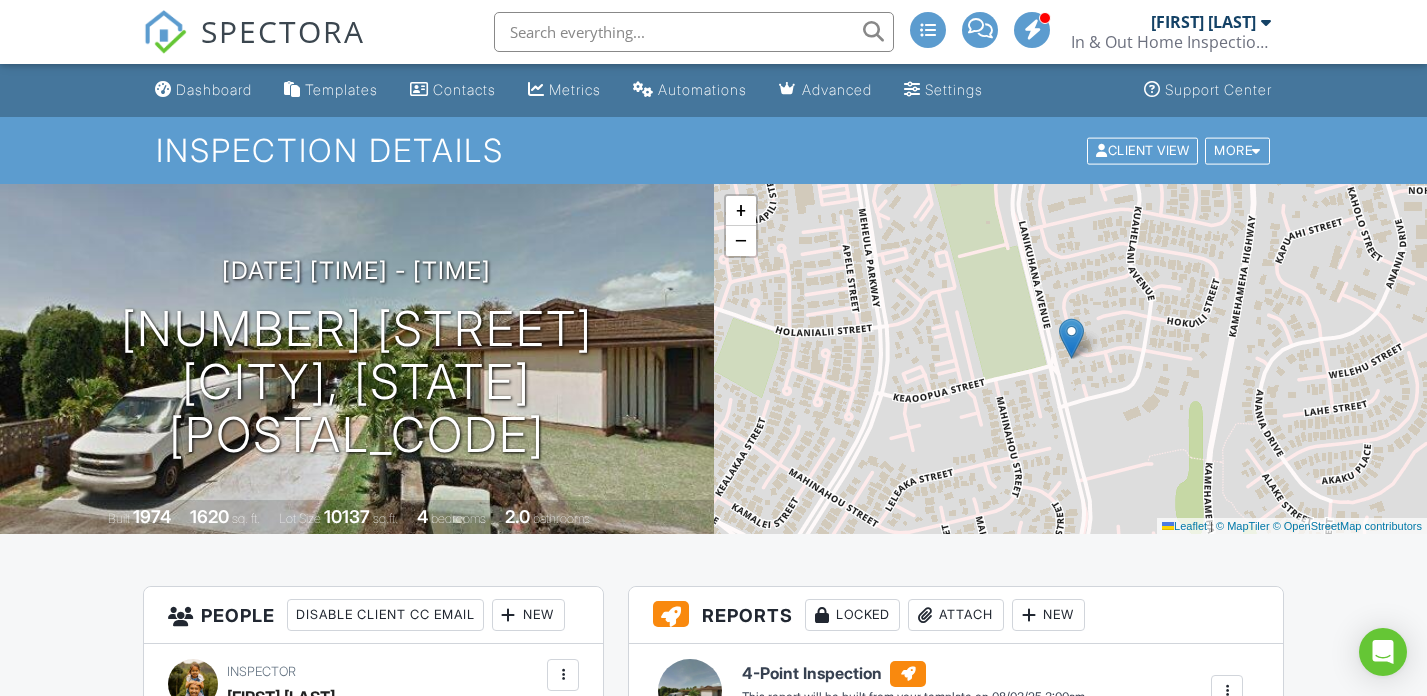 scroll, scrollTop: 0, scrollLeft: 0, axis: both 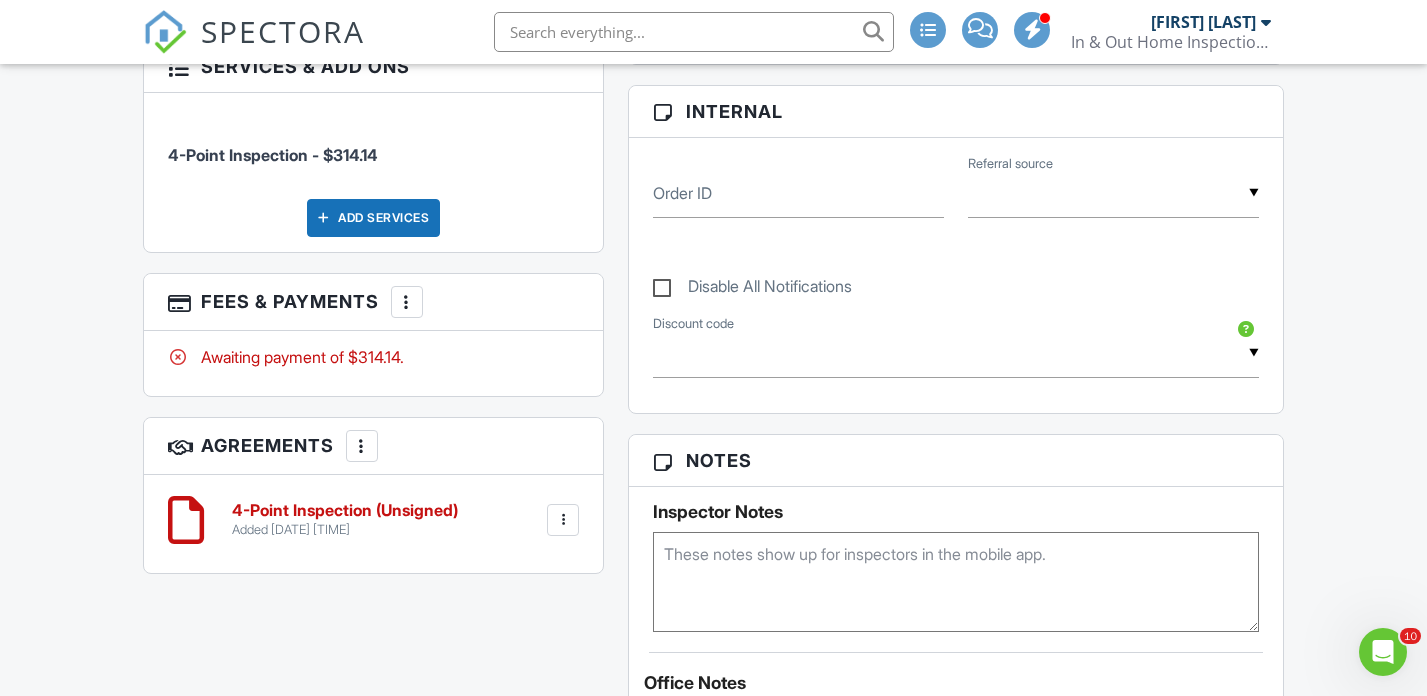 click on "4-Point Inspection
(Unsigned)" at bounding box center [345, 511] 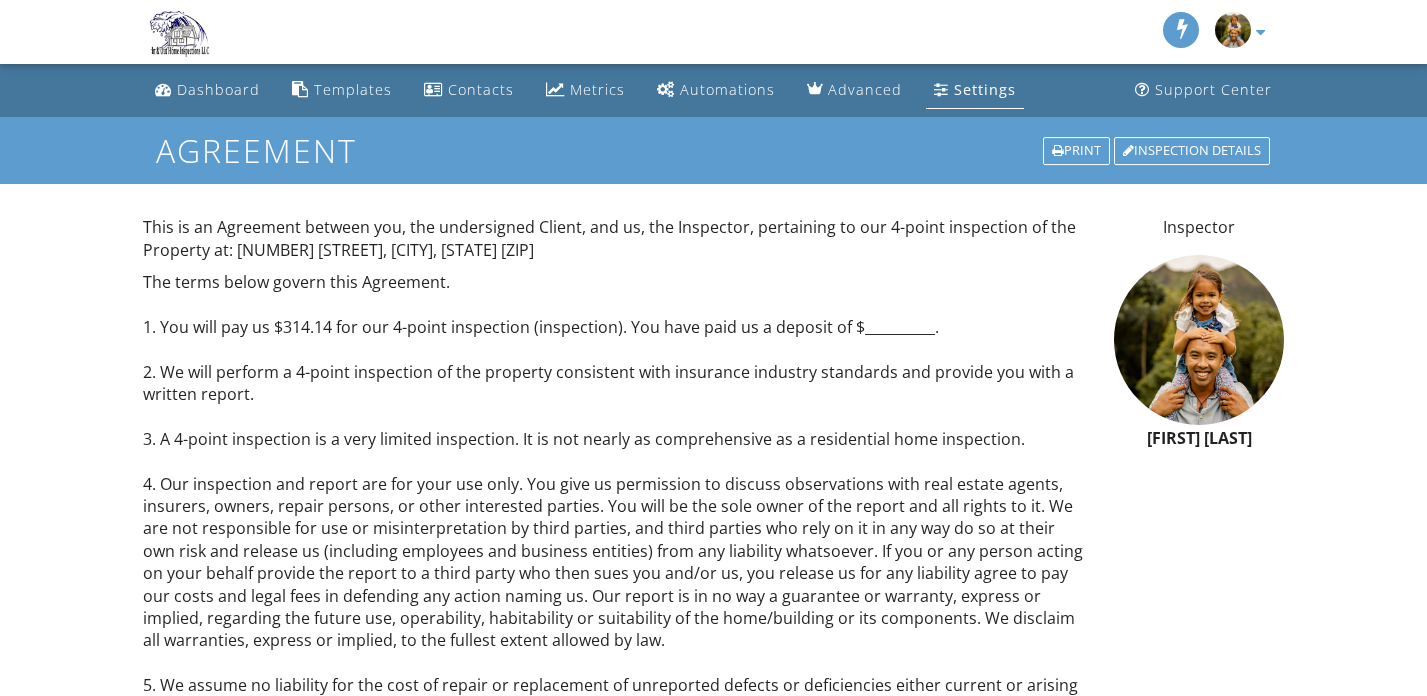 scroll, scrollTop: 0, scrollLeft: 0, axis: both 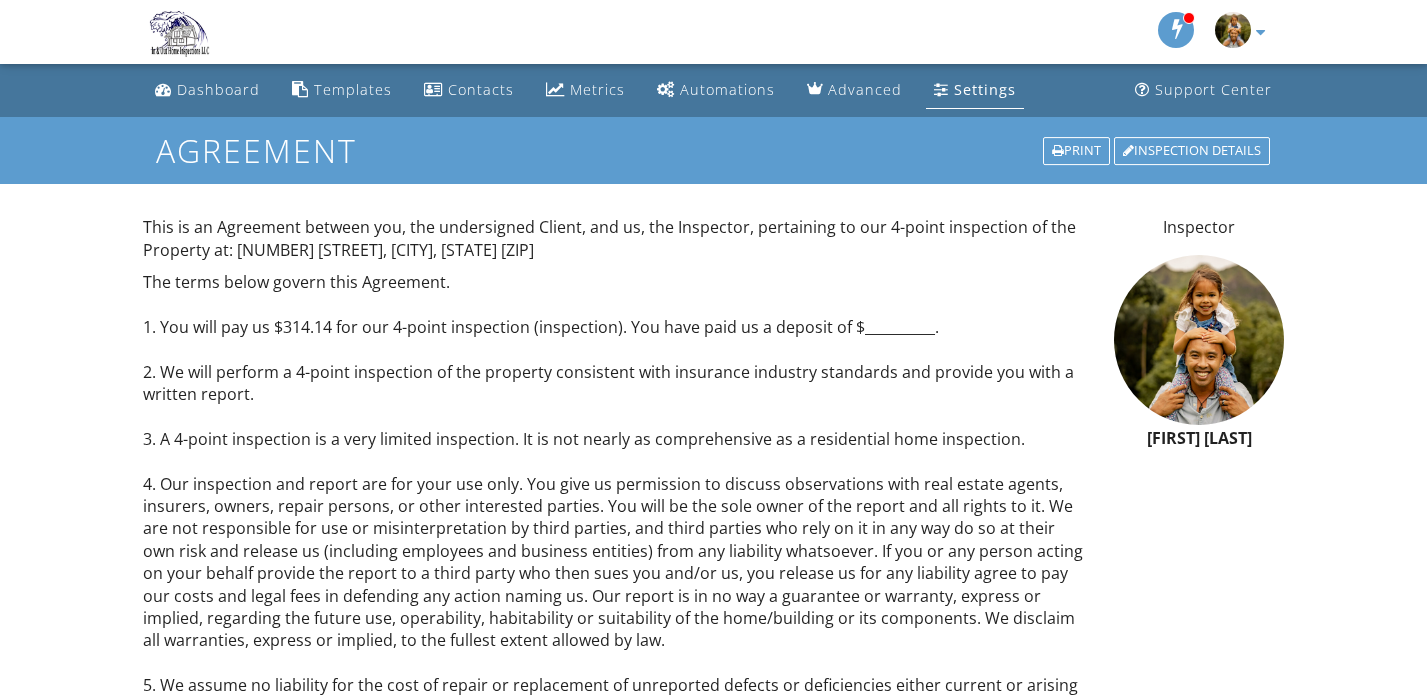 click at bounding box center [1233, 30] 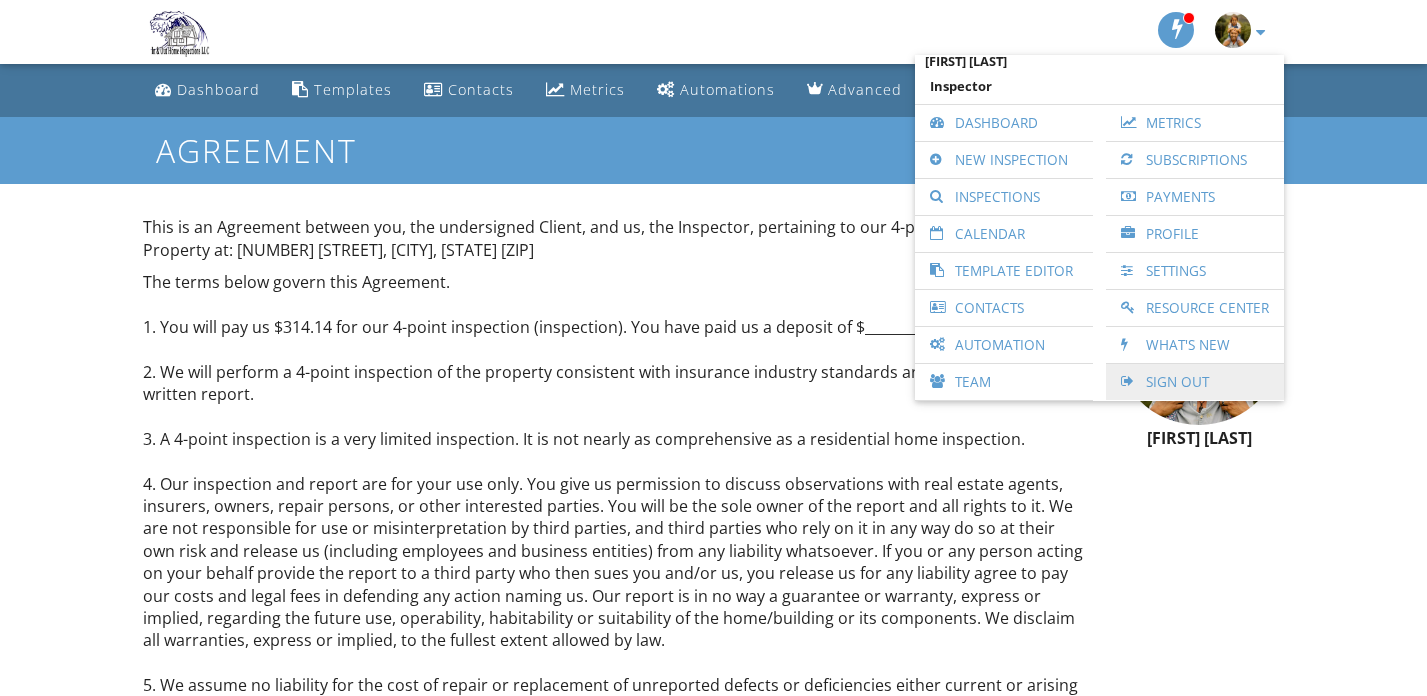 click on "Sign Out" at bounding box center [1195, 382] 